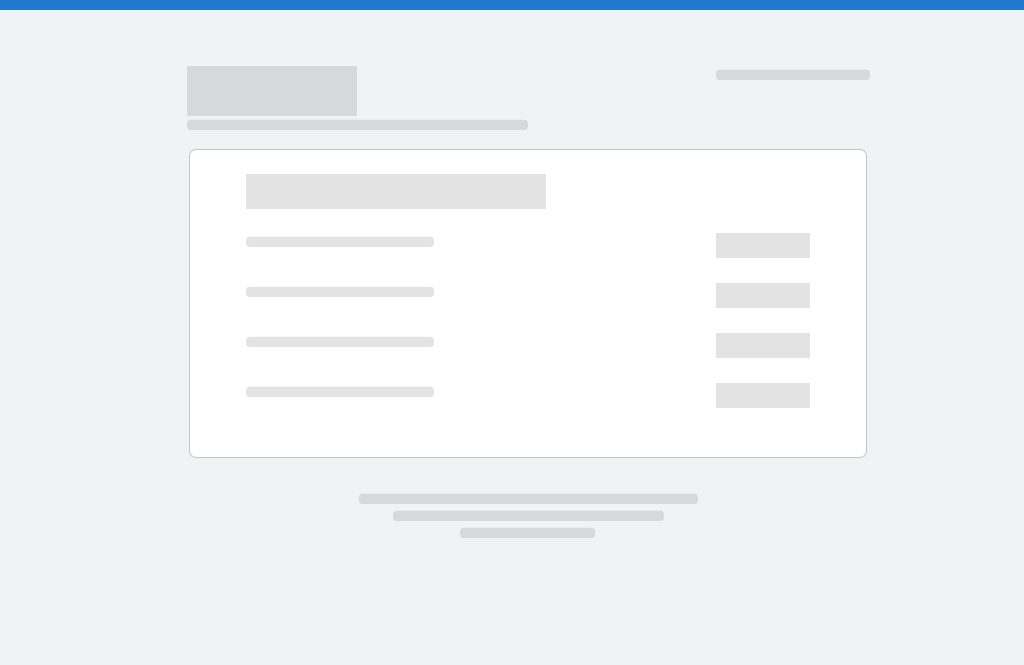 scroll, scrollTop: 0, scrollLeft: 0, axis: both 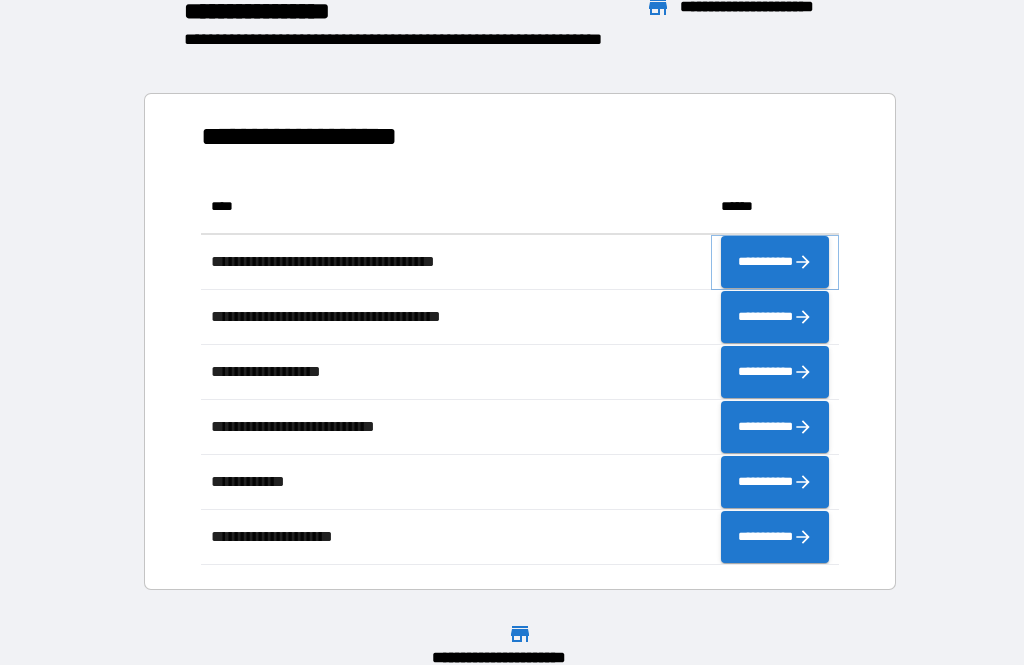 click on "**********" at bounding box center (775, 262) 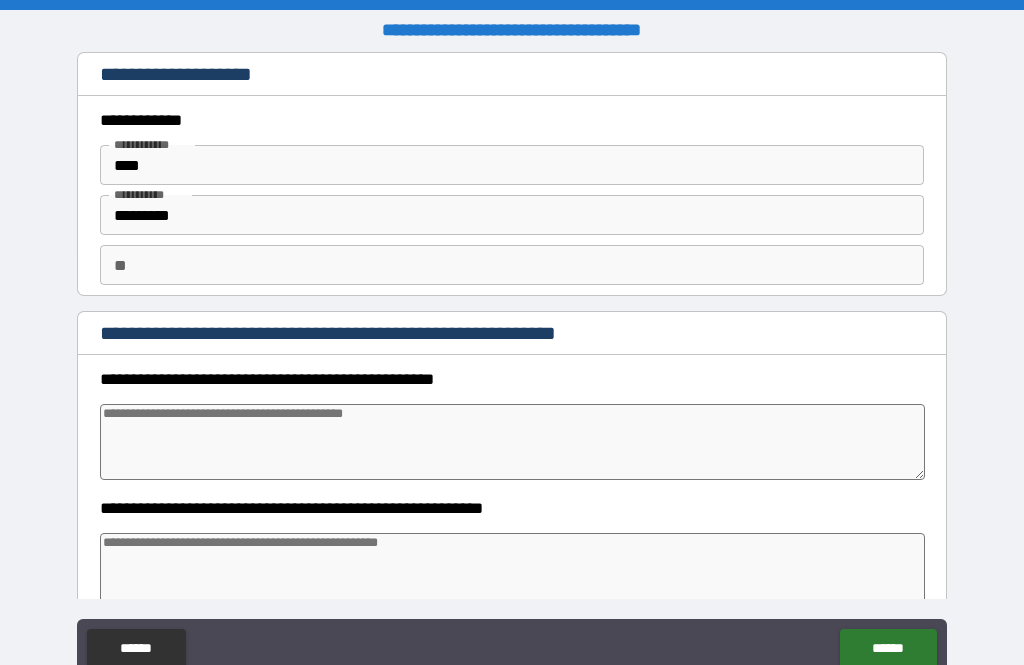 type on "*" 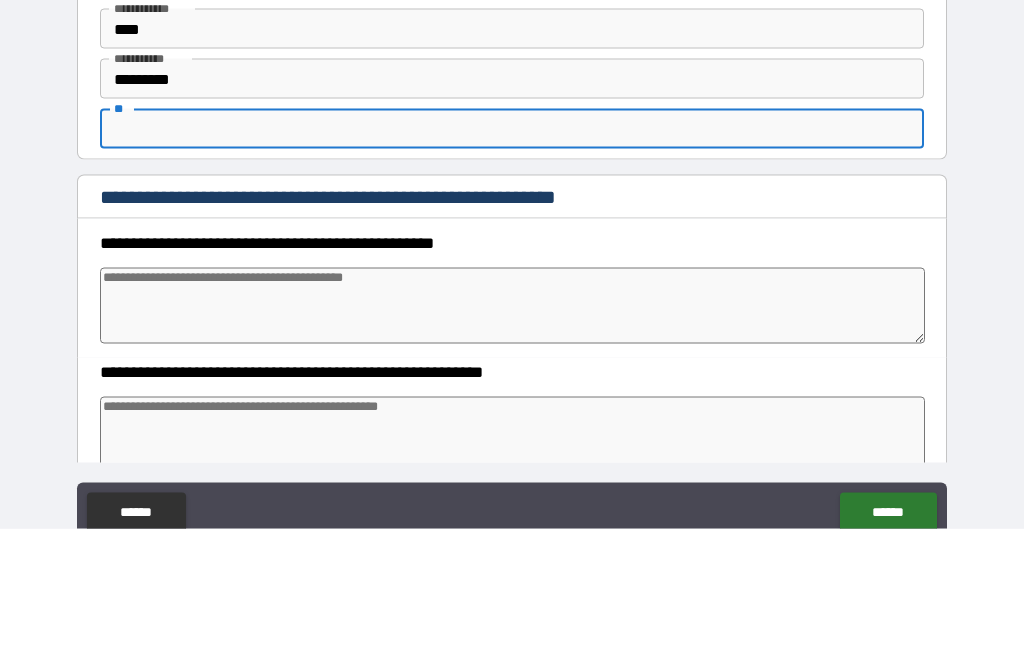 type on "*" 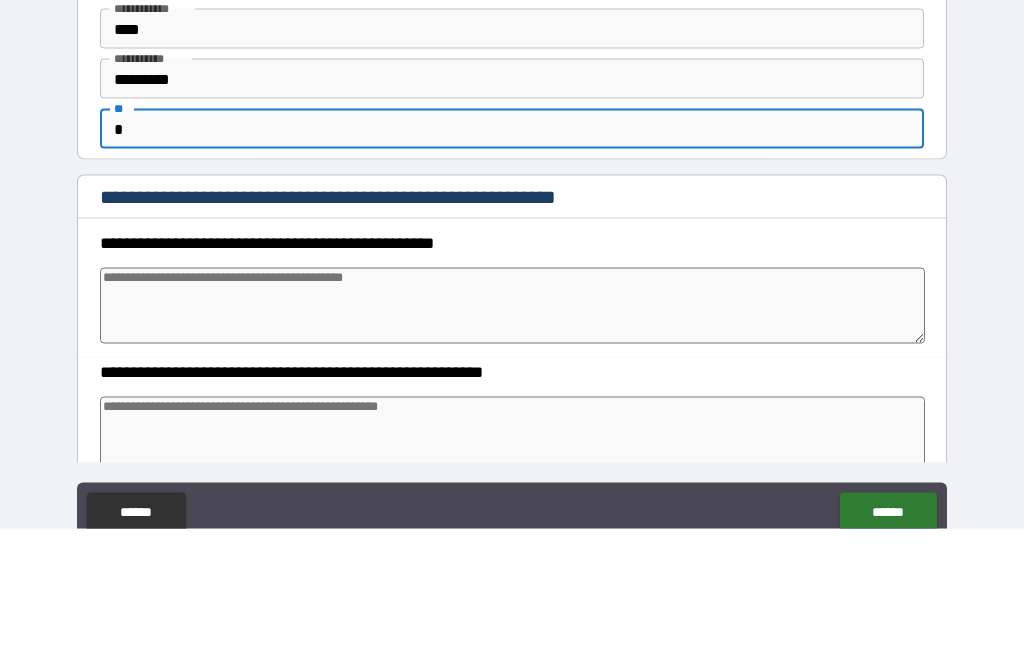 type on "*" 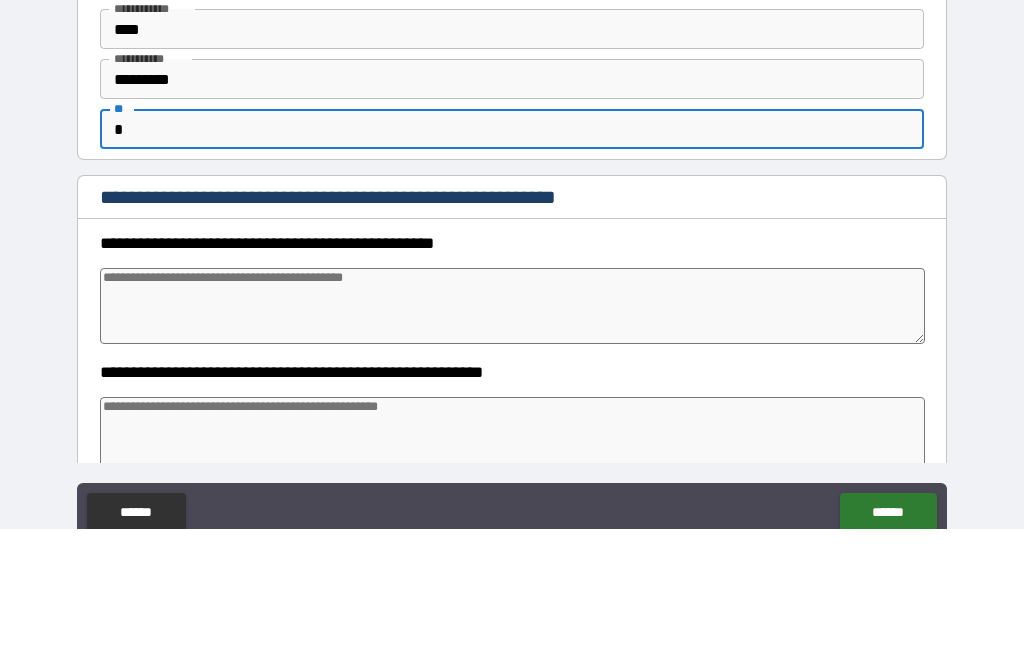 type on "*" 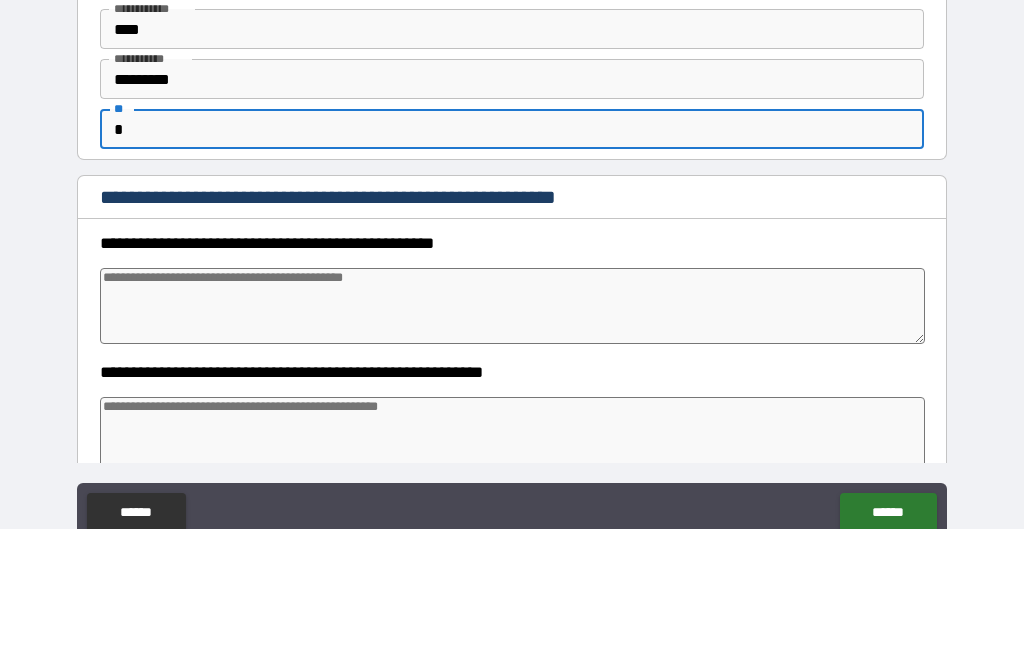 type on "*" 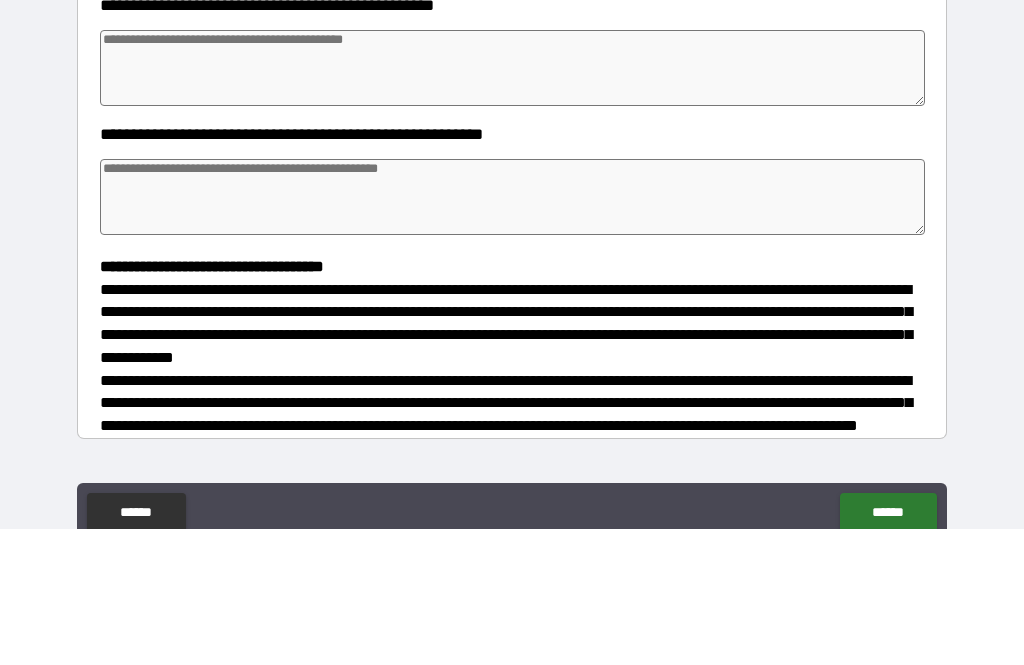 scroll, scrollTop: 240, scrollLeft: 0, axis: vertical 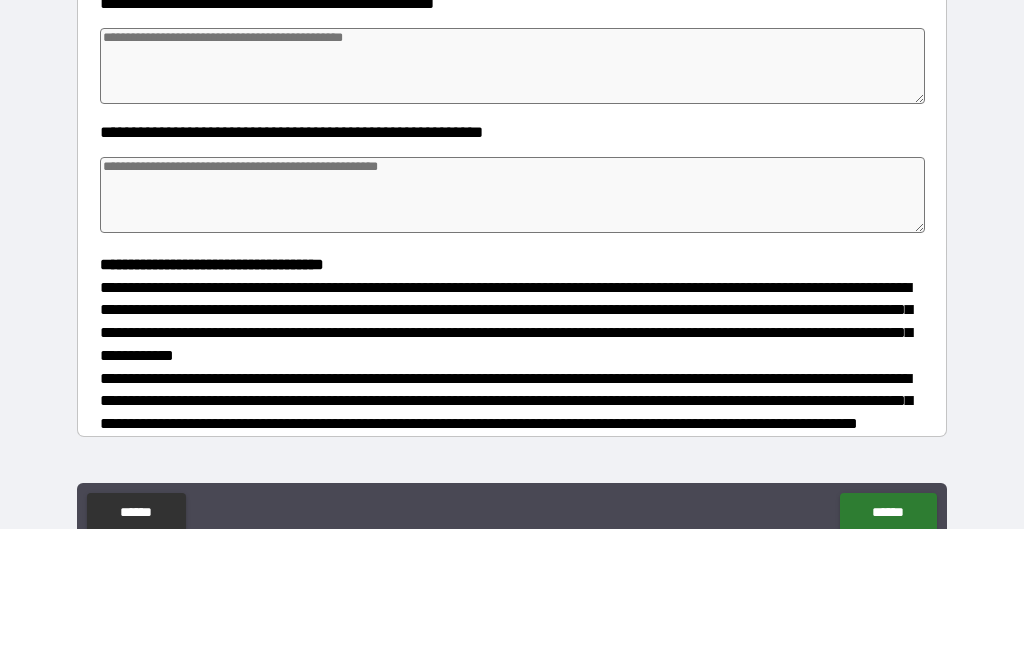 type on "*" 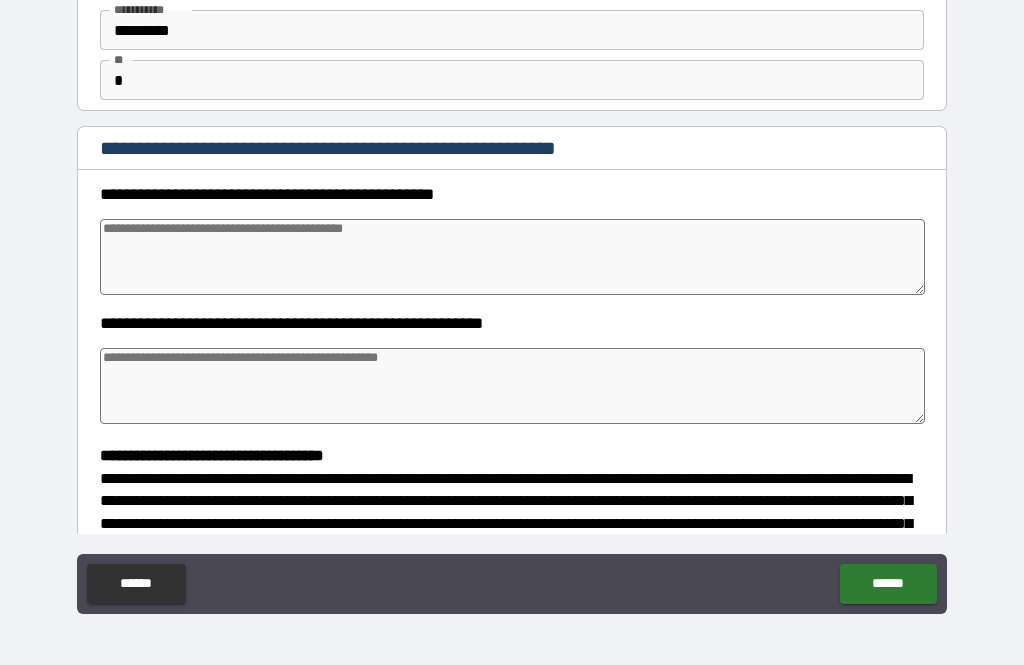 scroll, scrollTop: 114, scrollLeft: 0, axis: vertical 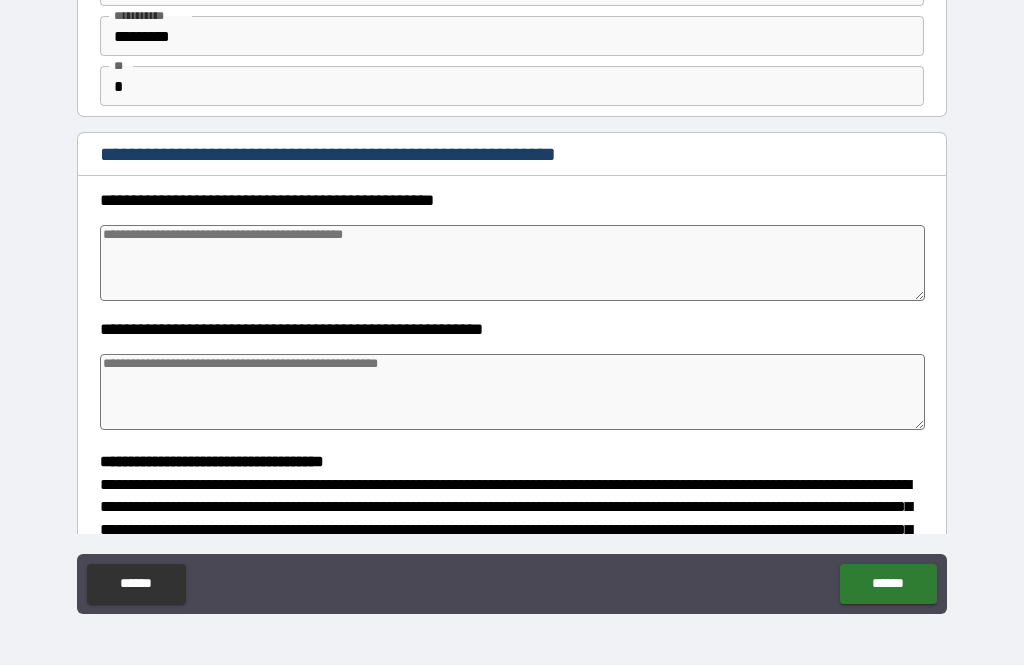 click at bounding box center (513, 263) 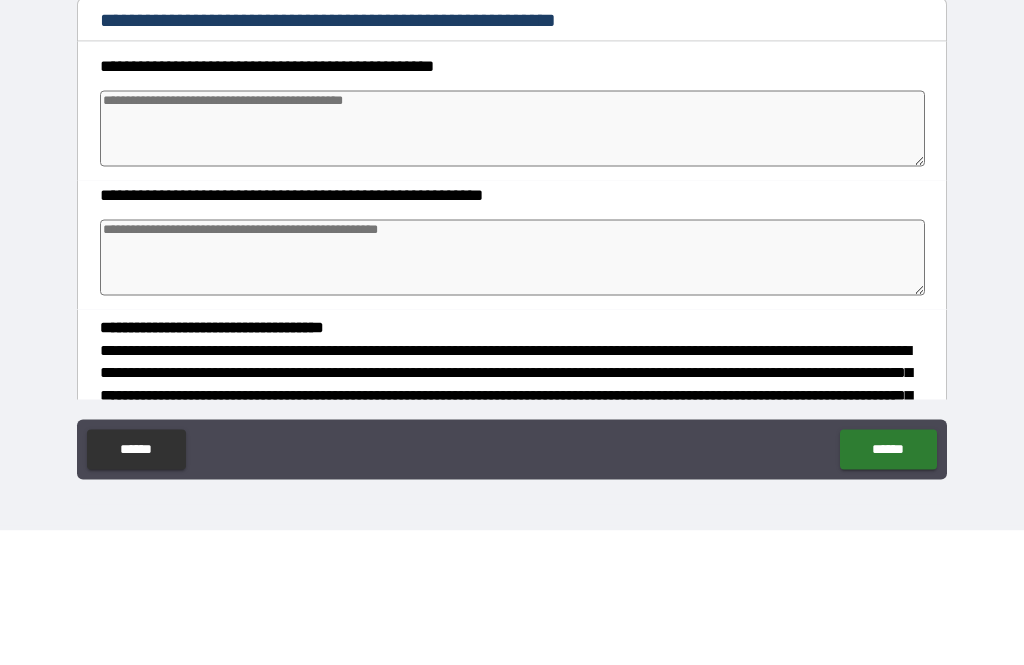 type on "*" 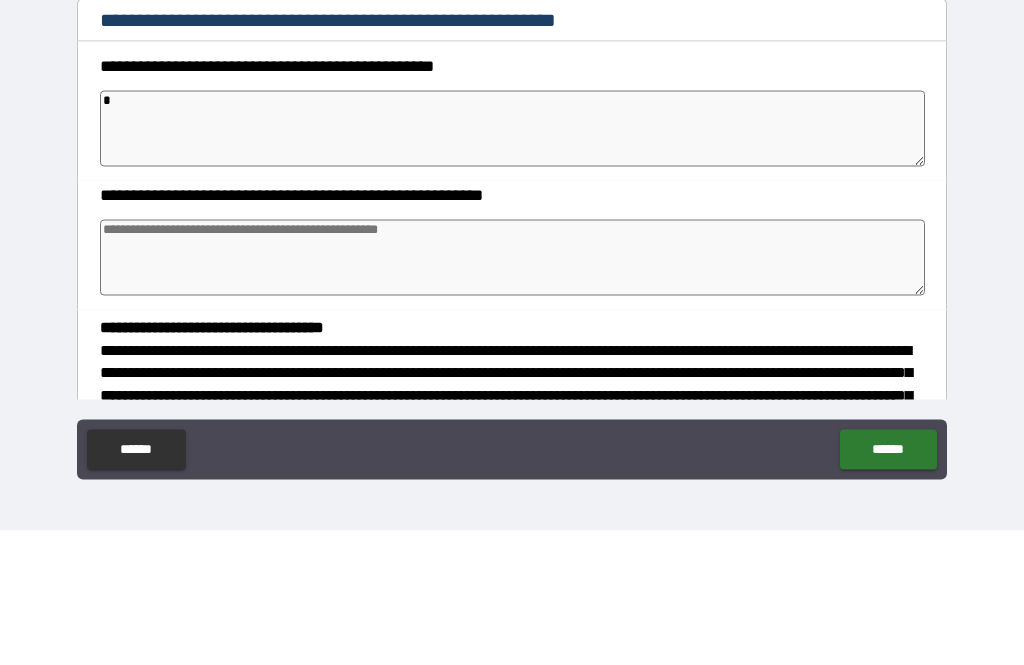 type on "*" 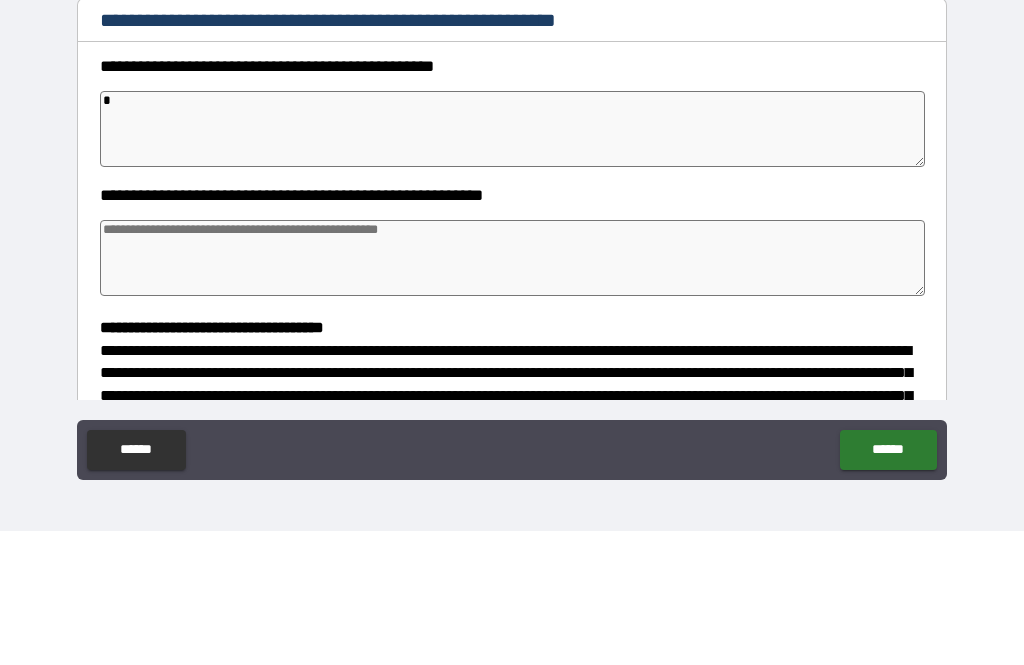 type on "*" 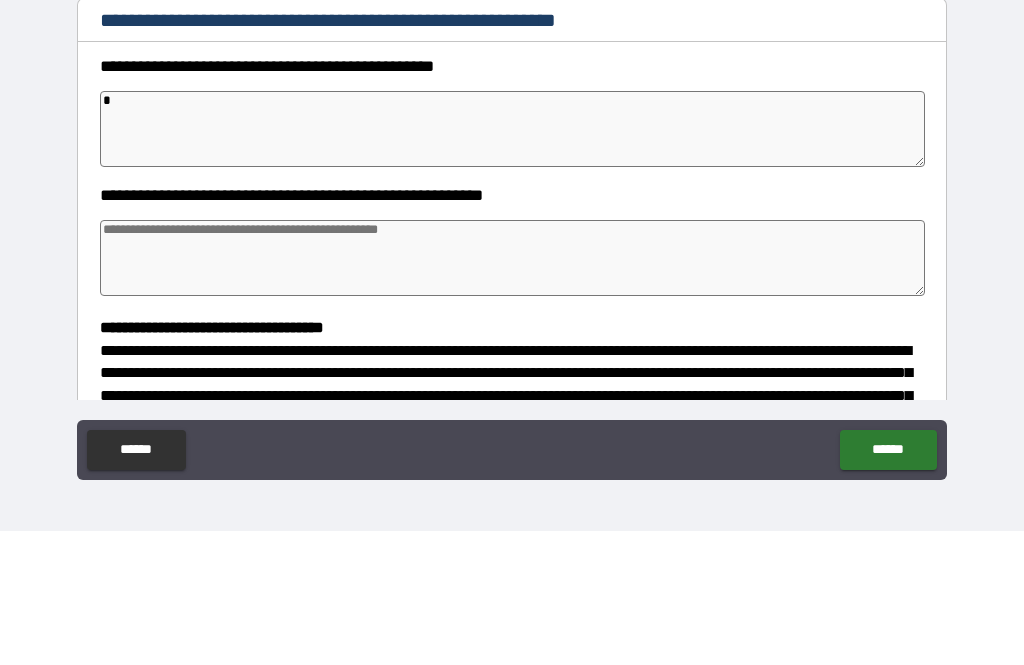 type on "*" 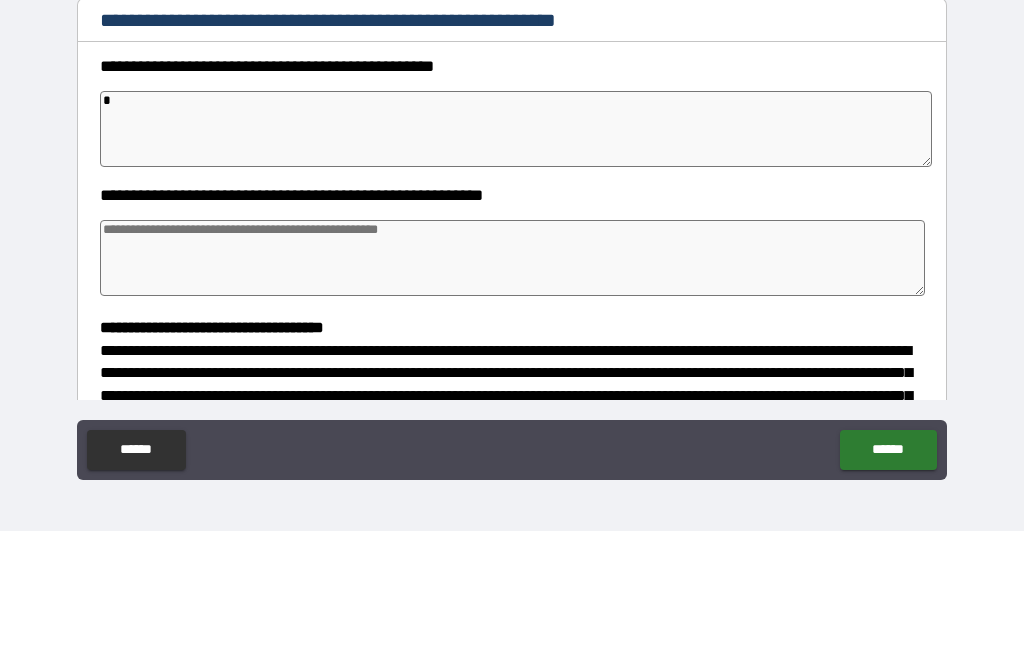 type on "**" 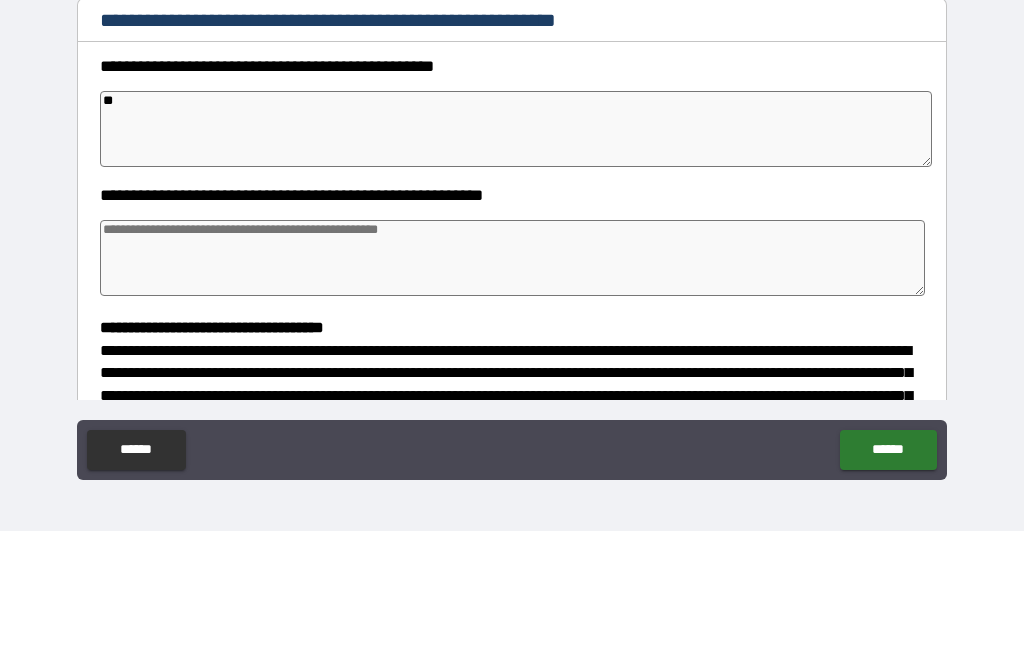 type on "*" 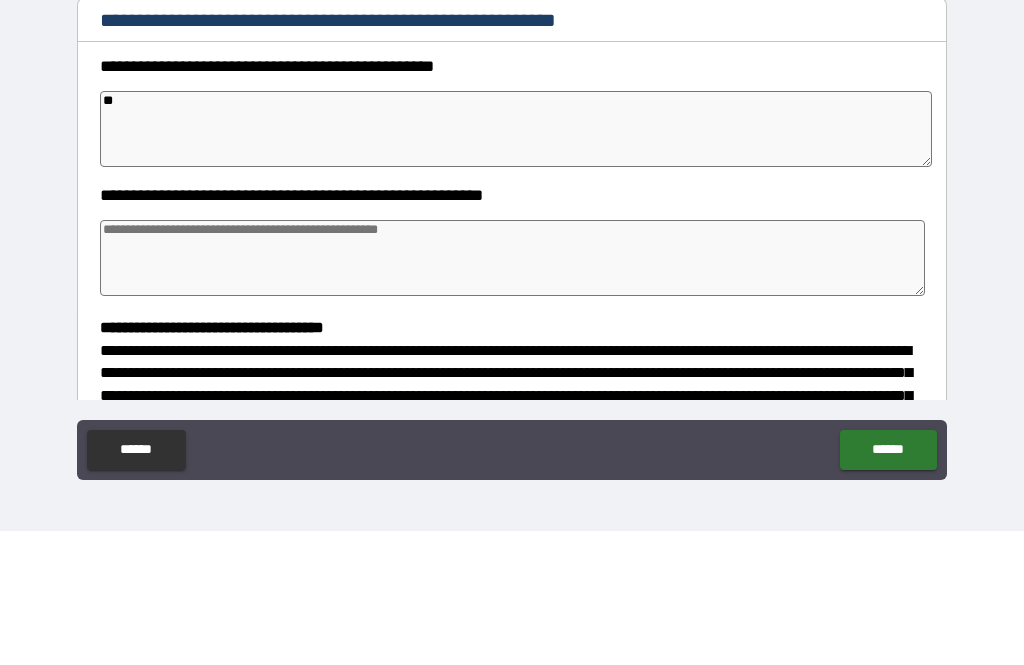 type on "*" 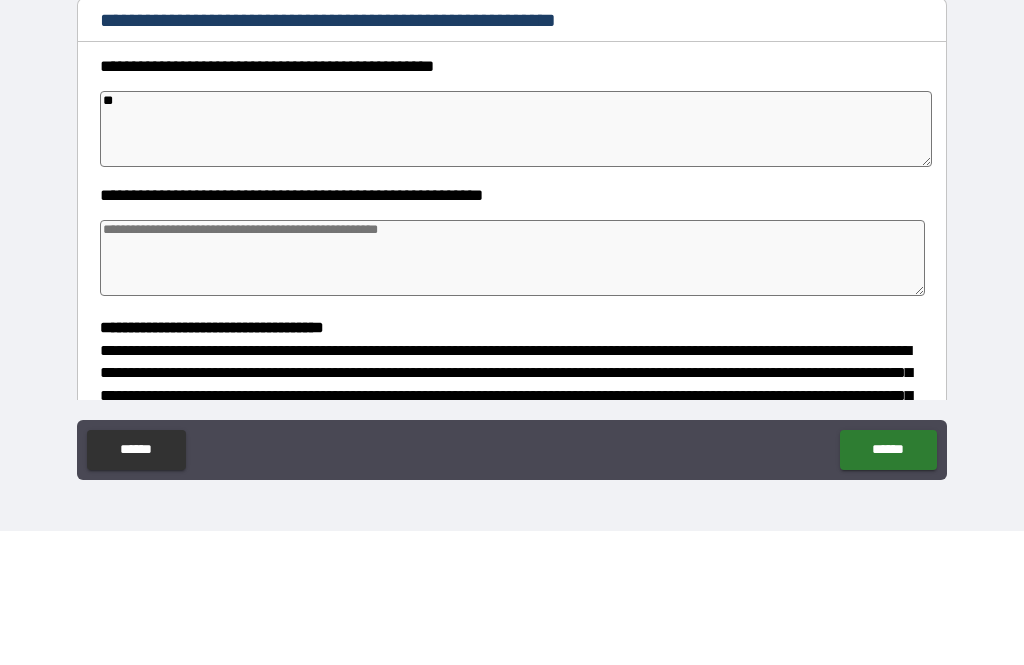 type on "*" 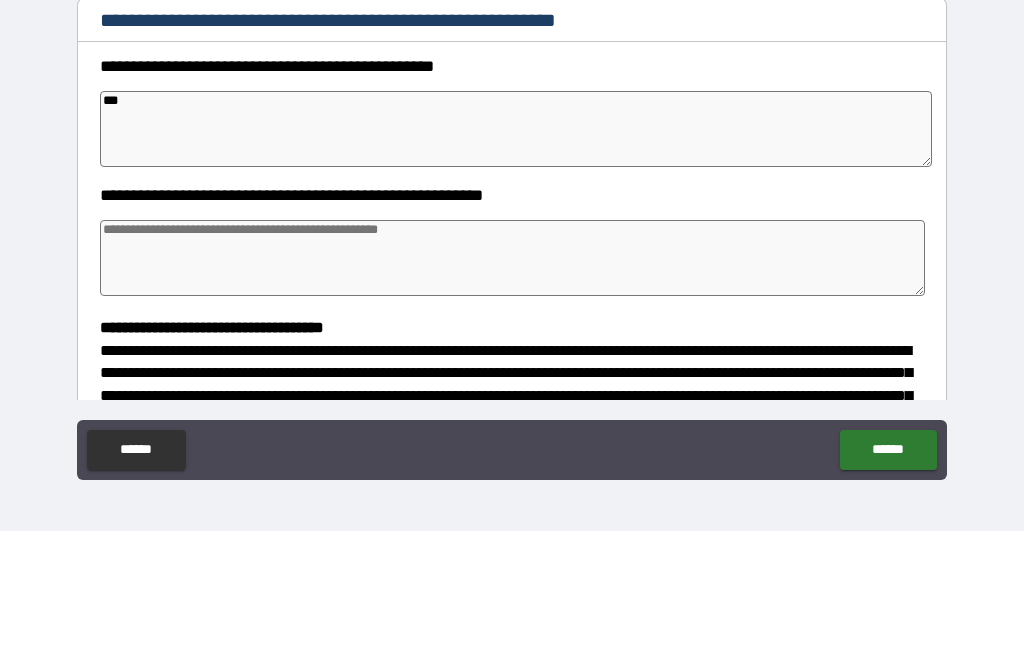 type on "*" 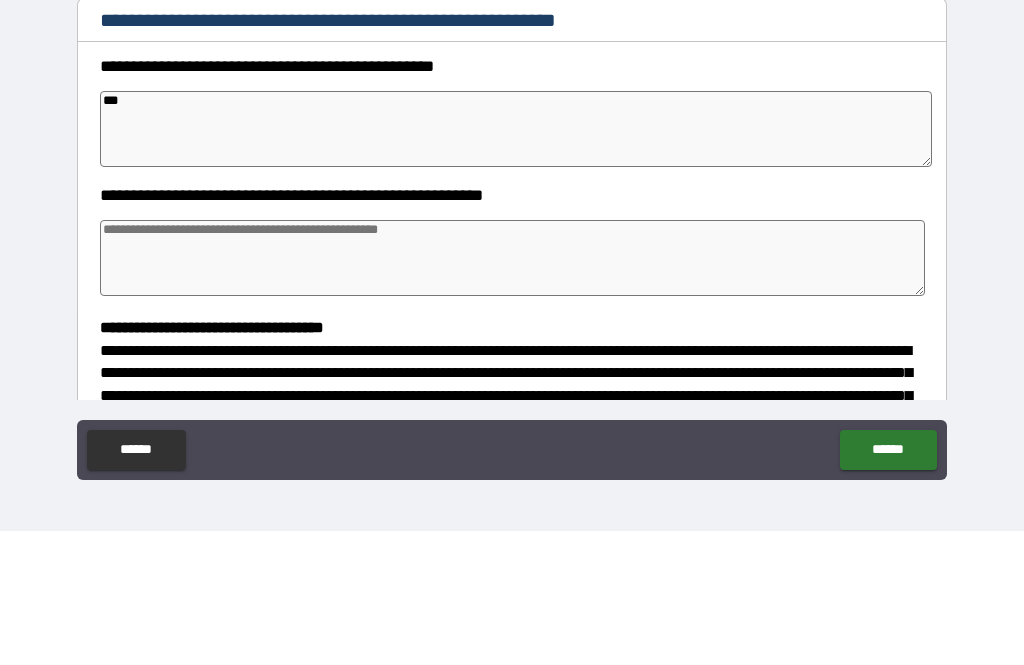 type on "*" 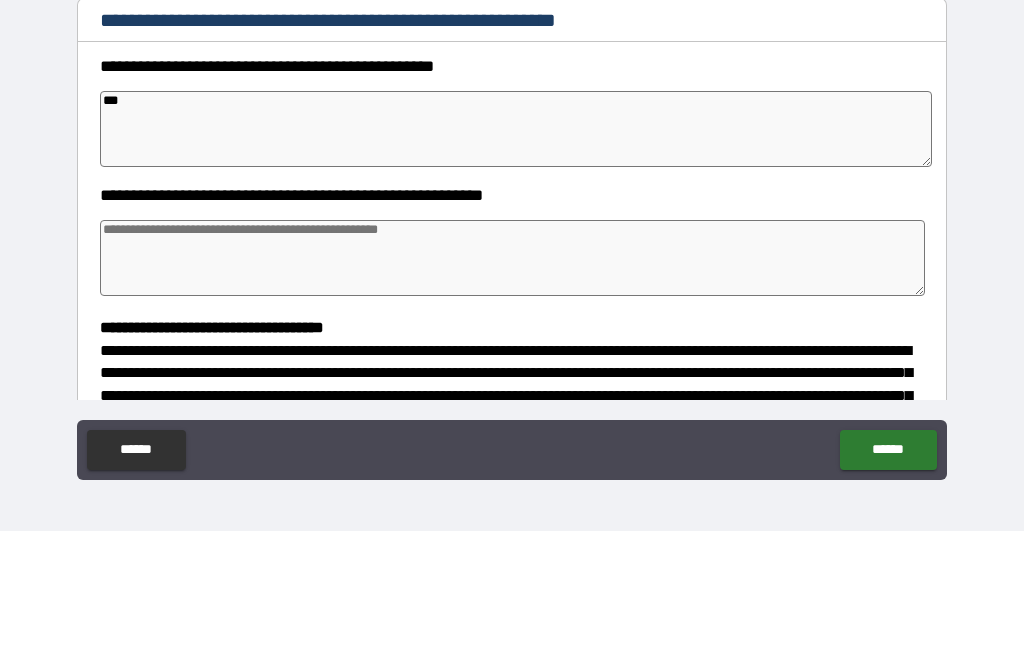 type on "*" 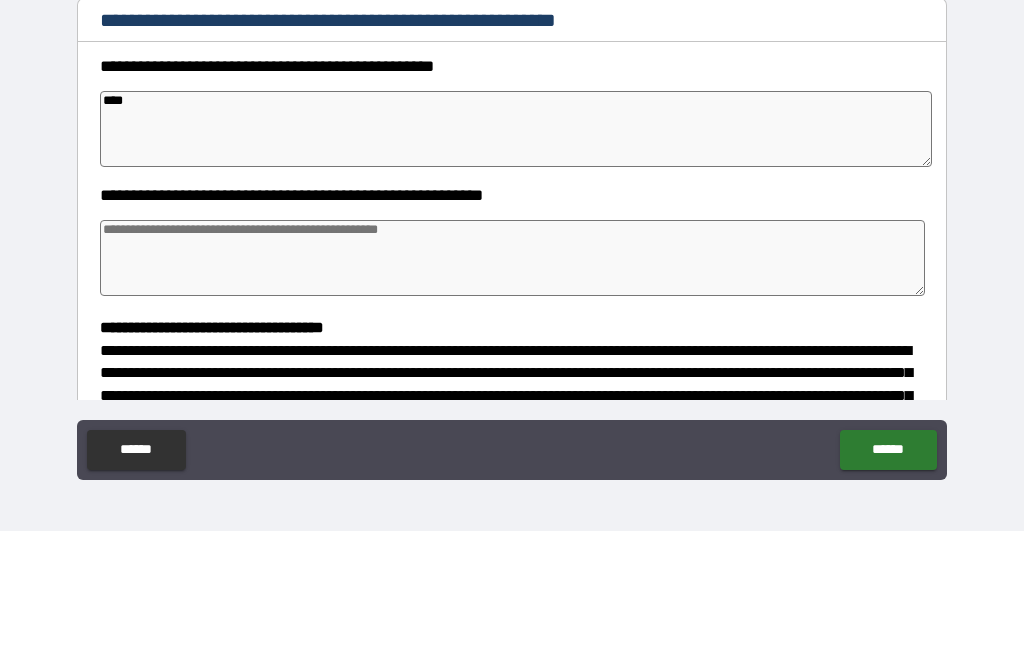 type on "*" 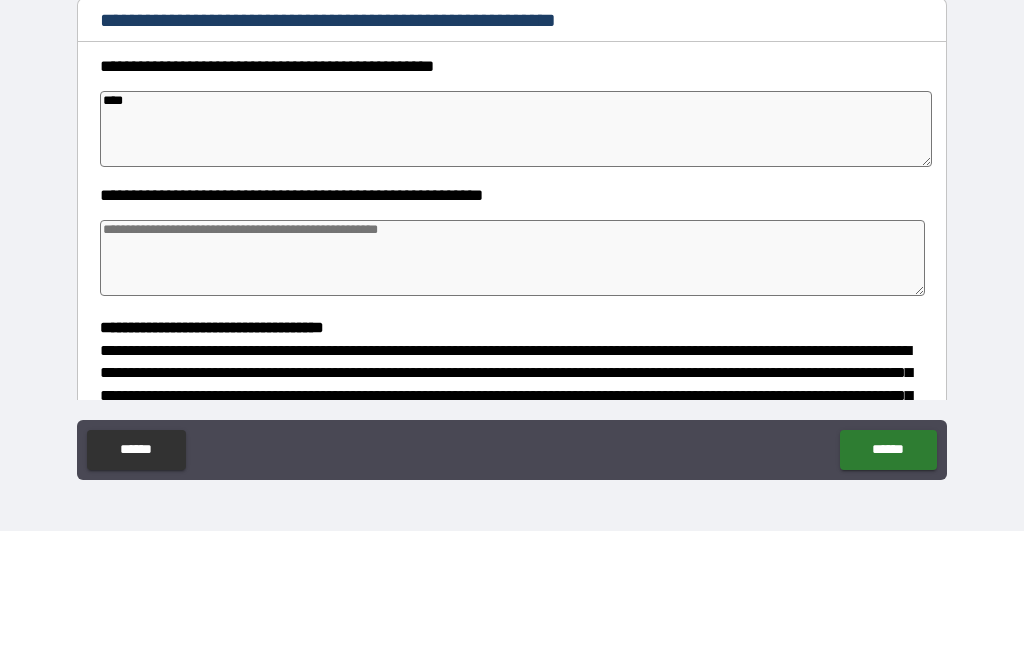 type on "*" 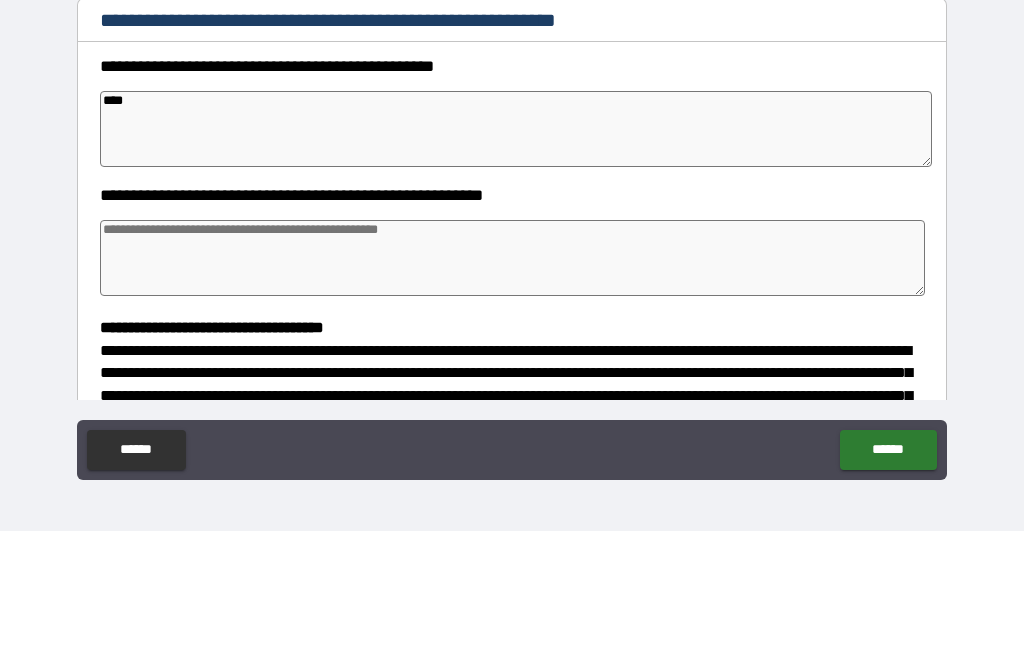 type on "*" 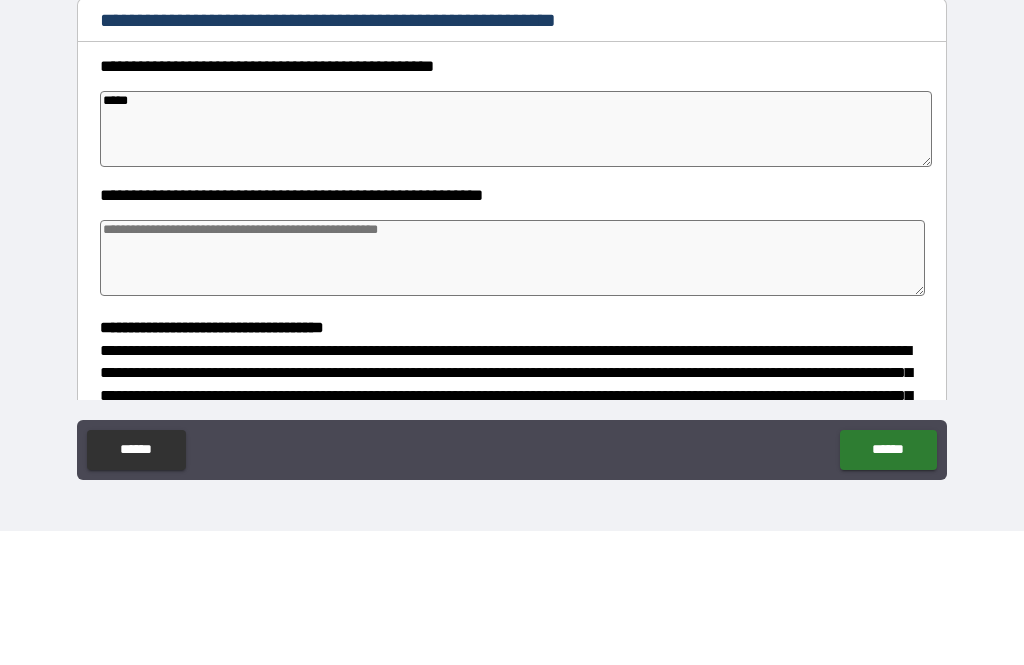 type on "*" 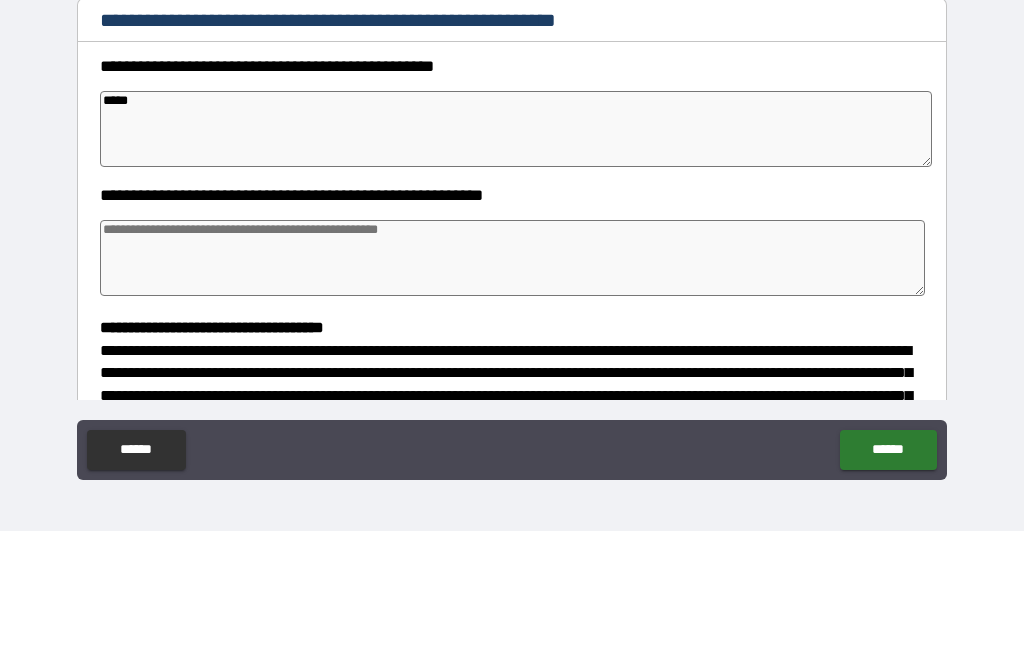 type on "*" 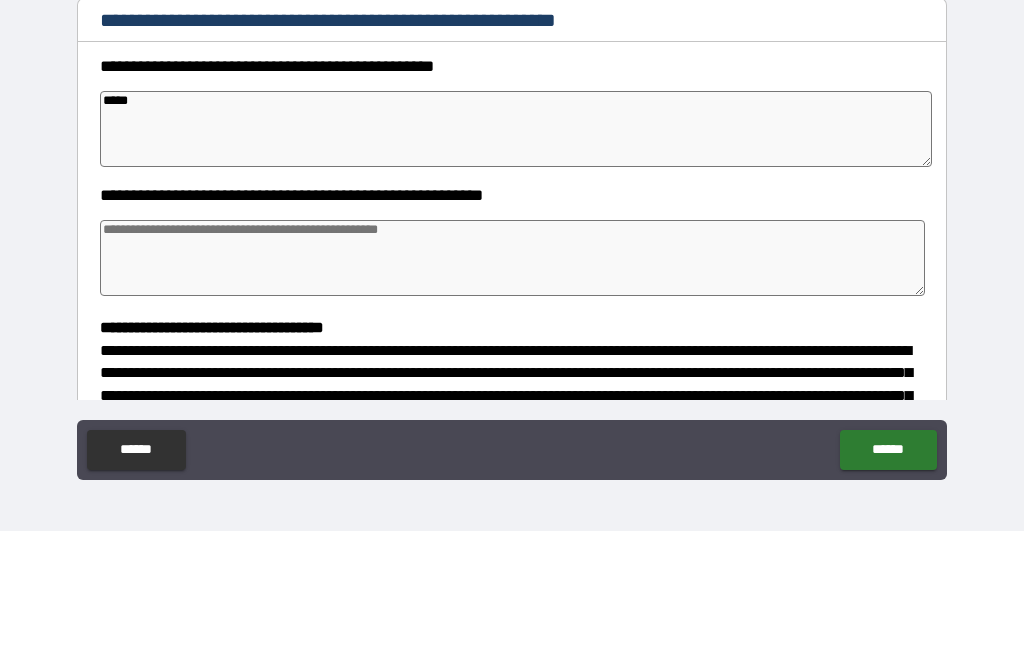 type on "*" 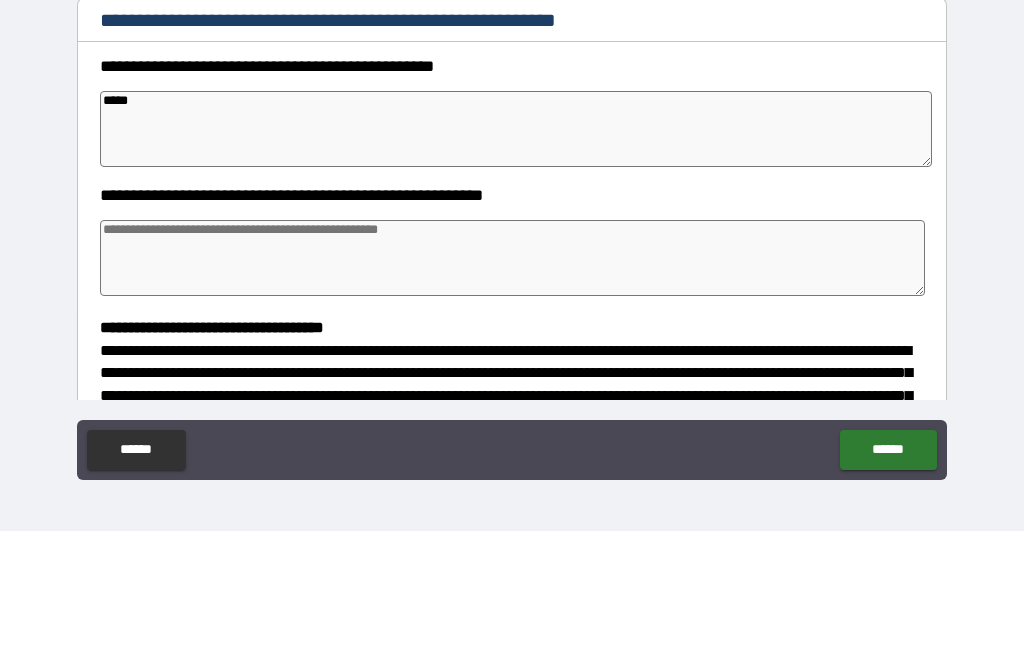 type on "*****" 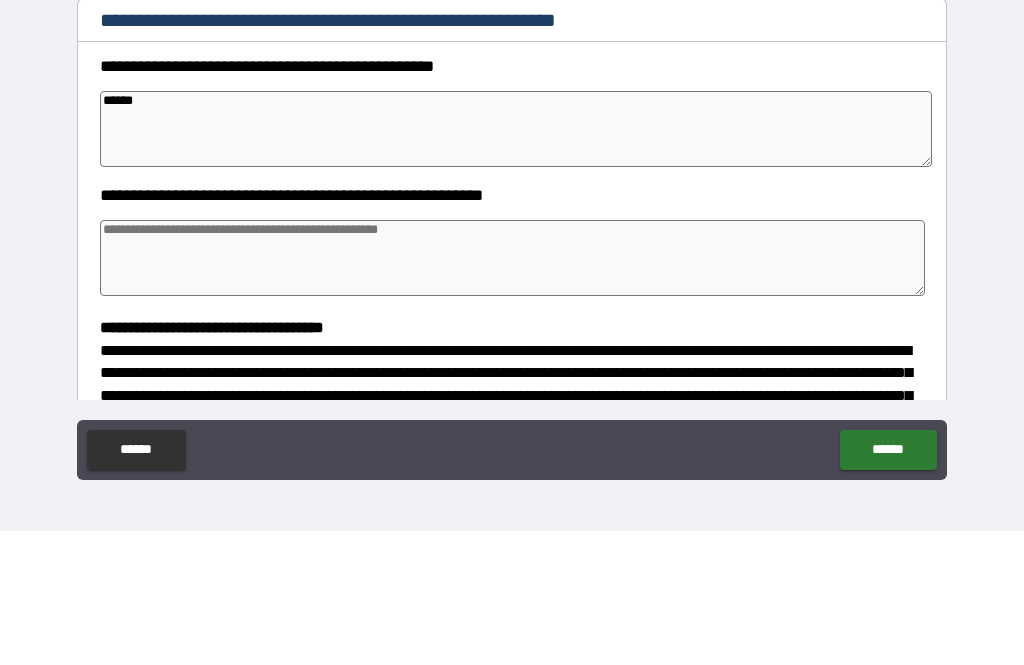 type on "*" 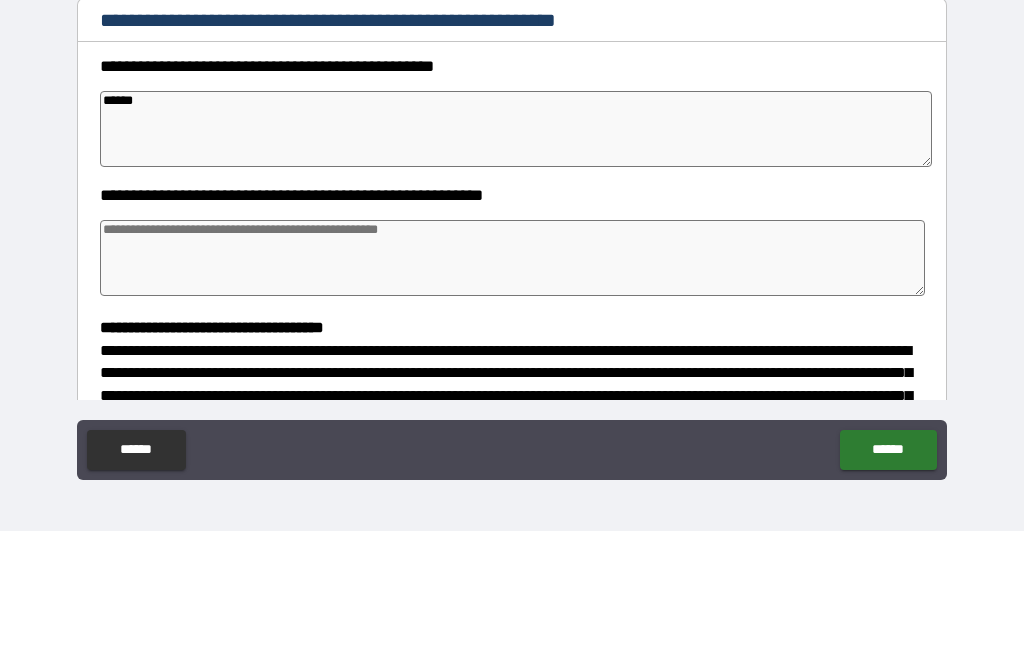 type on "*" 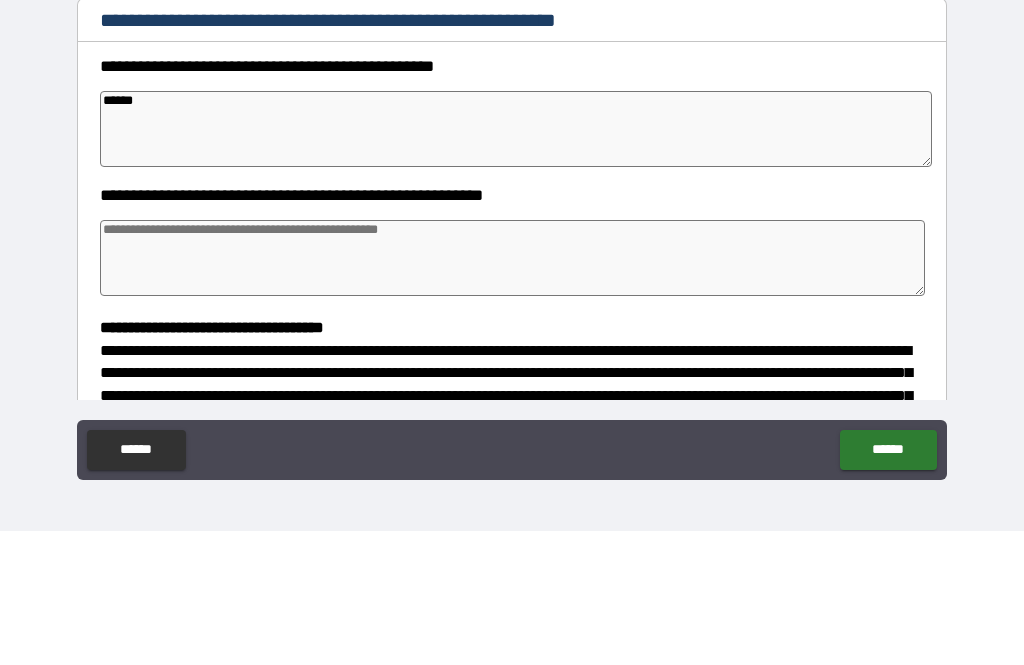 type on "*" 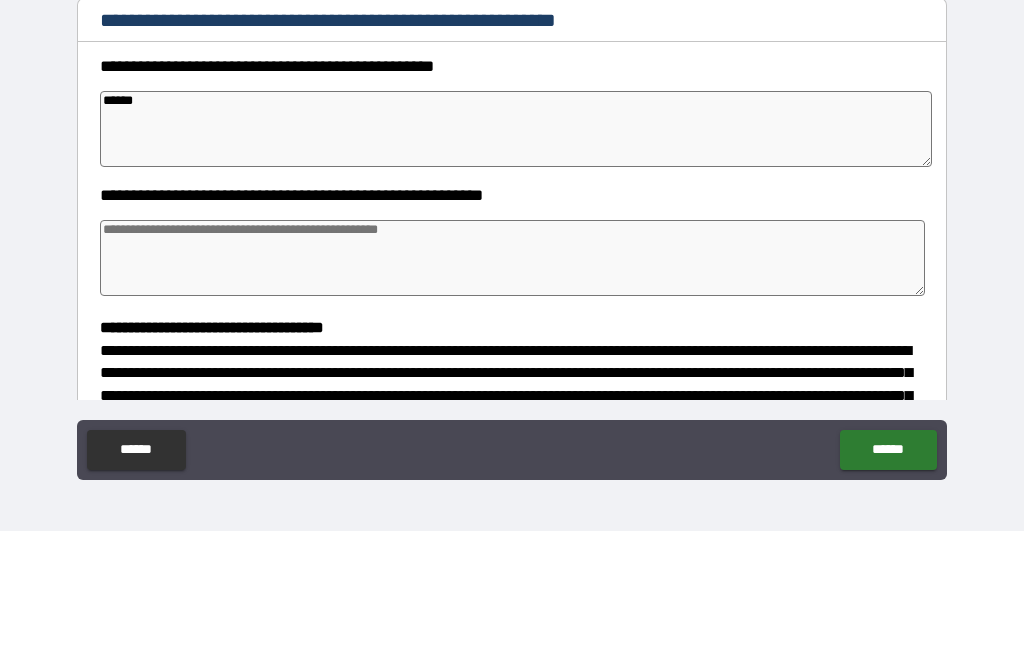 type on "*******" 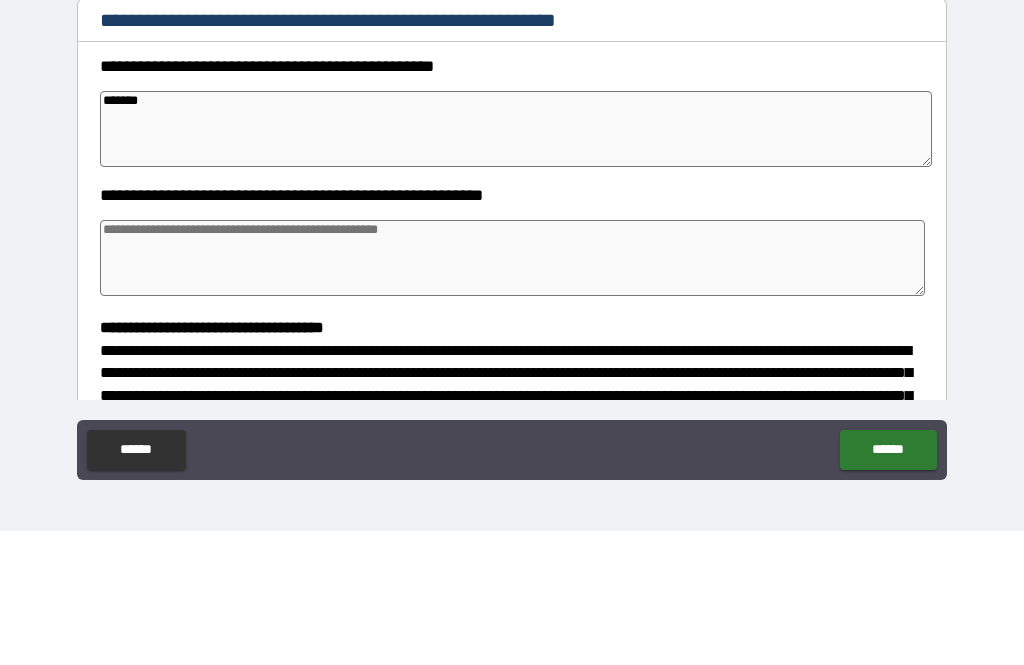 type on "*" 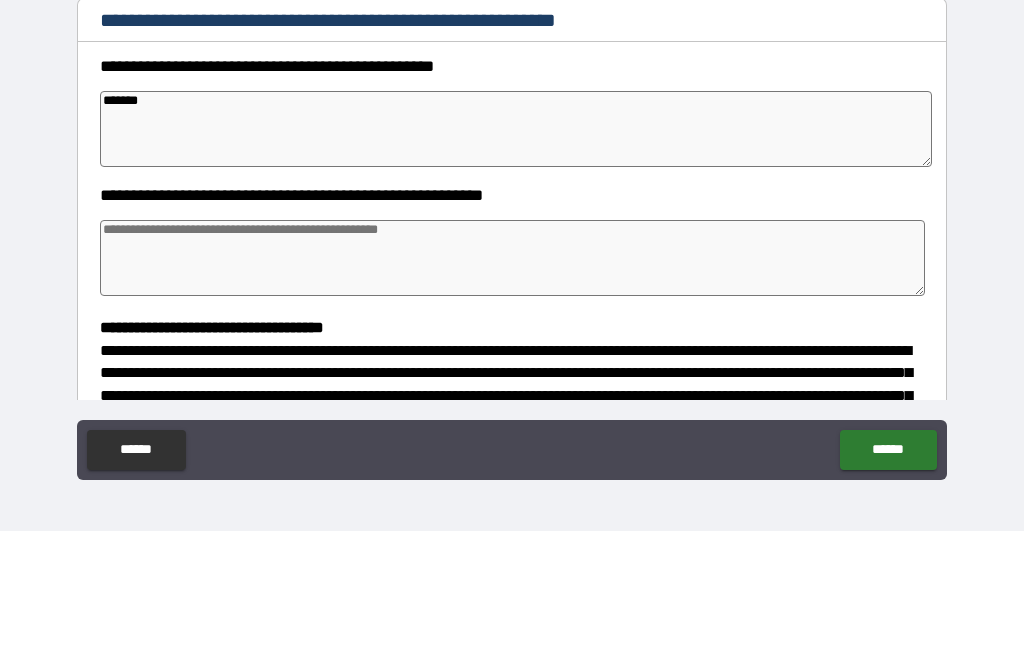 type on "********" 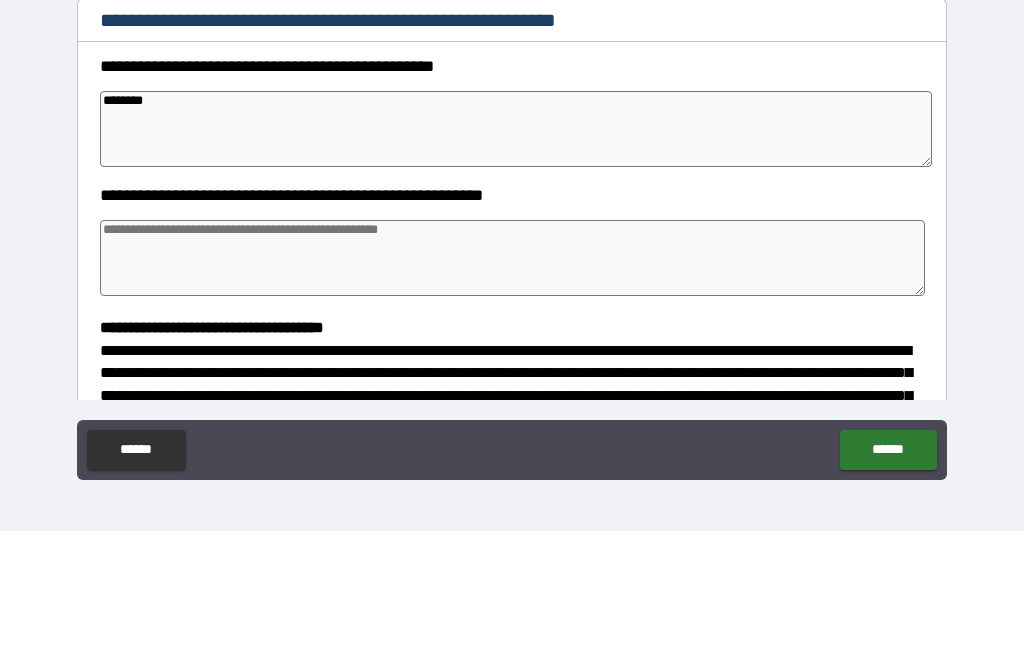 type on "*" 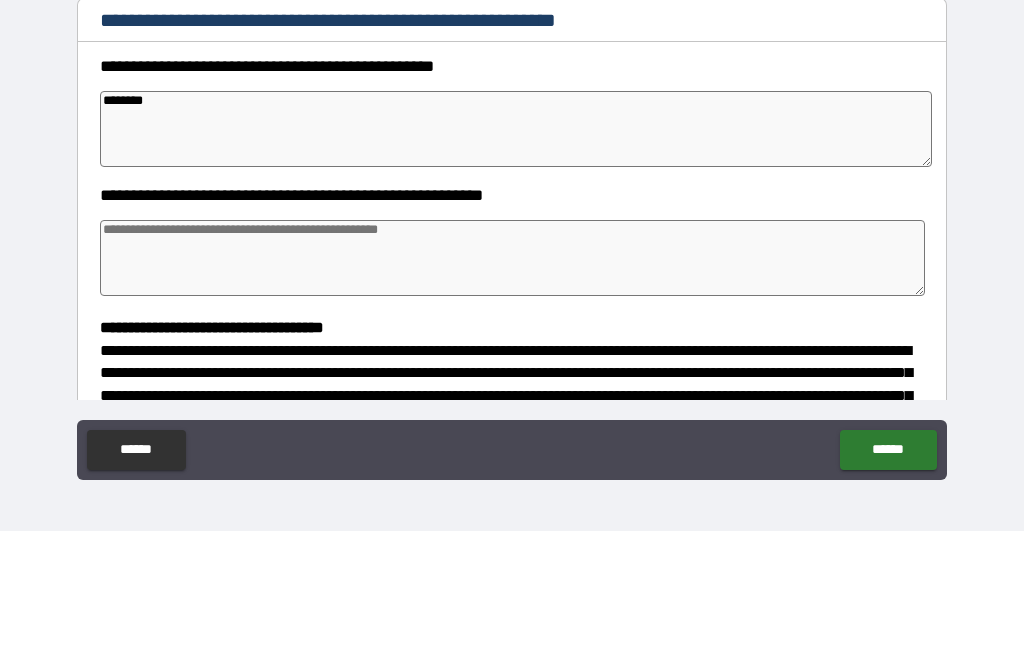 type on "*" 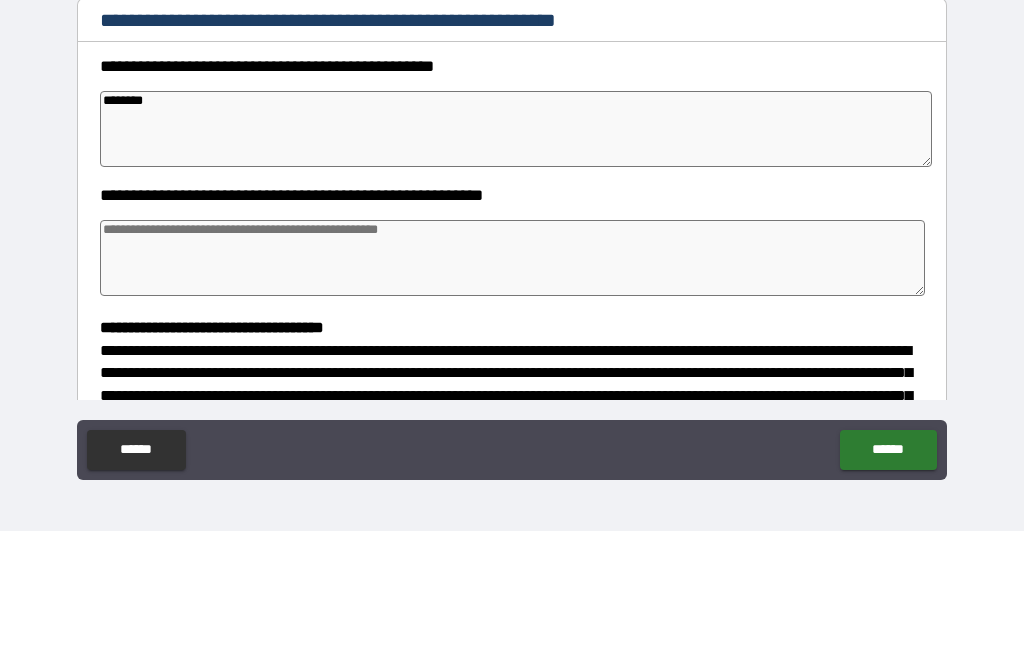 type on "*" 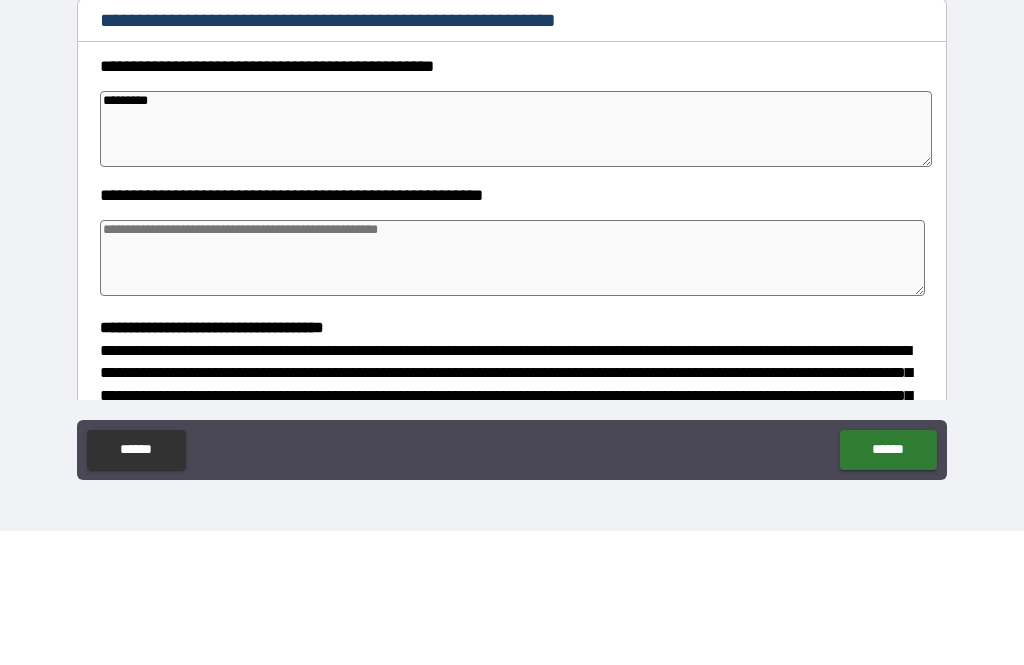 type on "*" 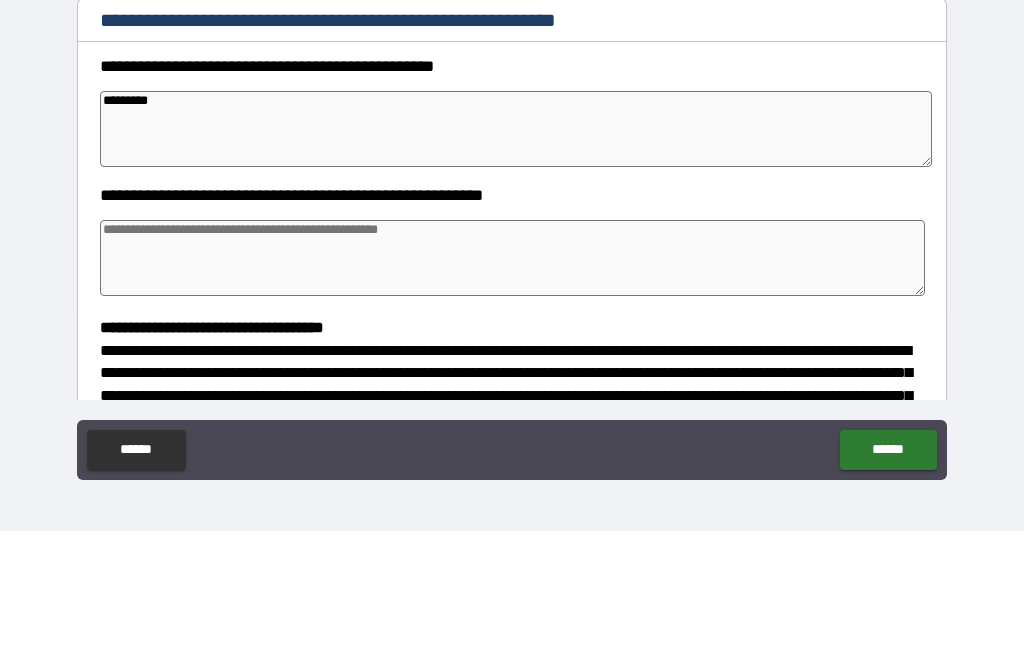 type on "*" 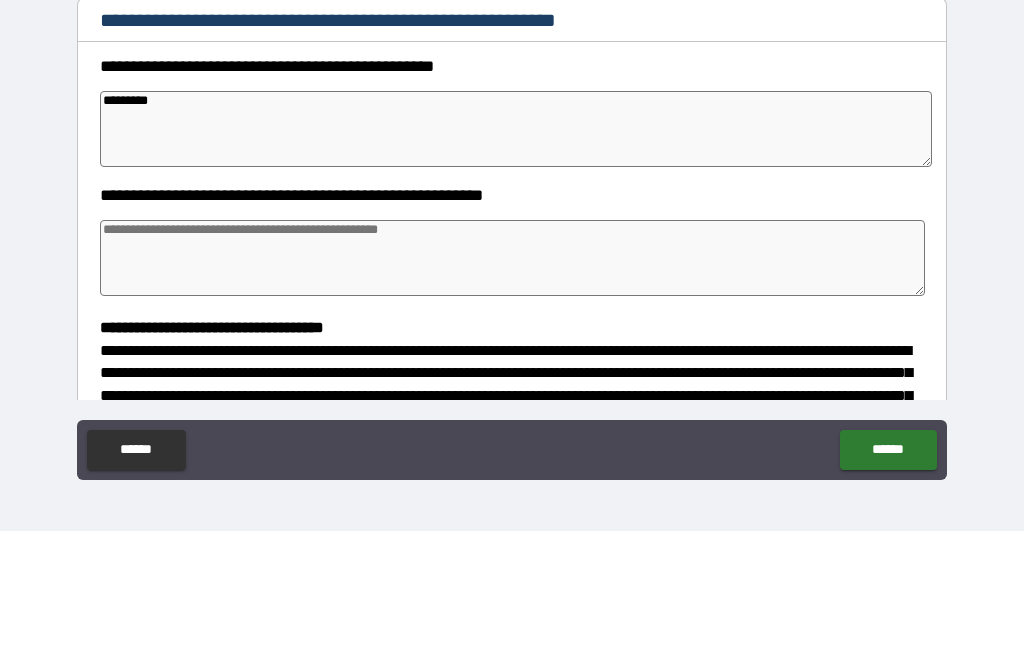type on "*" 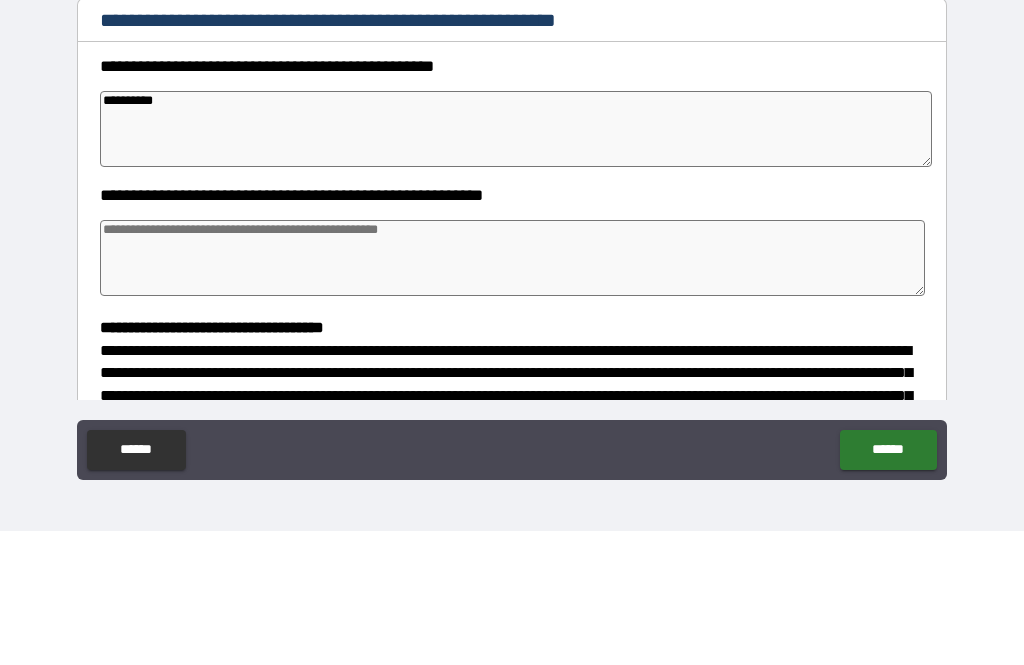 type on "*" 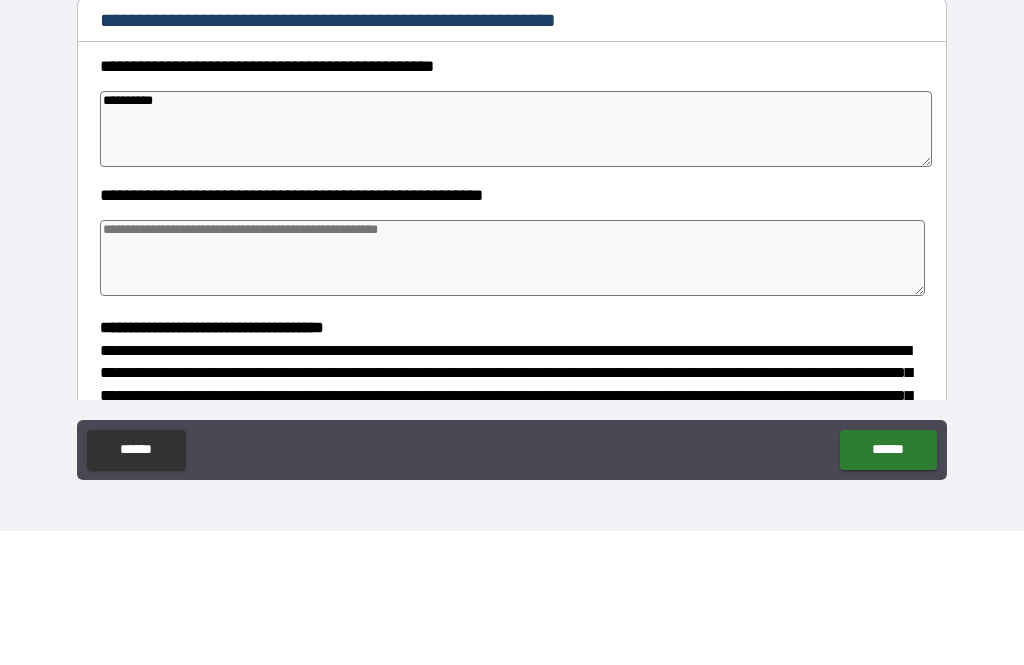 type on "*" 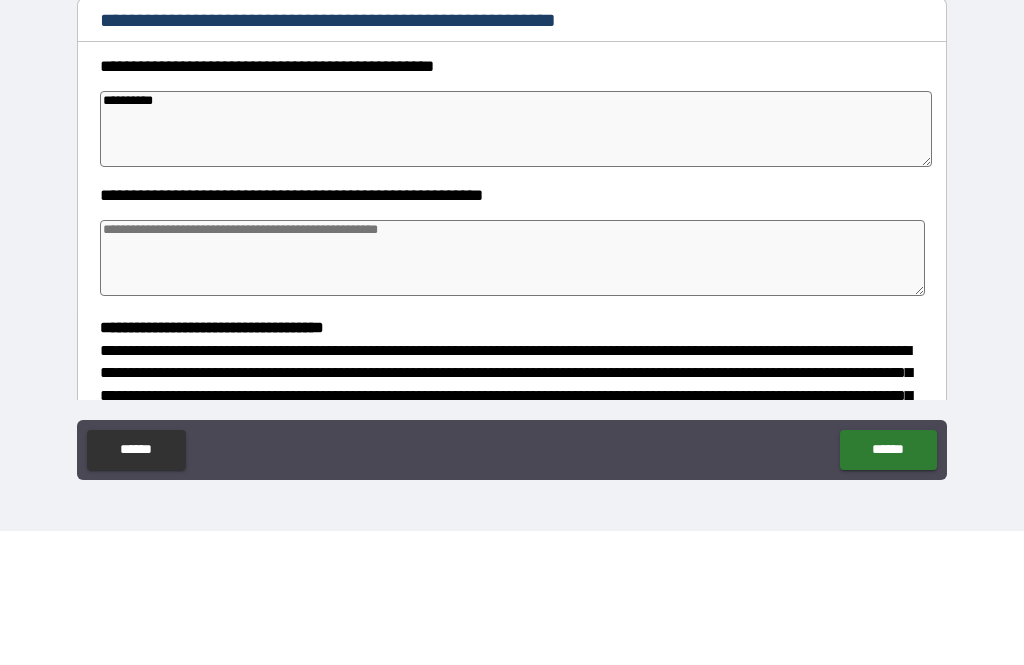 type on "*" 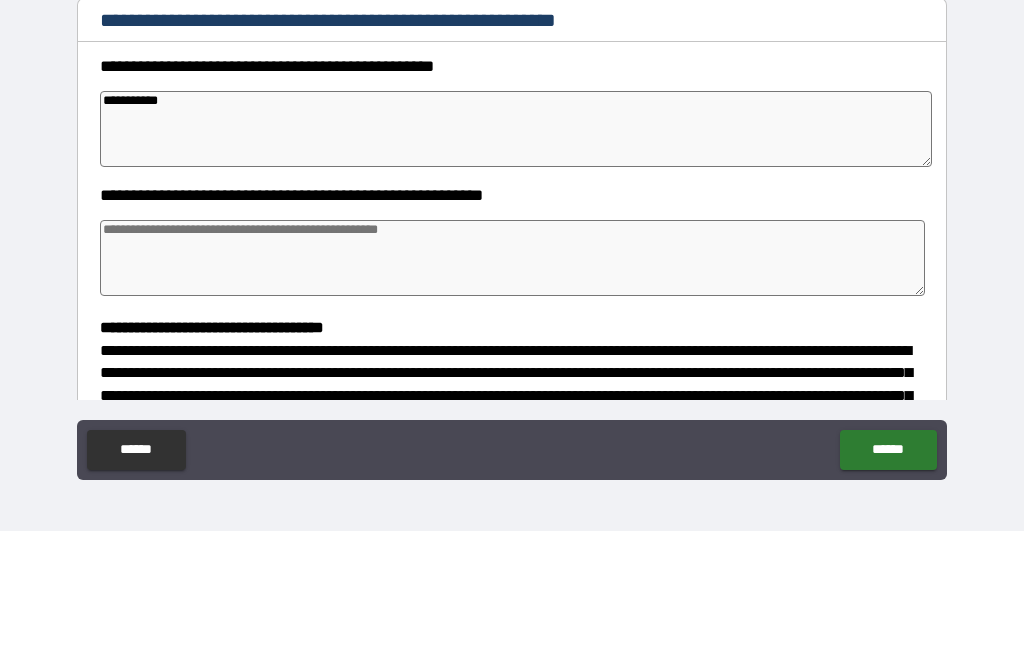 type on "*" 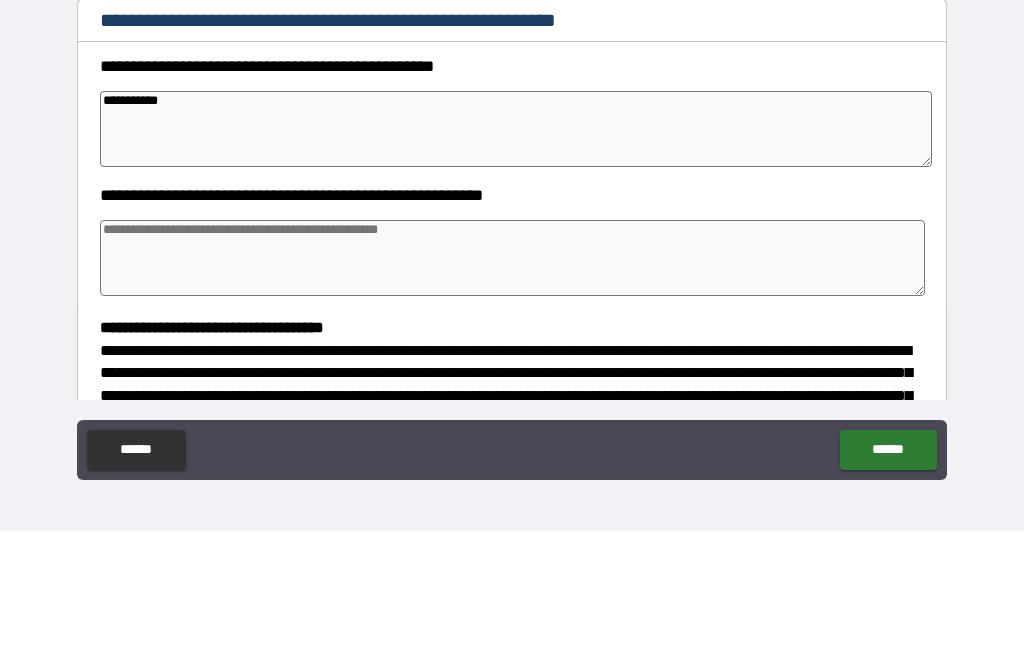 type on "*" 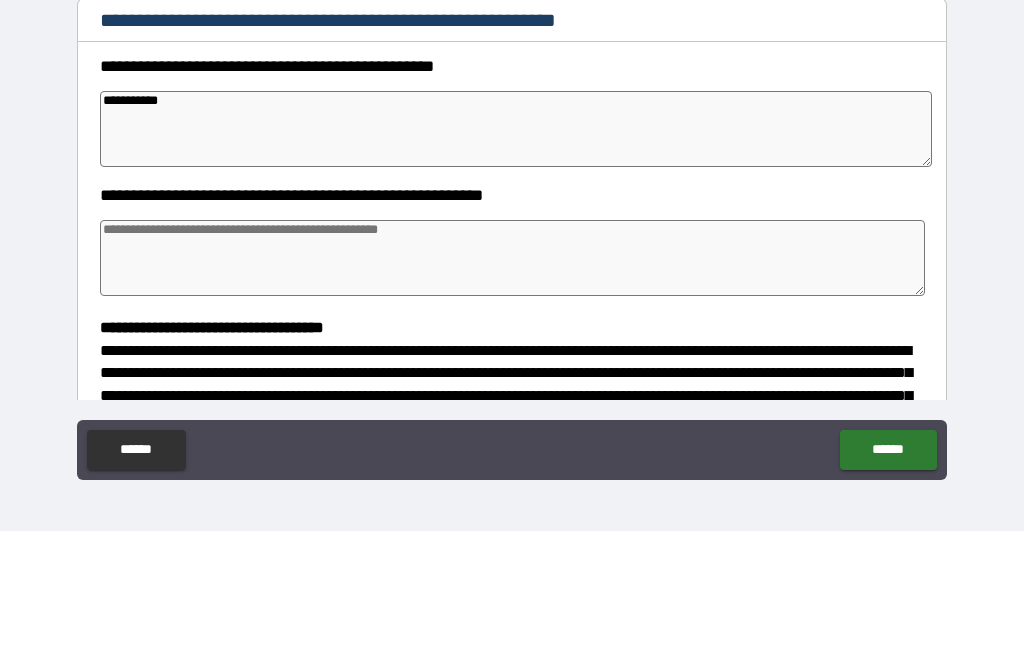 type on "*" 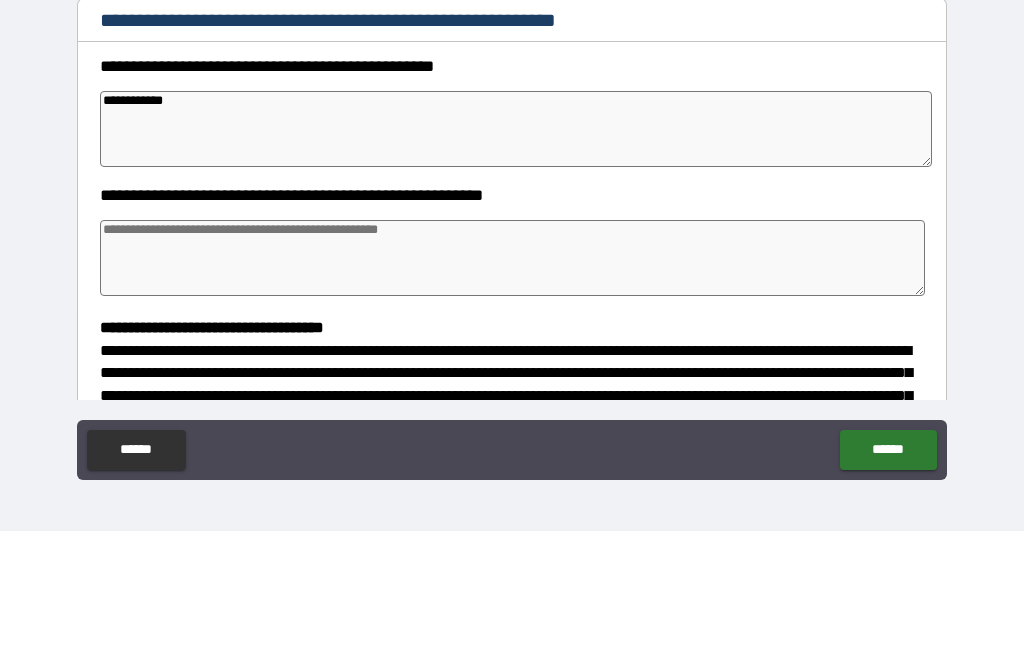 type on "**********" 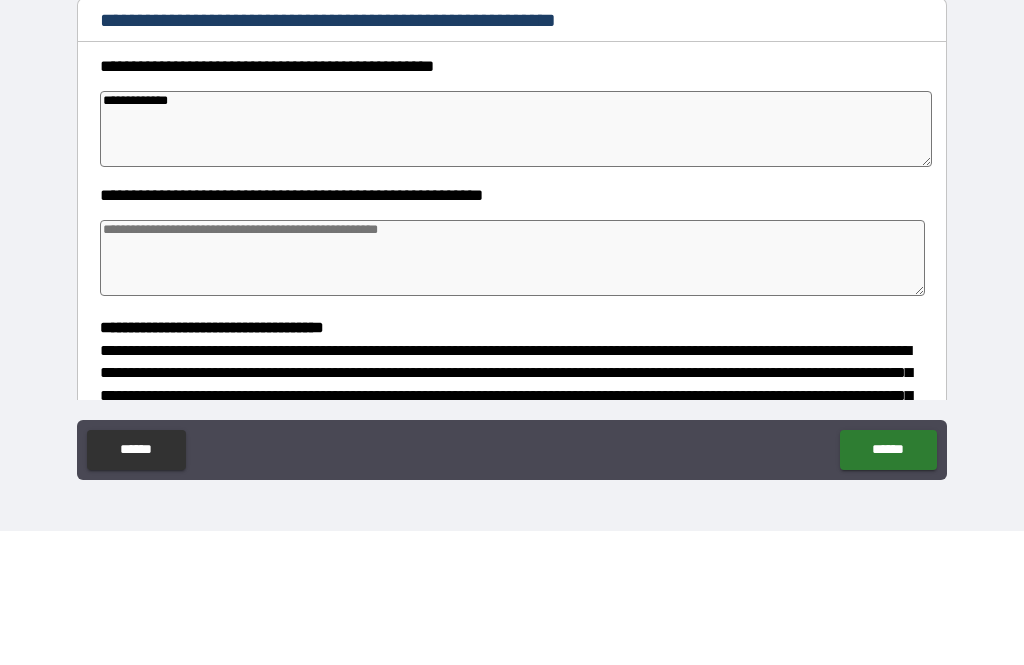 type on "*" 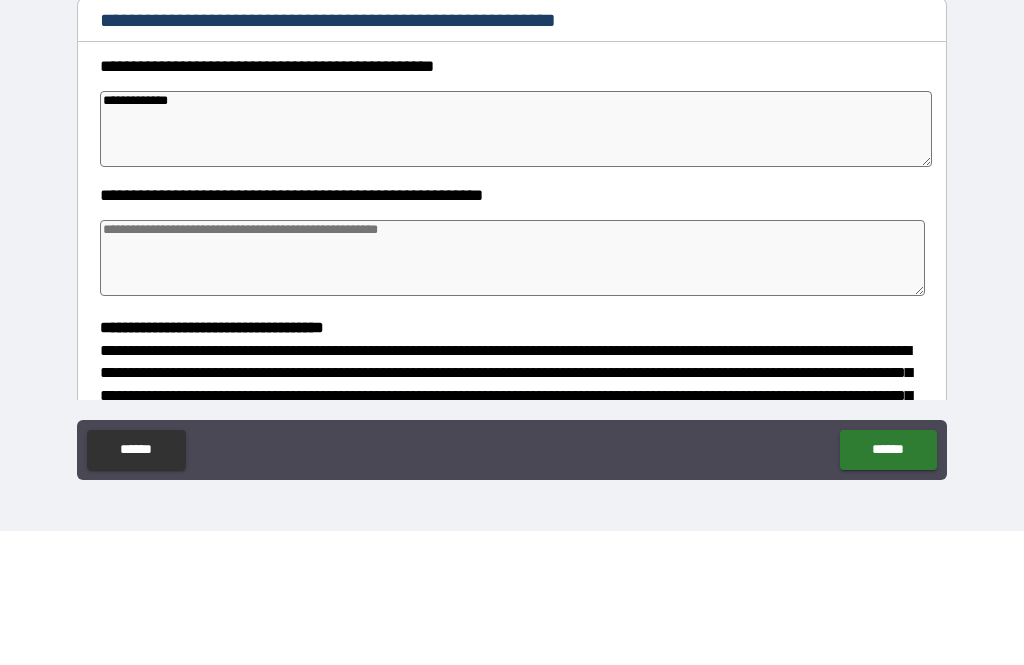 type on "*" 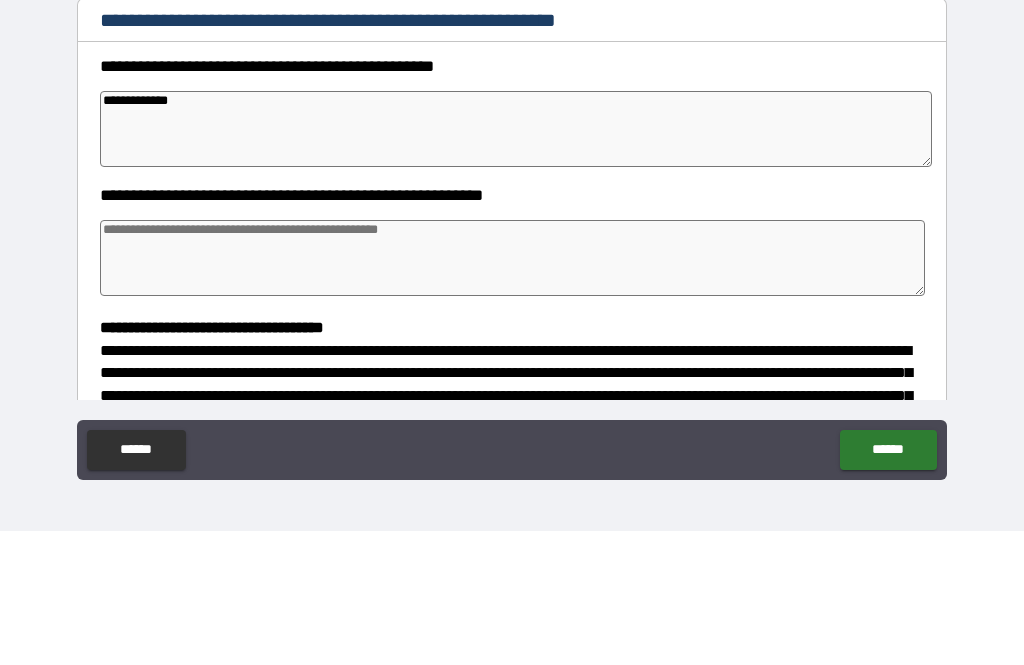 type on "*" 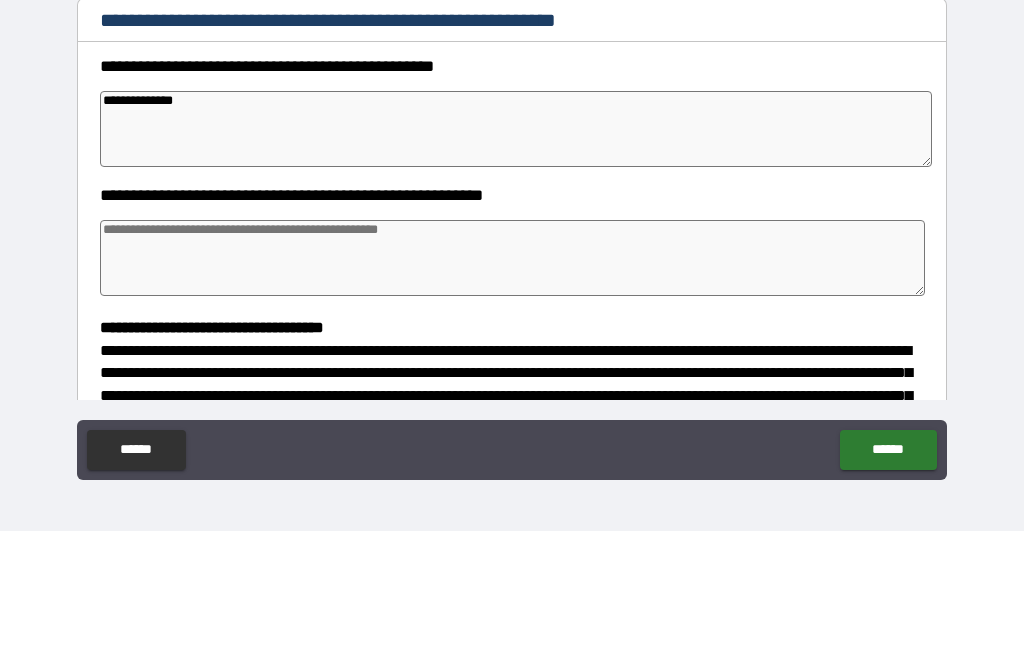 type on "*" 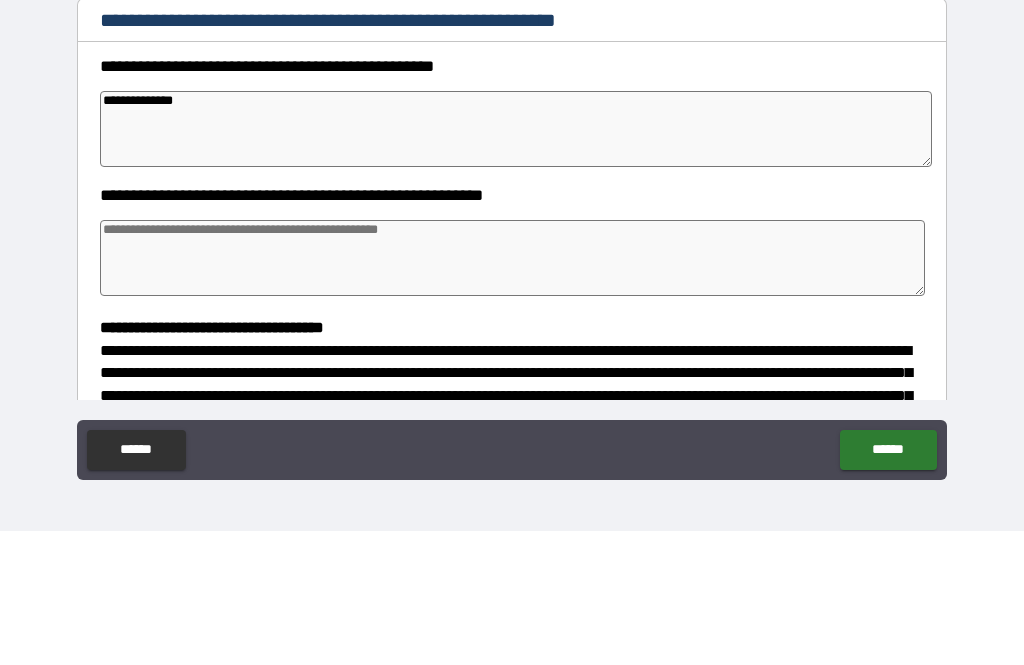 type on "*" 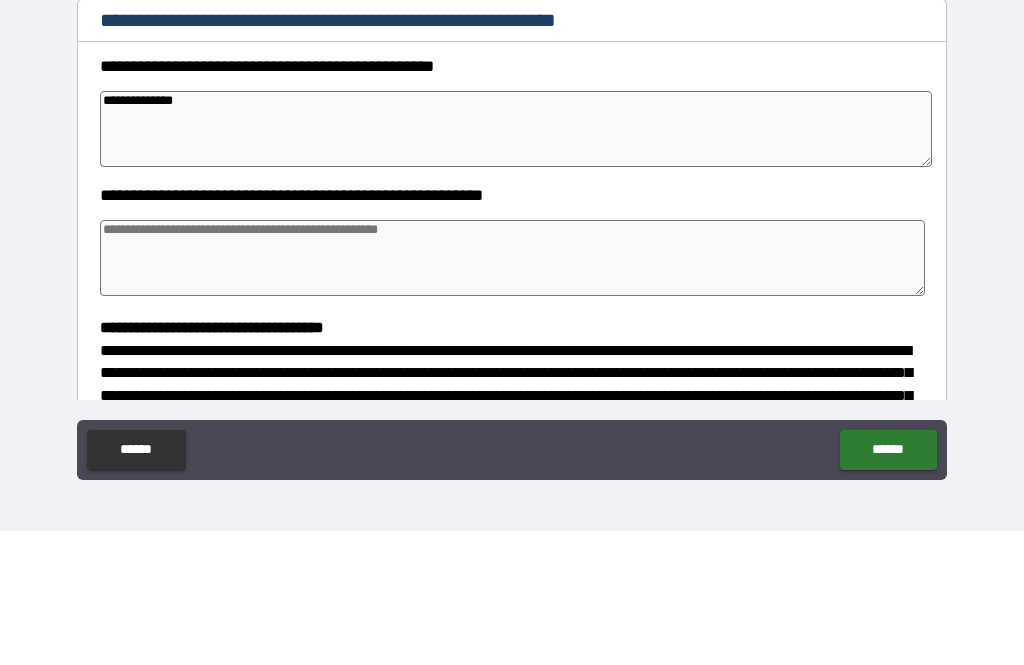 type on "*" 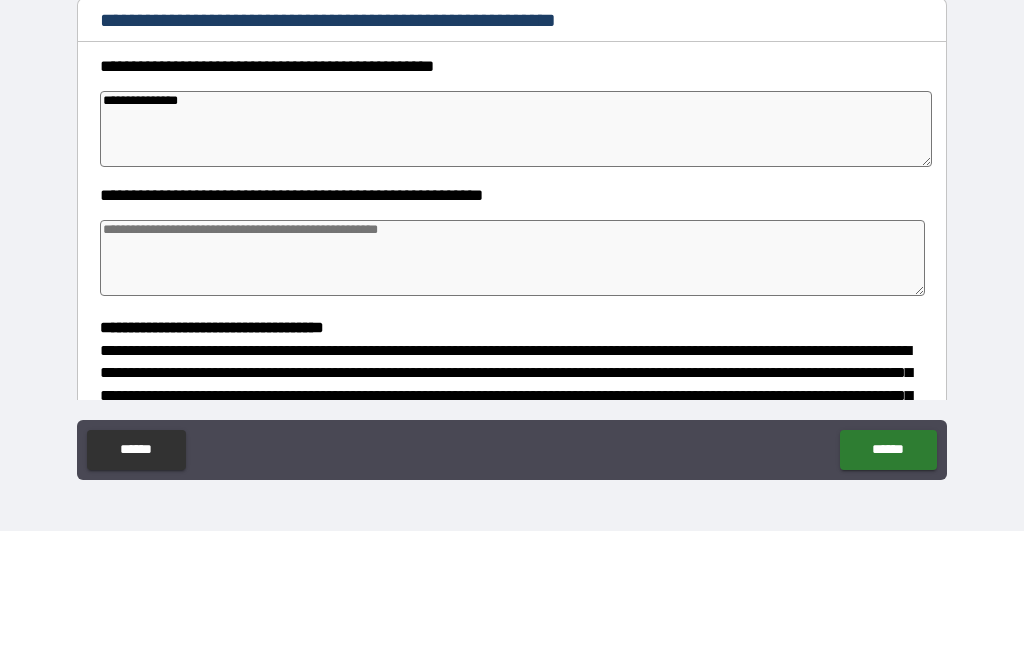 type on "*" 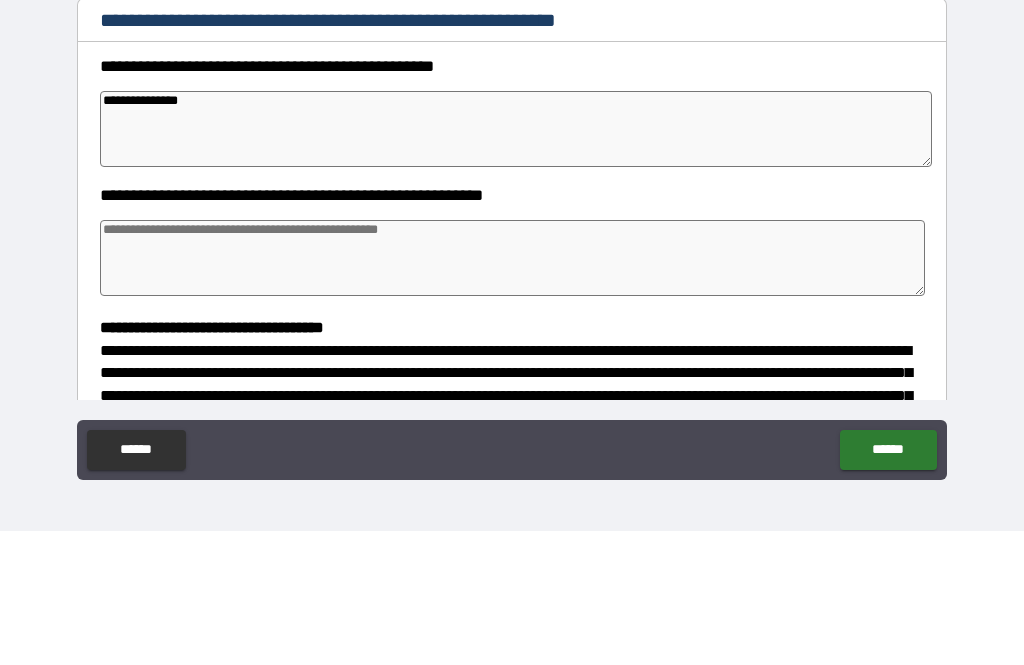 type on "*" 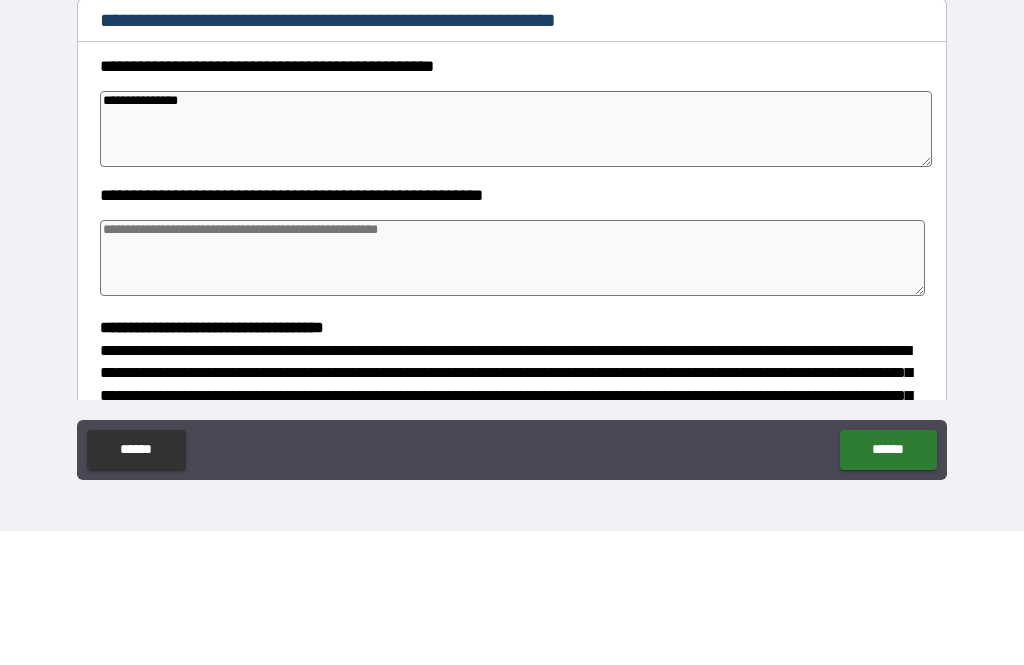 type on "*" 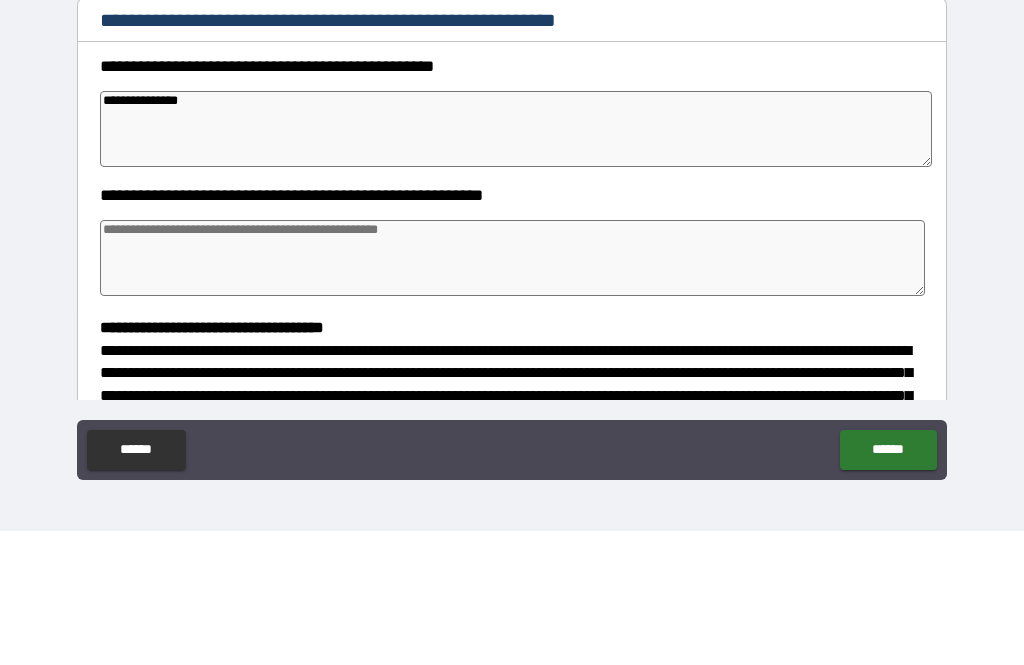 type on "**********" 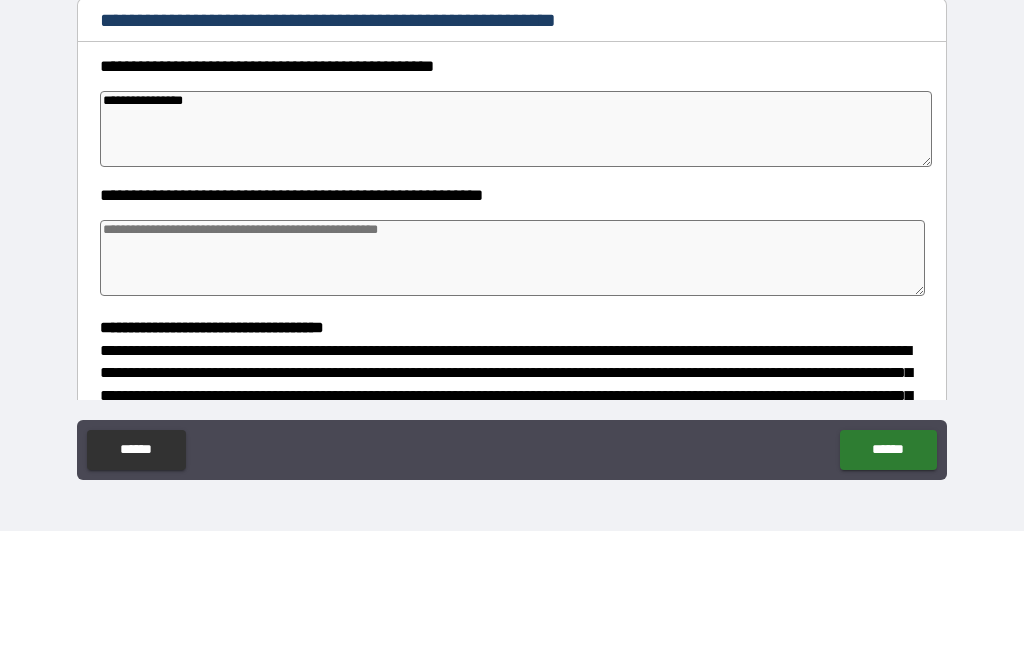 type on "*" 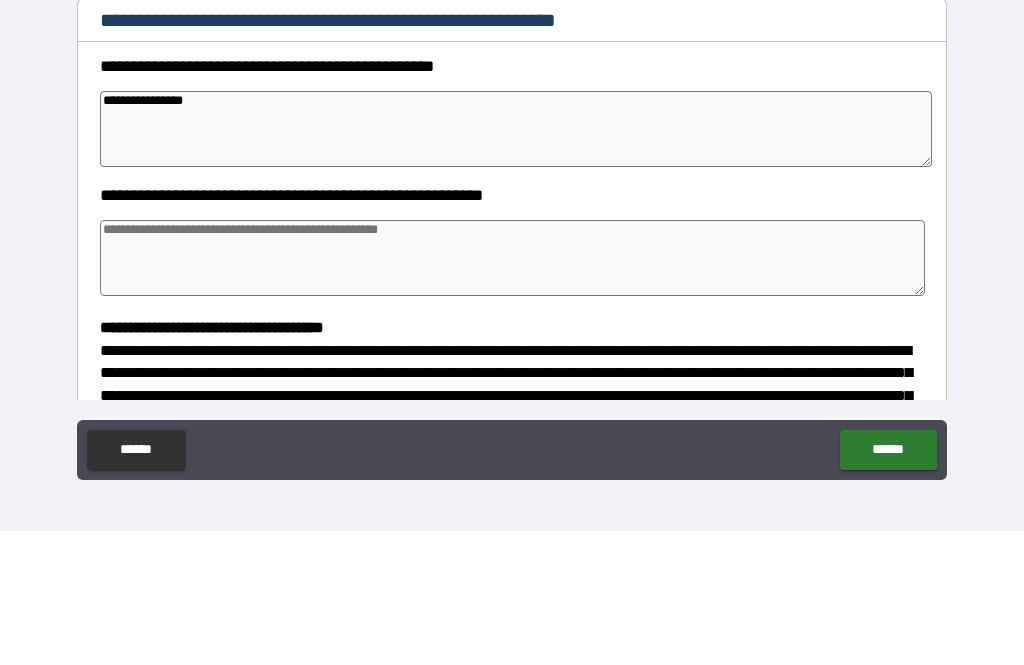 type on "*" 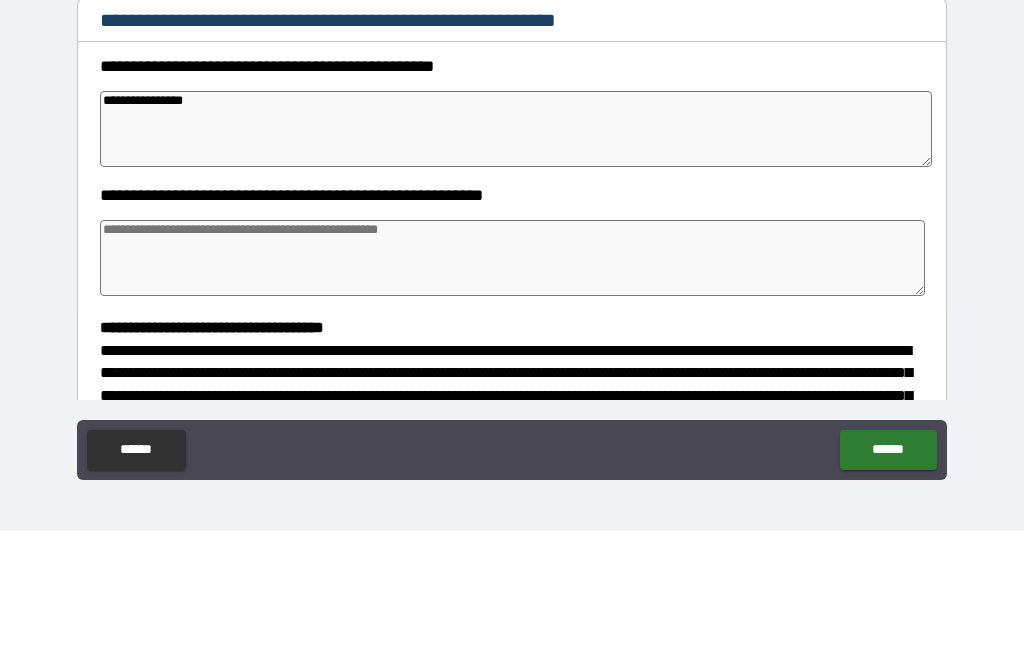 type on "*" 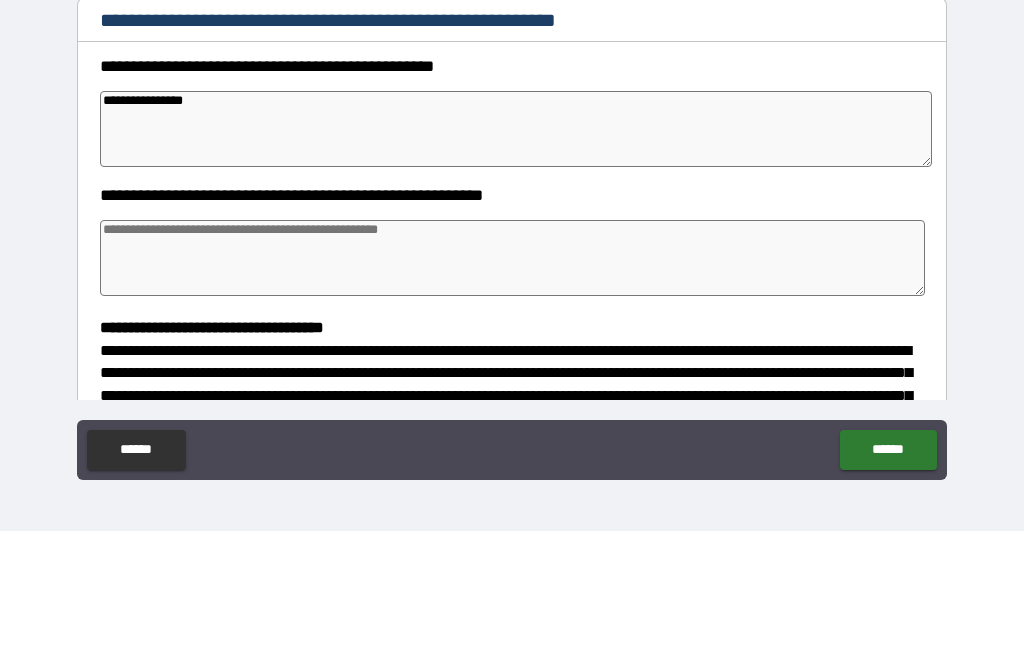 type on "**********" 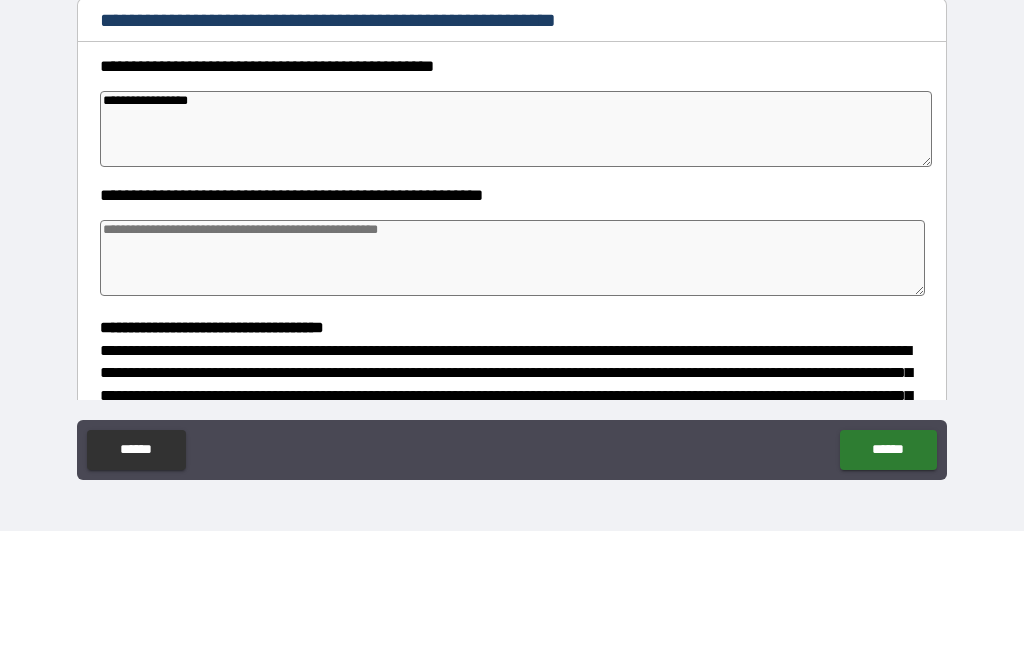 type on "*" 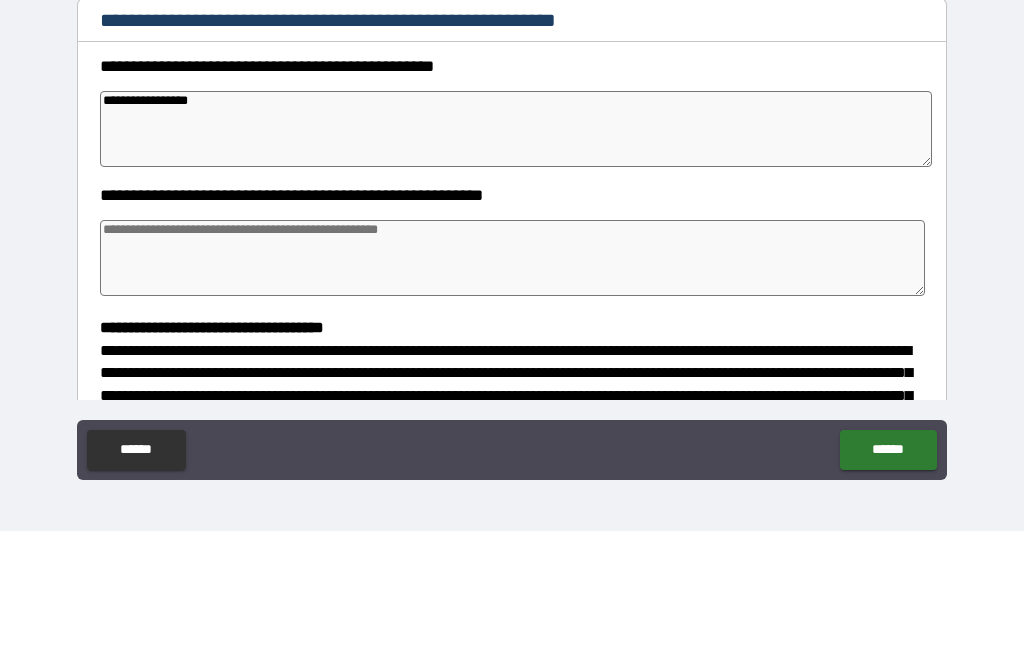 type on "*" 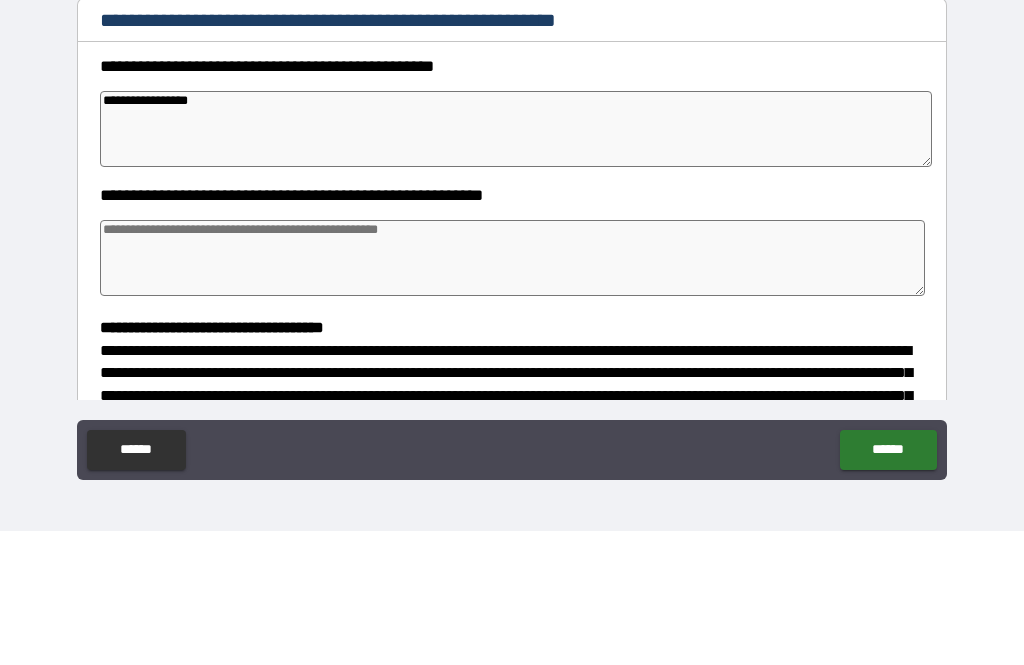 type on "*" 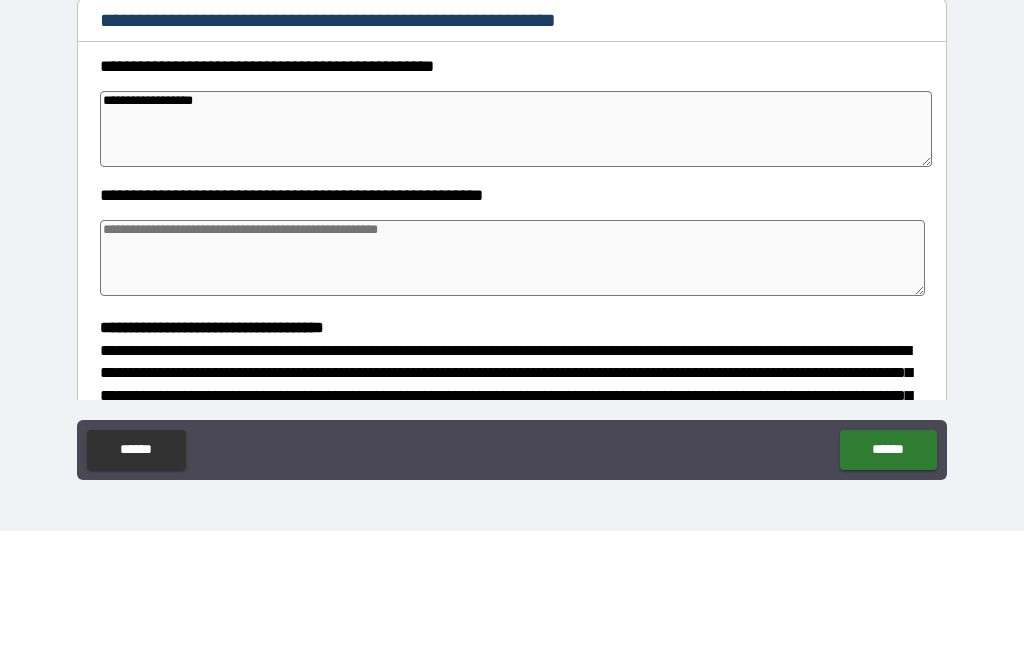 type on "*" 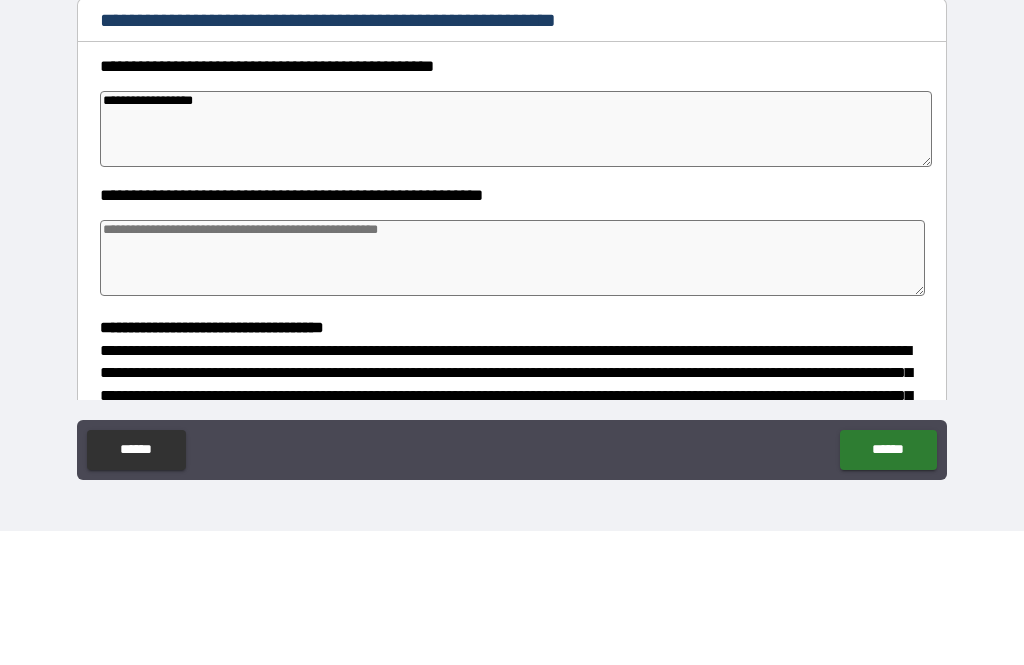 type on "*" 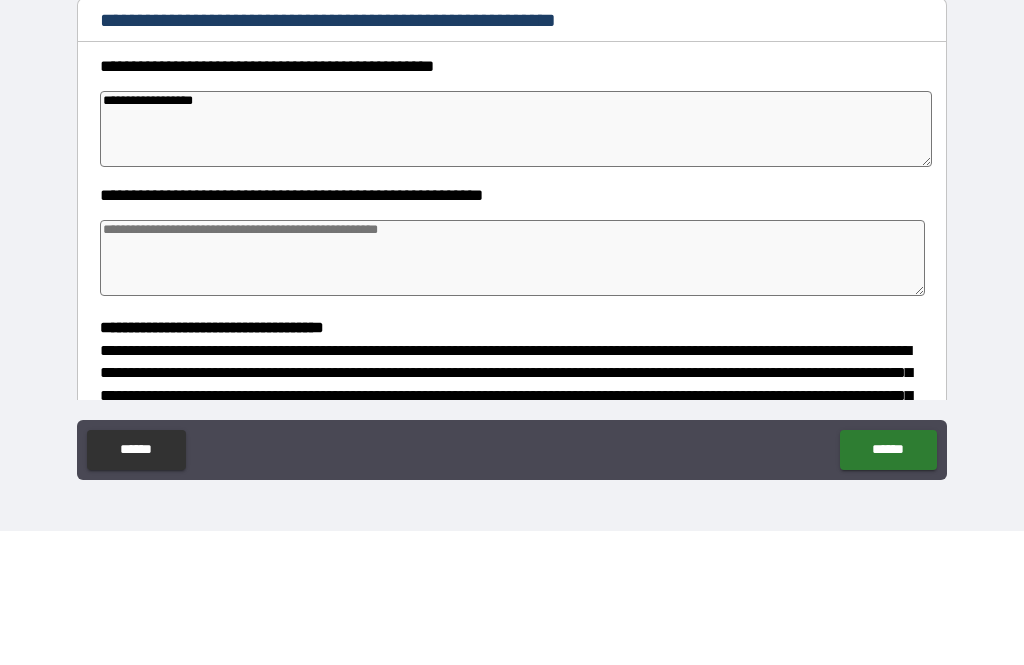 type on "*" 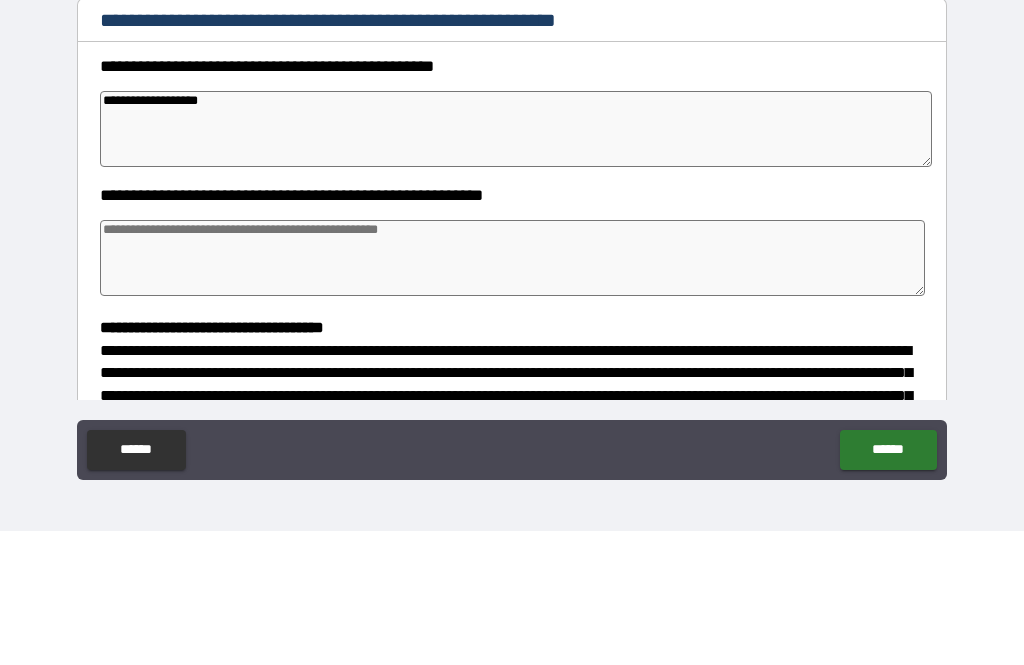 type on "*" 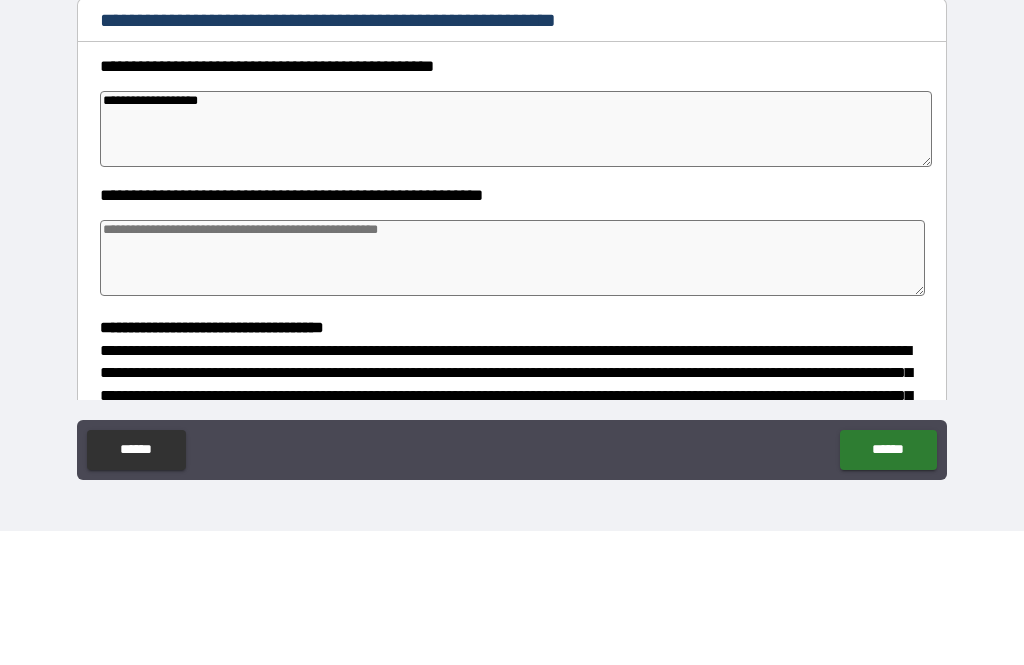 type on "*" 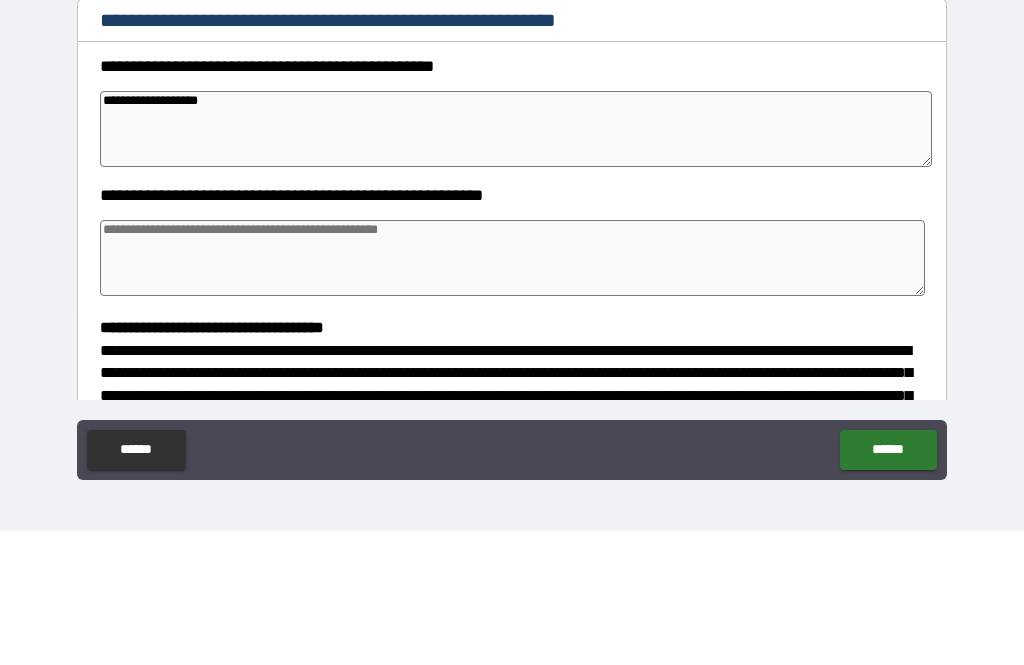 type on "*" 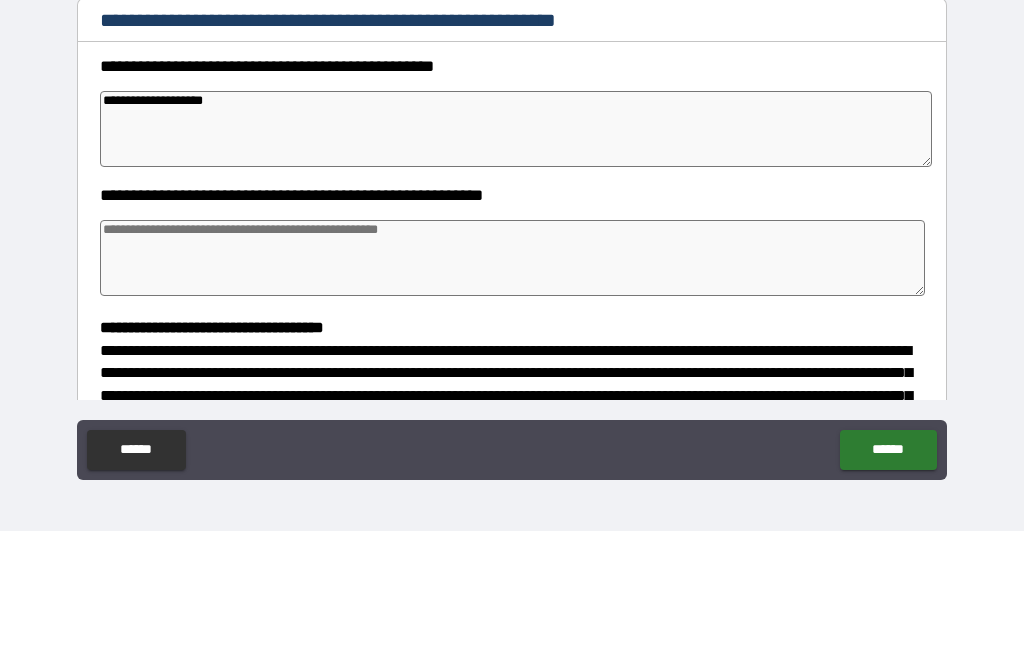 type on "*" 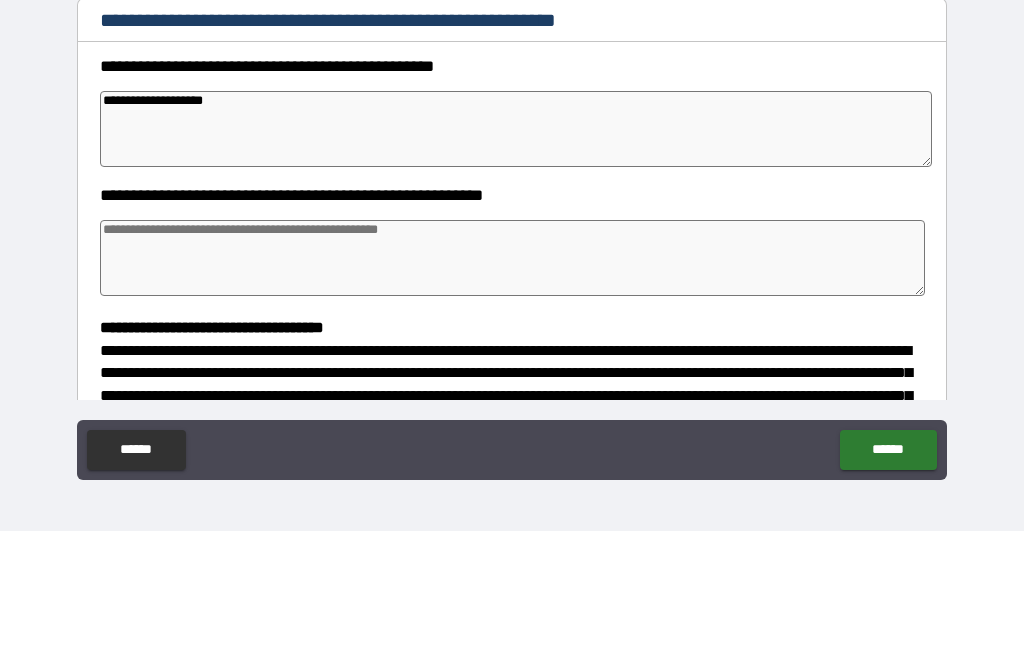 type on "**********" 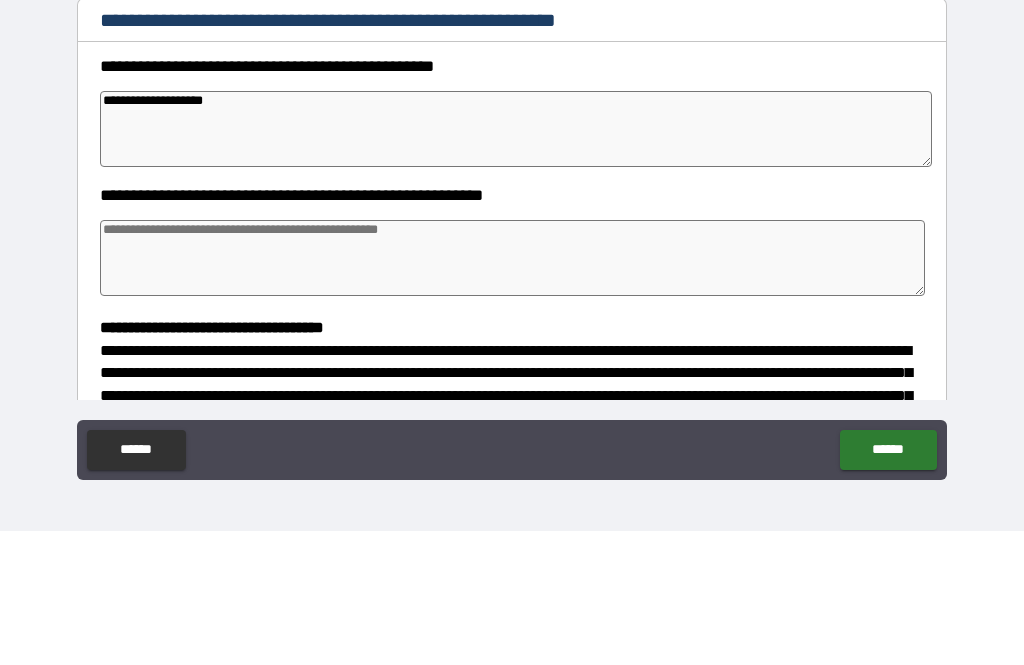 type on "*" 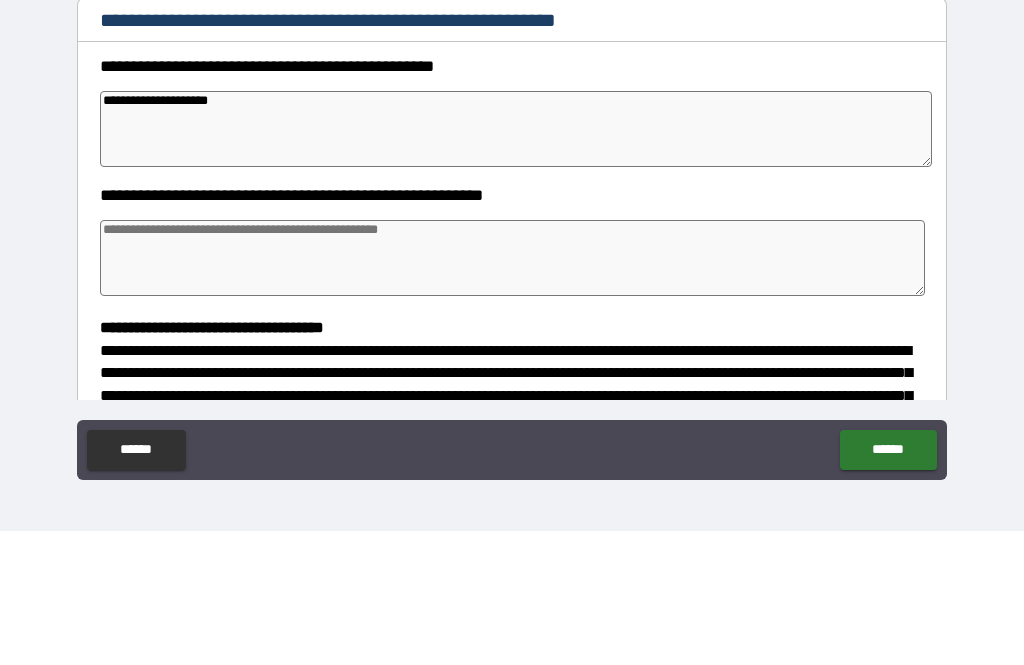 type on "*" 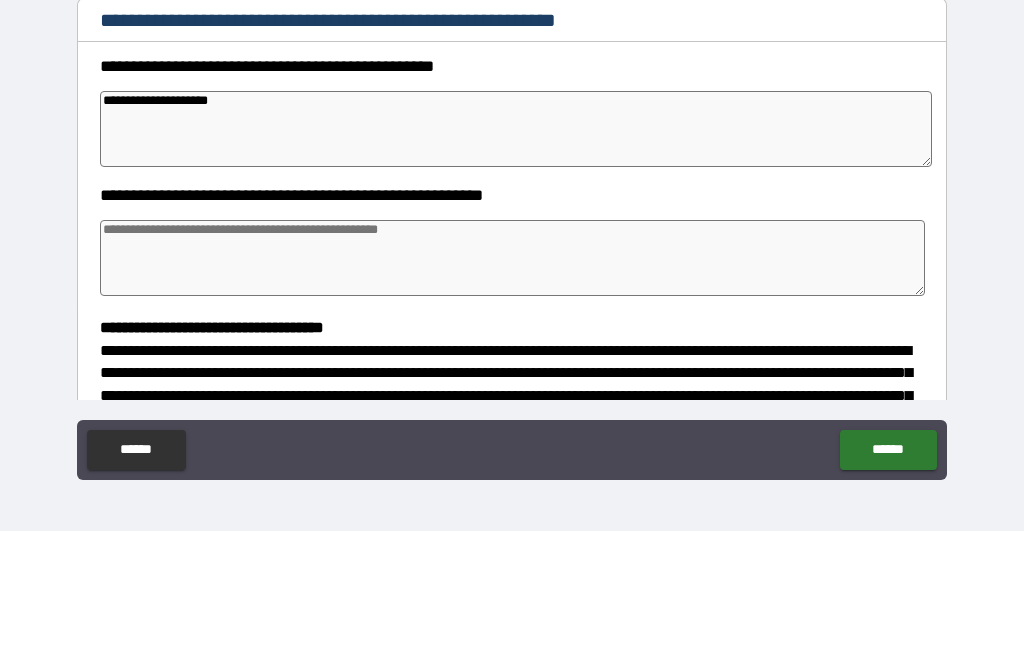 type on "**********" 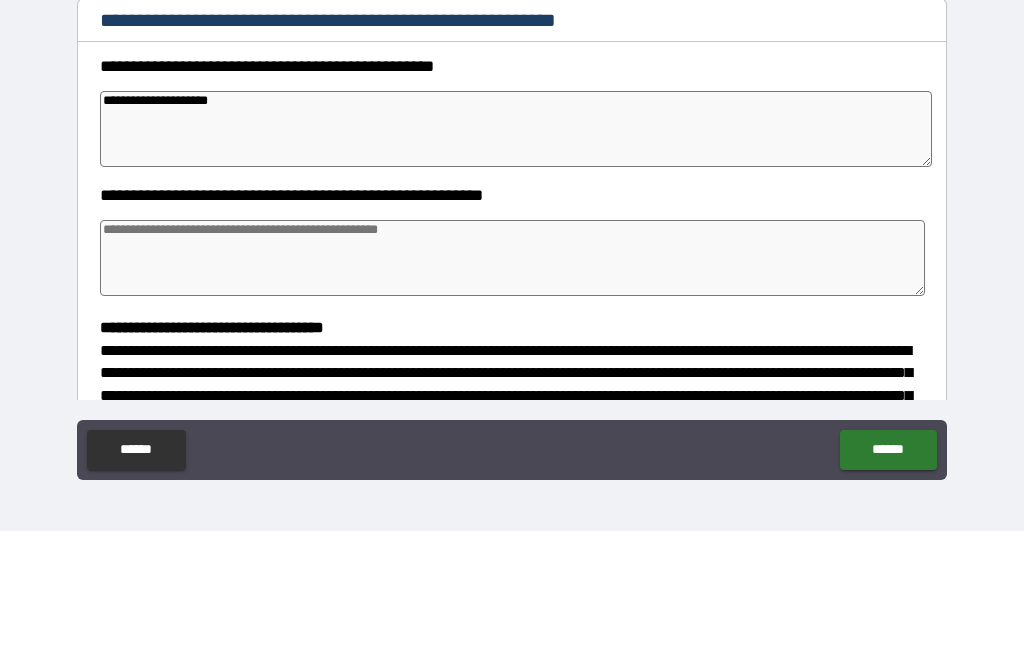 type on "*" 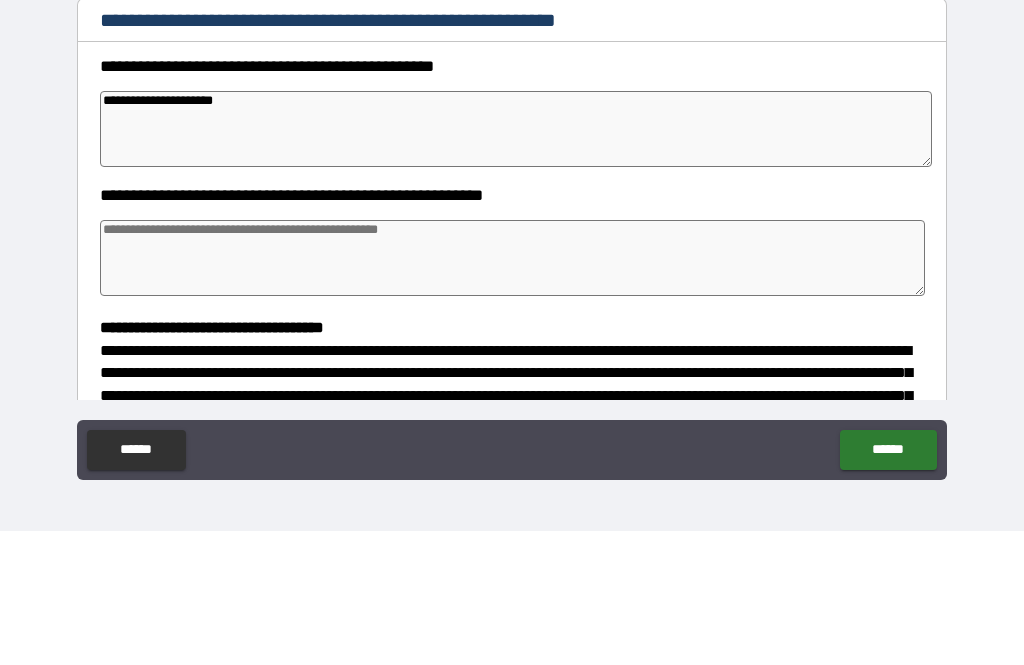 type on "*" 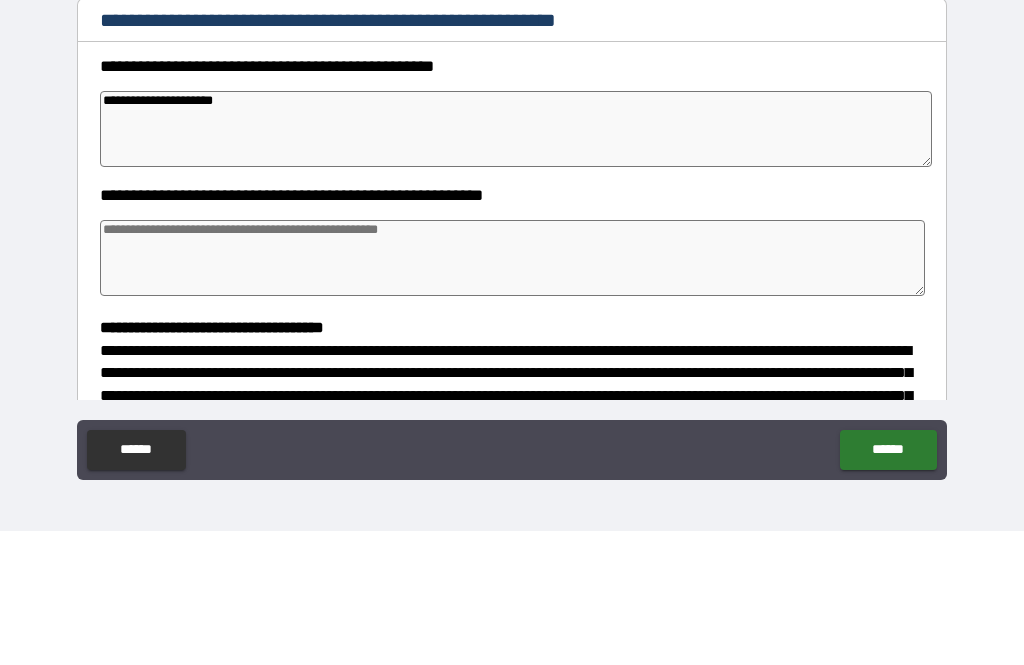 type on "**********" 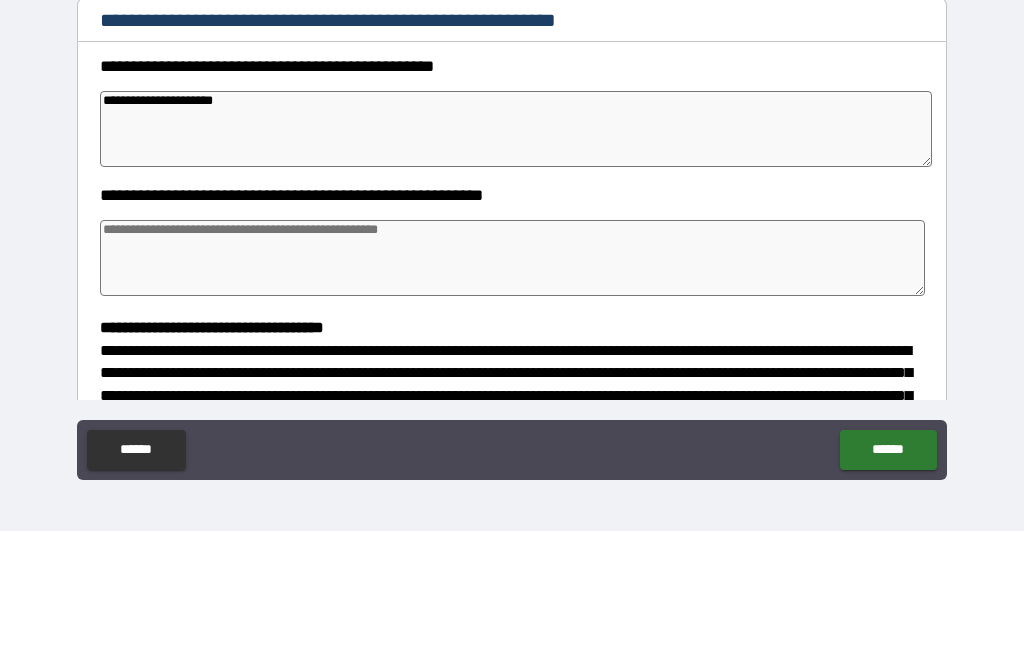 type on "*" 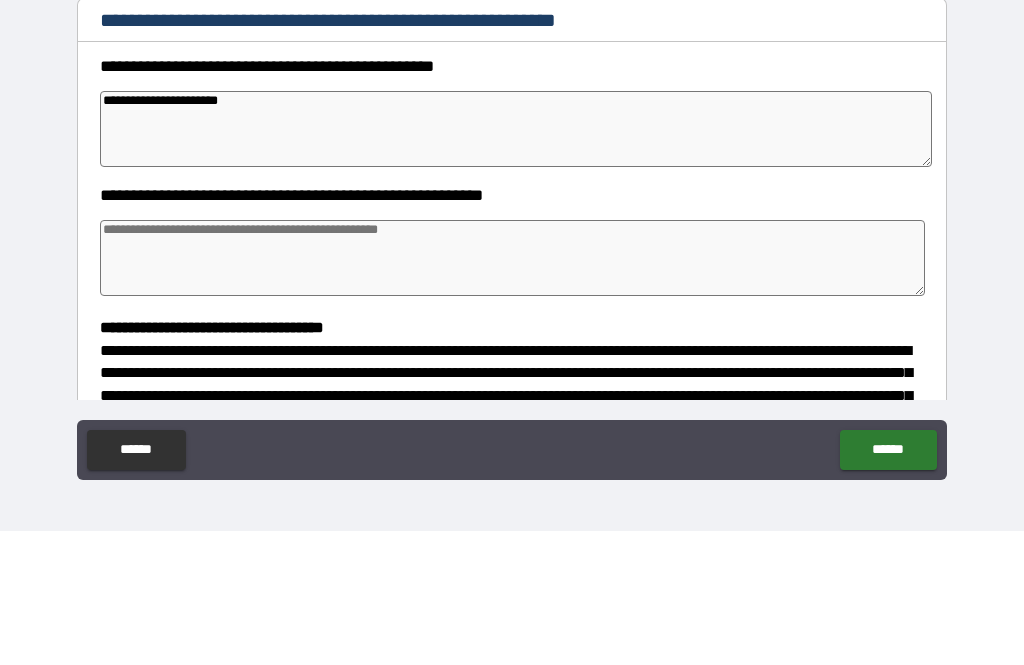 type on "**********" 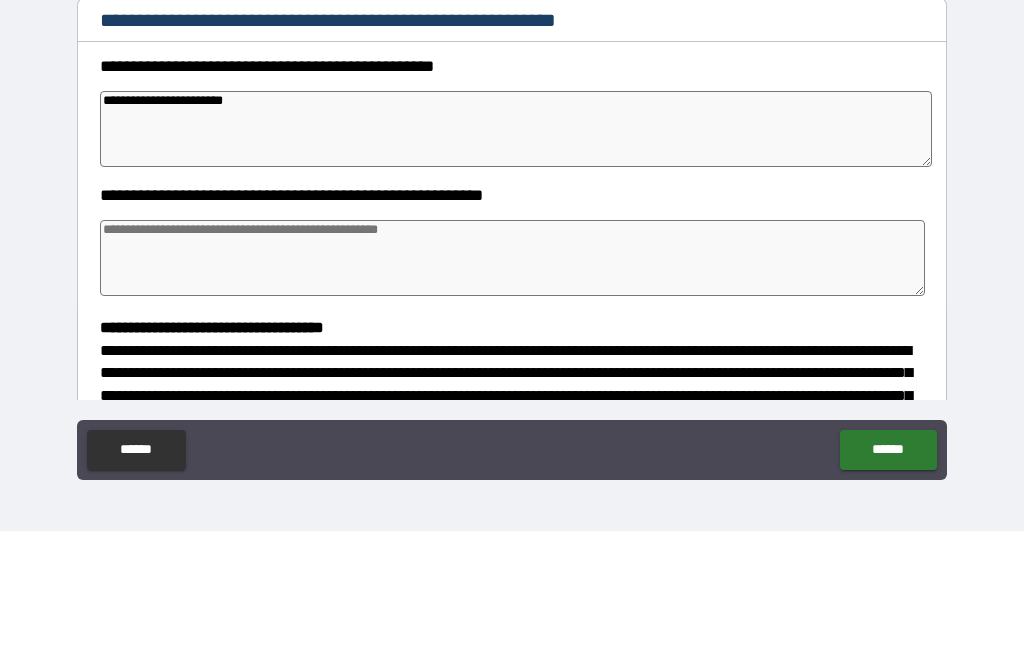 type on "*" 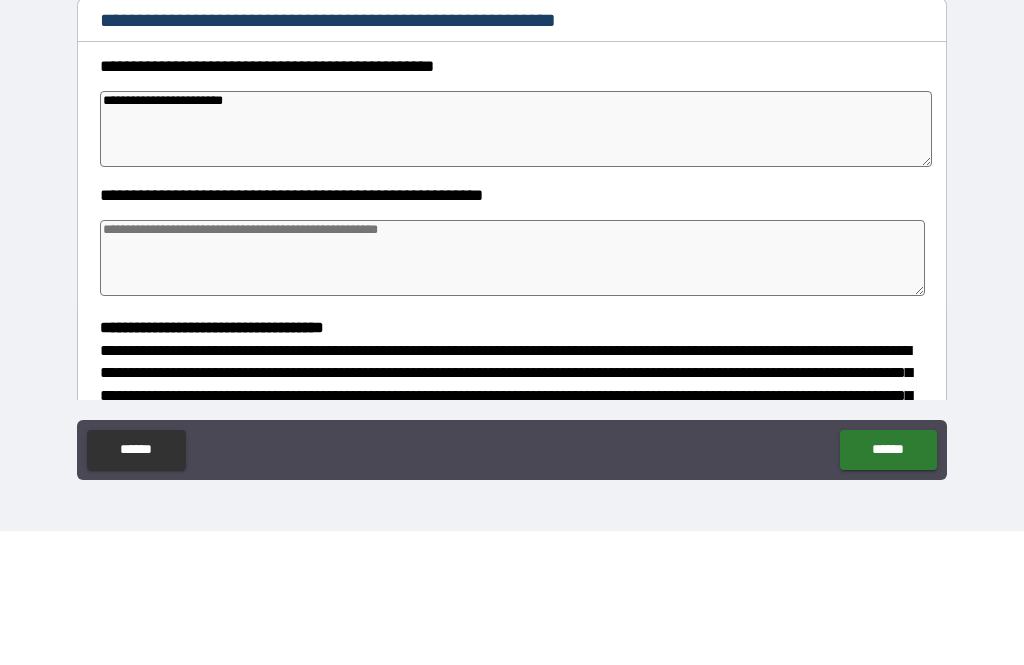 type on "*" 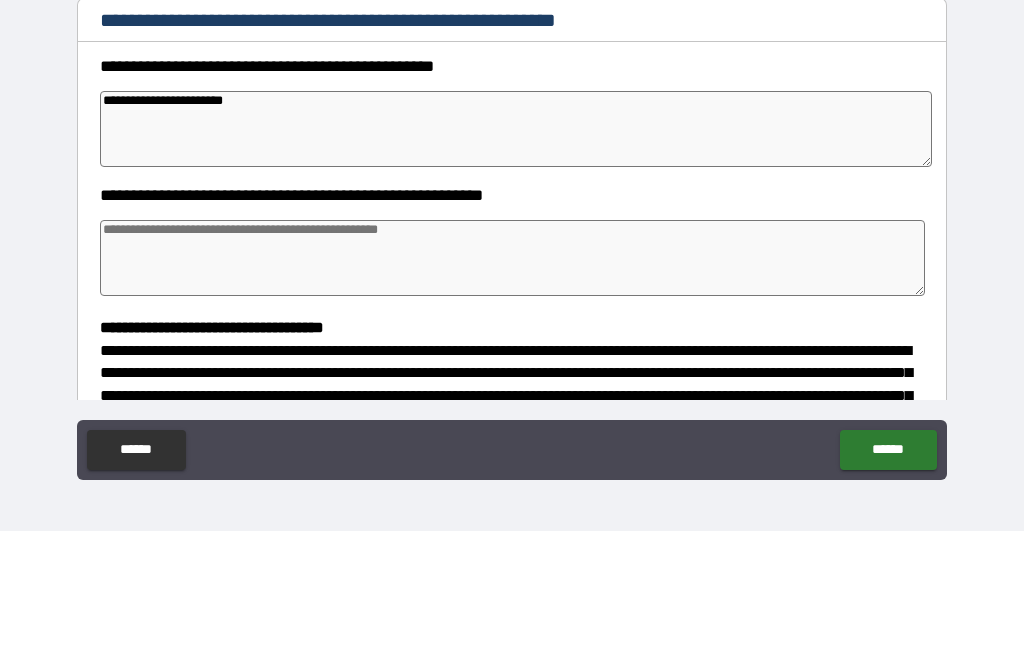 type on "*" 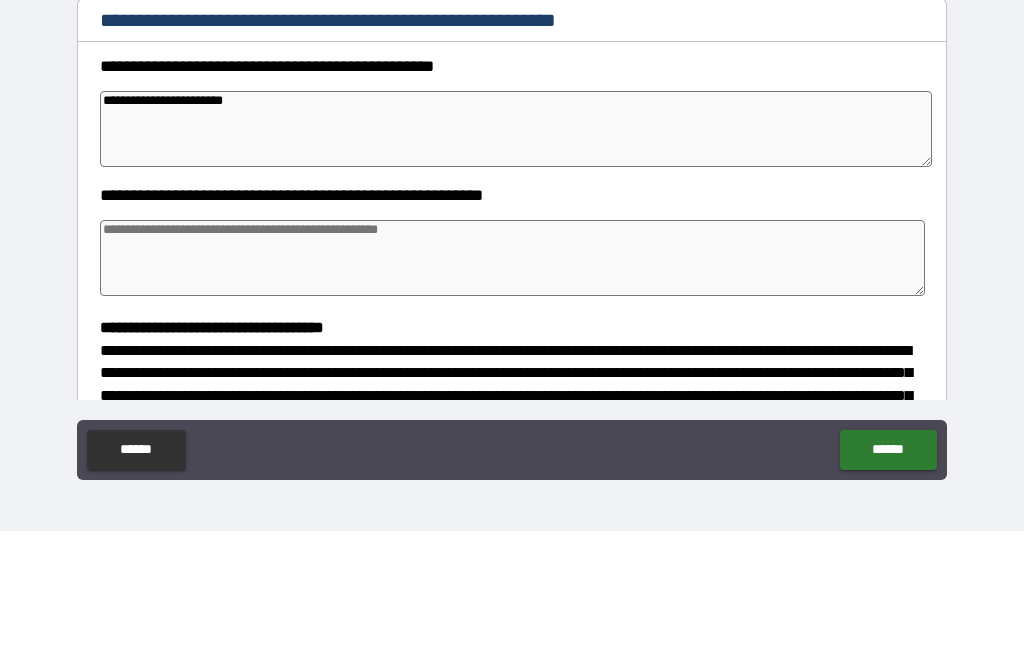 type on "**********" 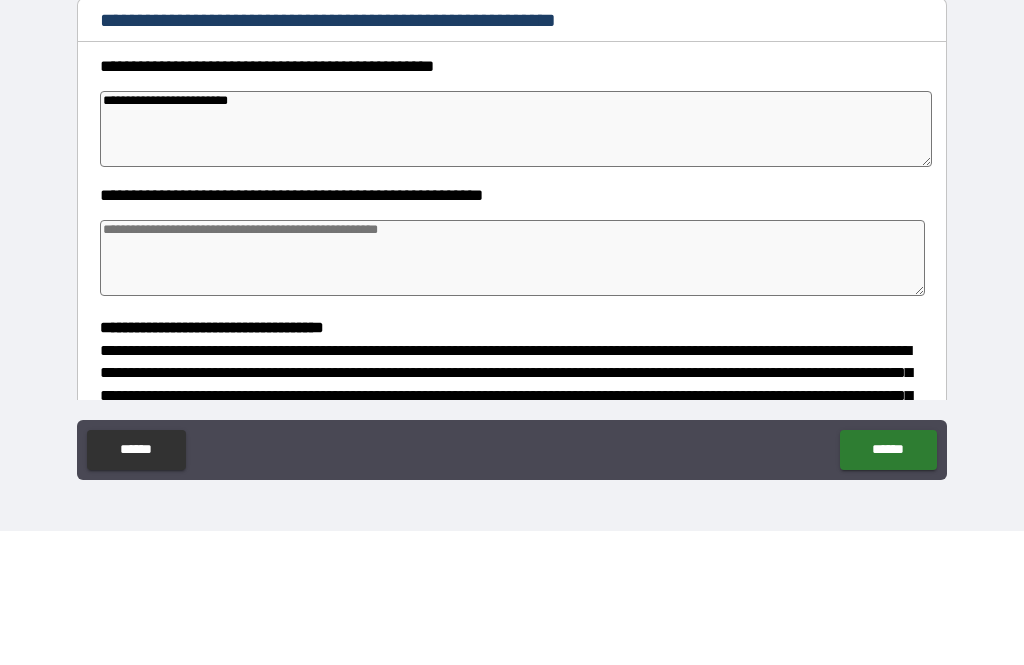 type on "*" 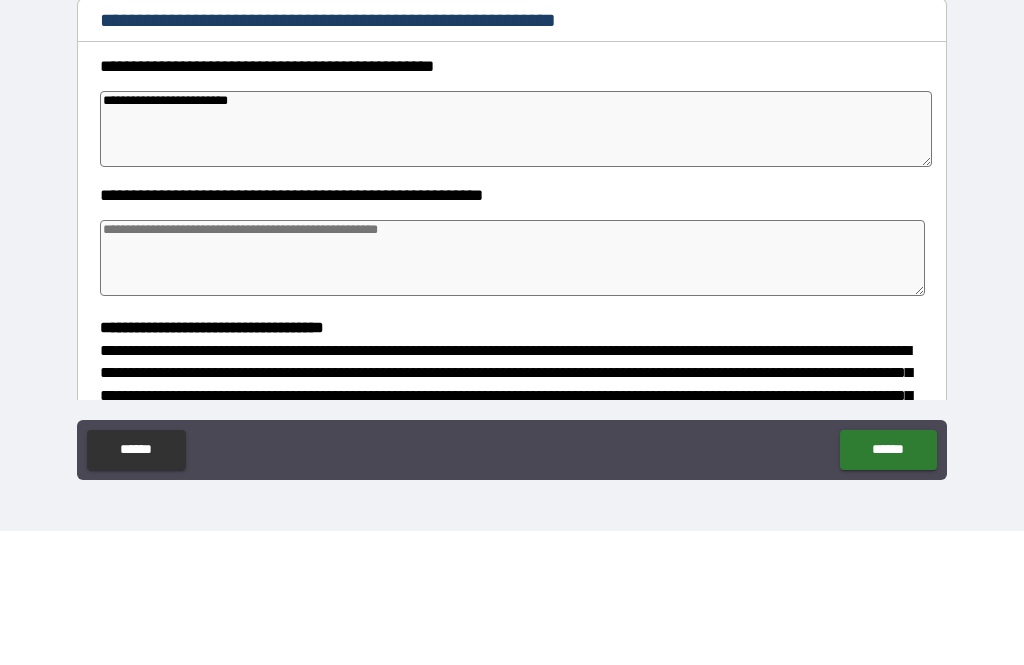 type on "*" 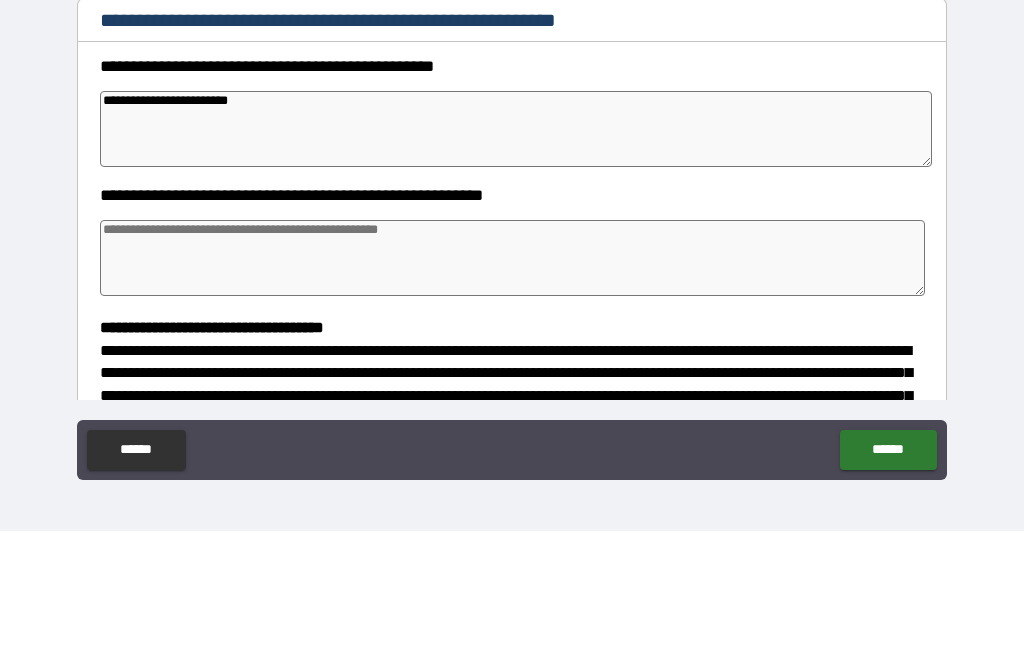 type on "*" 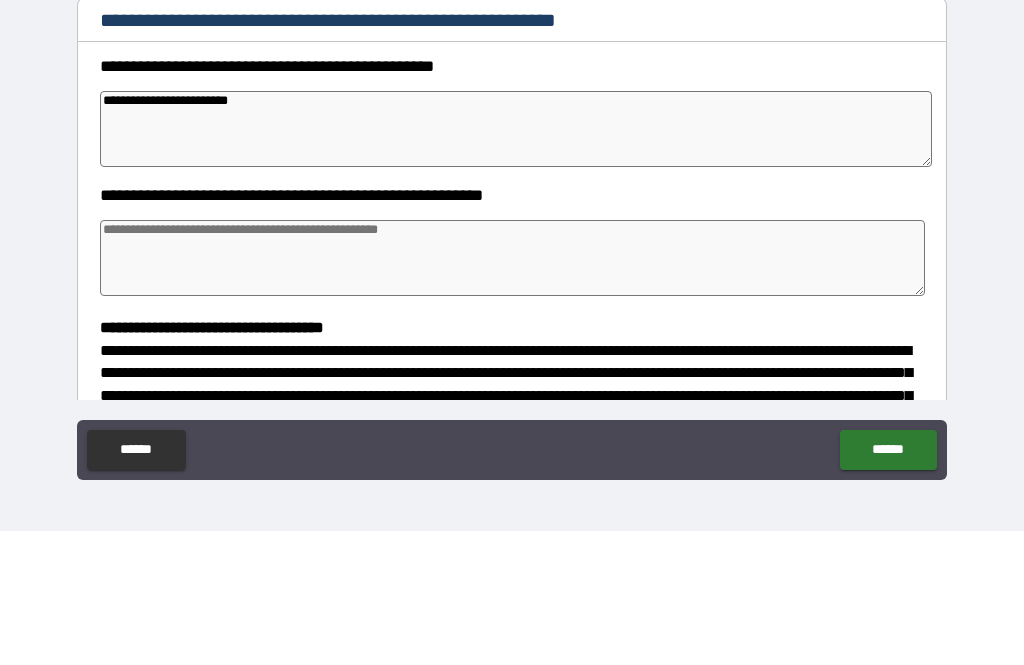 type on "**********" 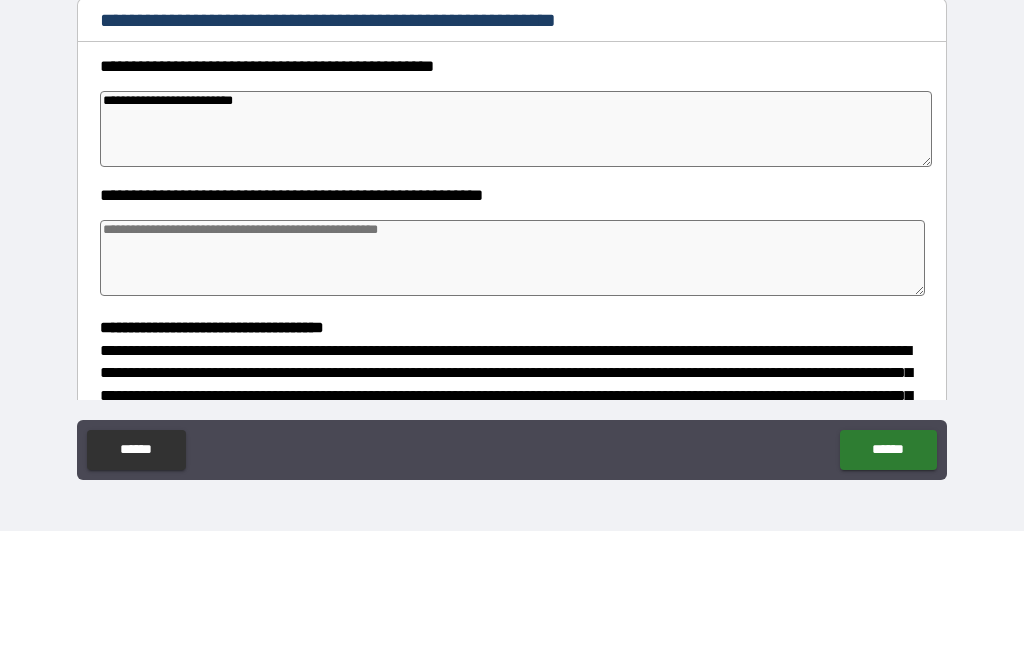 type on "*" 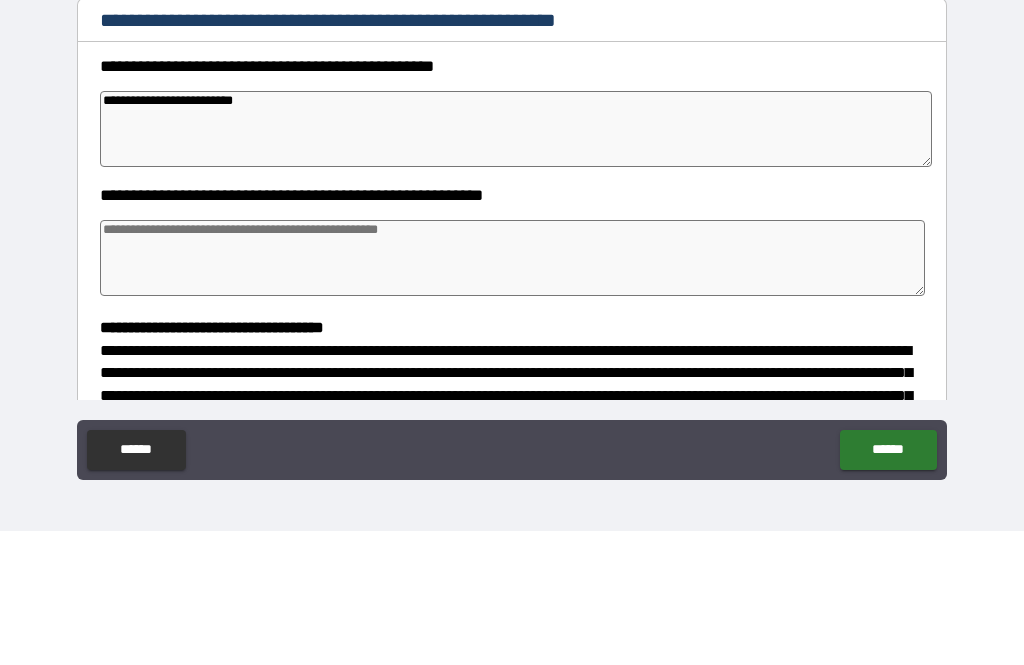 type on "*" 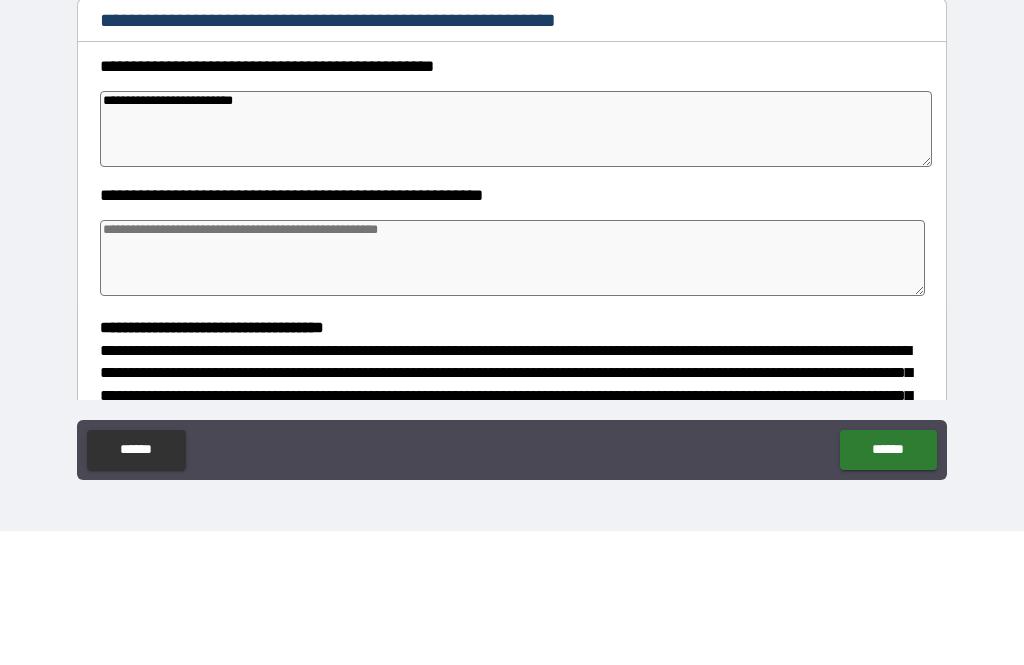 type on "*" 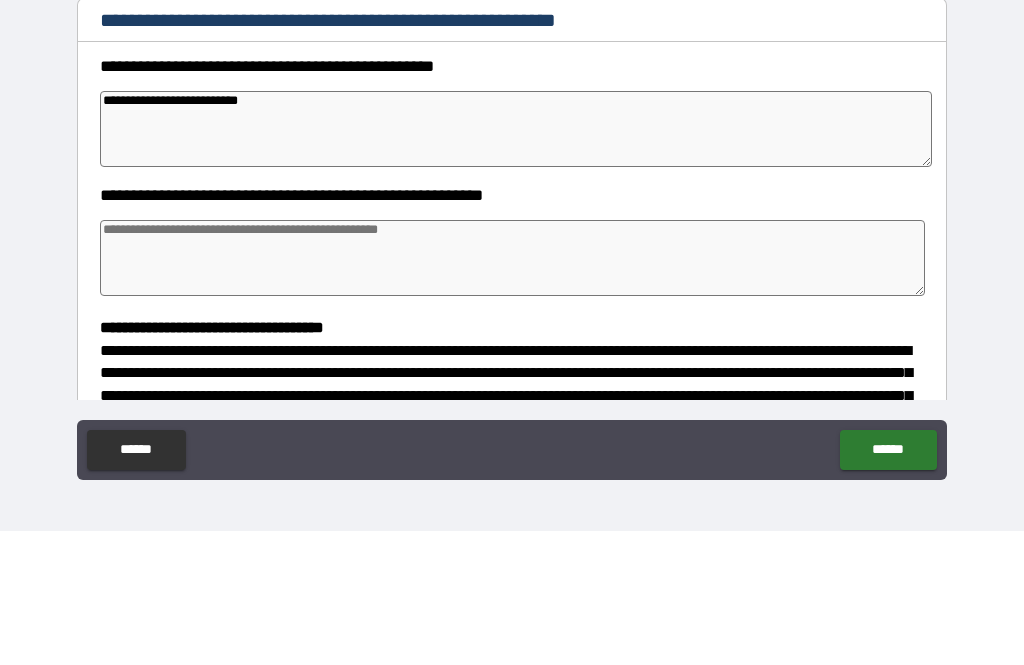 type on "*" 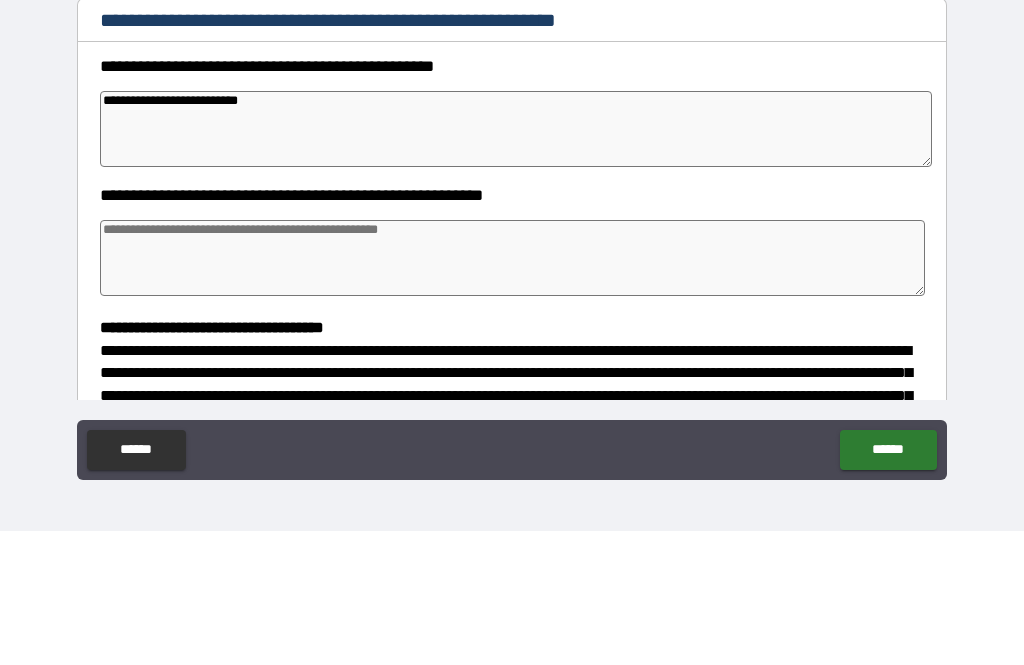 type on "*" 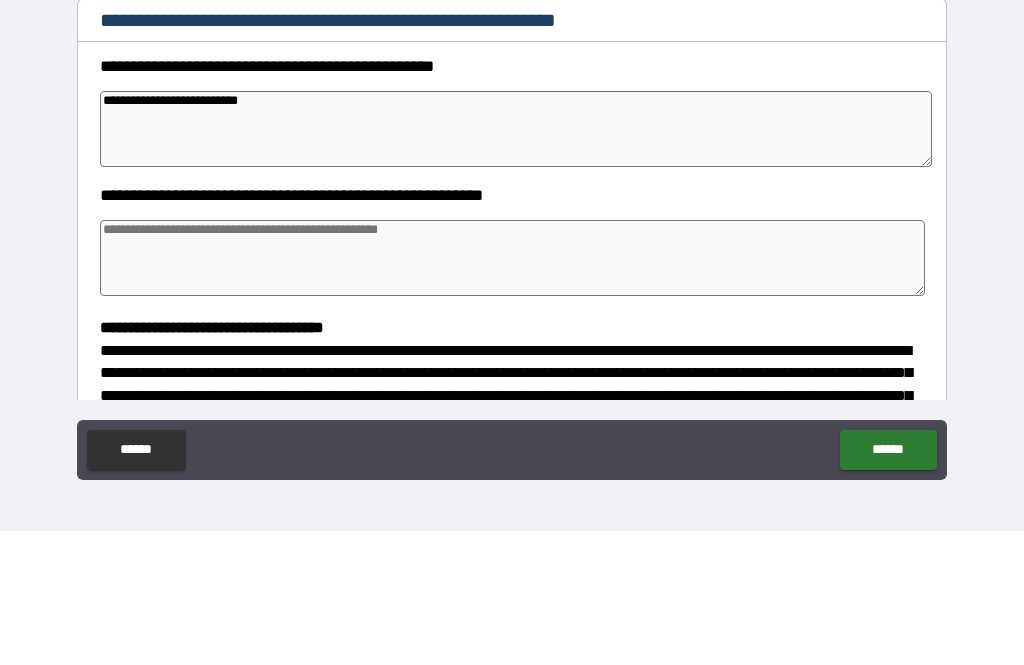type on "*" 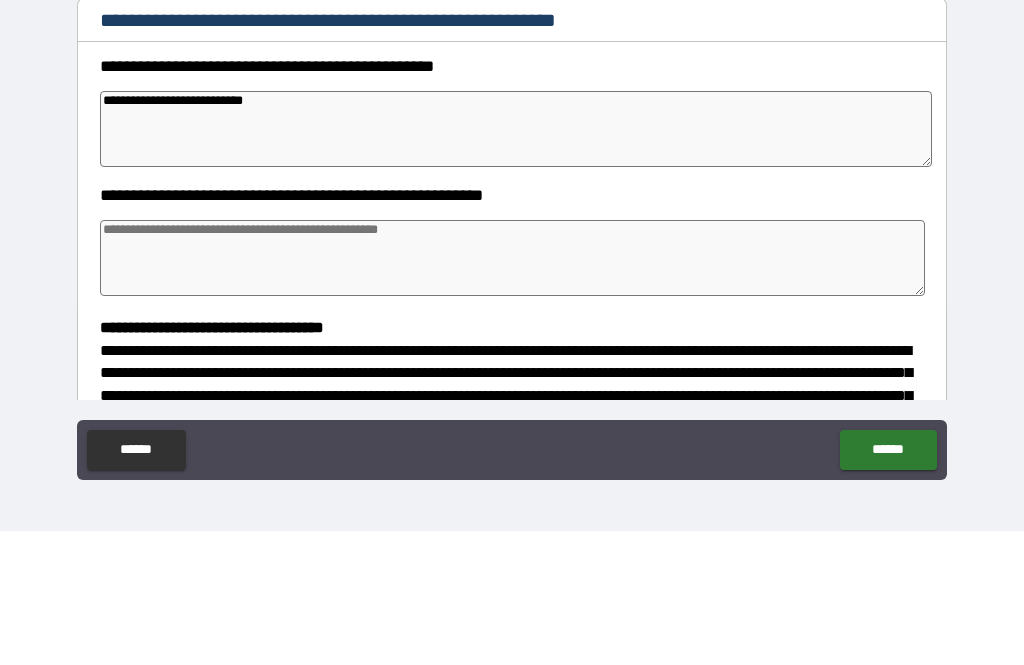 type on "*" 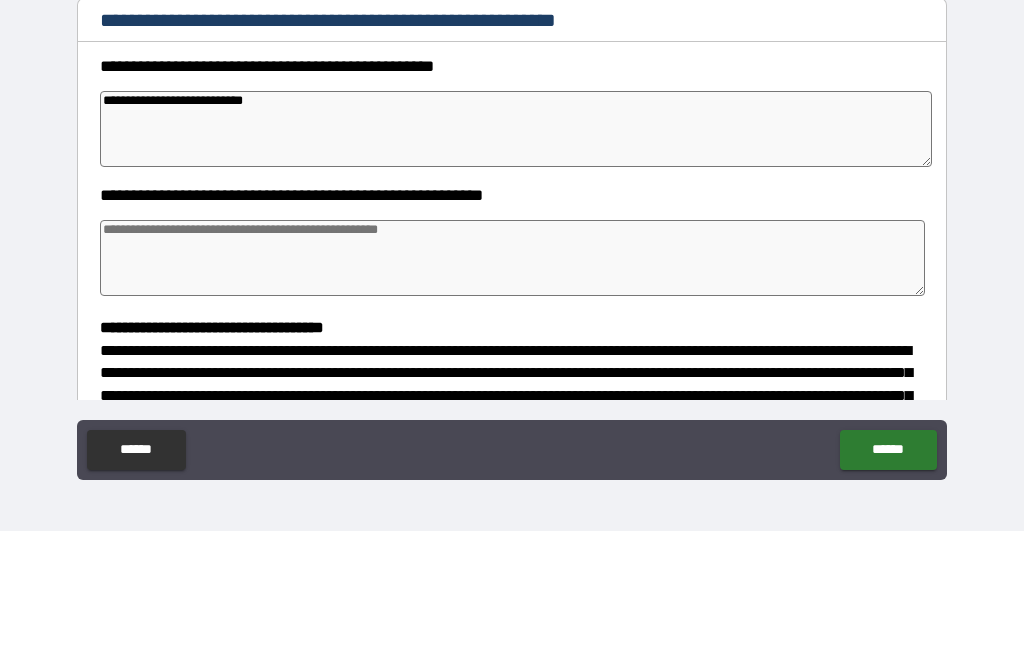 type on "*" 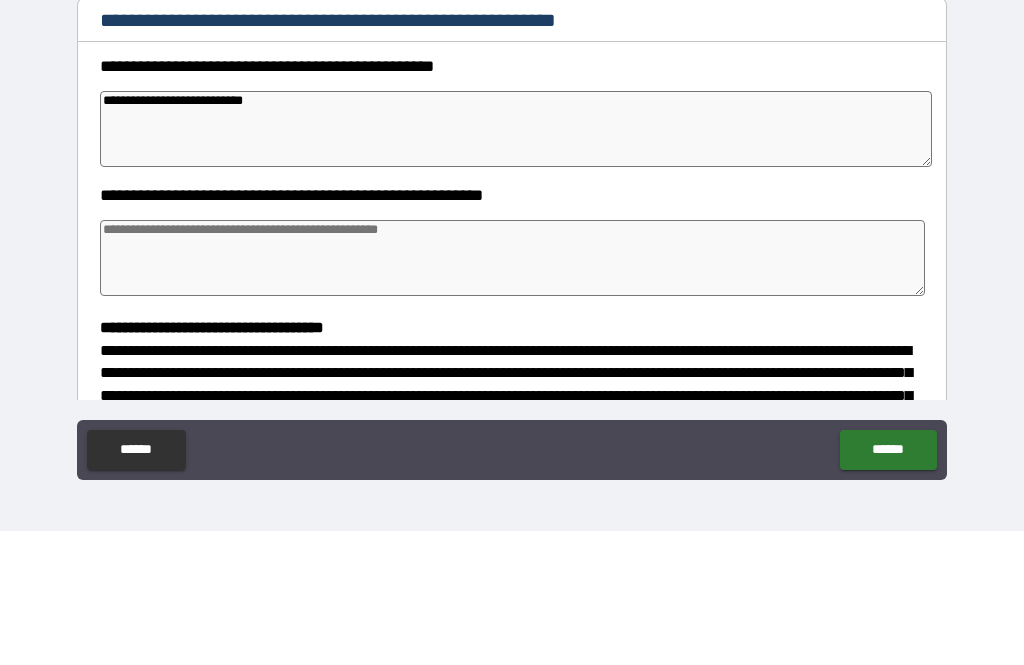 type on "*" 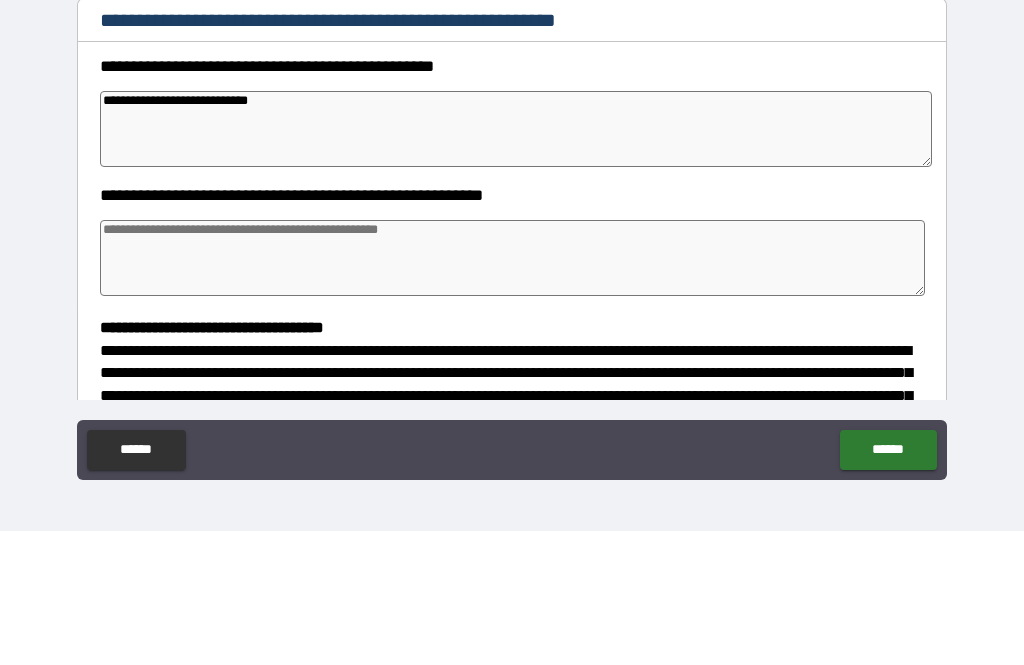 type on "*" 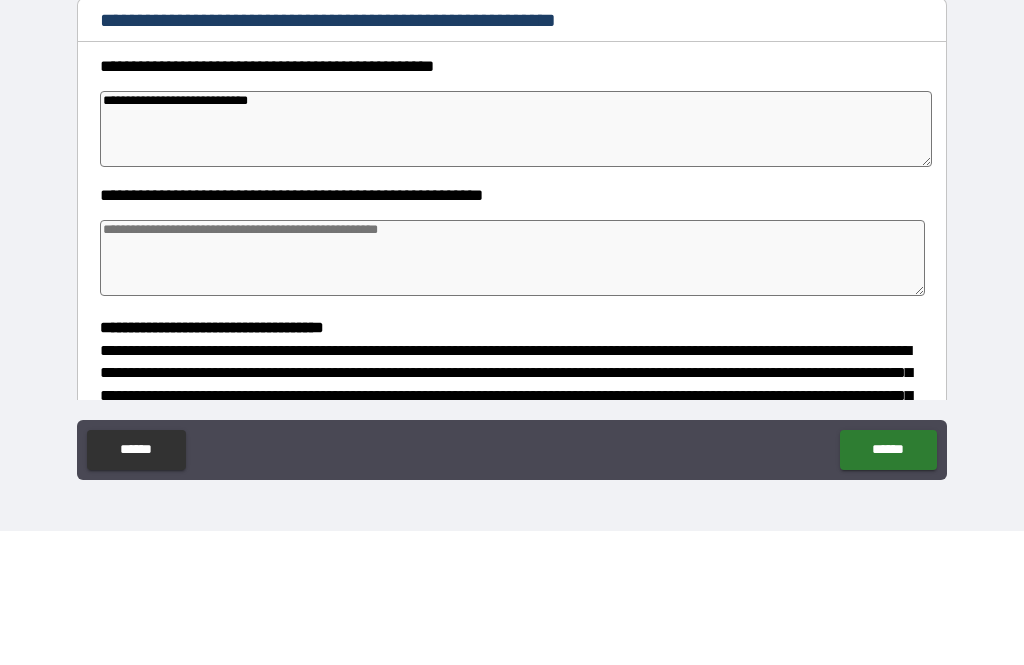 type on "*" 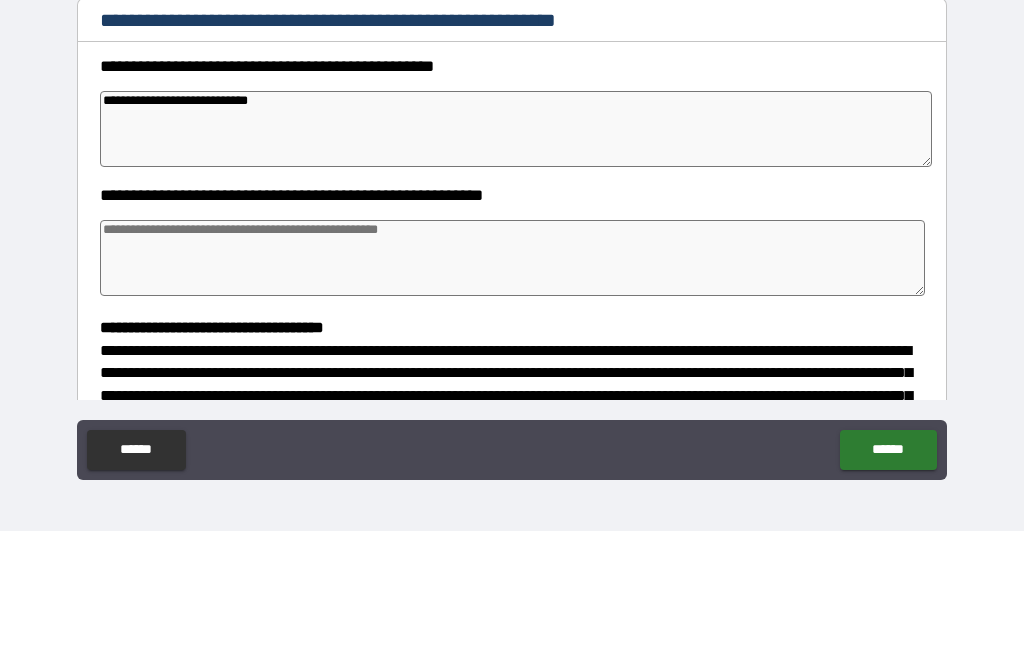 type on "*" 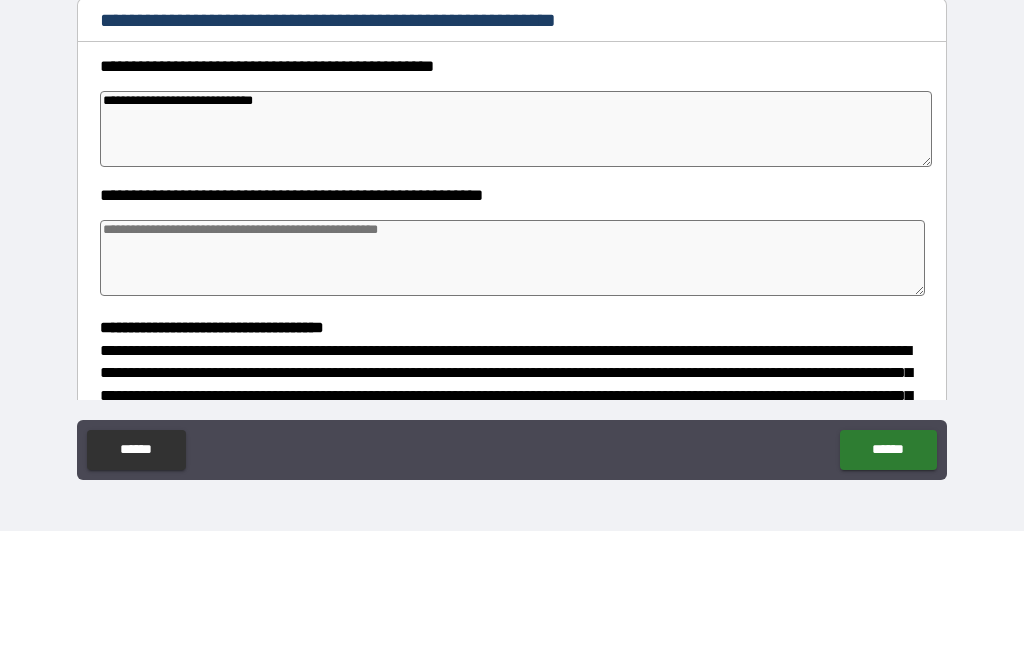 type on "*" 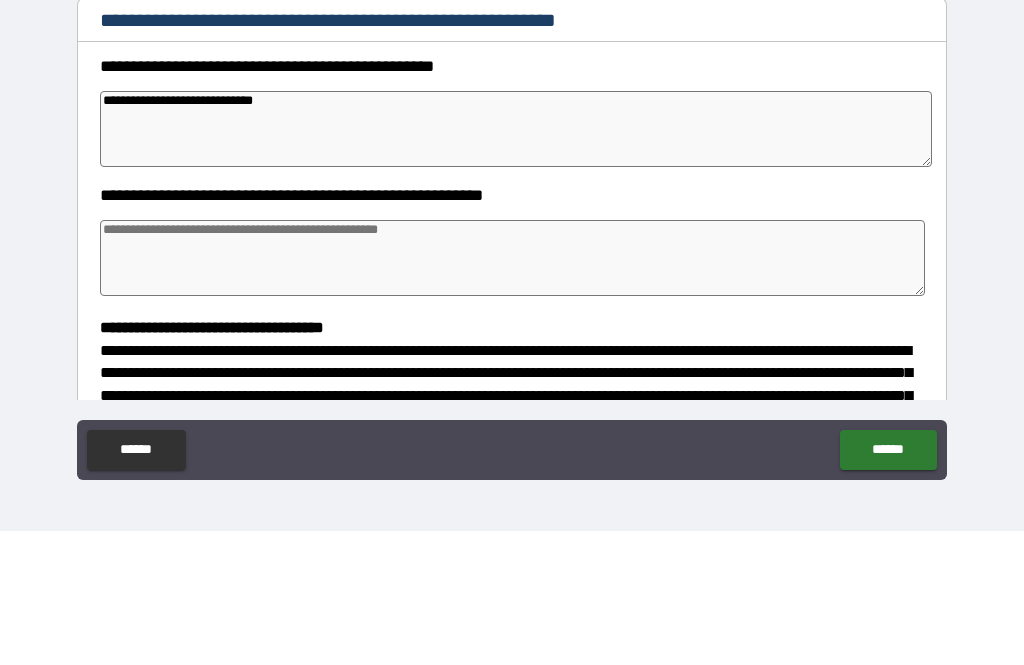 type on "**********" 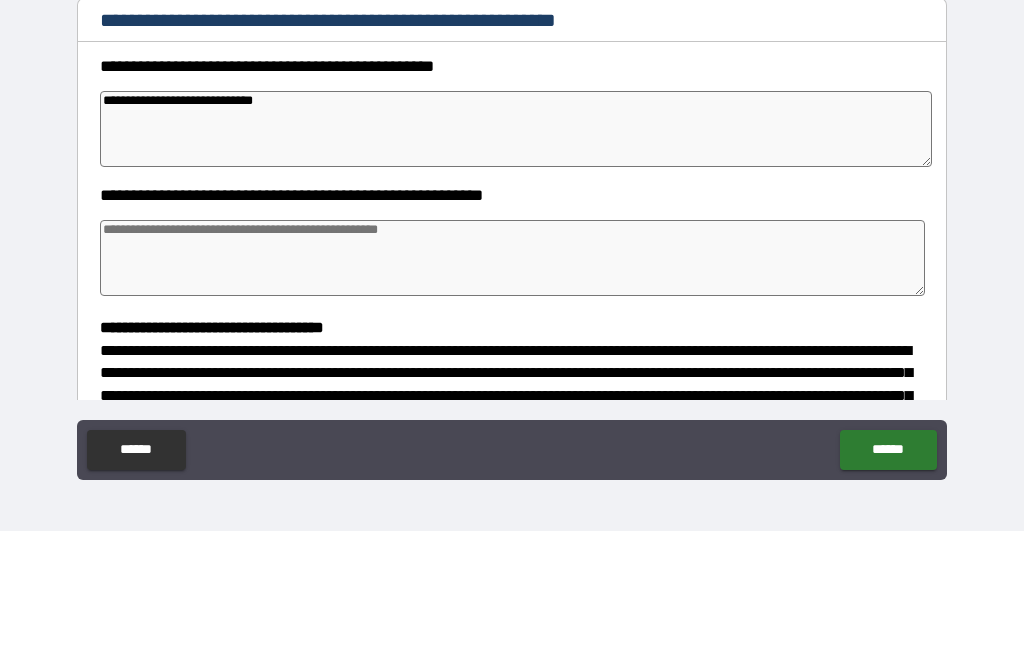 type on "*" 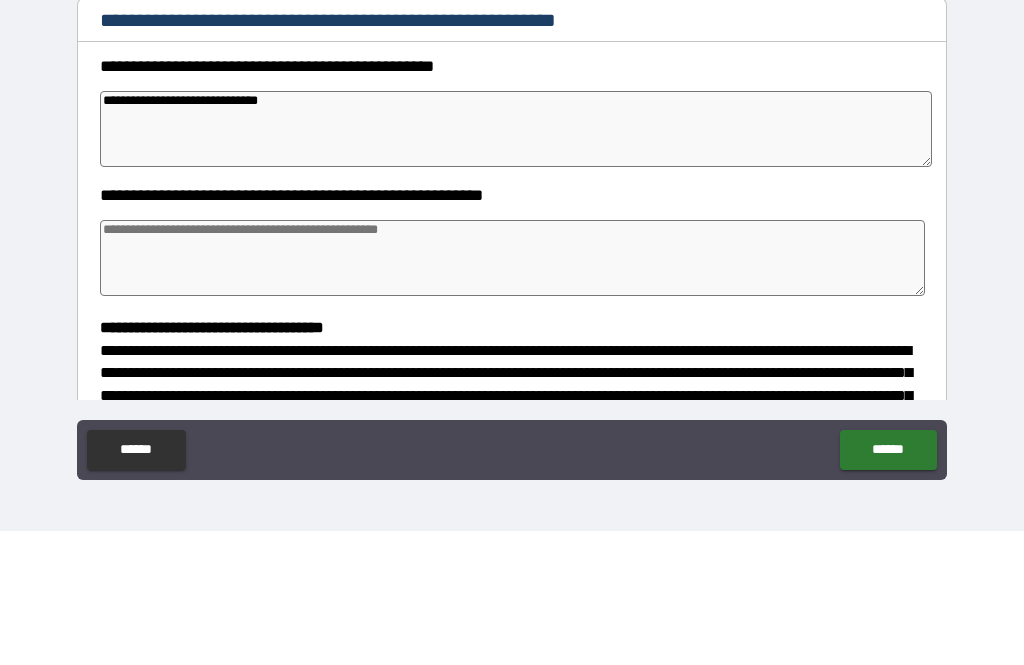 type on "*" 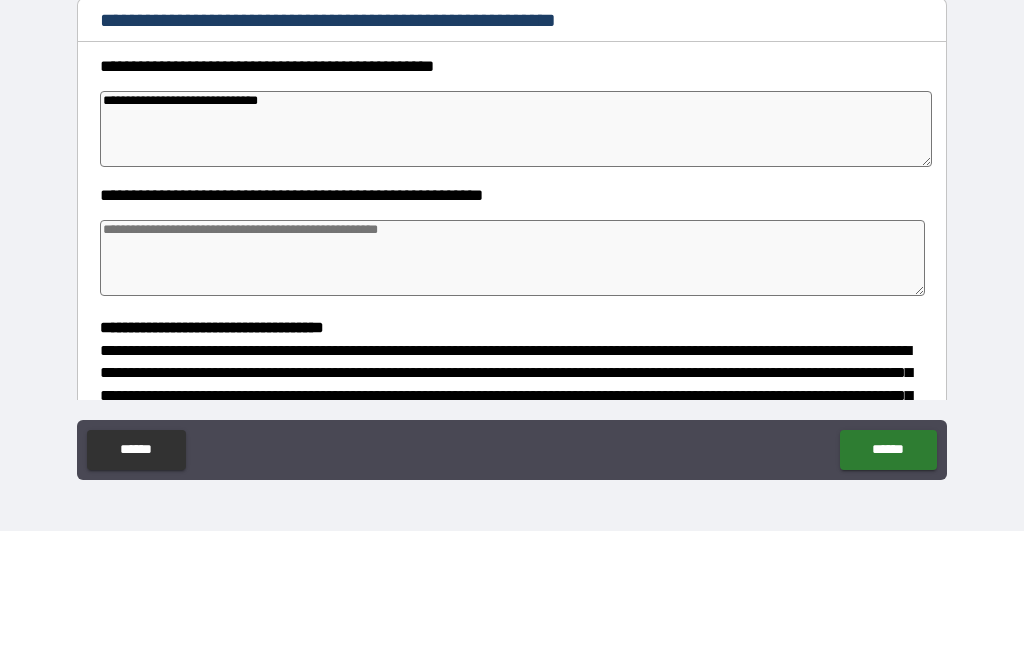 type on "**********" 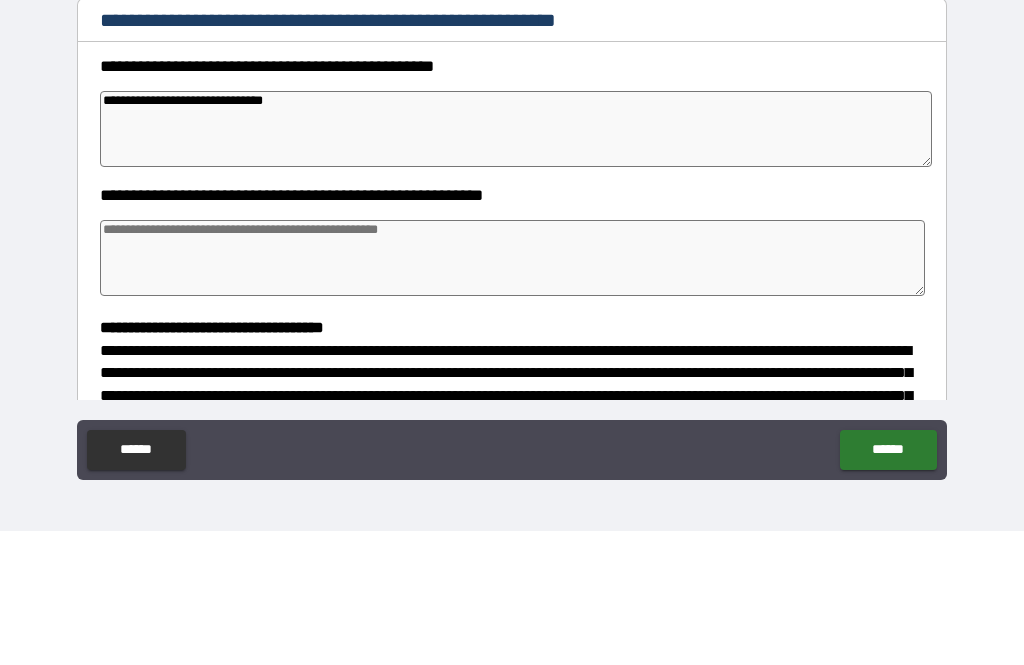 type on "*" 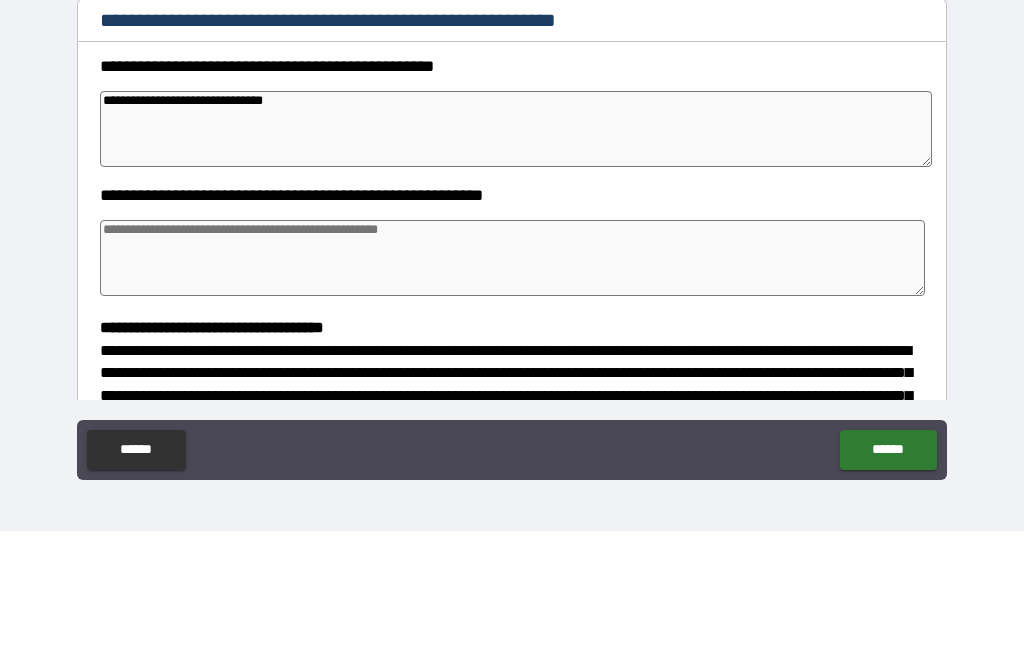 type on "*" 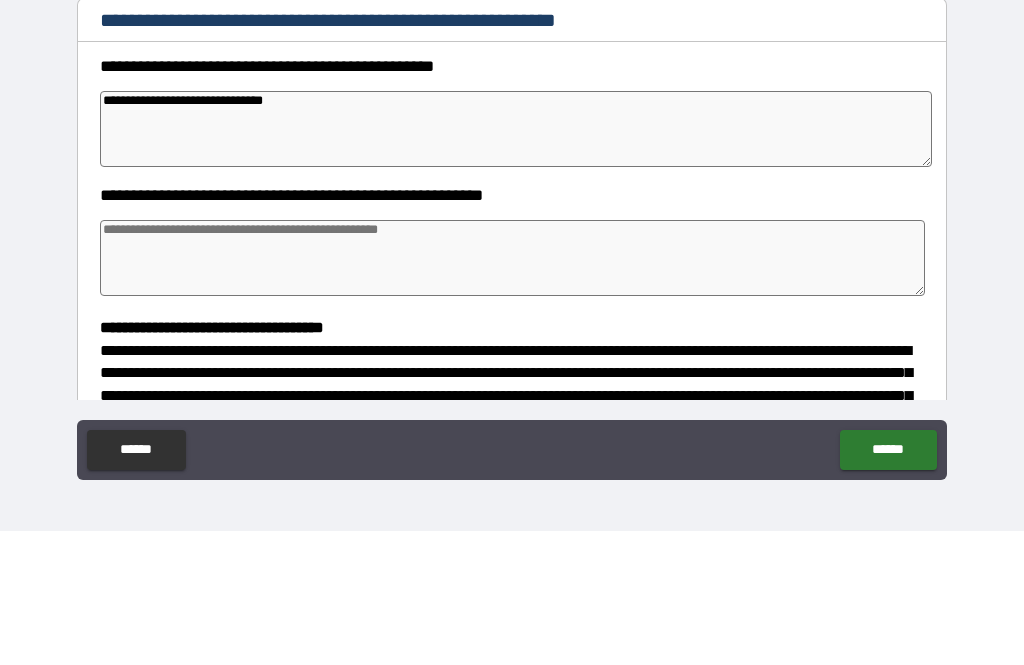 type on "*" 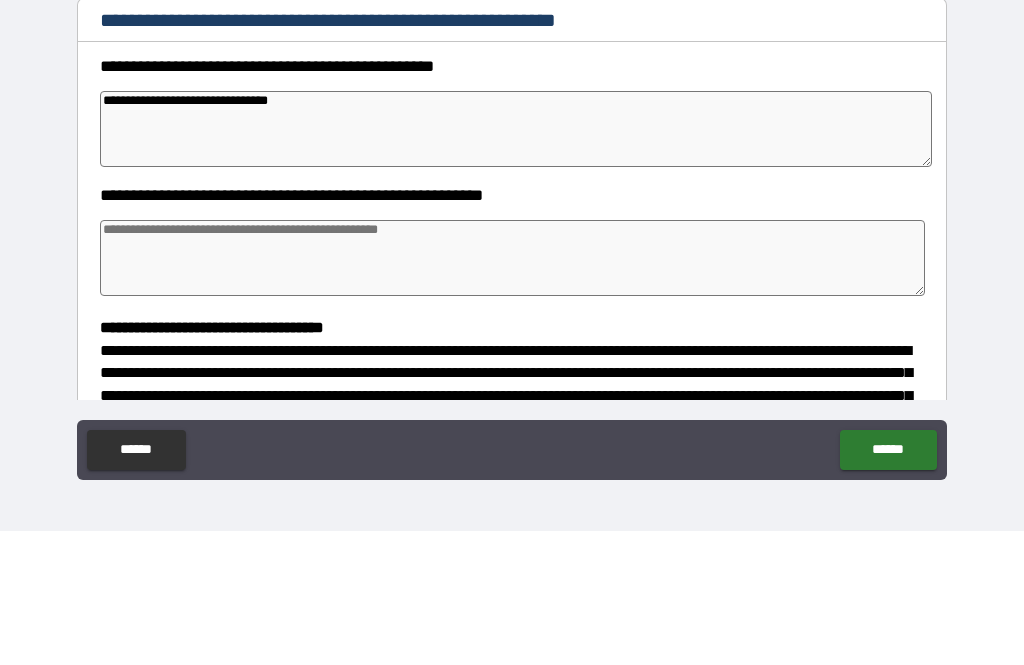 type on "*" 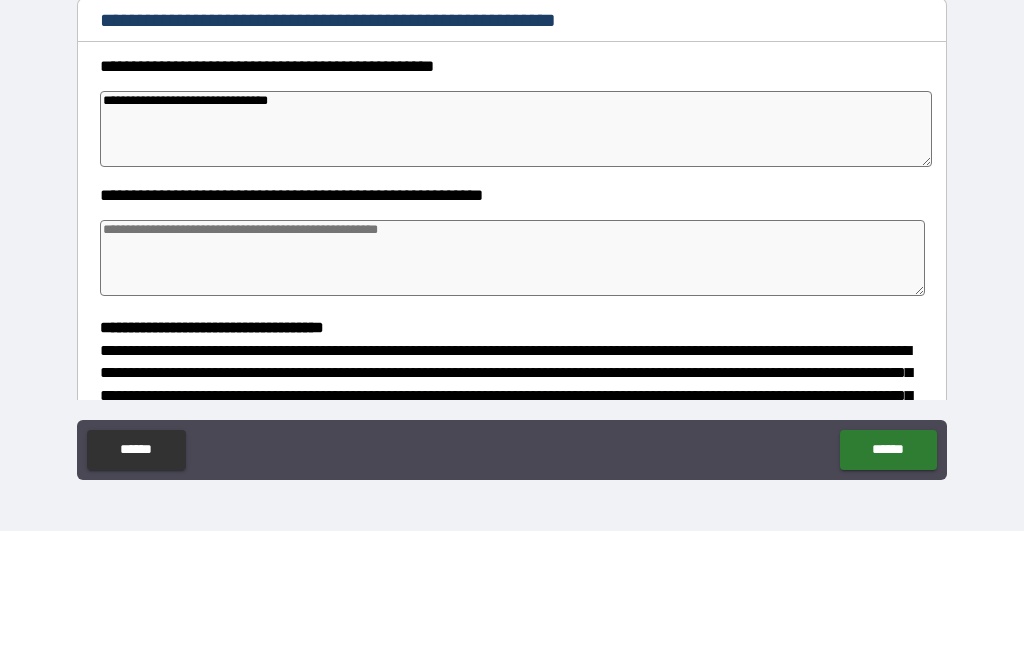 type on "*" 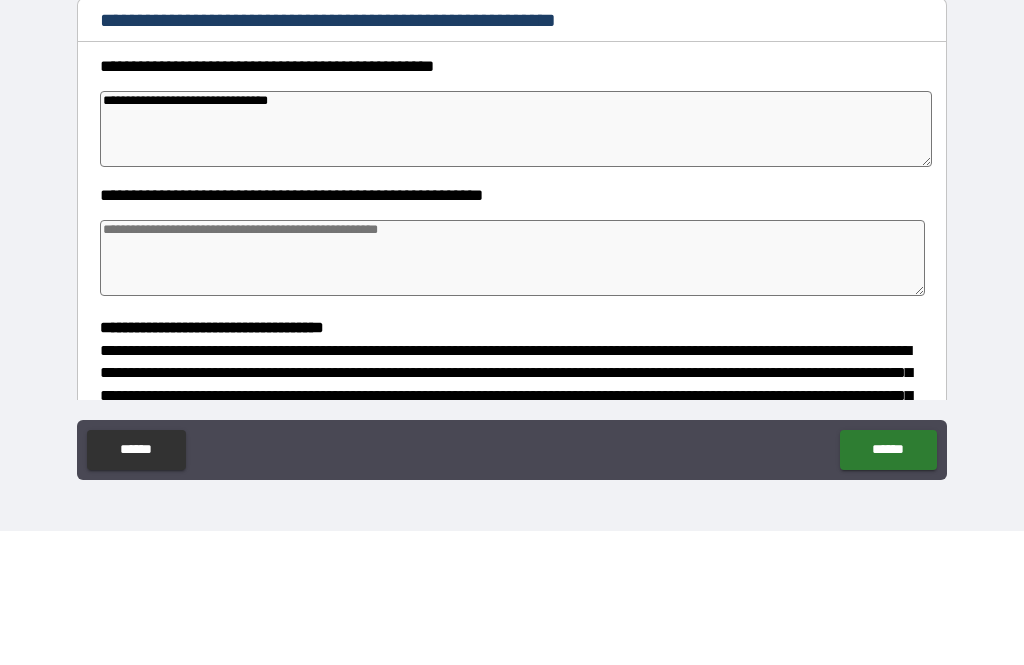 type on "*" 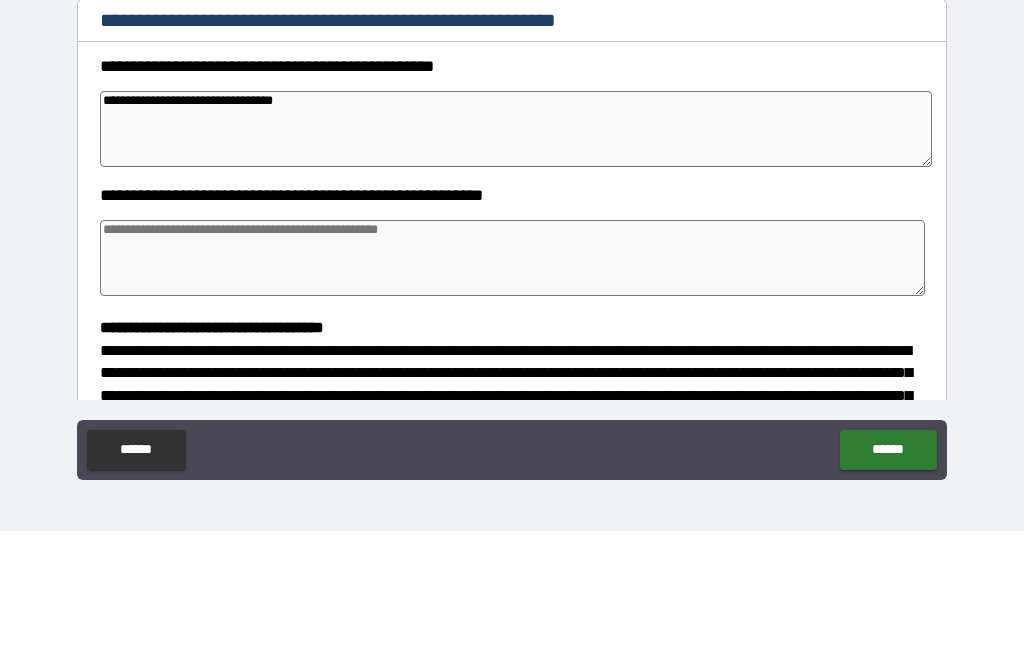 type on "*" 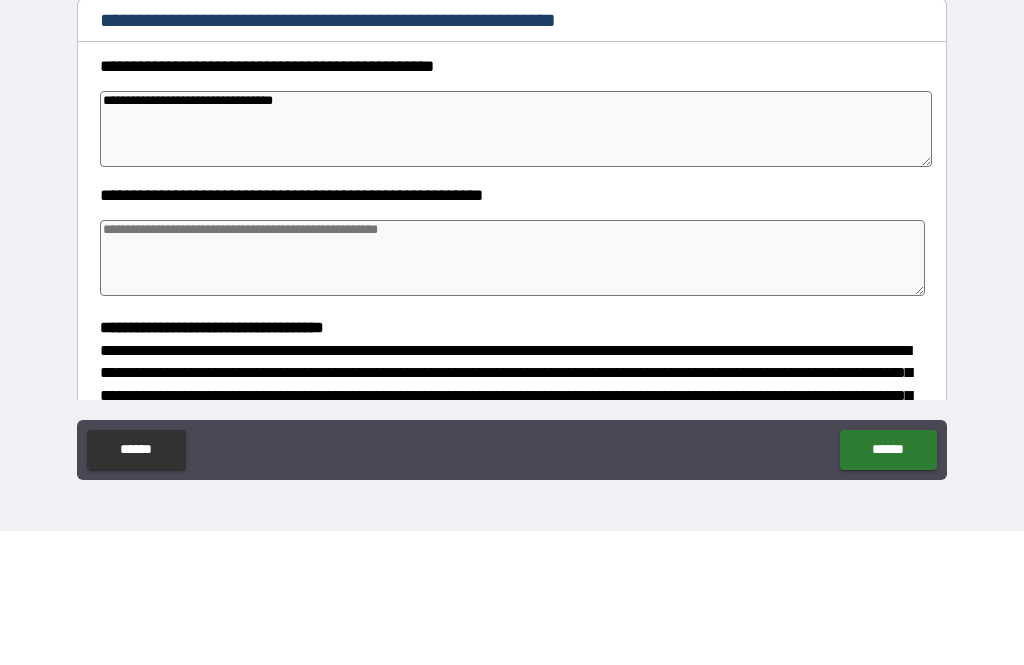 type on "*" 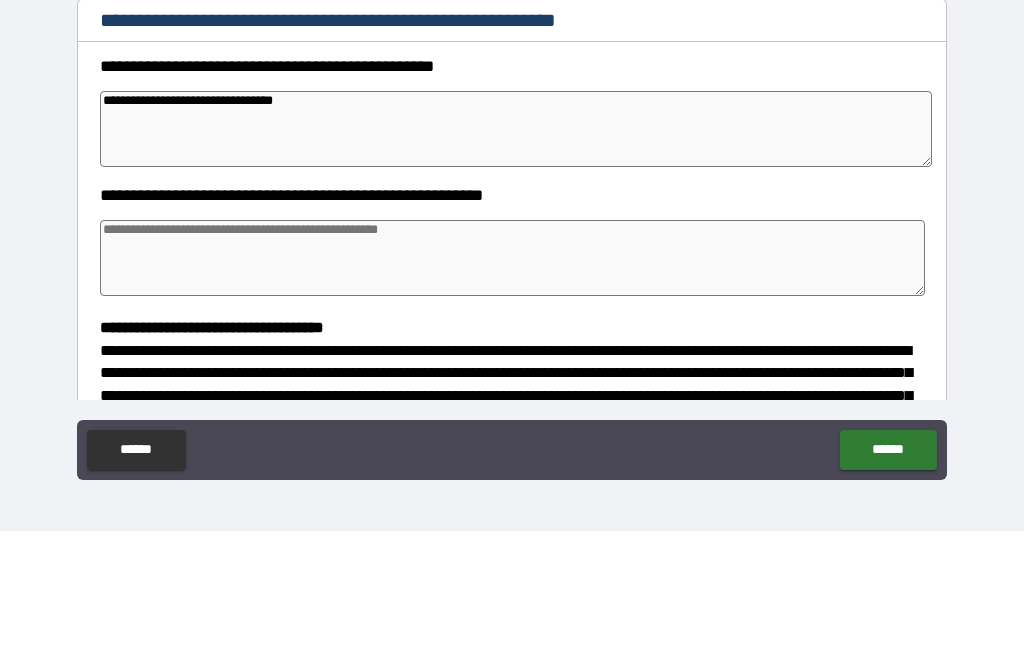 type on "*" 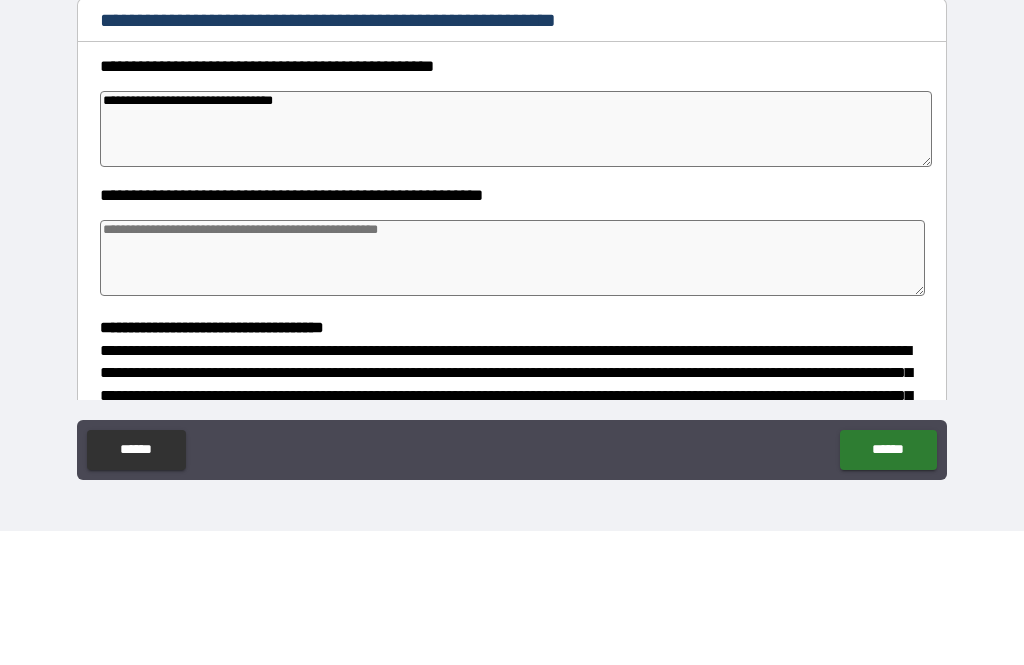 type on "**********" 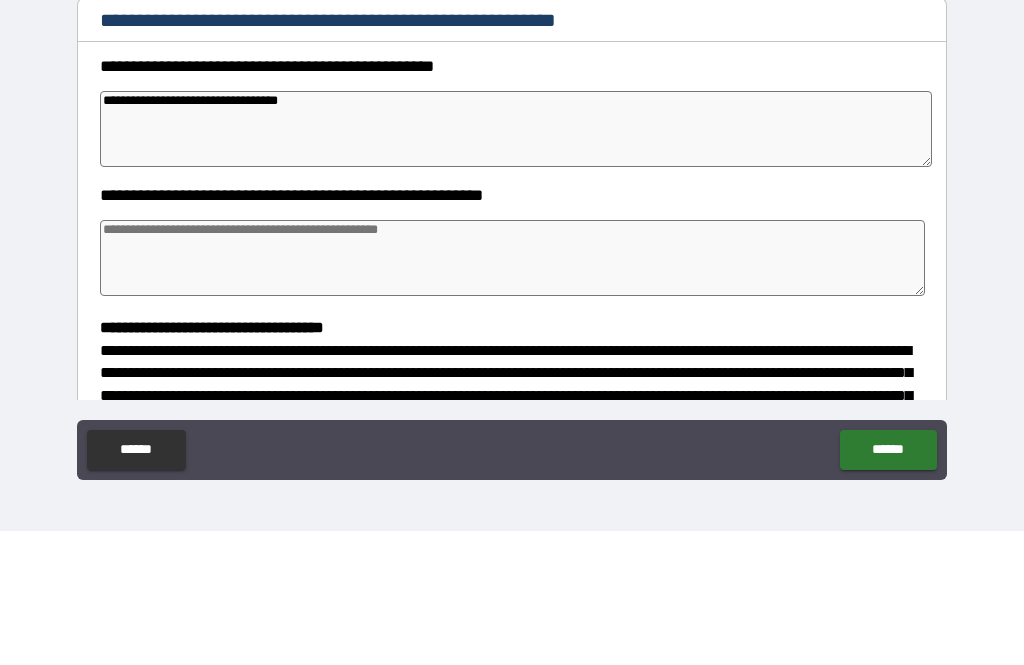 type on "*" 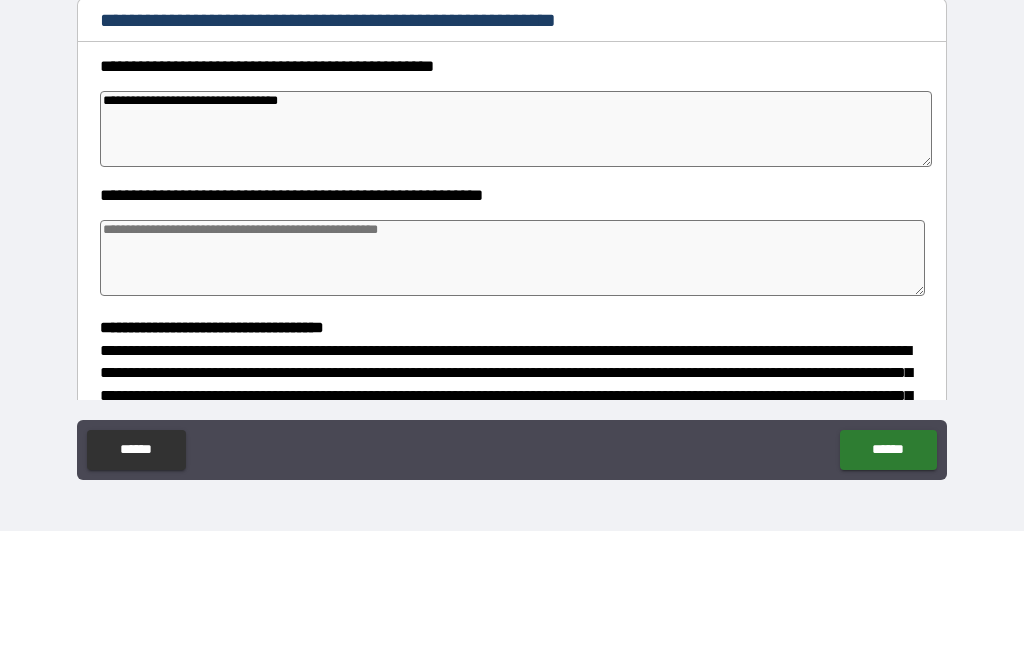 type on "*" 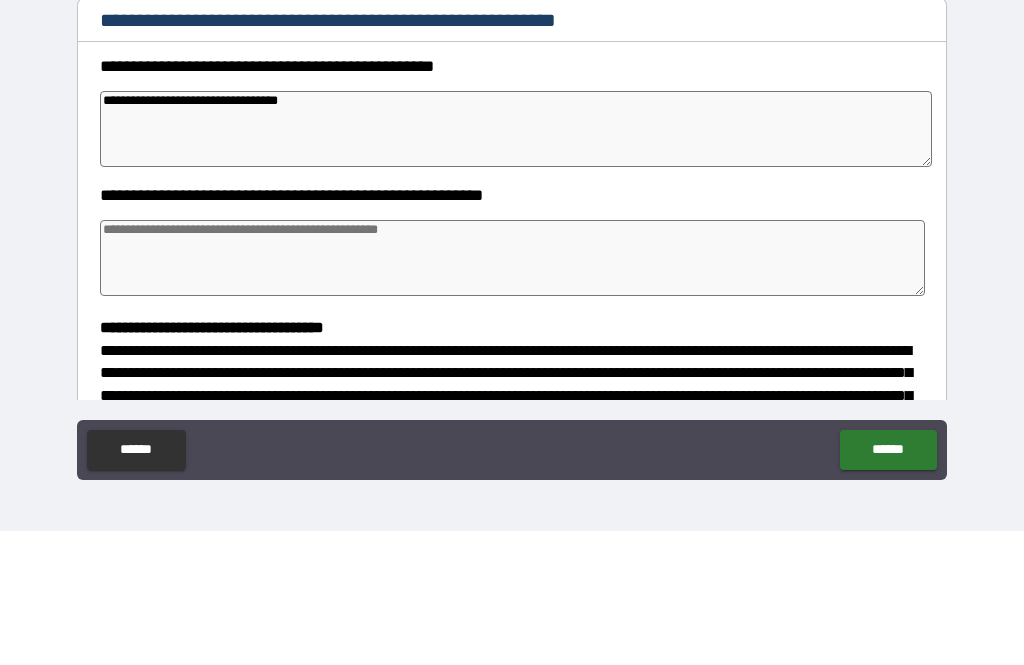 type on "*" 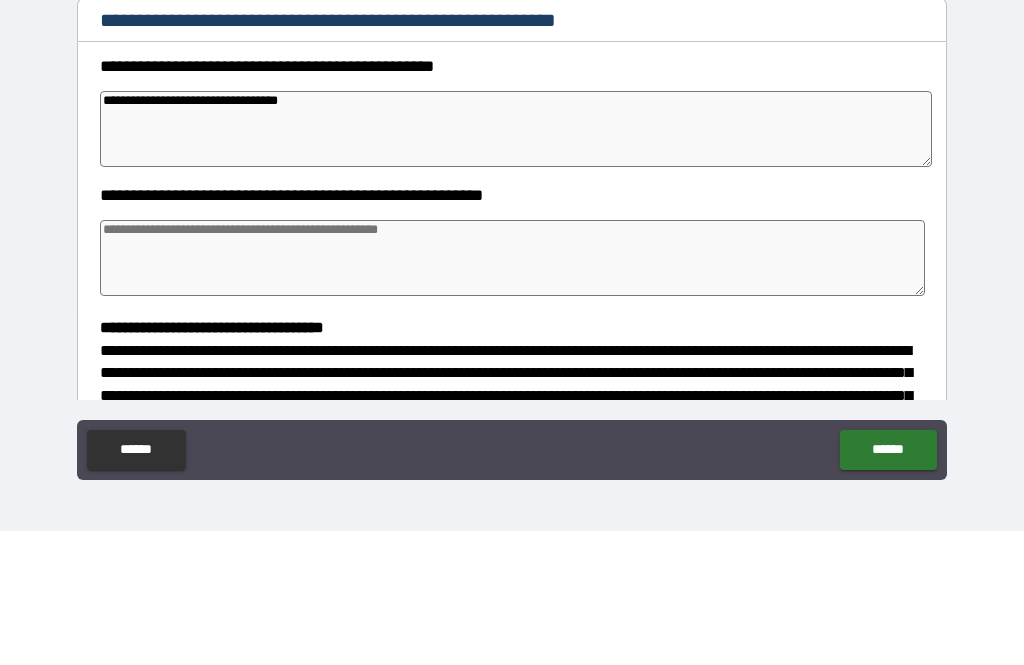 type on "**********" 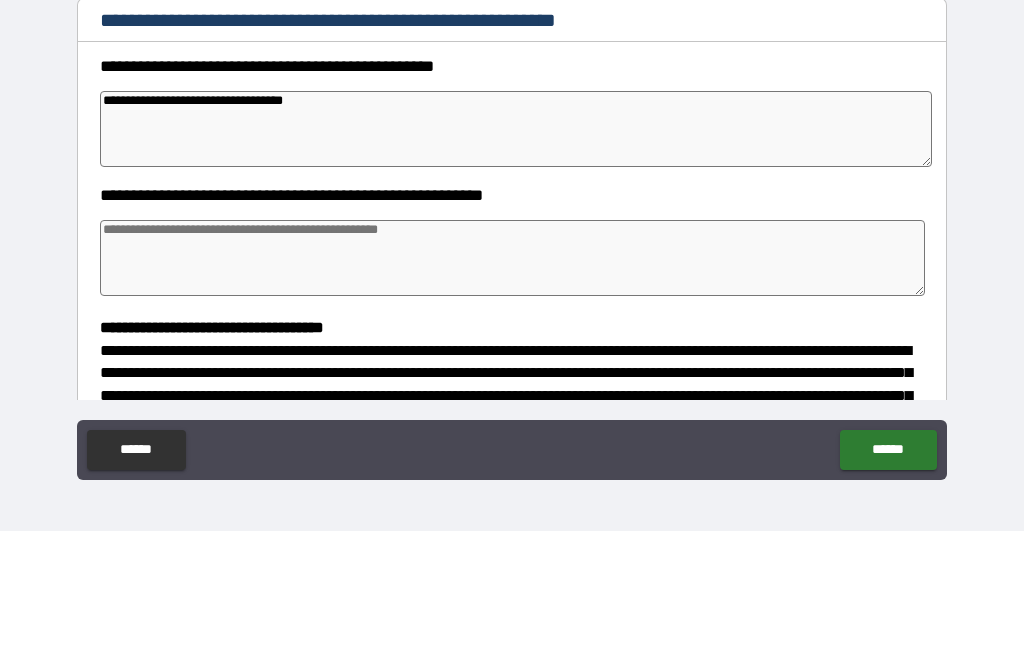type on "*" 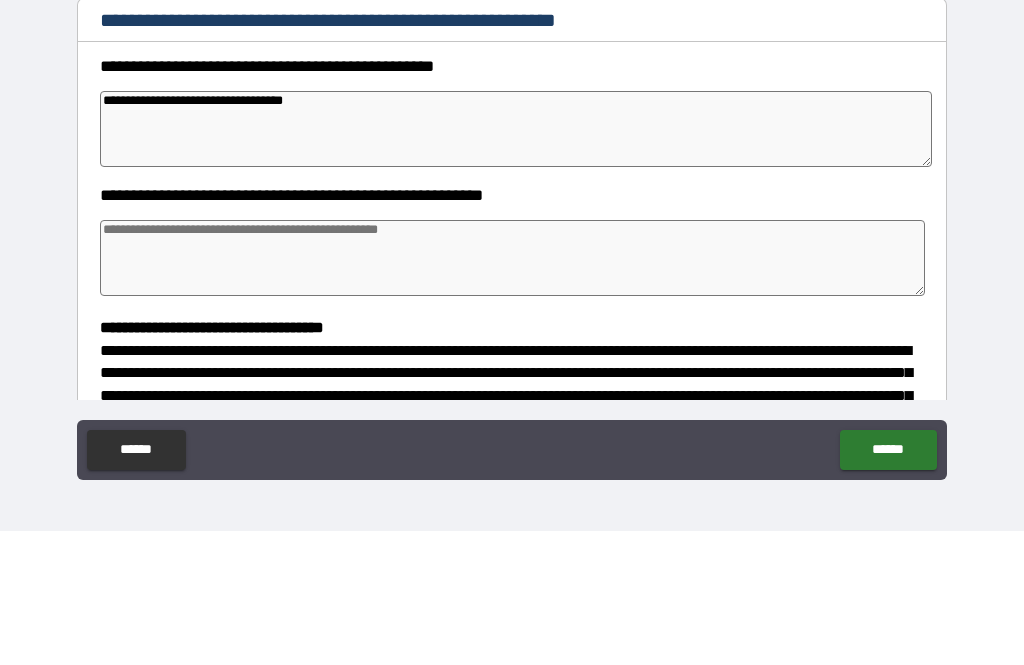 type on "*" 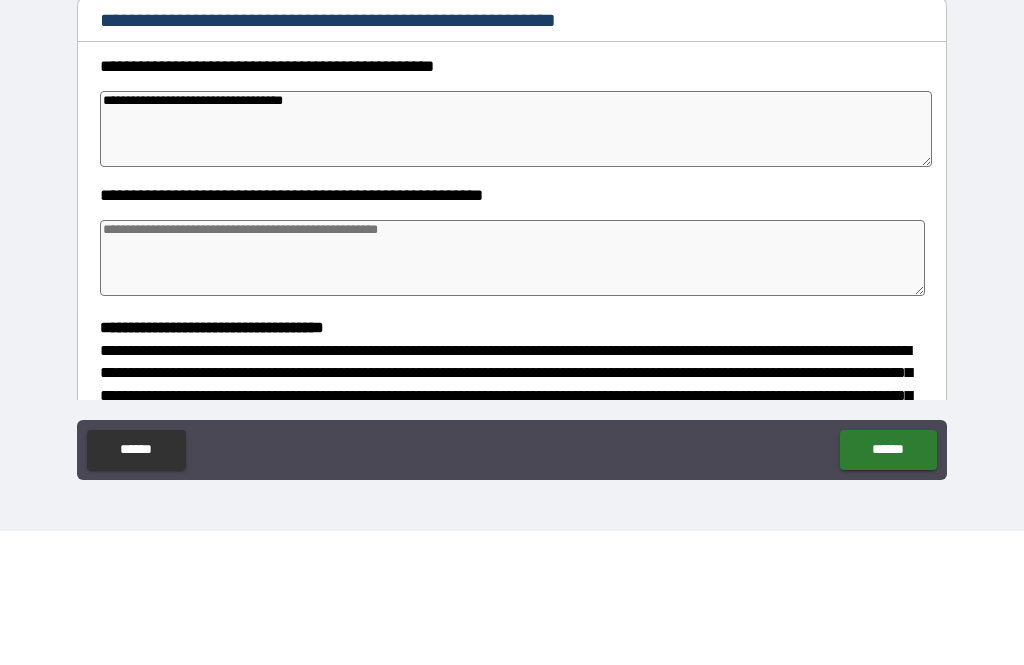 type on "*" 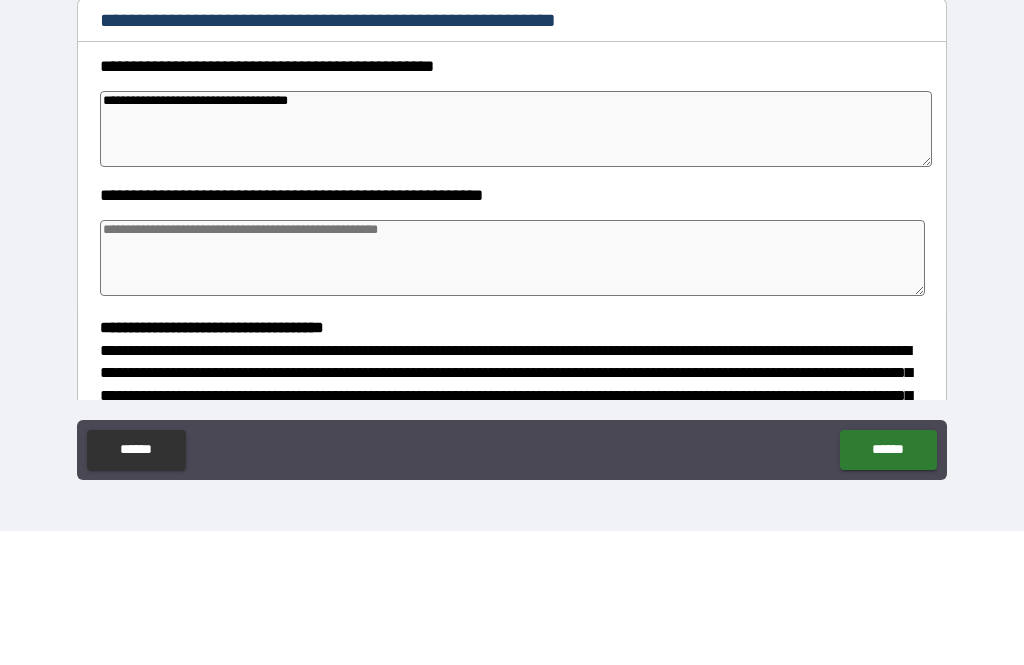 type on "*" 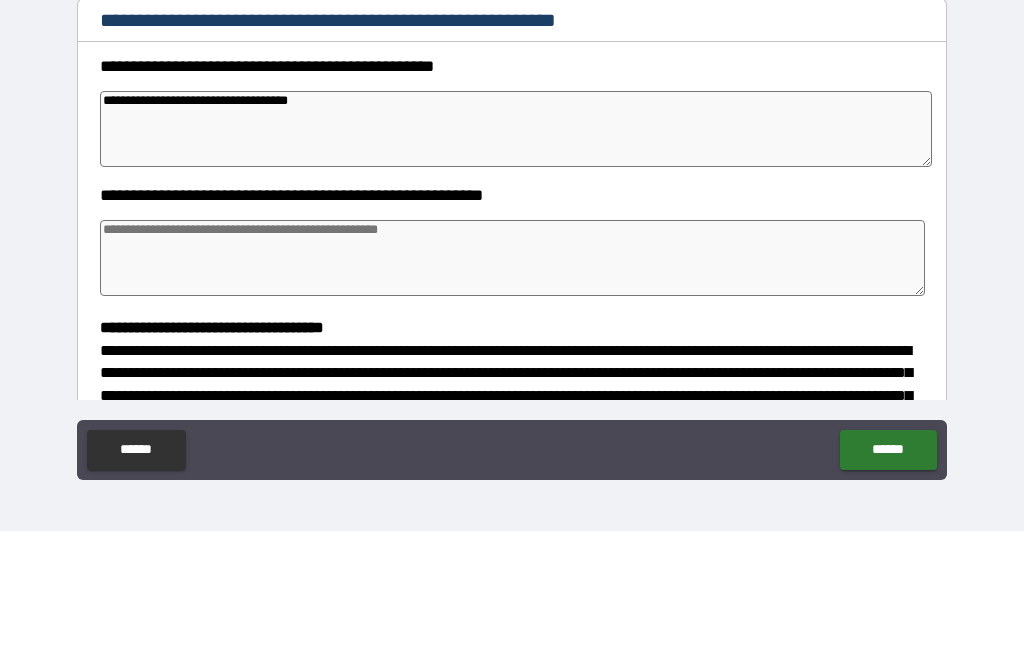 type on "*" 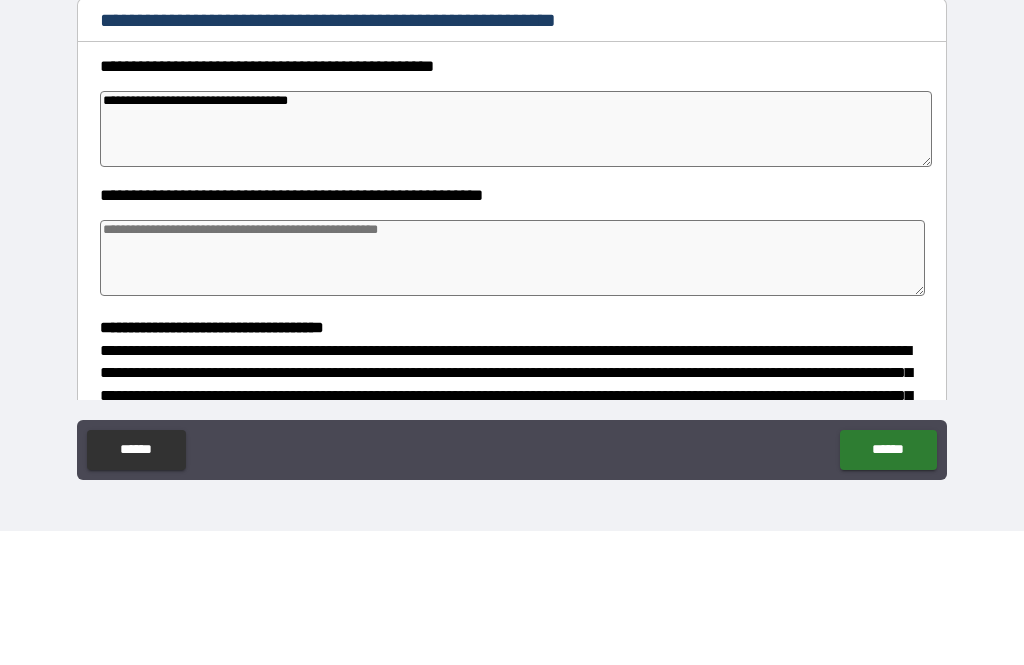 type on "*" 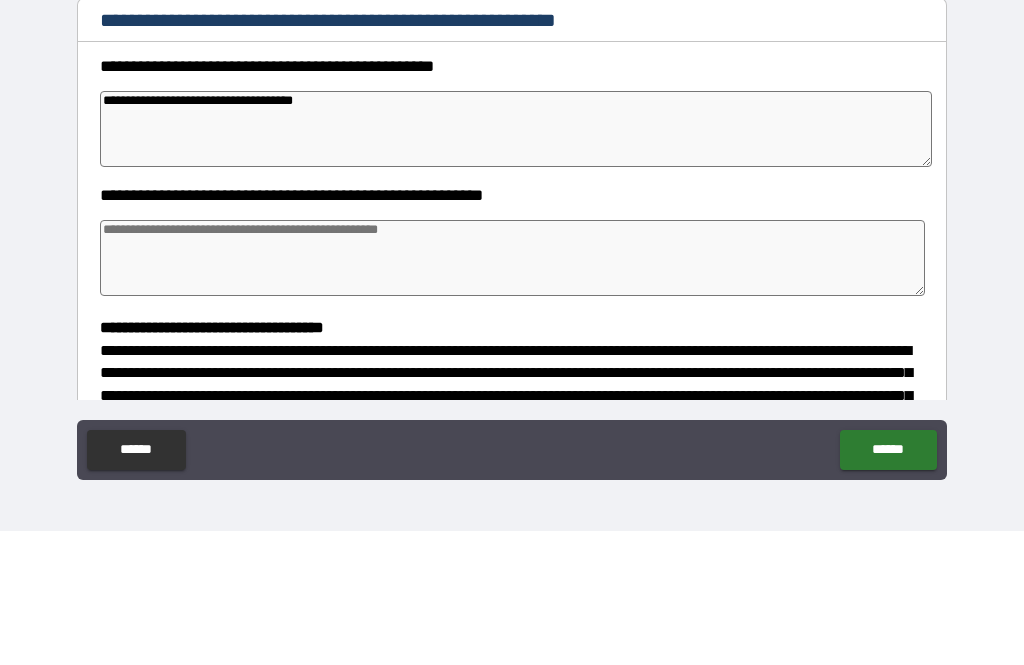 type on "*" 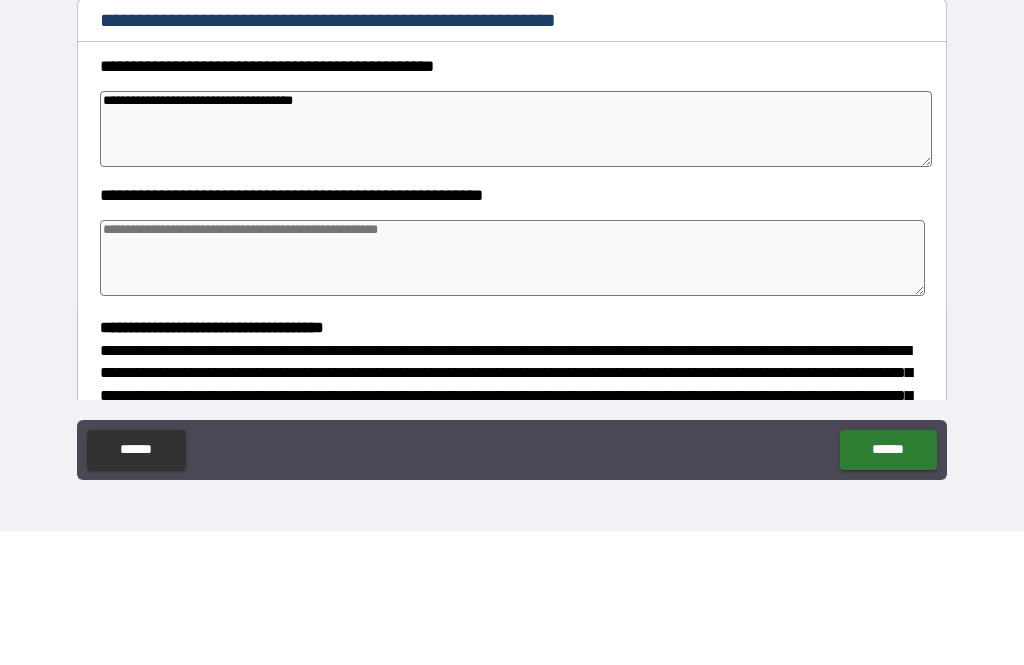 type on "*" 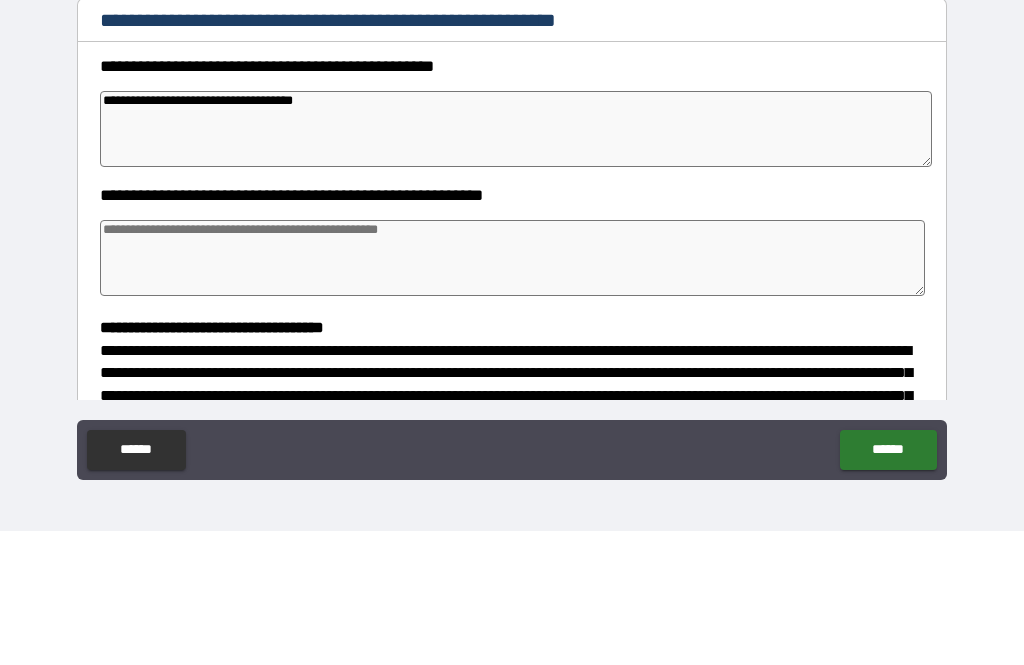 type on "*" 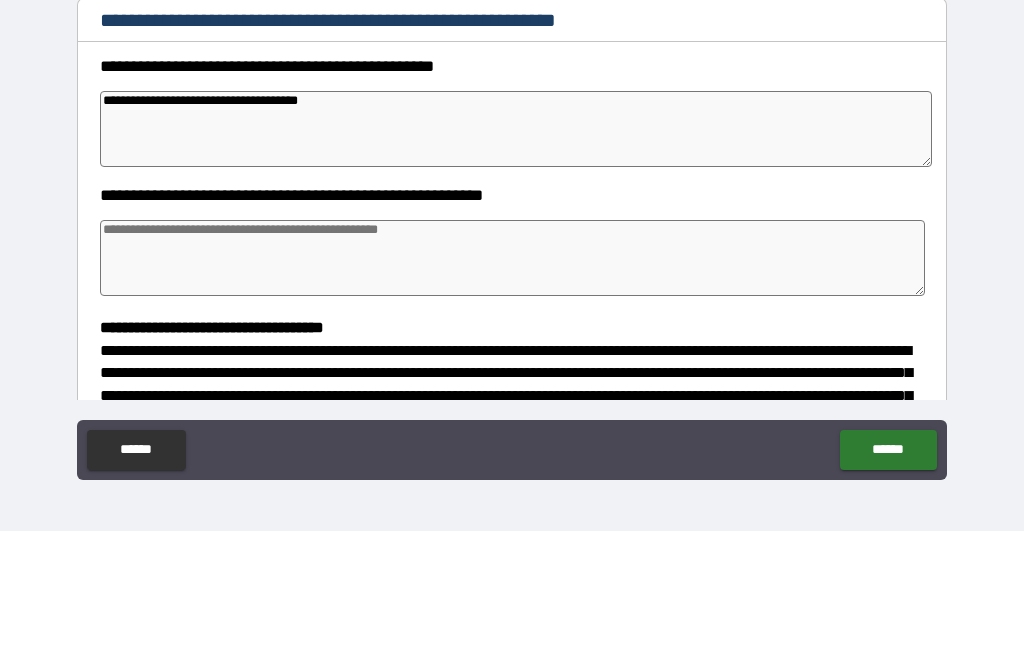type on "*" 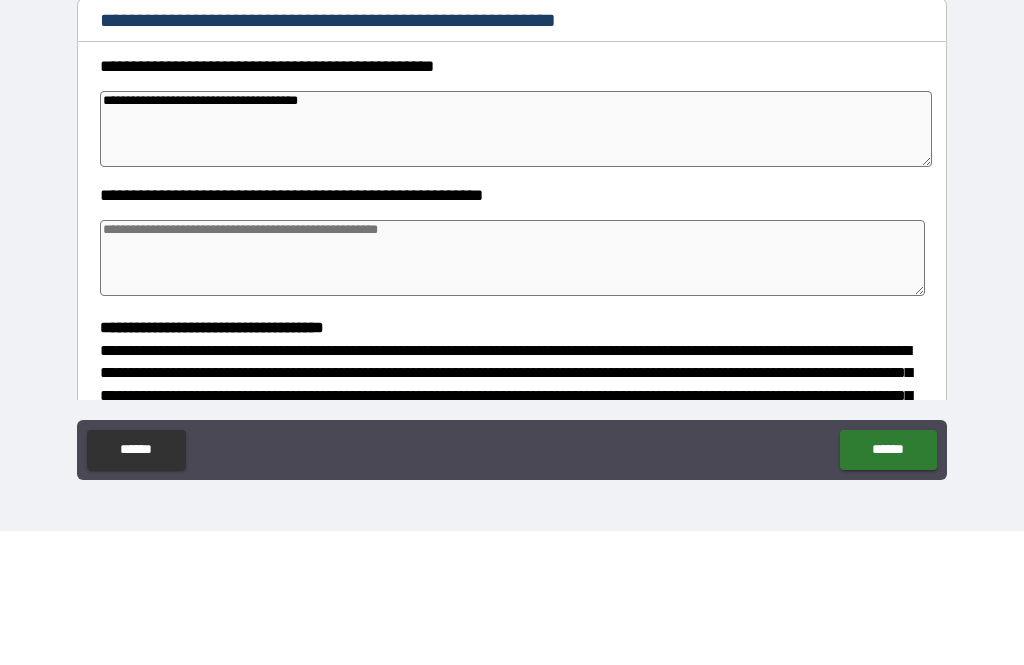 type on "*" 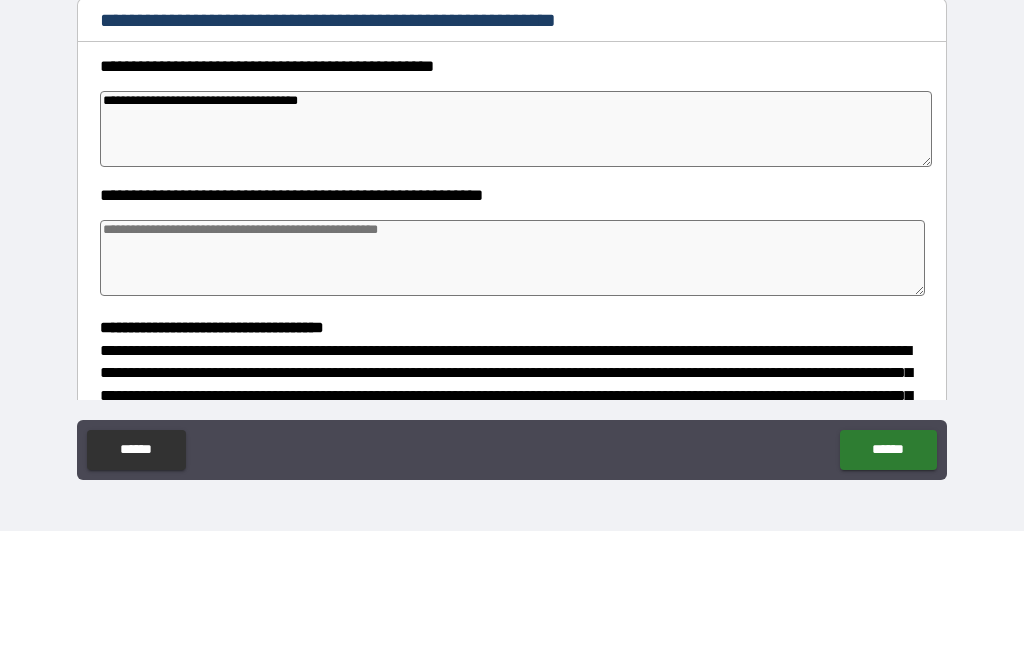 type on "*" 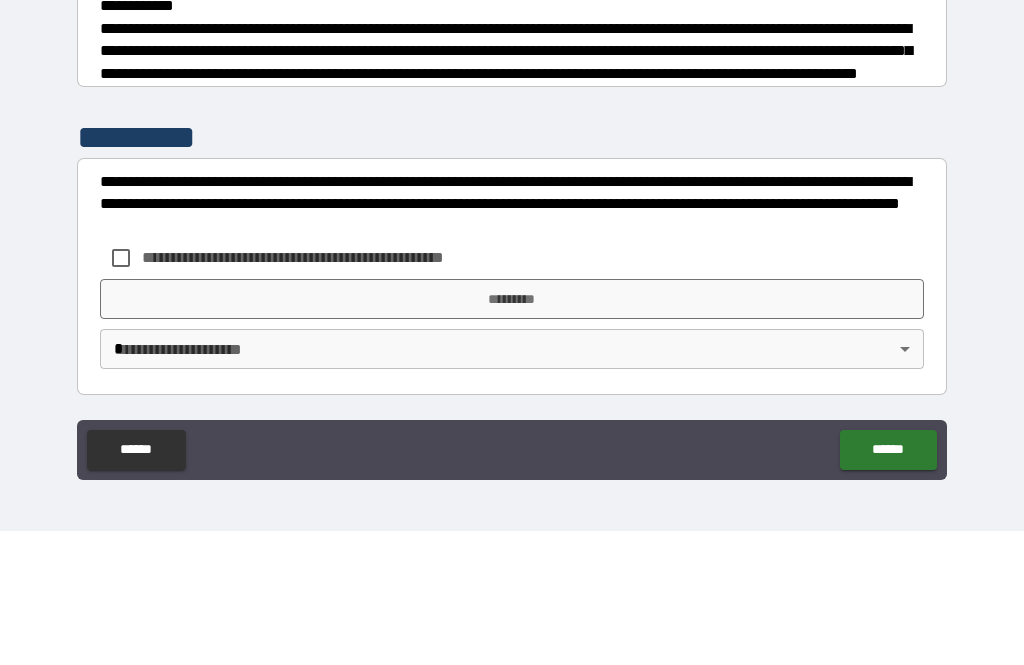 scroll, scrollTop: 543, scrollLeft: 0, axis: vertical 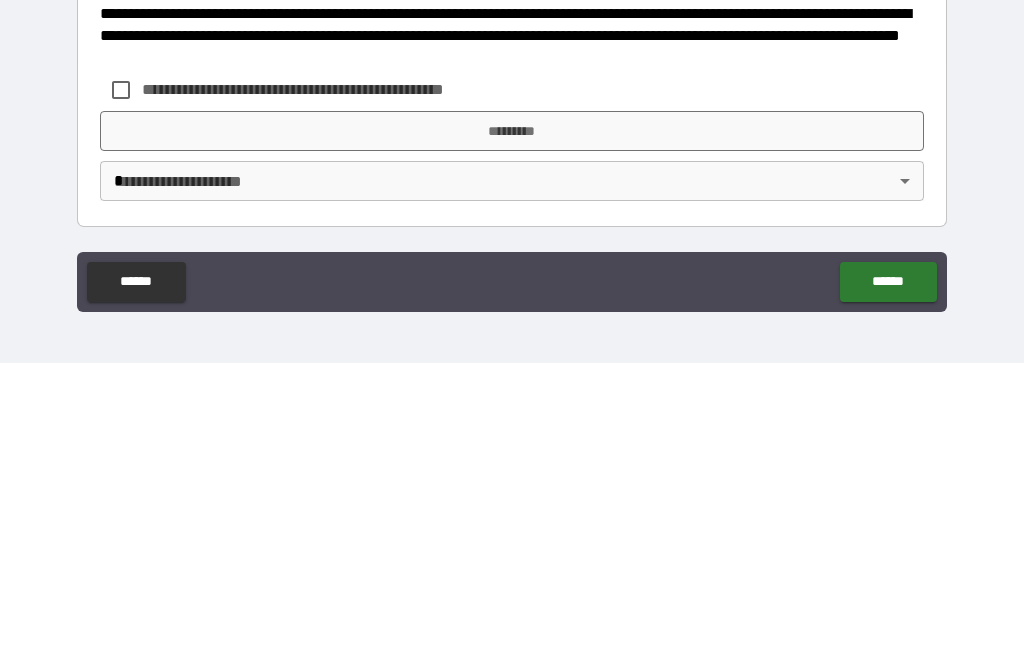 type on "**********" 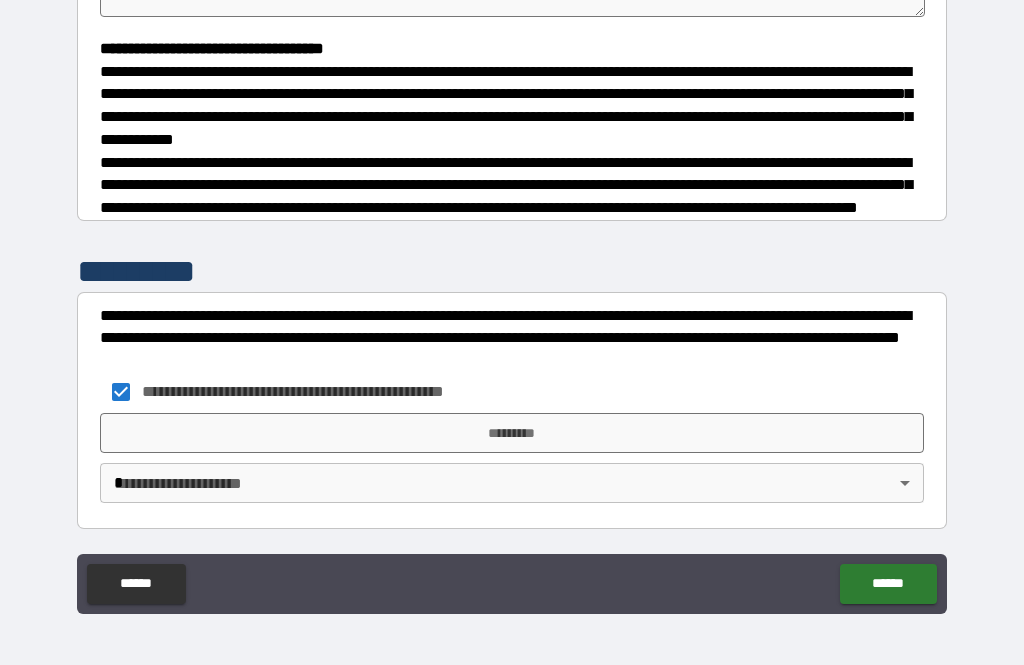 type 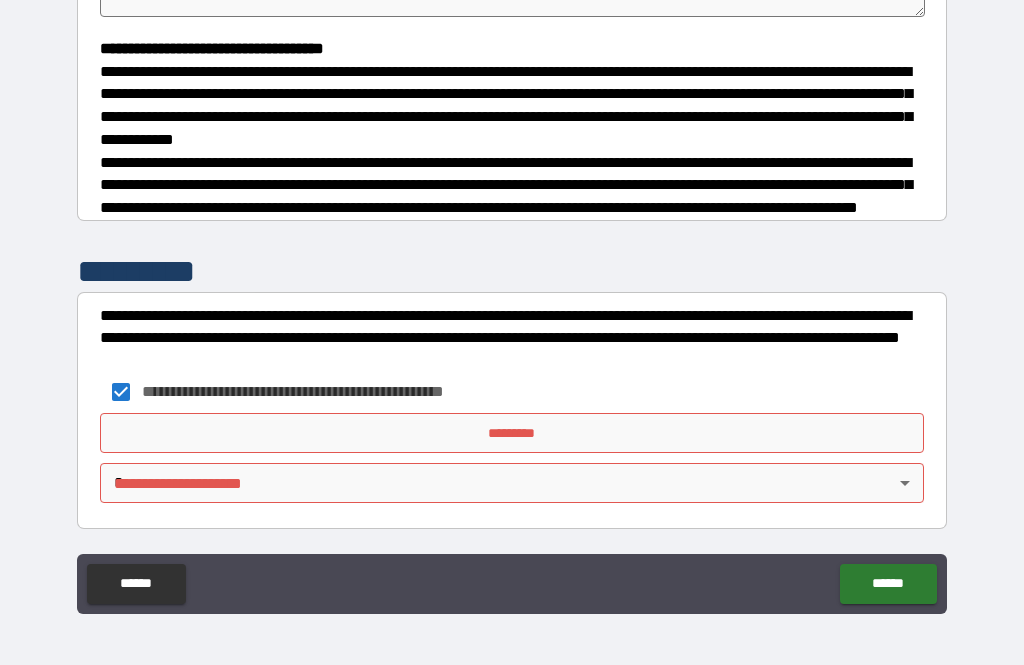 scroll, scrollTop: 543, scrollLeft: 0, axis: vertical 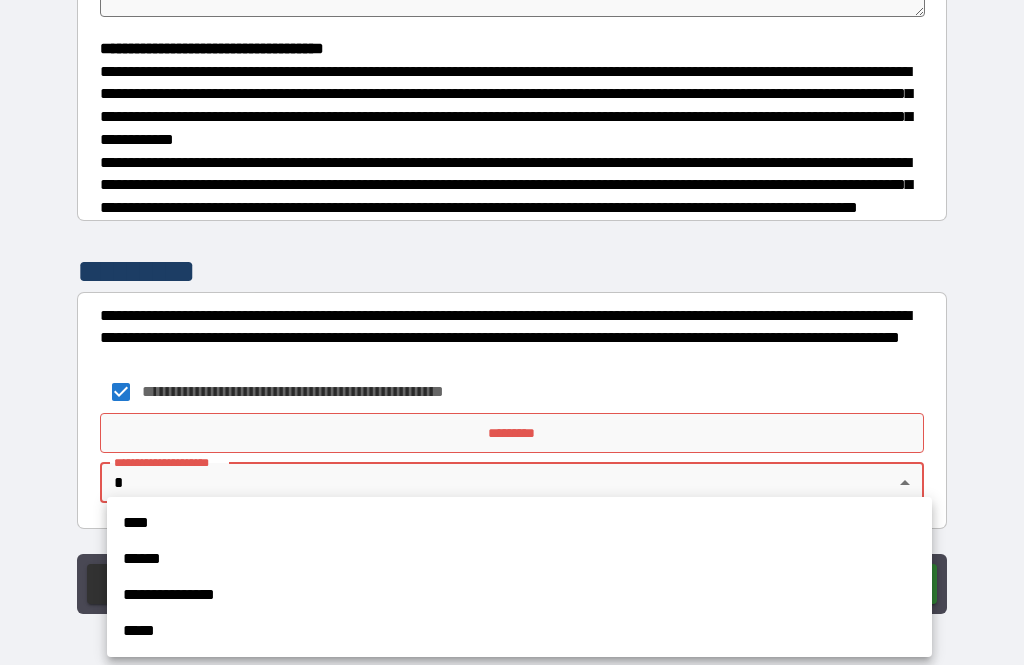 click on "****" at bounding box center (519, 523) 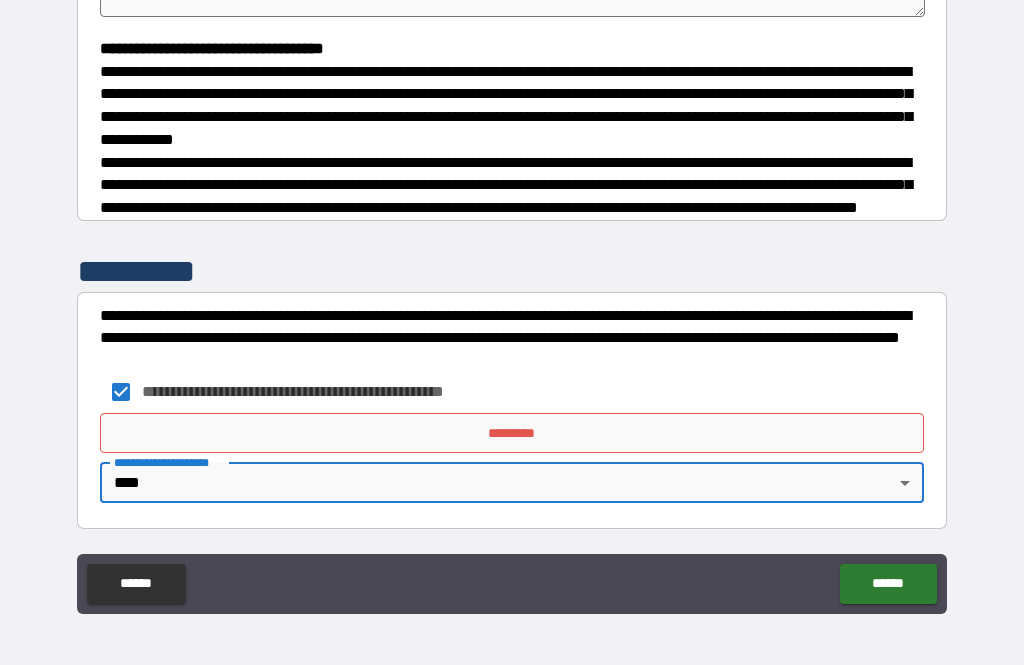 click on "*********" at bounding box center [512, 433] 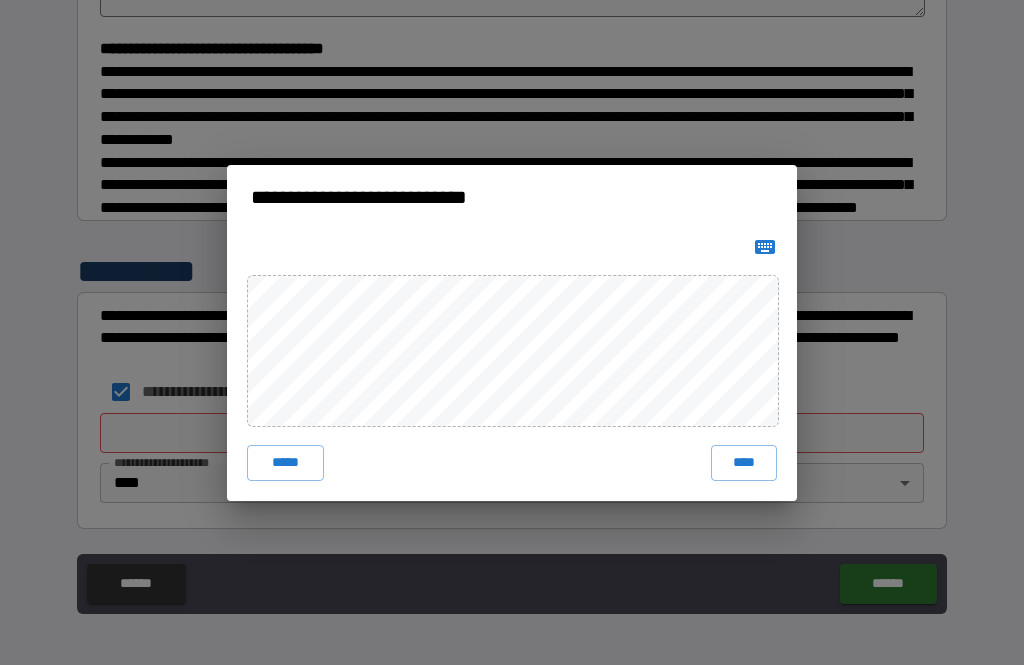 click on "****" at bounding box center [744, 463] 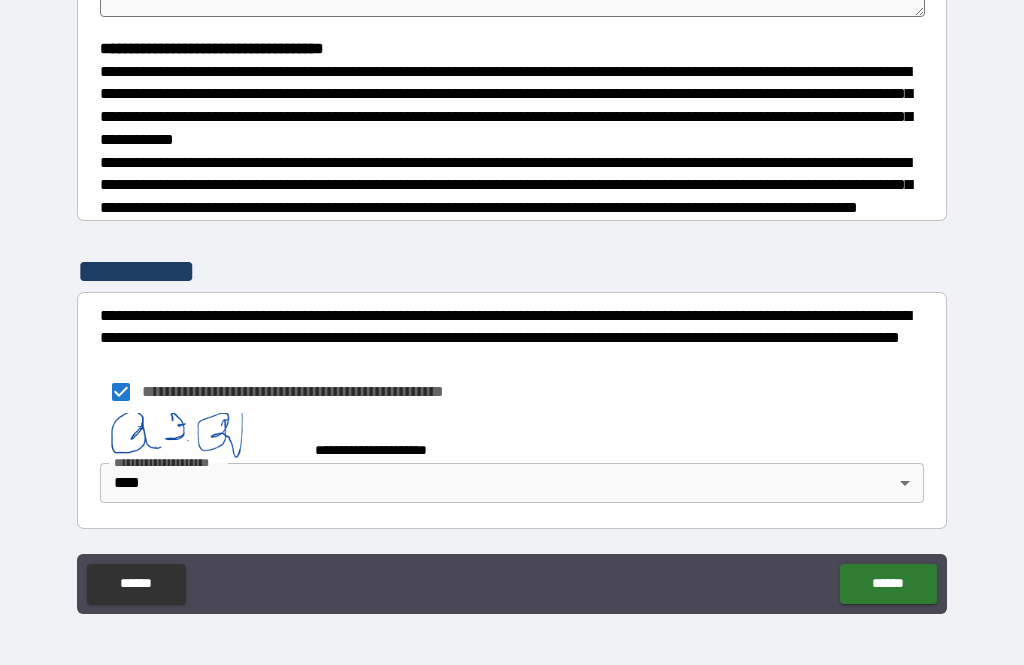 scroll, scrollTop: 533, scrollLeft: 0, axis: vertical 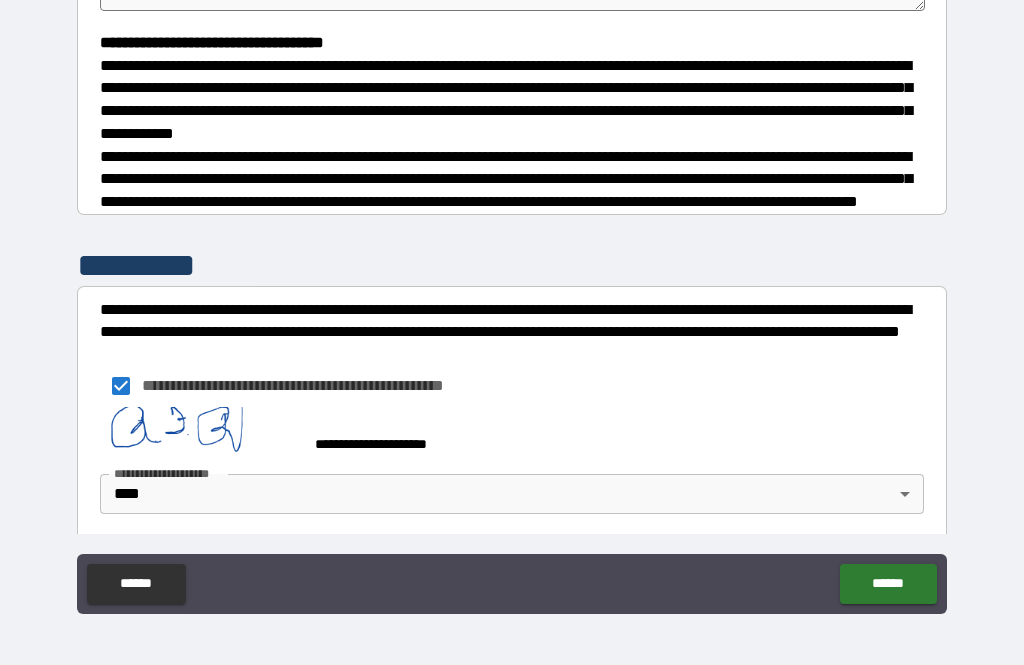 click on "******" at bounding box center (888, 584) 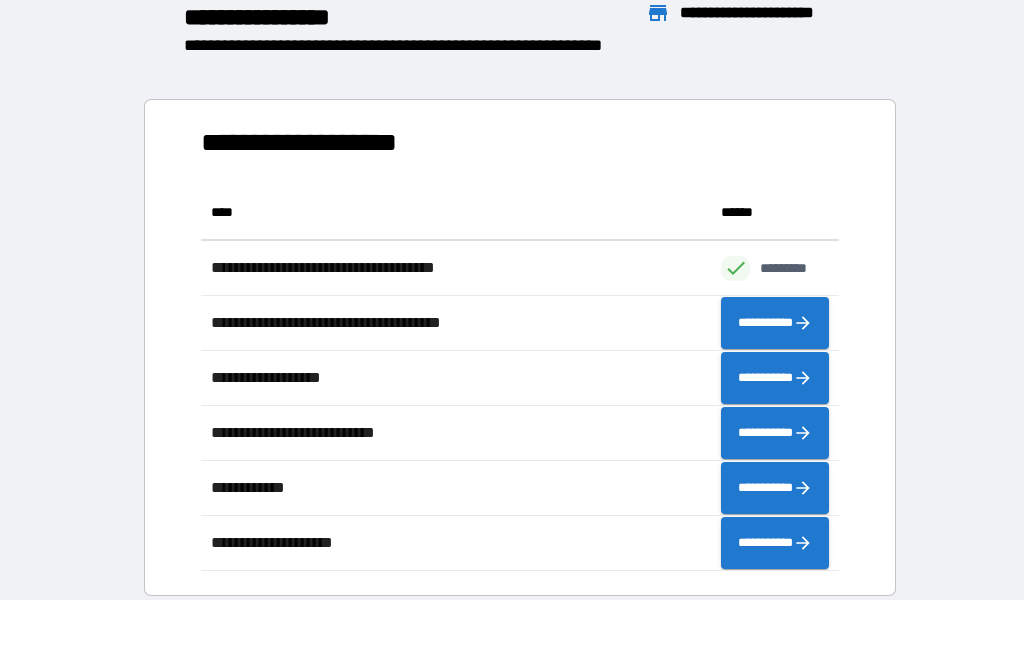 scroll, scrollTop: 1, scrollLeft: 1, axis: both 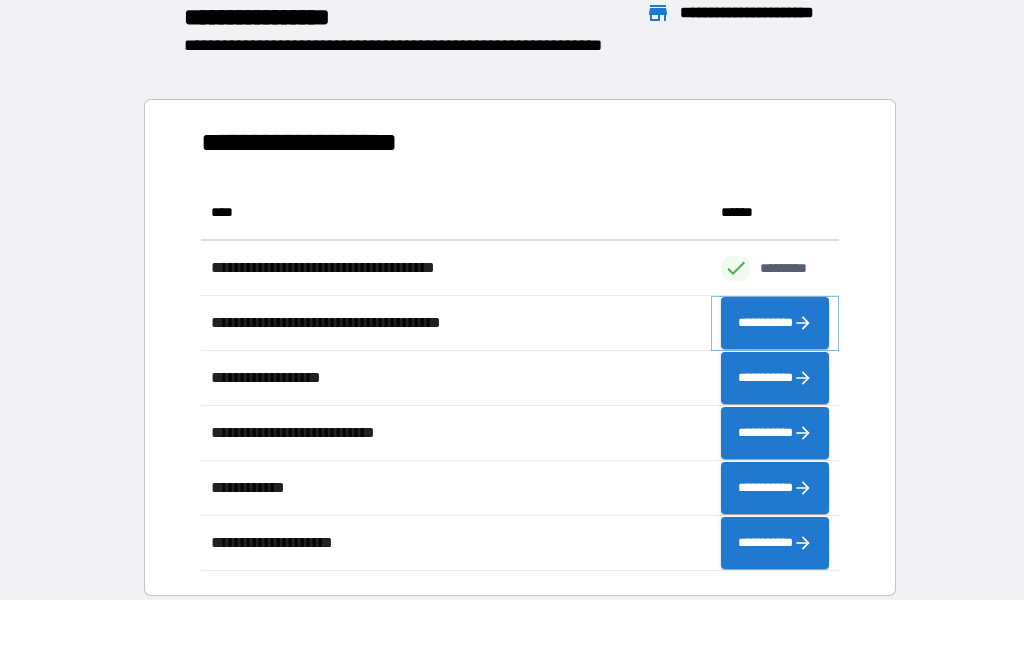 click on "**********" at bounding box center [775, 323] 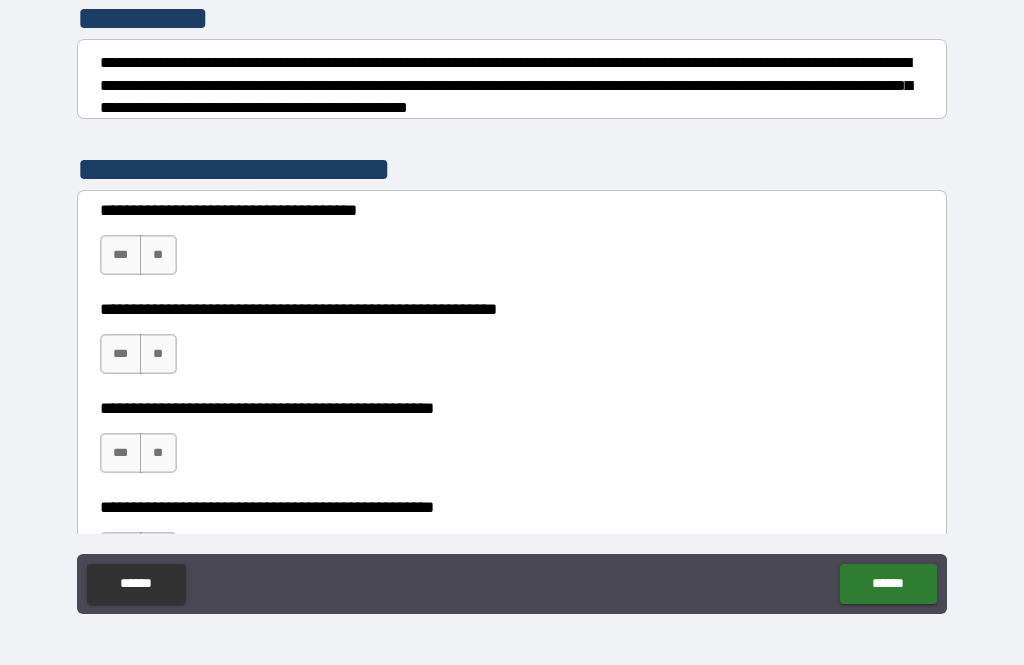 scroll, scrollTop: 261, scrollLeft: 0, axis: vertical 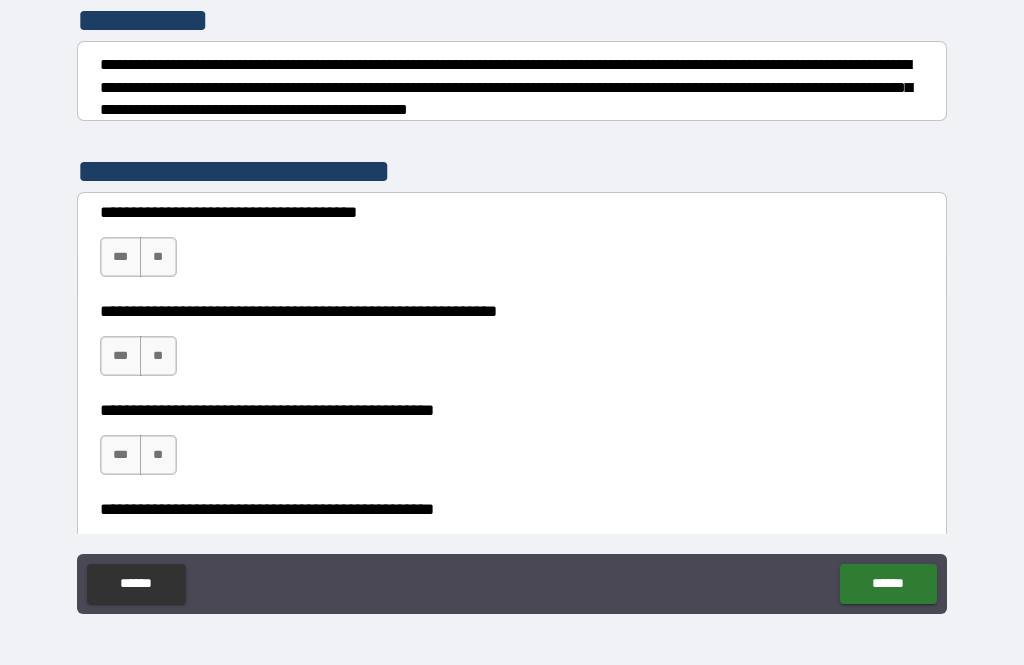 click on "***" at bounding box center [121, 257] 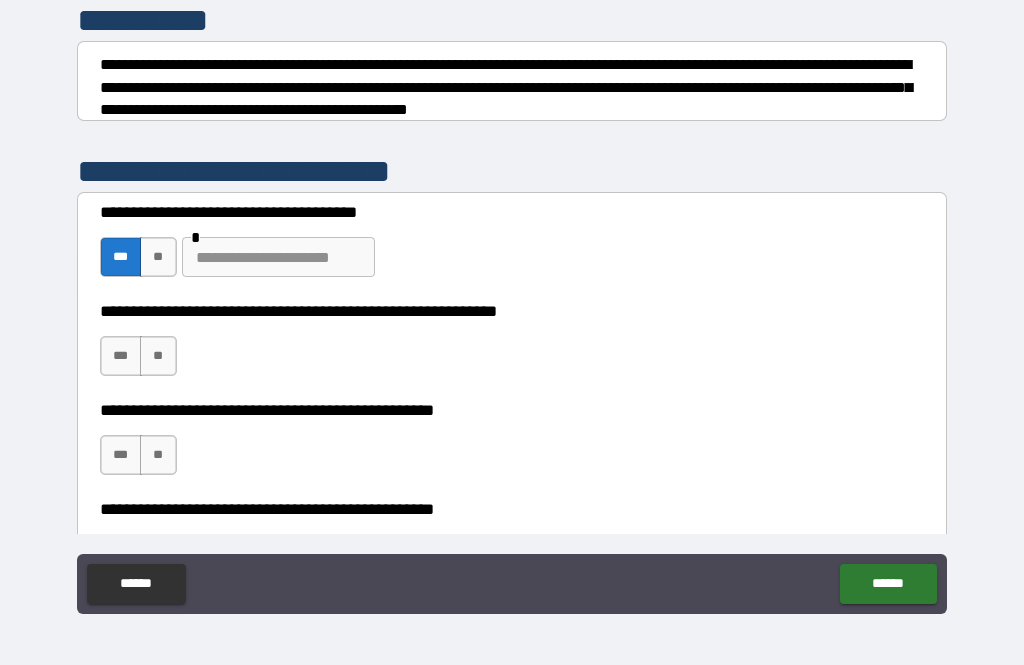 click at bounding box center [278, 257] 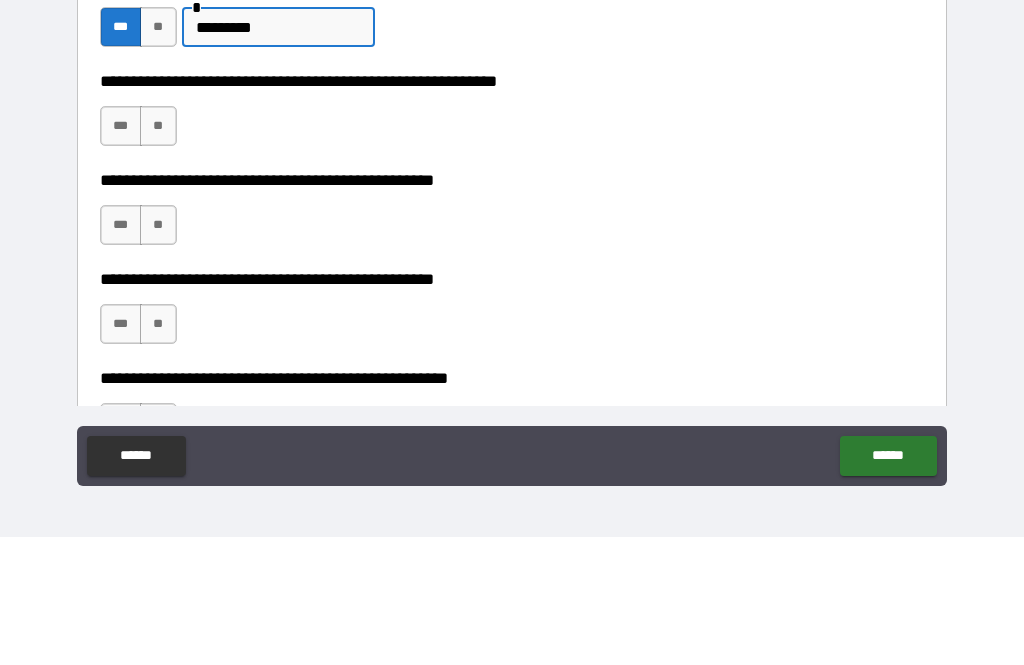 scroll, scrollTop: 362, scrollLeft: 0, axis: vertical 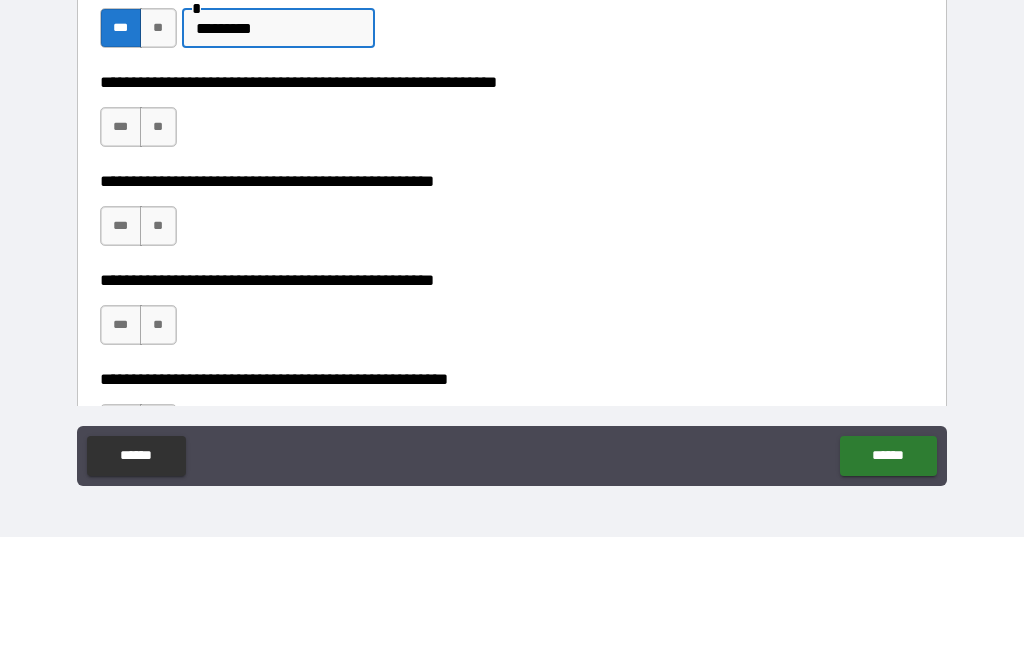 click on "***" at bounding box center [121, 255] 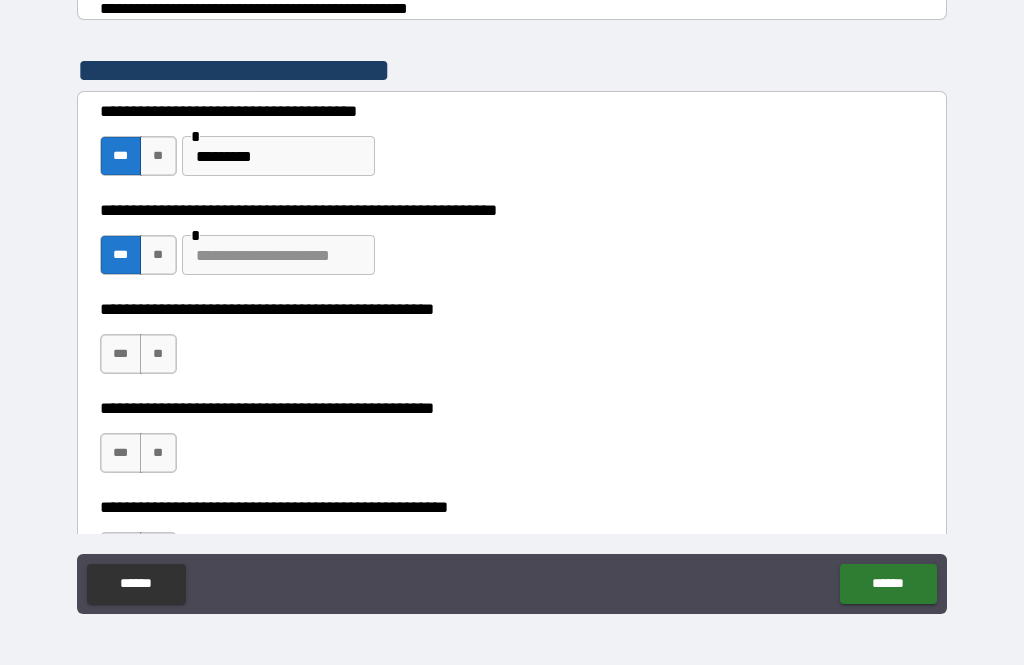 click on "**" at bounding box center [158, 354] 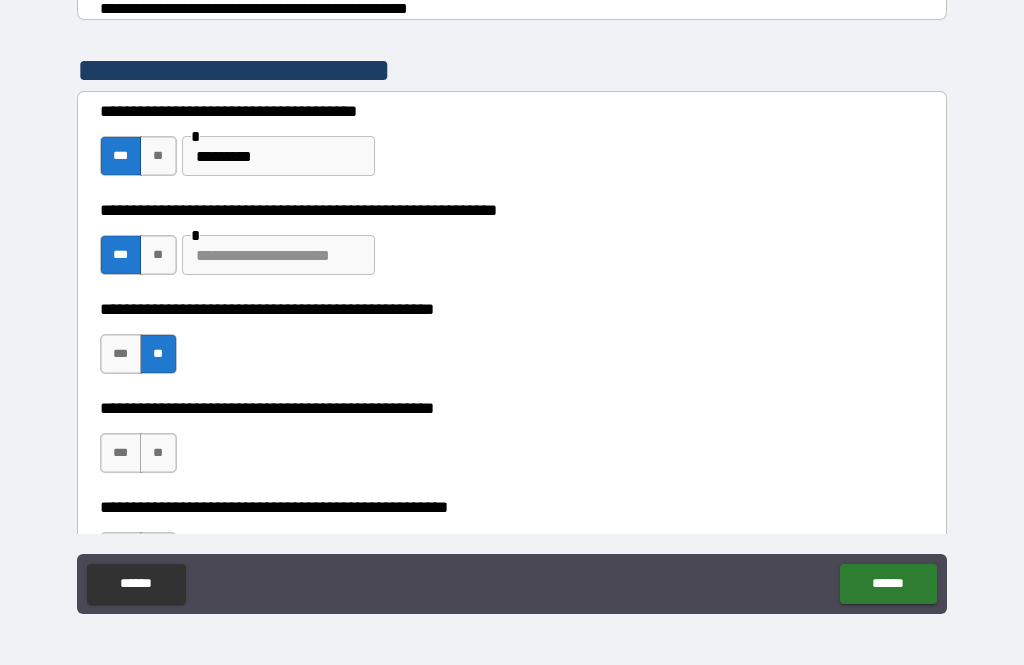 scroll, scrollTop: 391, scrollLeft: 0, axis: vertical 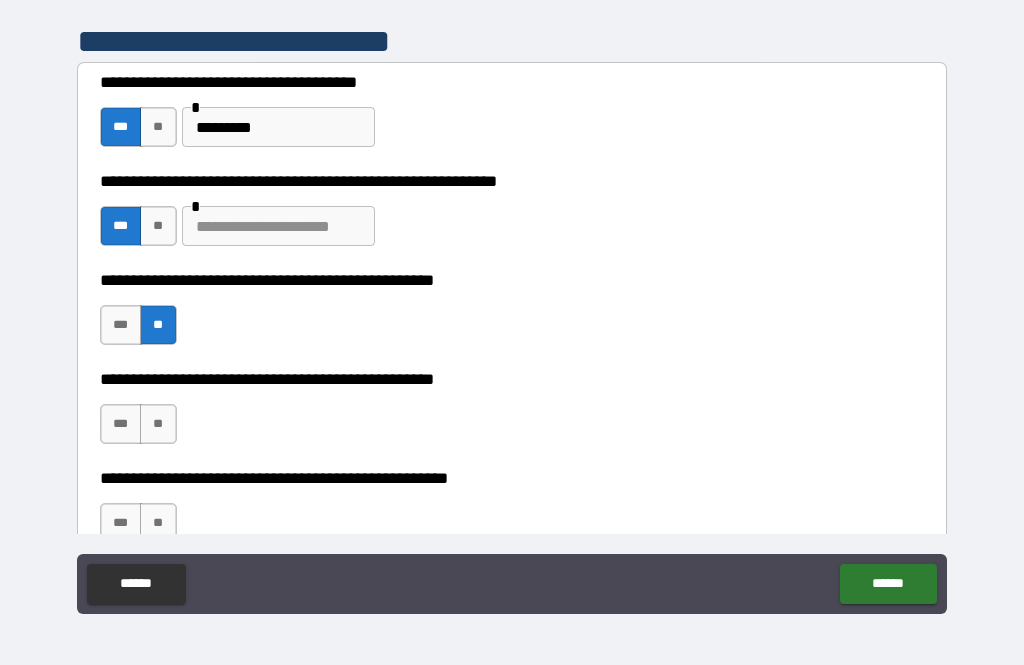 click on "***" at bounding box center [121, 424] 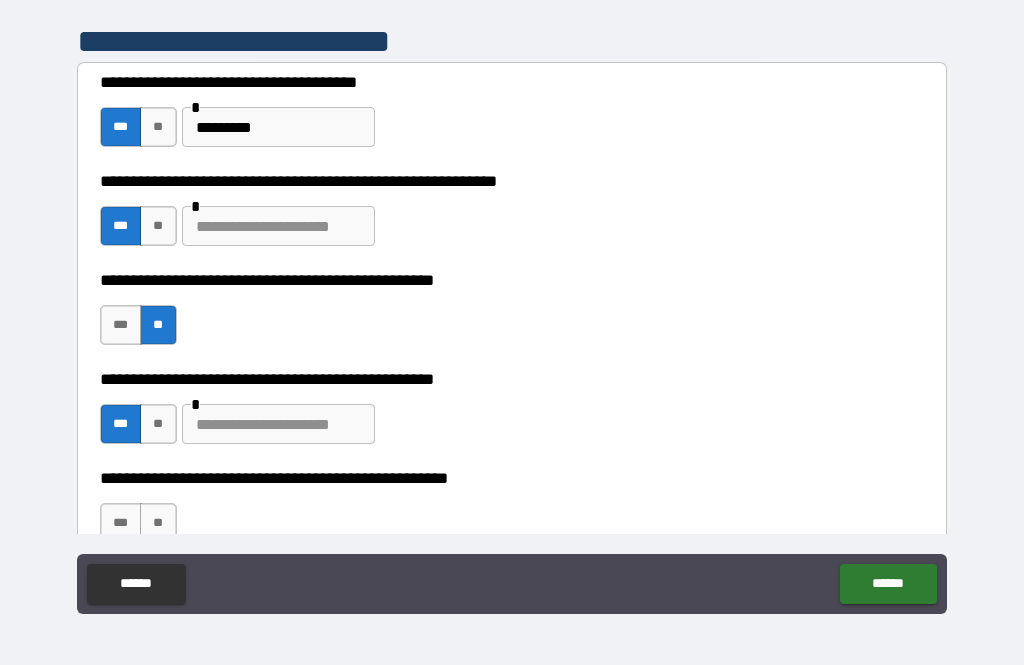 click at bounding box center (278, 424) 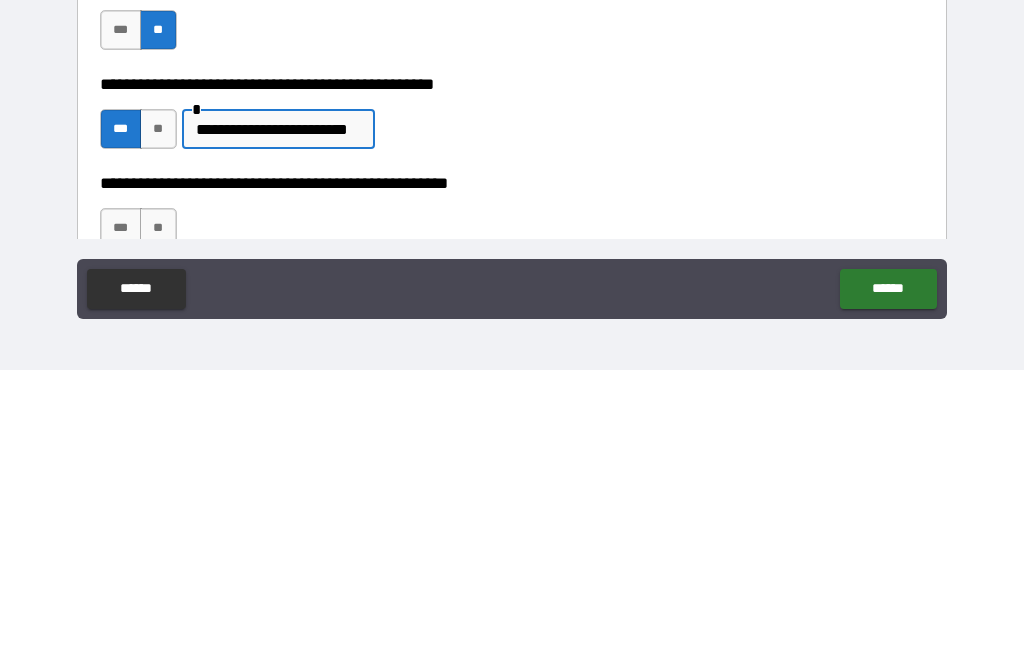 scroll, scrollTop: 418, scrollLeft: 0, axis: vertical 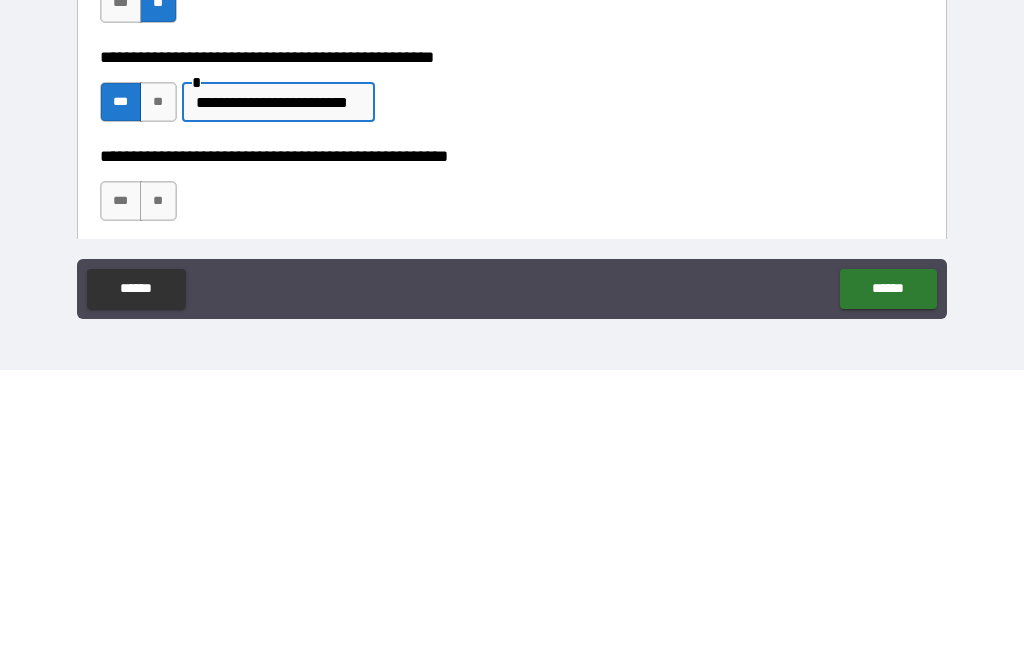 click on "**" at bounding box center [158, 496] 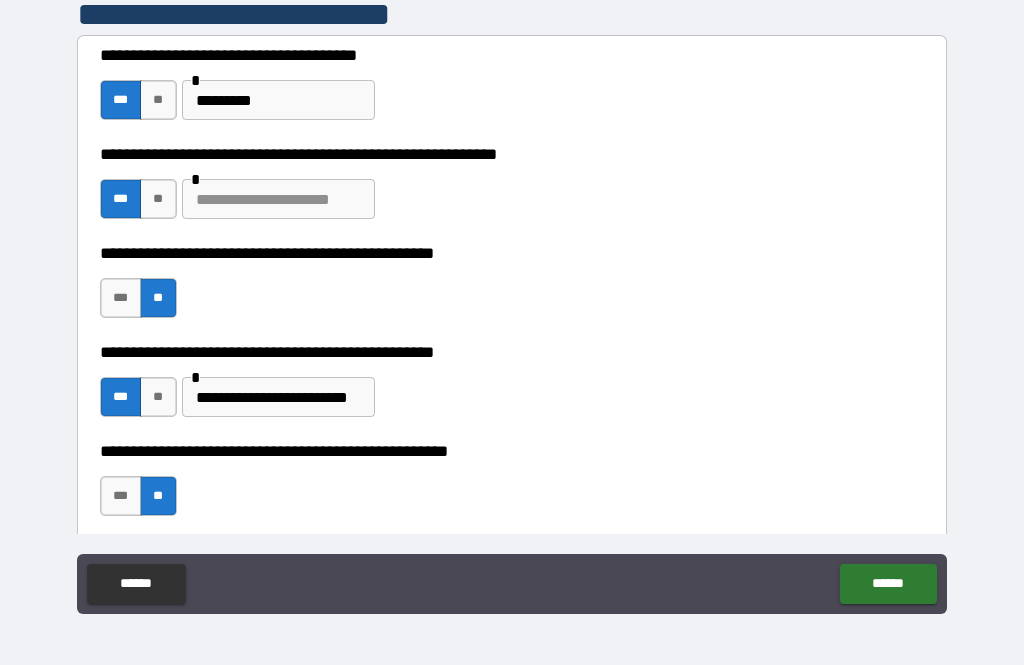 click at bounding box center [278, 199] 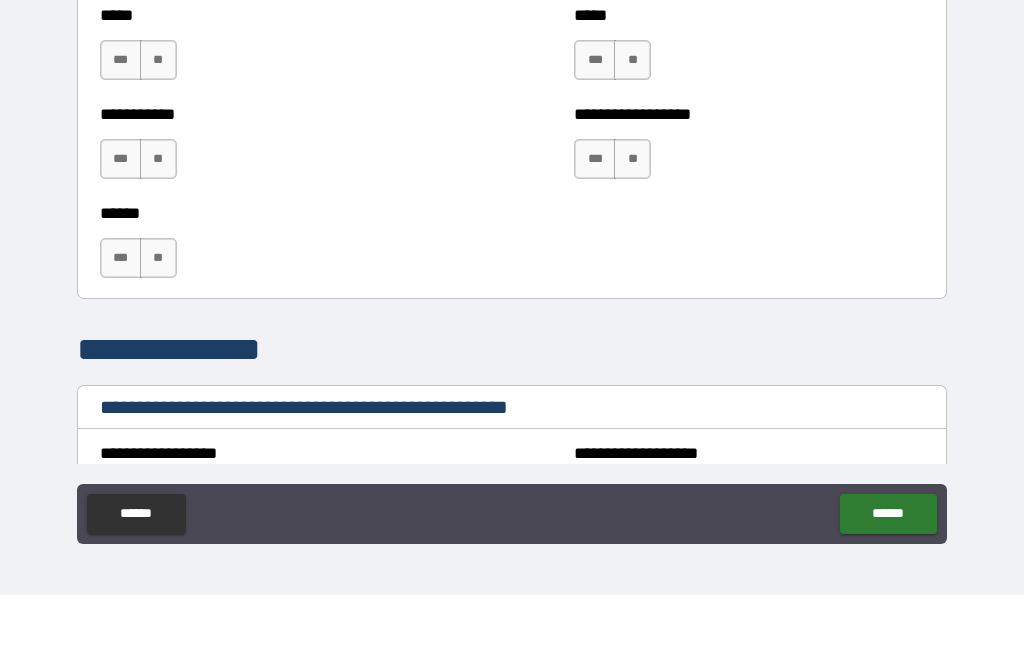 scroll, scrollTop: 1974, scrollLeft: 0, axis: vertical 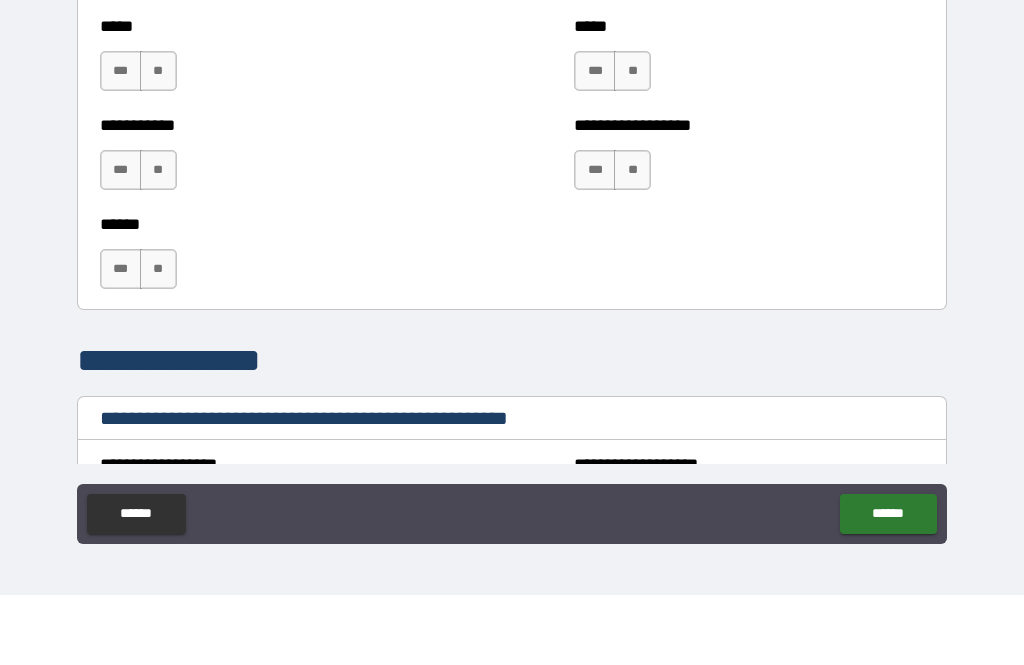 click on "***" at bounding box center (595, 141) 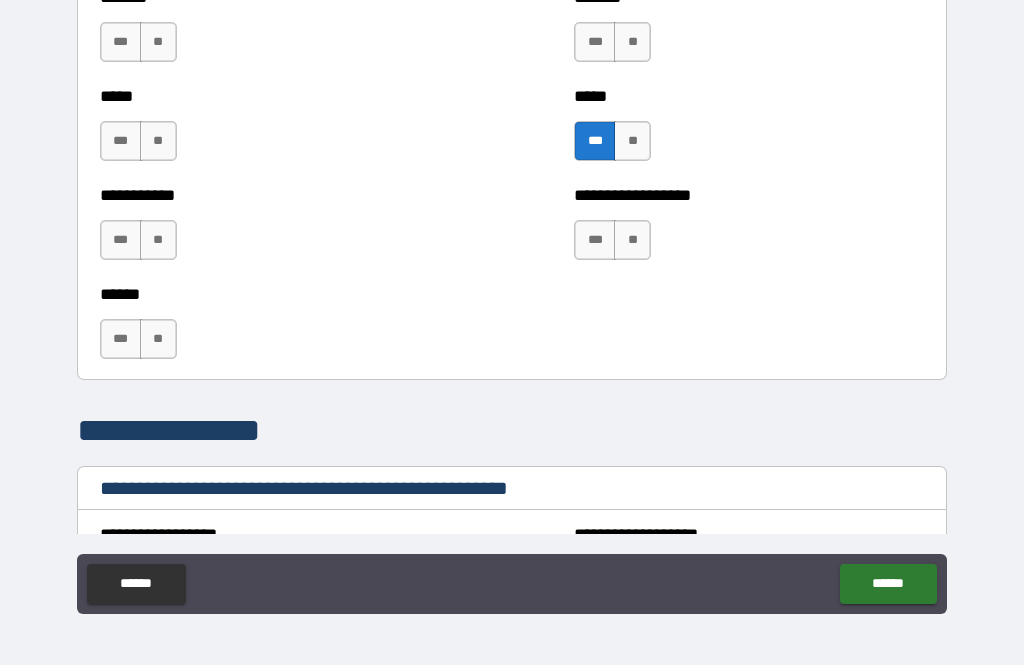 click on "***" at bounding box center (121, 339) 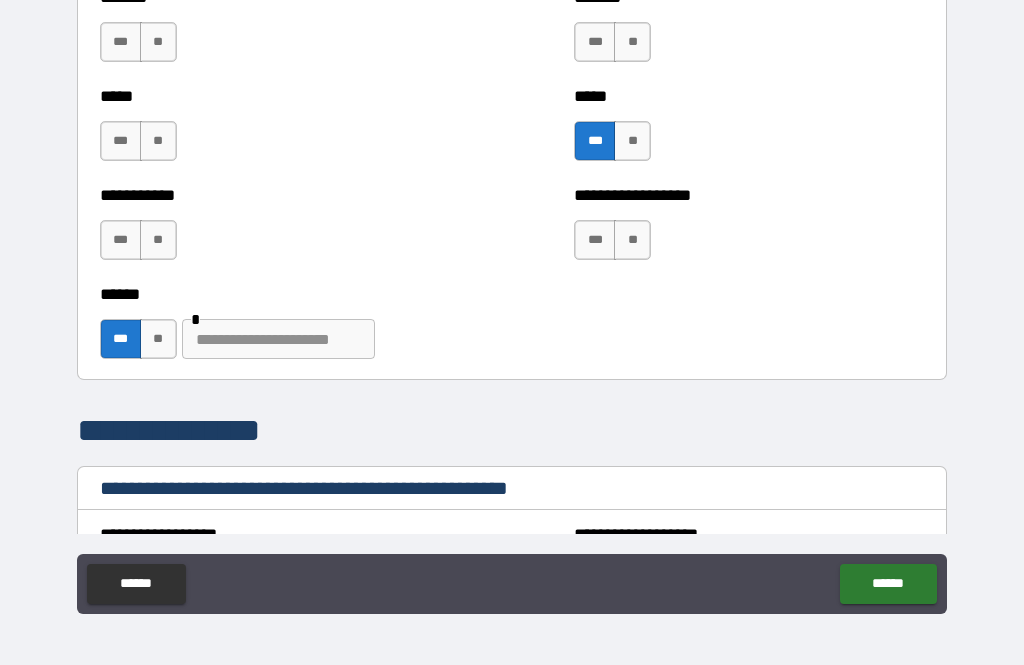 click at bounding box center (278, 339) 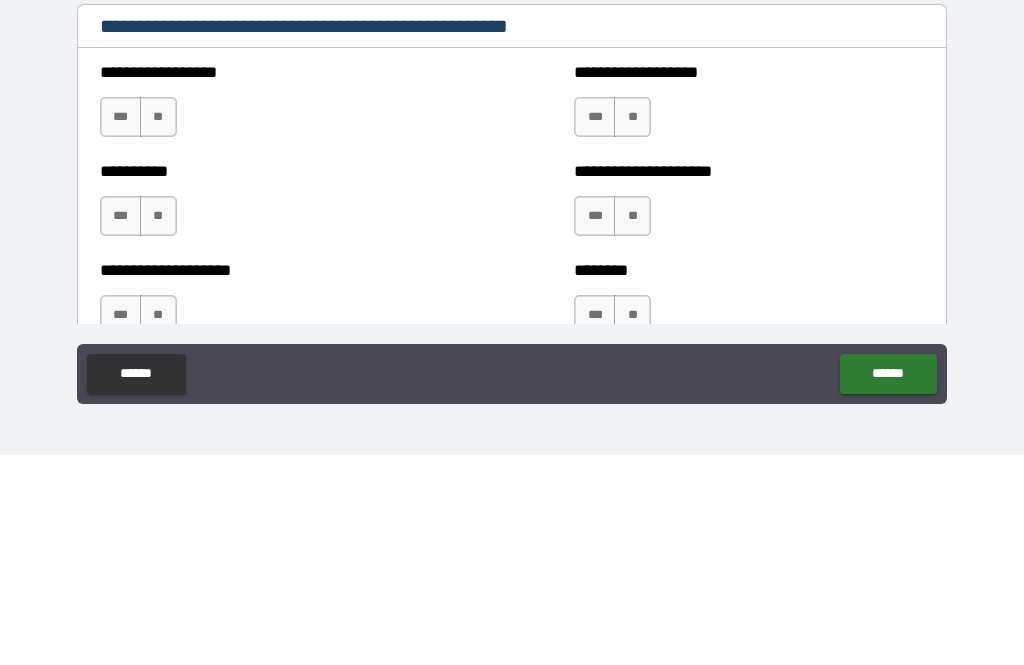 scroll, scrollTop: 2227, scrollLeft: 0, axis: vertical 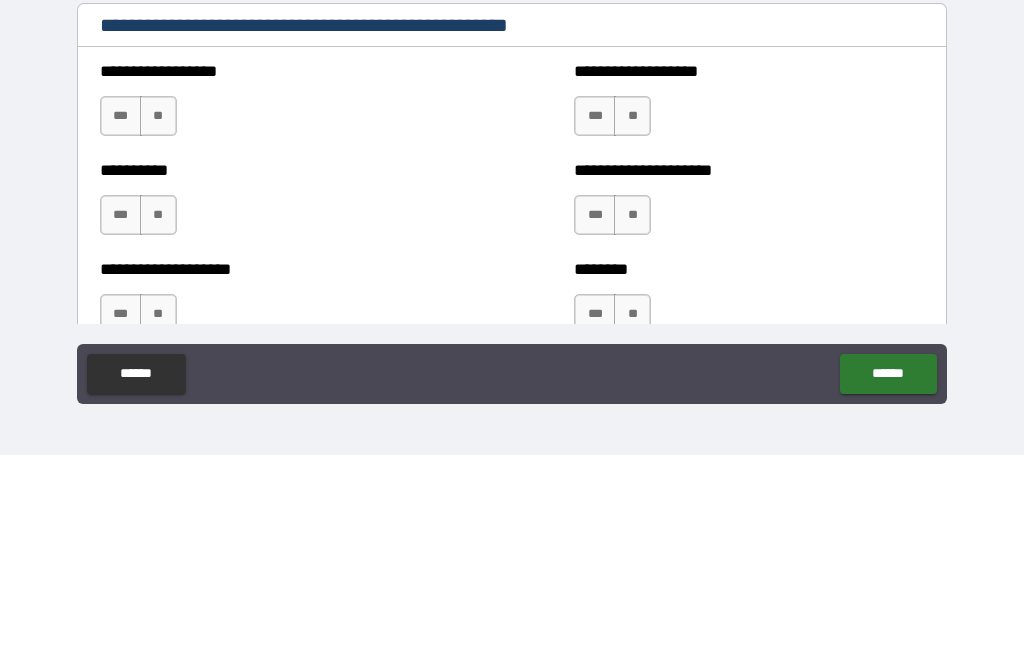 click on "**" at bounding box center [158, 326] 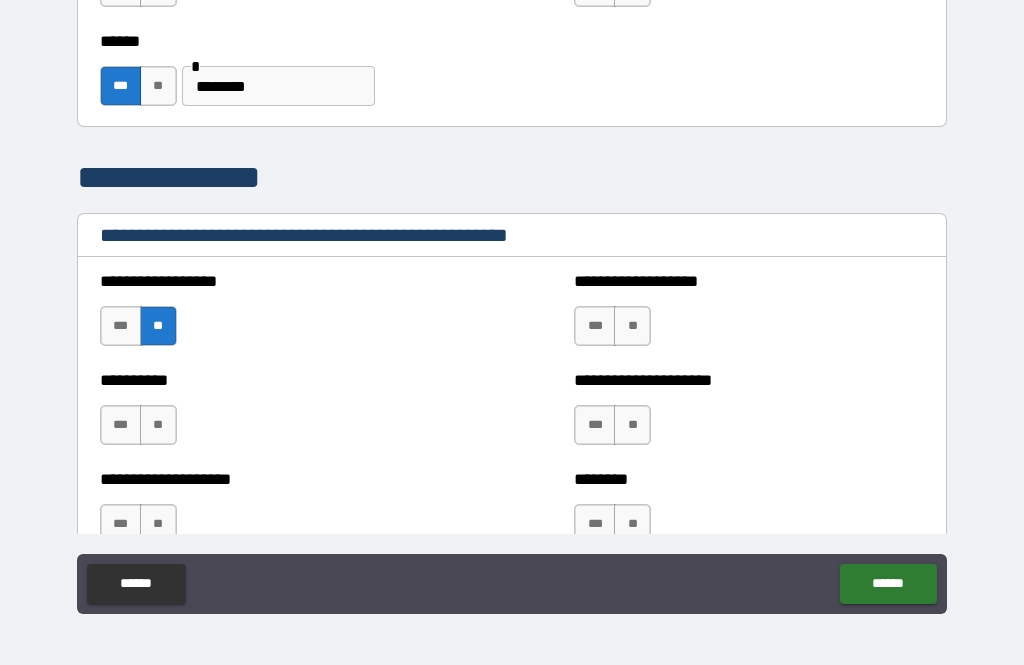 scroll, scrollTop: 2230, scrollLeft: 0, axis: vertical 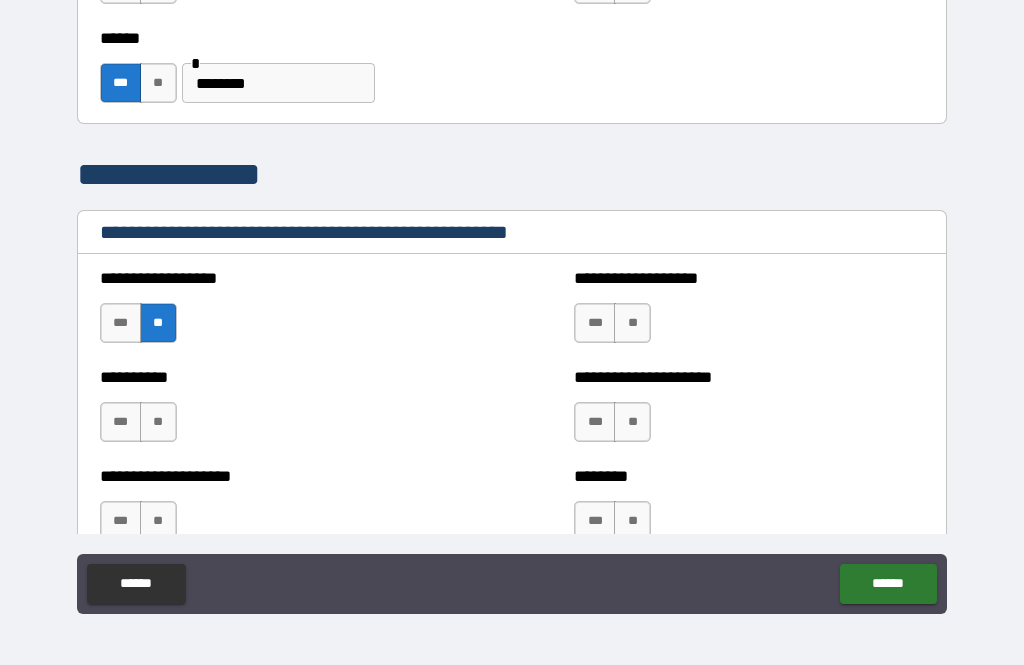 click on "**" at bounding box center (632, 323) 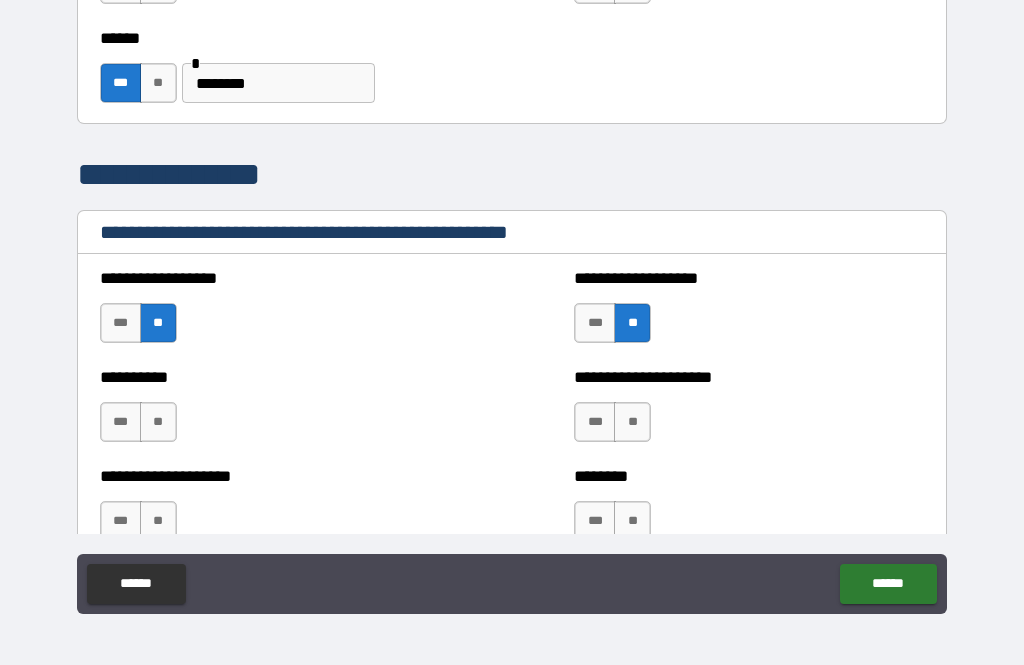 click on "**" at bounding box center (632, 422) 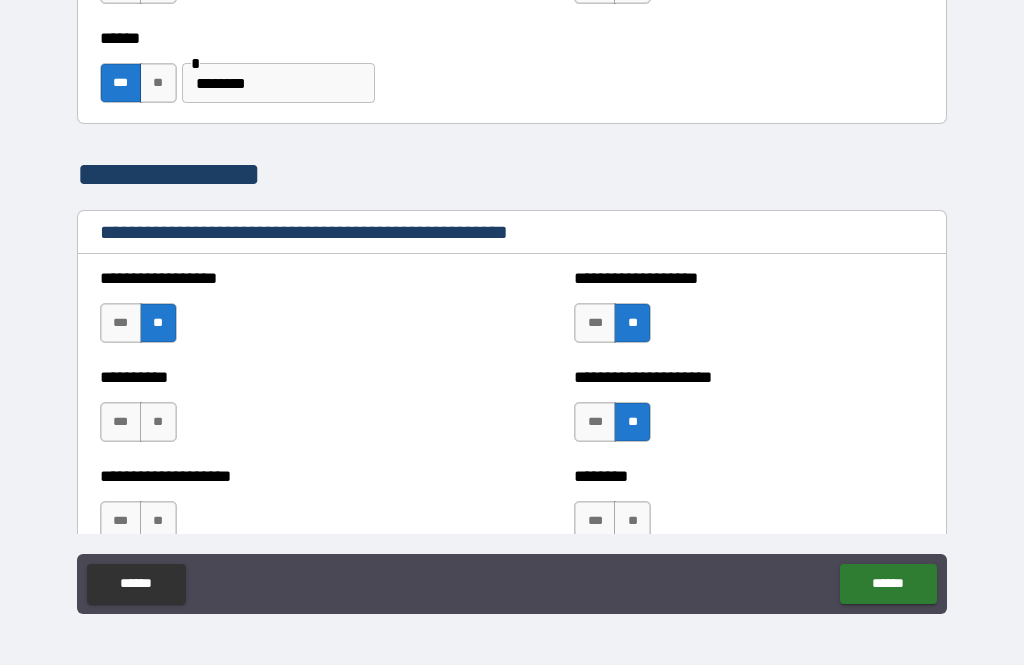 click on "**" at bounding box center (158, 422) 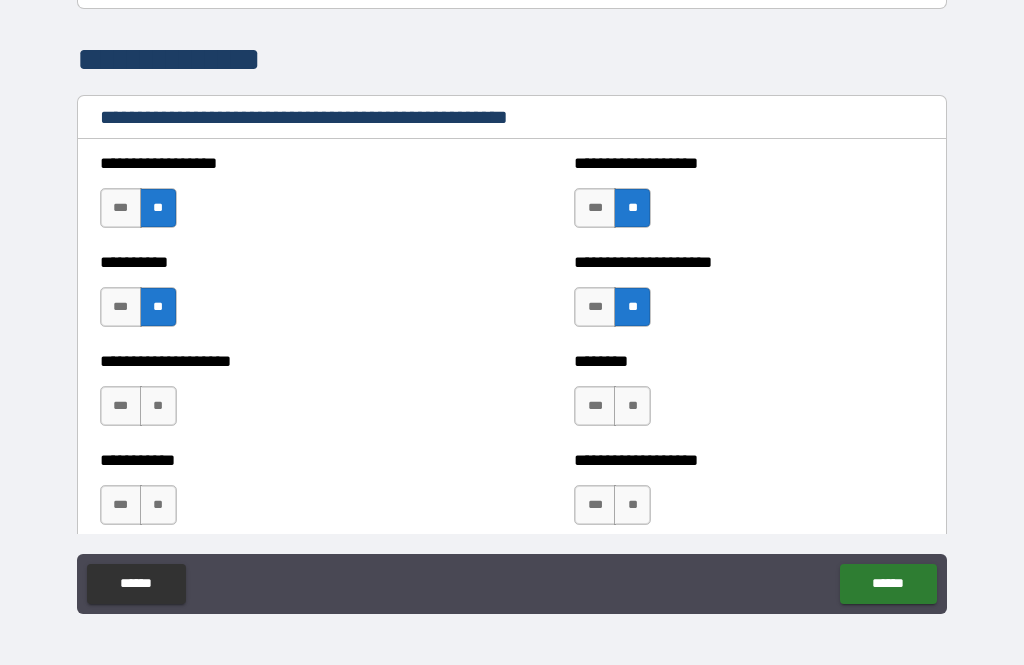 scroll, scrollTop: 2361, scrollLeft: 0, axis: vertical 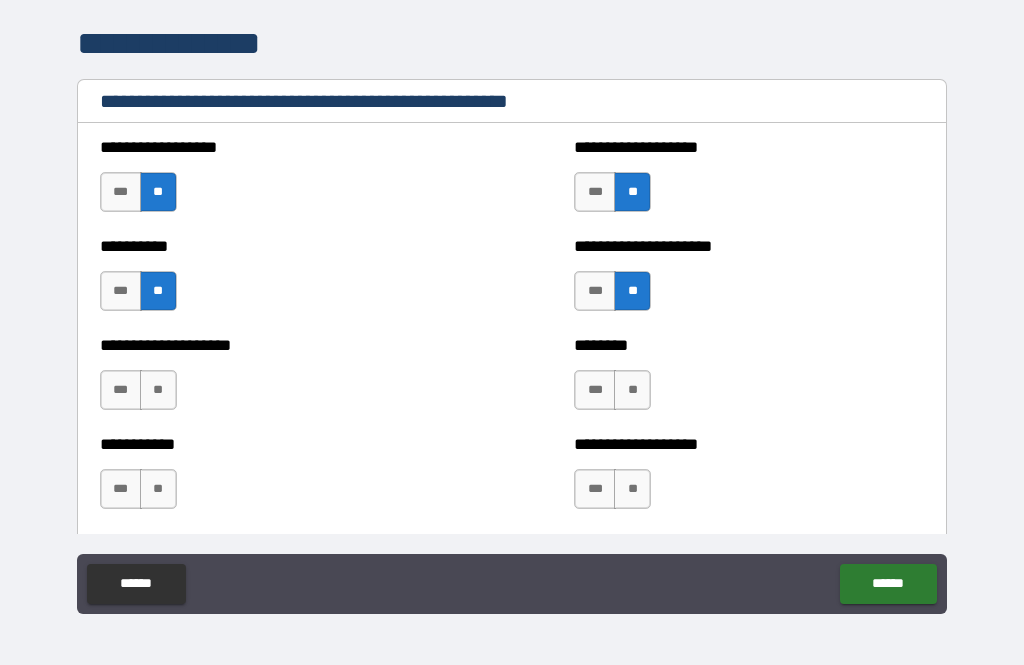 click on "**" at bounding box center [158, 390] 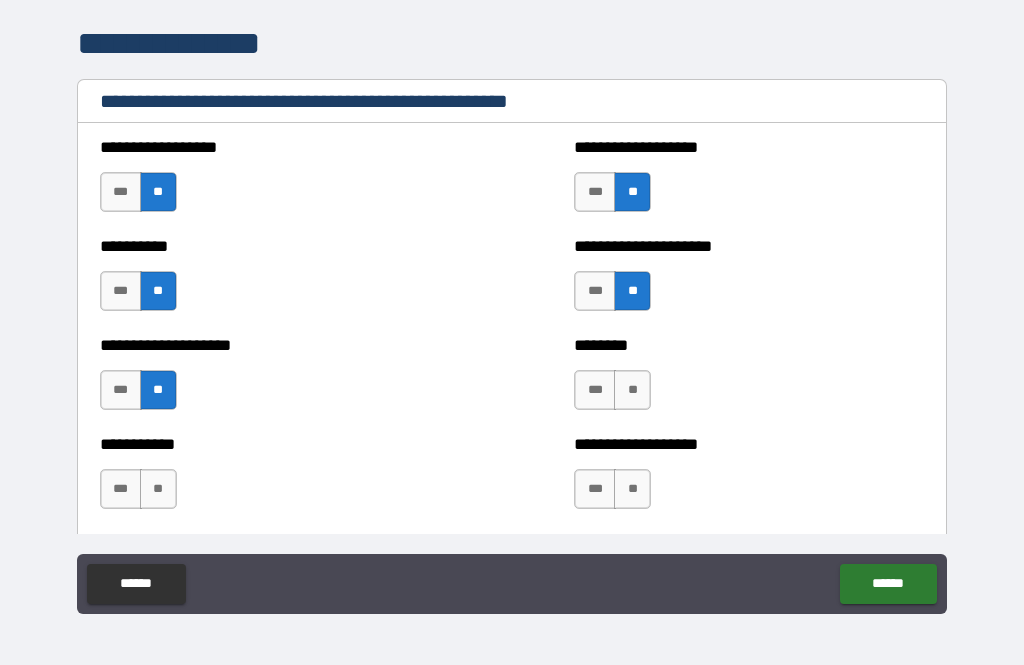 click on "**" at bounding box center [158, 489] 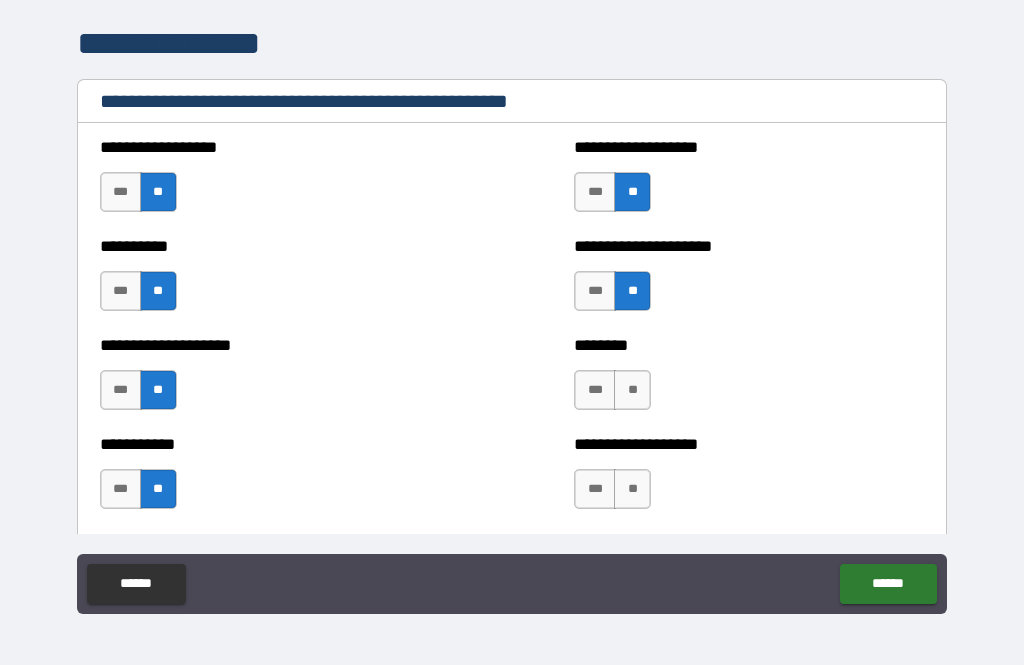 click on "*** **" at bounding box center [615, 395] 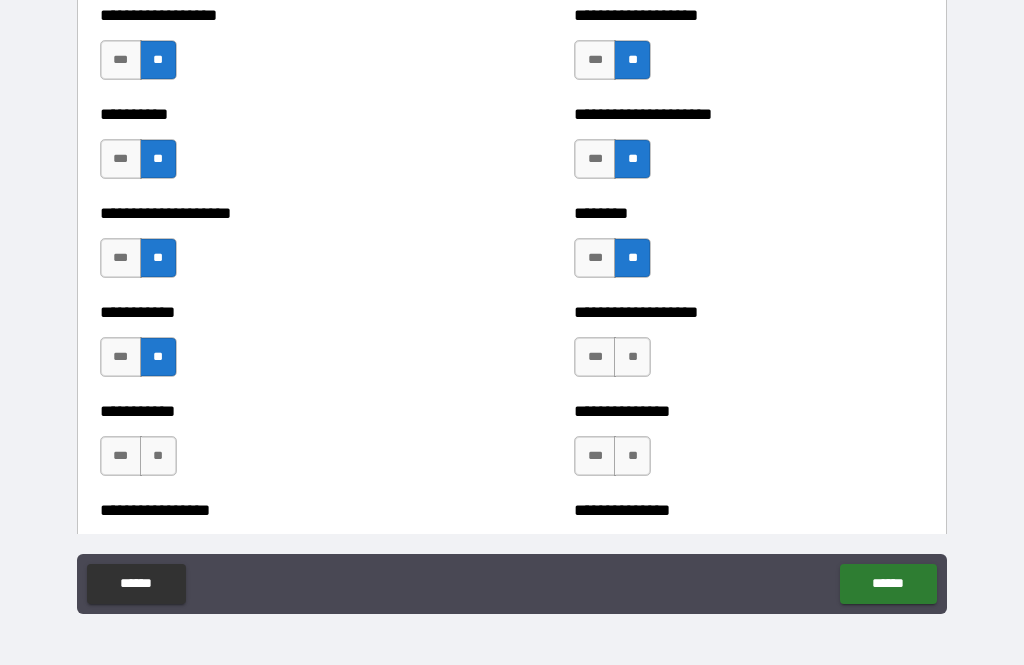 scroll, scrollTop: 2511, scrollLeft: 0, axis: vertical 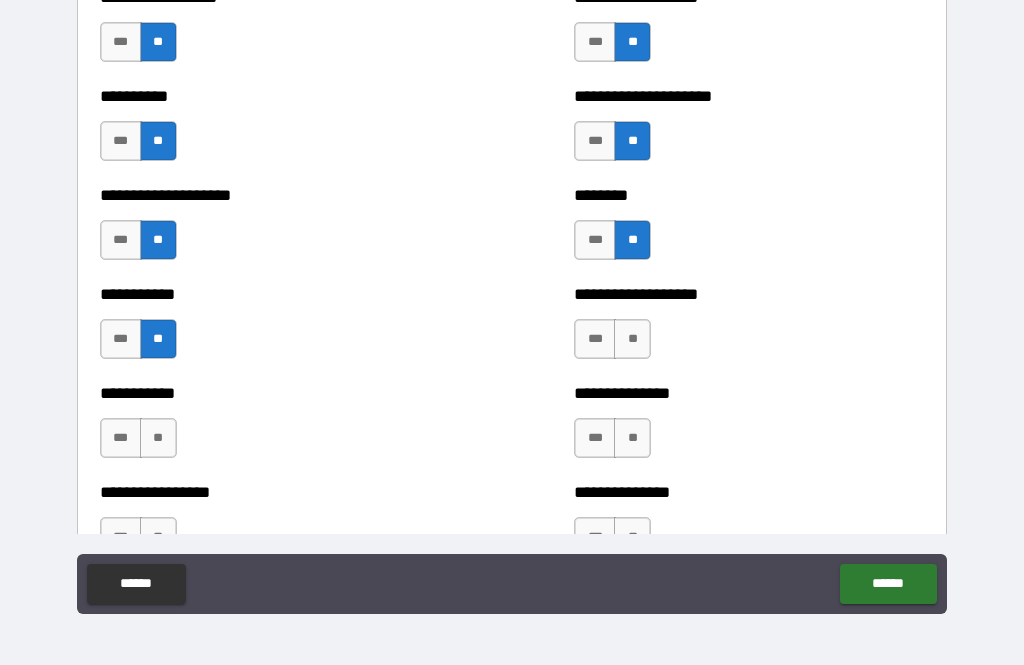 click on "**" at bounding box center [632, 339] 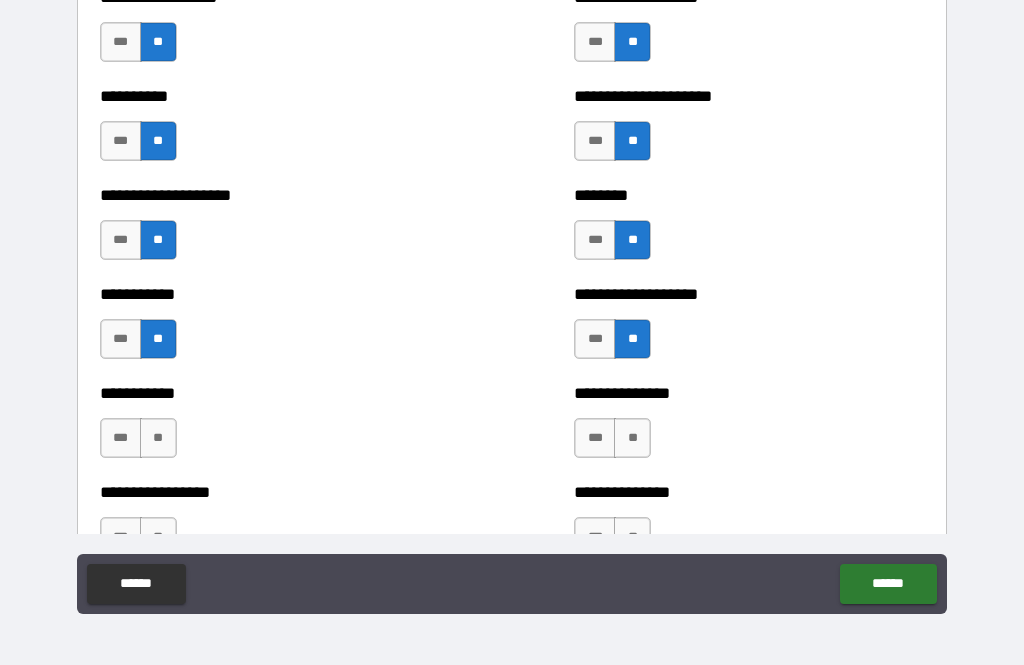 click on "**" at bounding box center (158, 438) 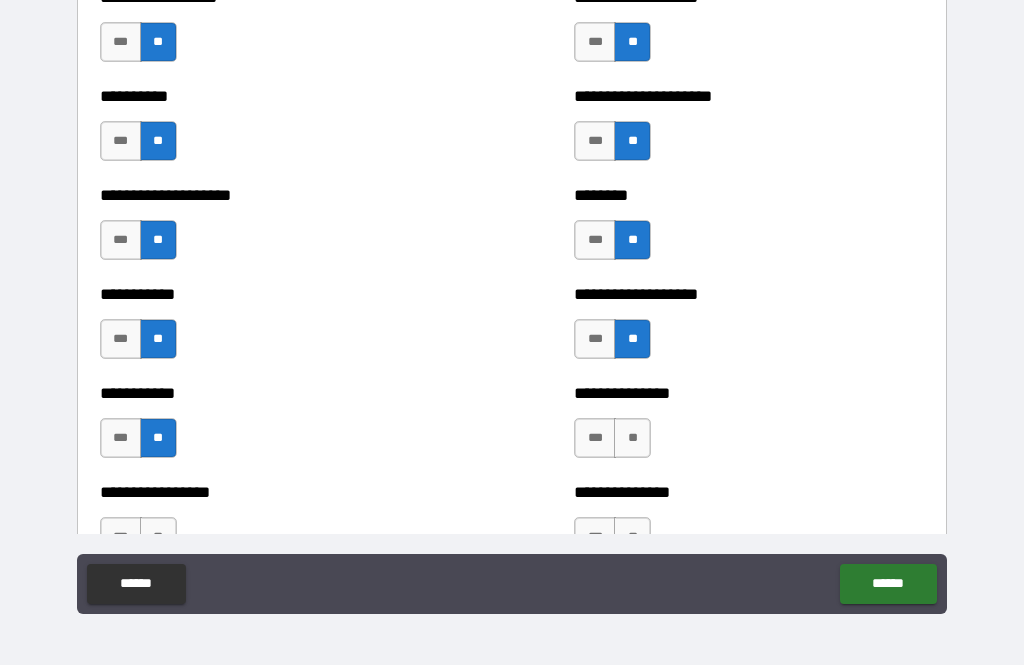 click on "**" at bounding box center (632, 438) 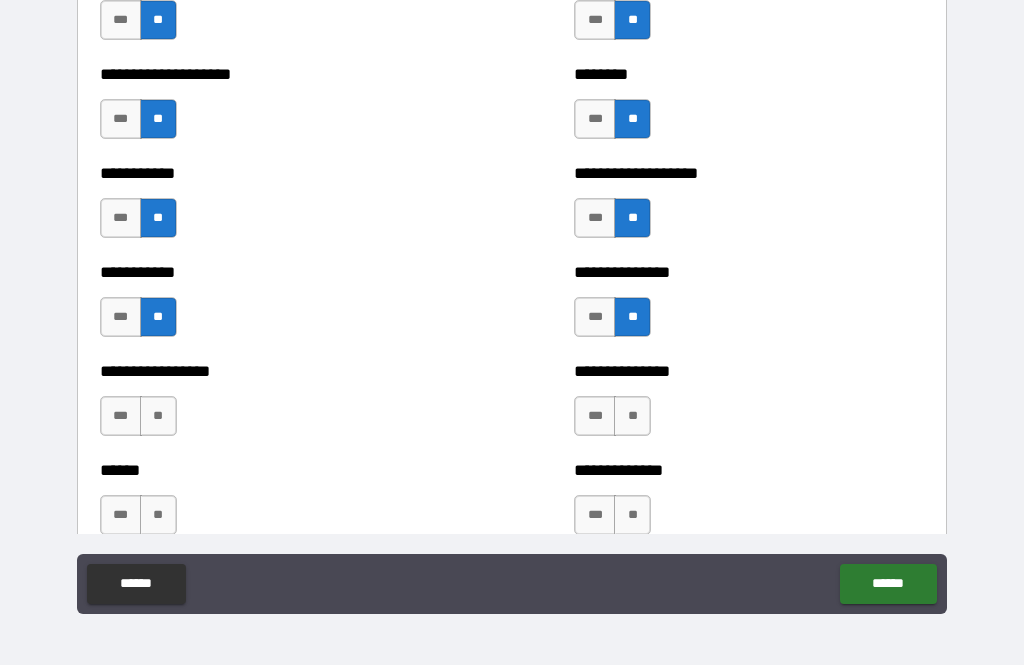 scroll, scrollTop: 2632, scrollLeft: 0, axis: vertical 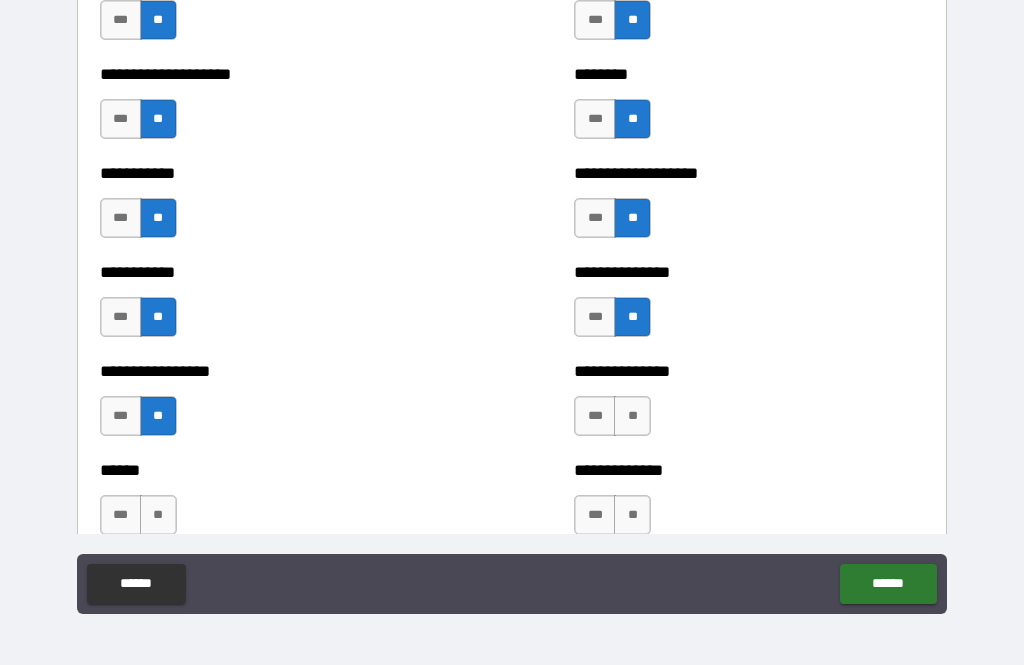 click on "**" at bounding box center (632, 416) 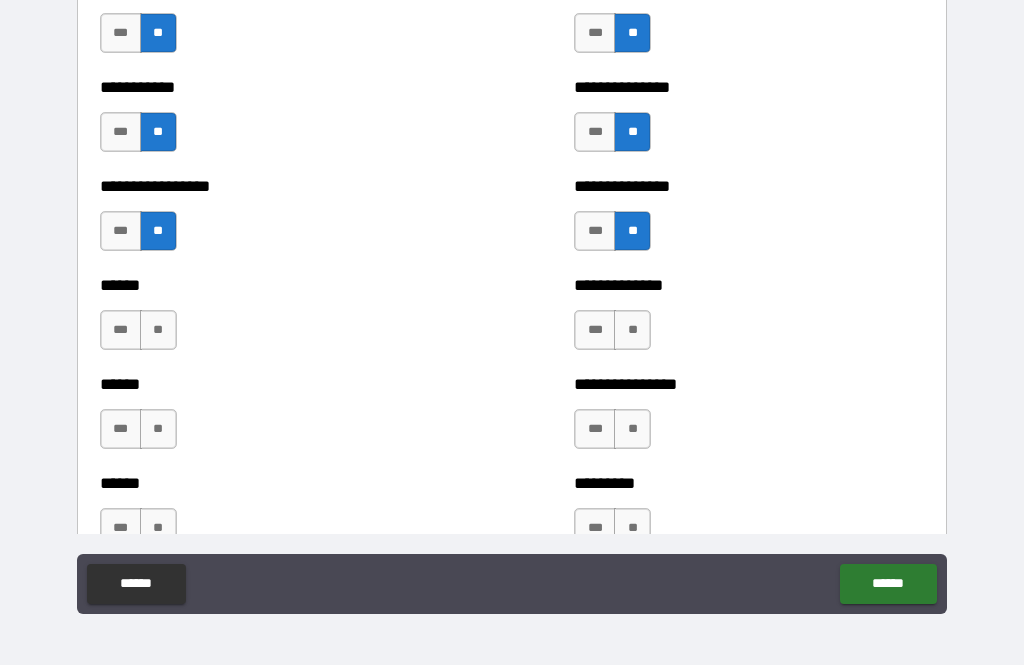 scroll, scrollTop: 2822, scrollLeft: 0, axis: vertical 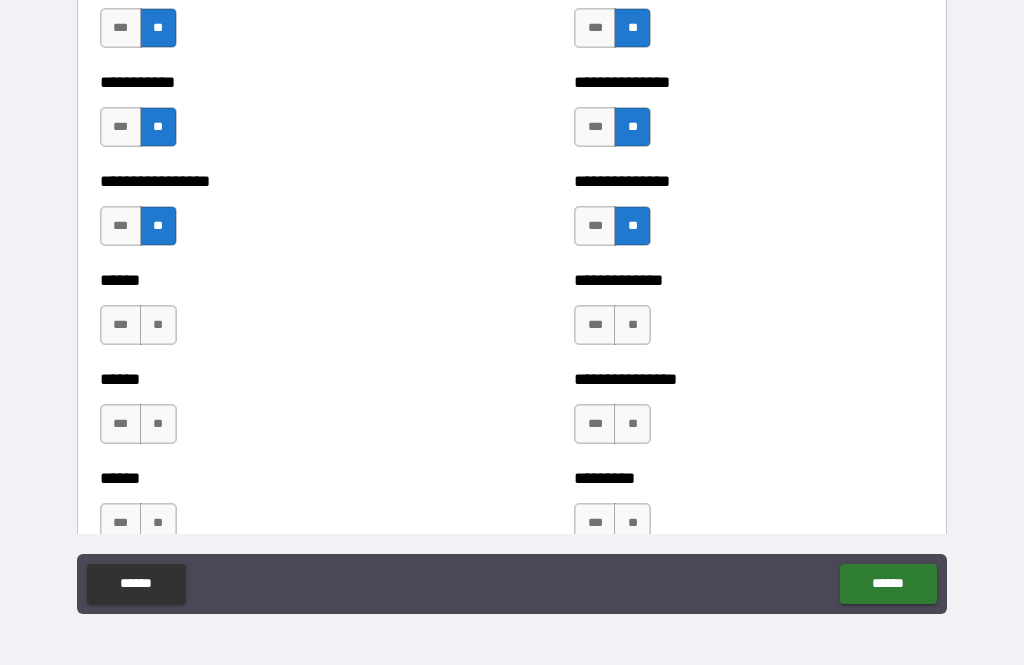 click on "**" at bounding box center [158, 325] 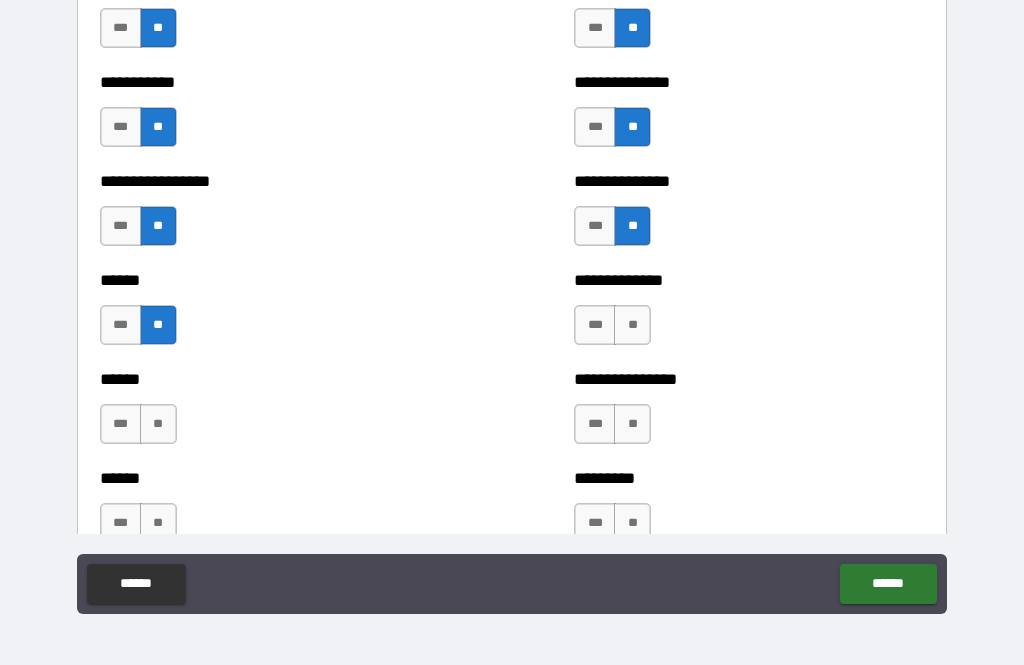 click on "**" at bounding box center (632, 325) 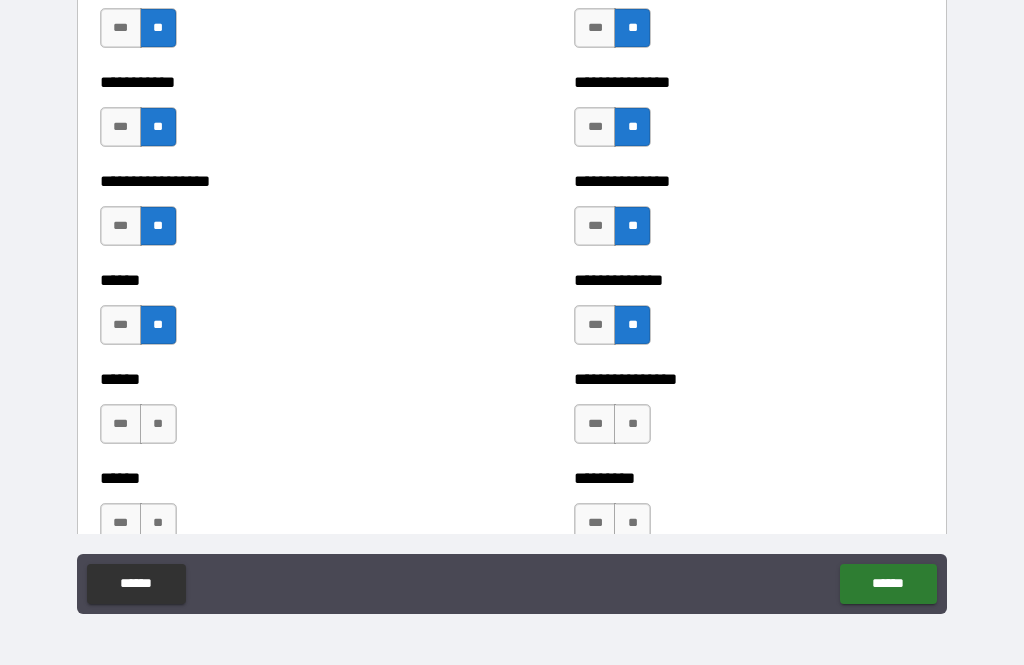 click on "**" at bounding box center [158, 424] 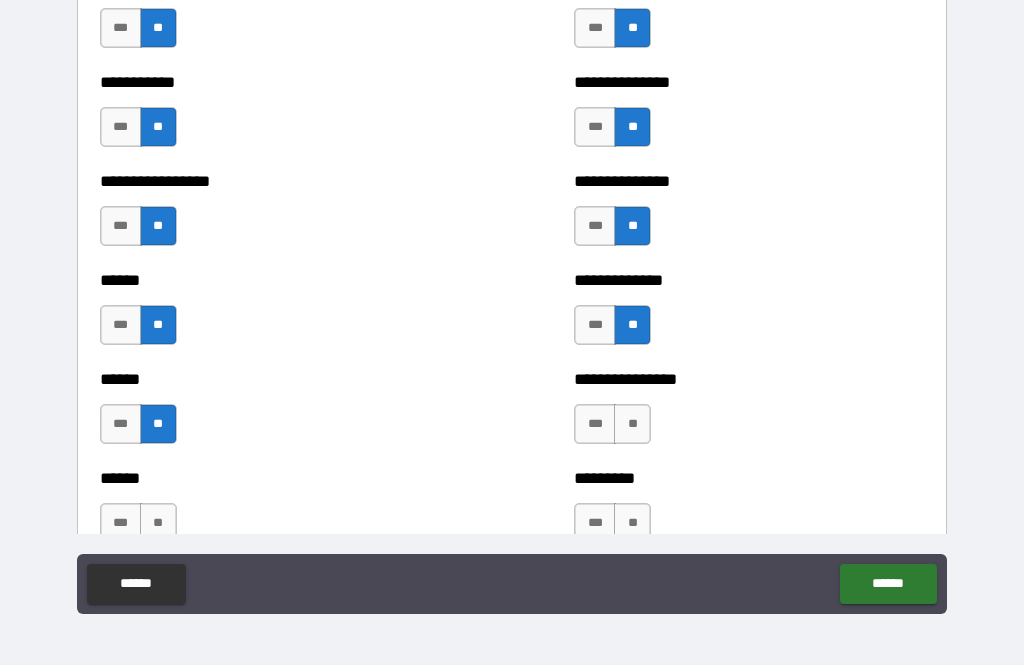 click on "**" at bounding box center (632, 424) 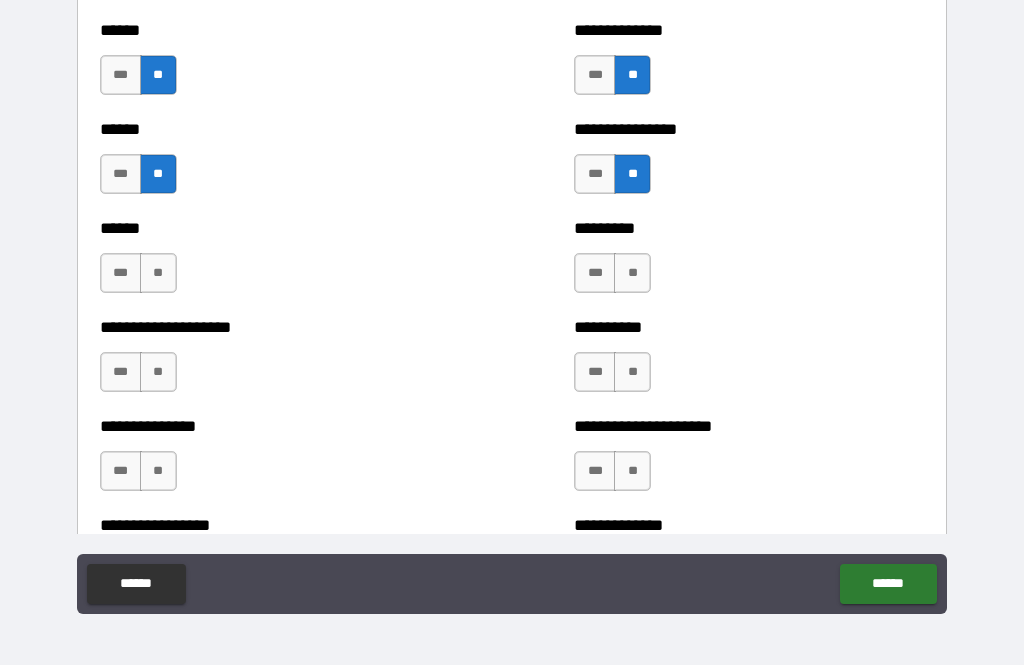 scroll, scrollTop: 3073, scrollLeft: 0, axis: vertical 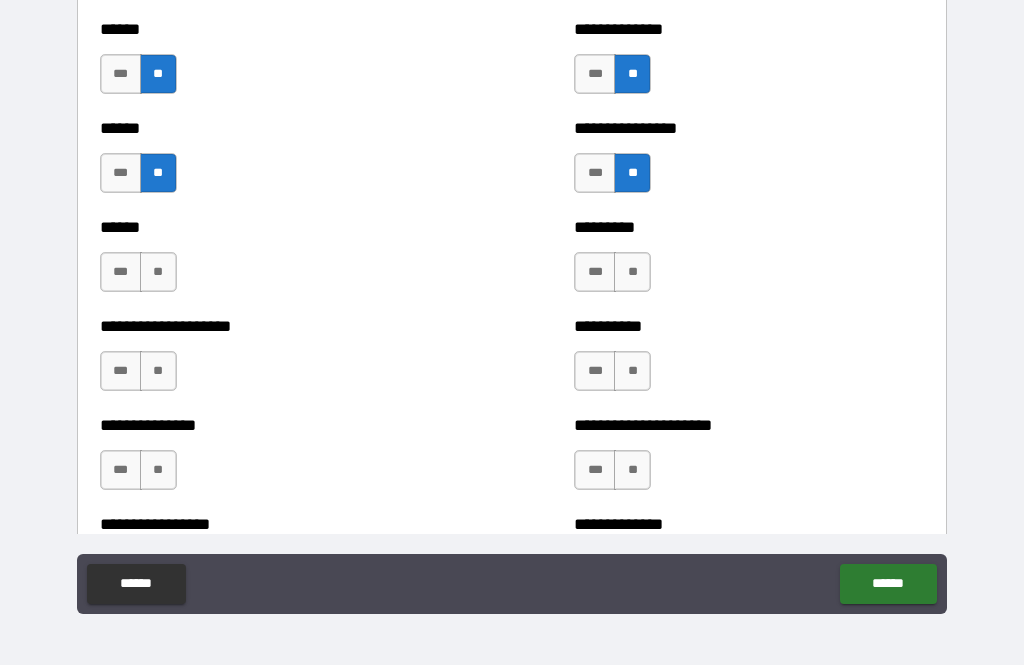 click on "**" at bounding box center (158, 272) 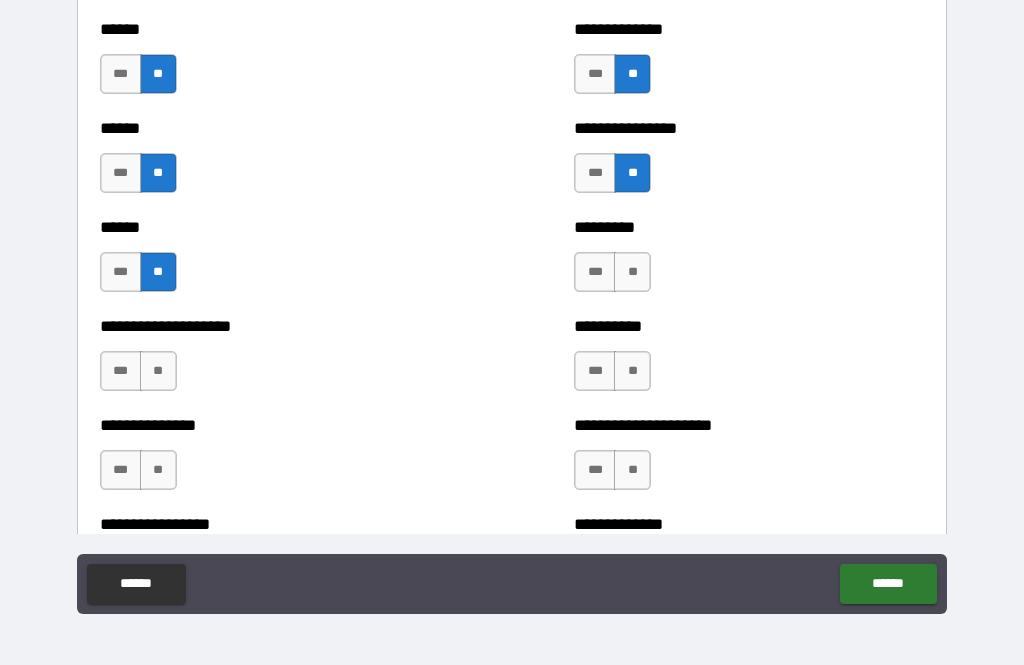 click on "***" at bounding box center [121, 371] 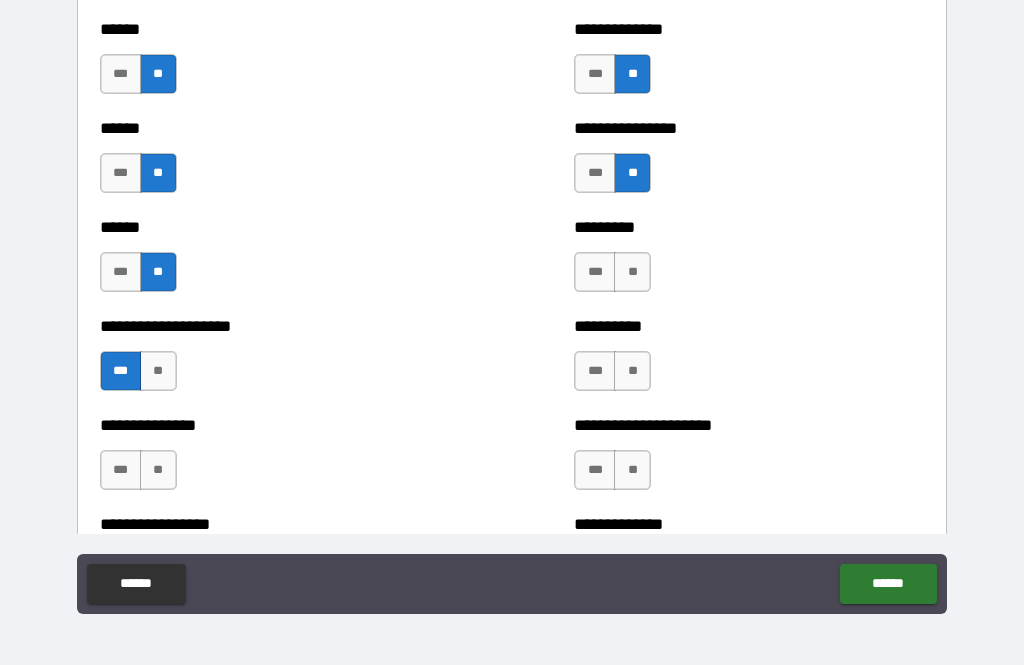 click on "**" at bounding box center (632, 272) 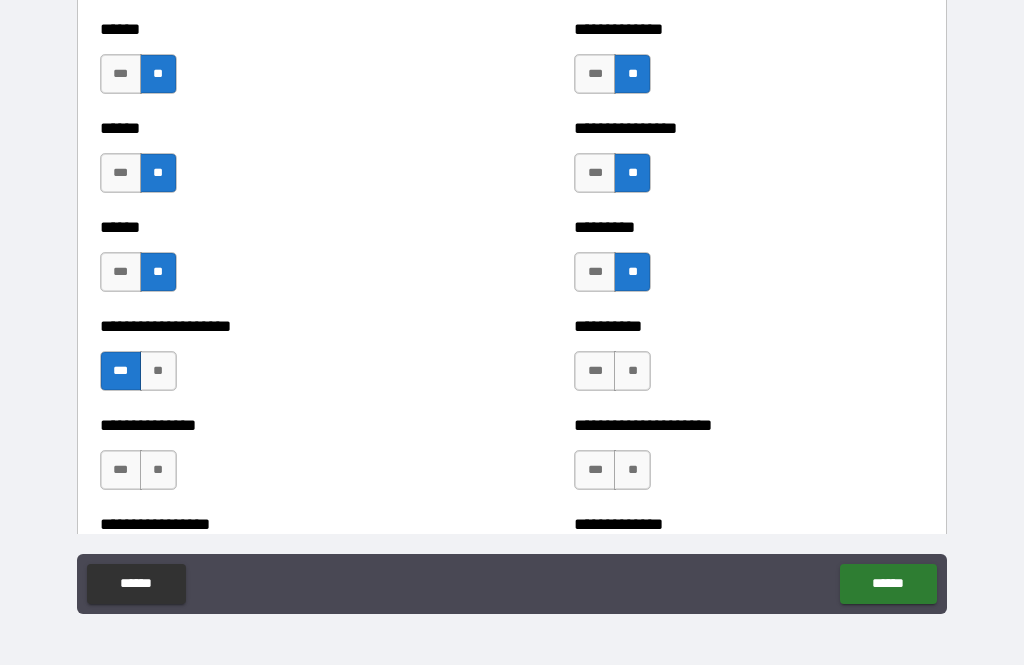 click on "**" at bounding box center (632, 371) 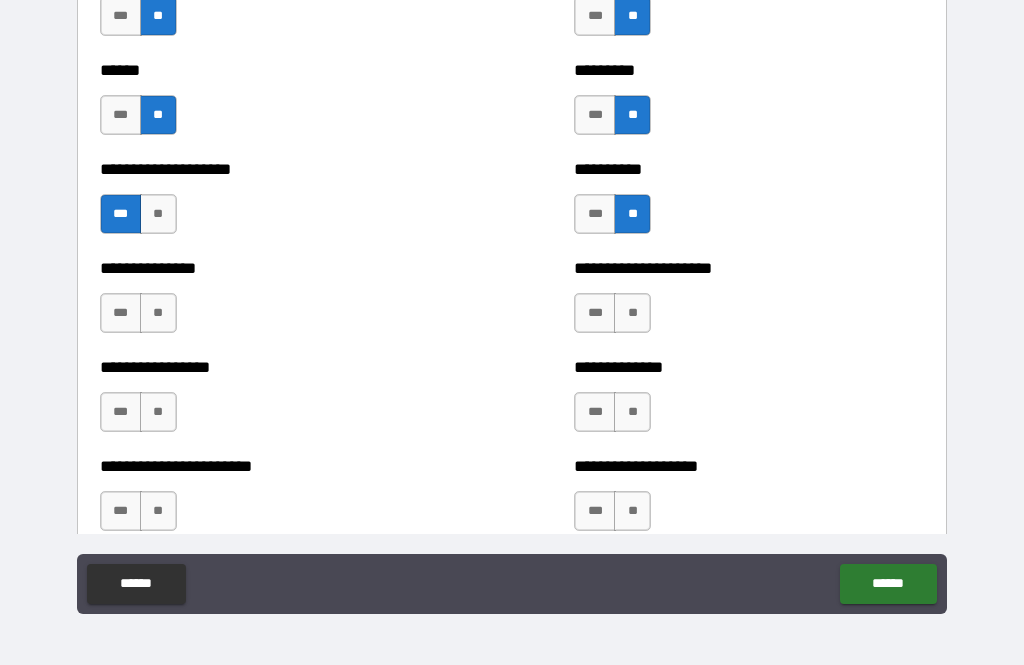 scroll, scrollTop: 3254, scrollLeft: 0, axis: vertical 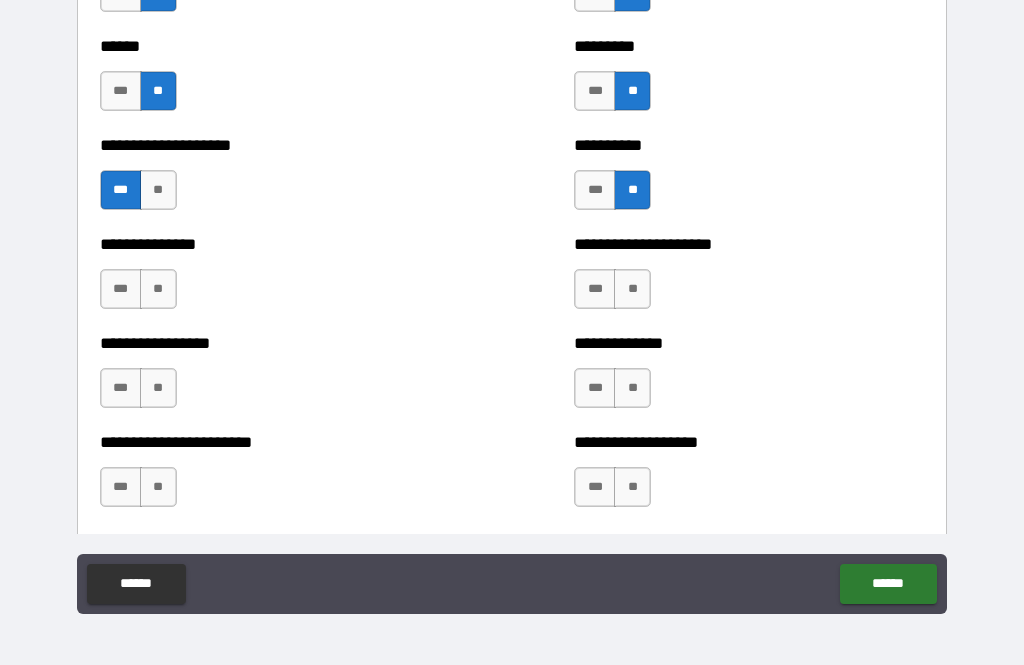 click on "**" at bounding box center [158, 289] 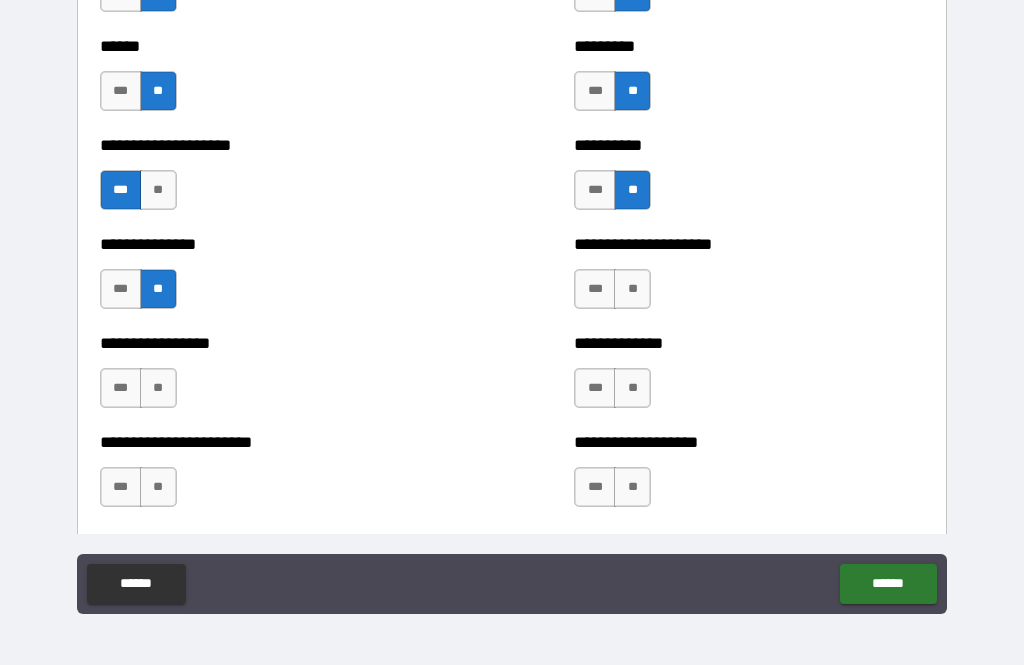 click on "**" at bounding box center (632, 289) 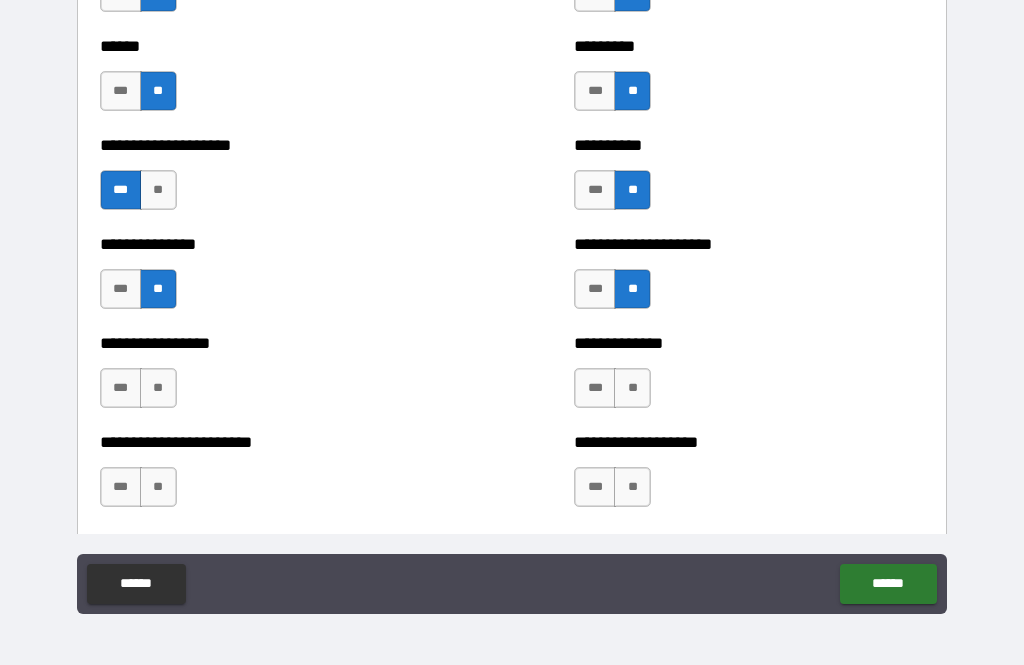 click on "**" at bounding box center [158, 388] 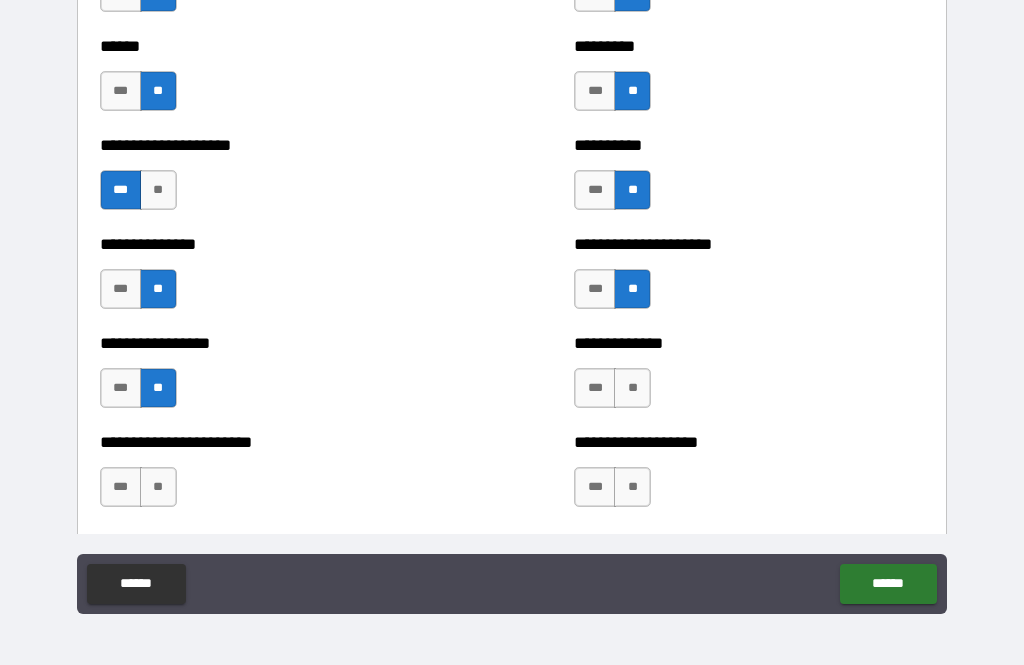 click on "**" at bounding box center [632, 388] 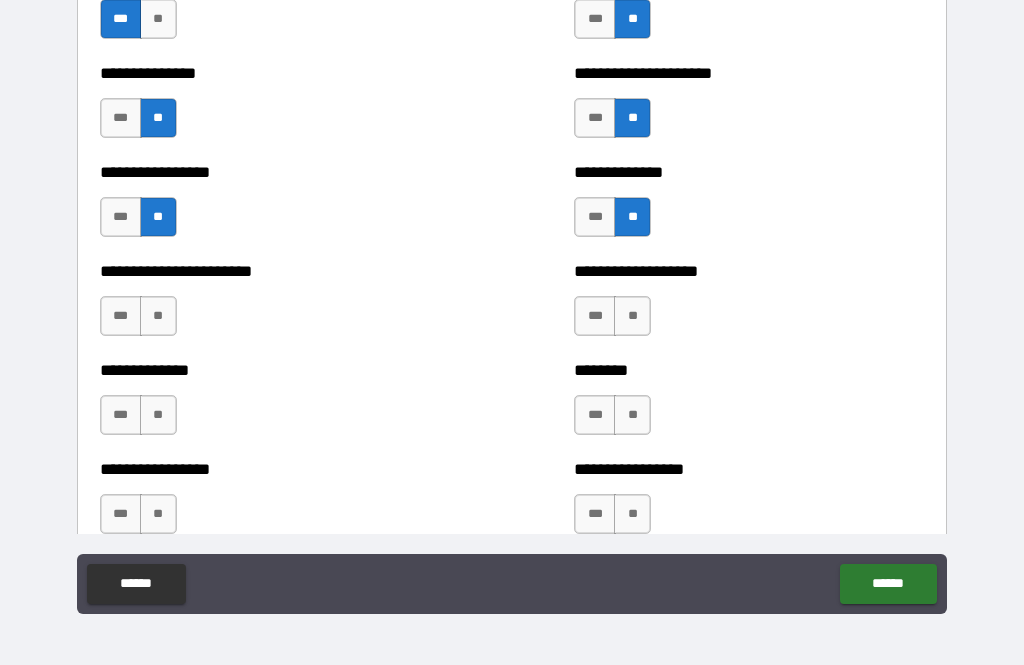 scroll, scrollTop: 3461, scrollLeft: 0, axis: vertical 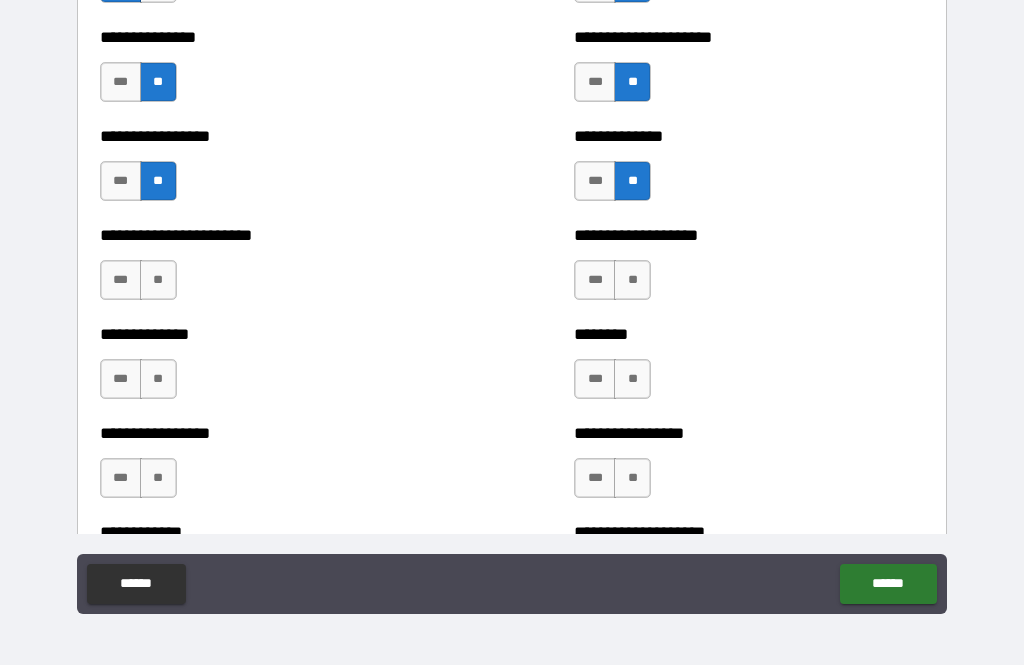 click on "**" at bounding box center (158, 280) 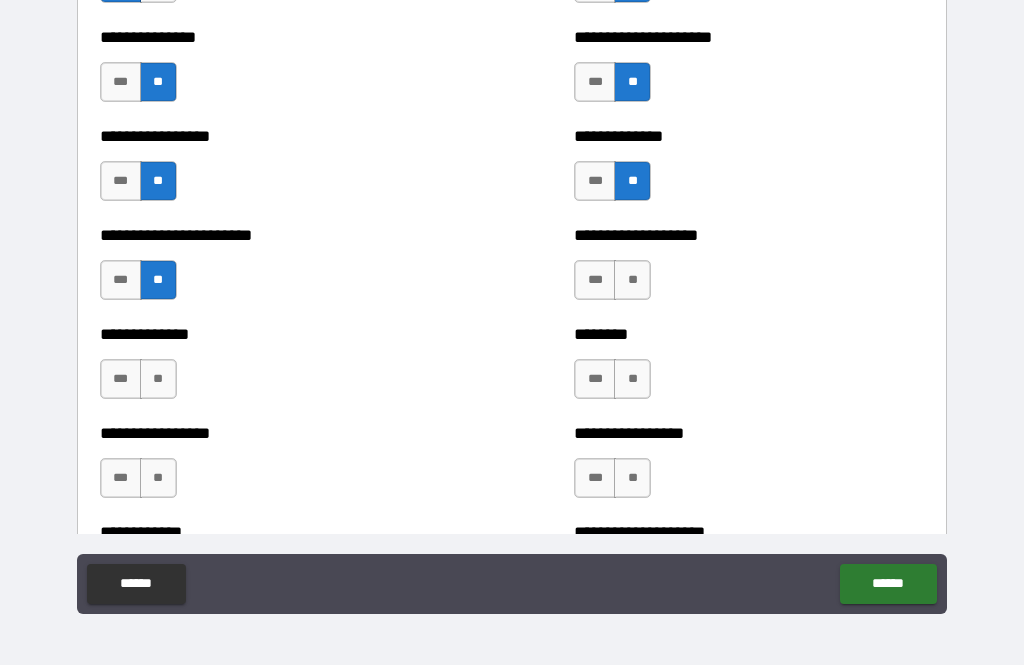 click on "**" at bounding box center [632, 280] 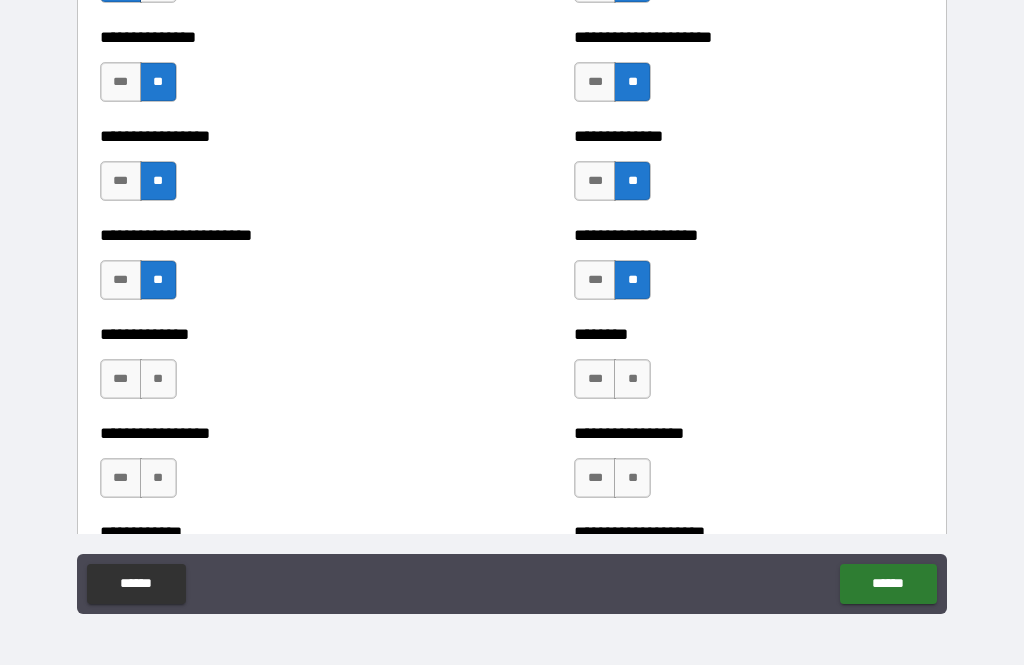 click on "**" at bounding box center [632, 379] 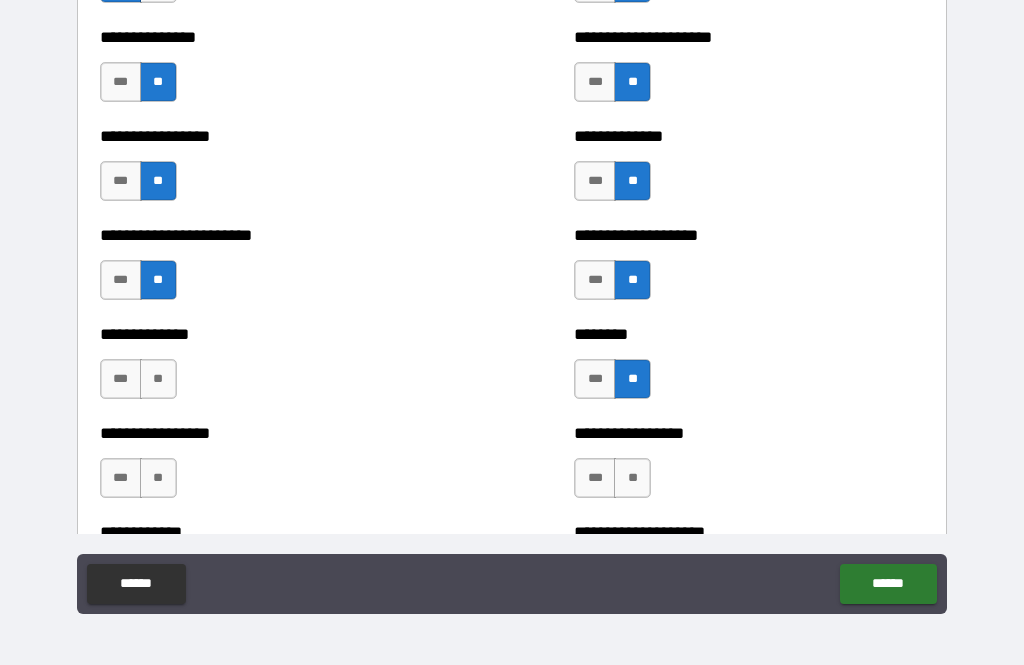 click on "**" at bounding box center (158, 379) 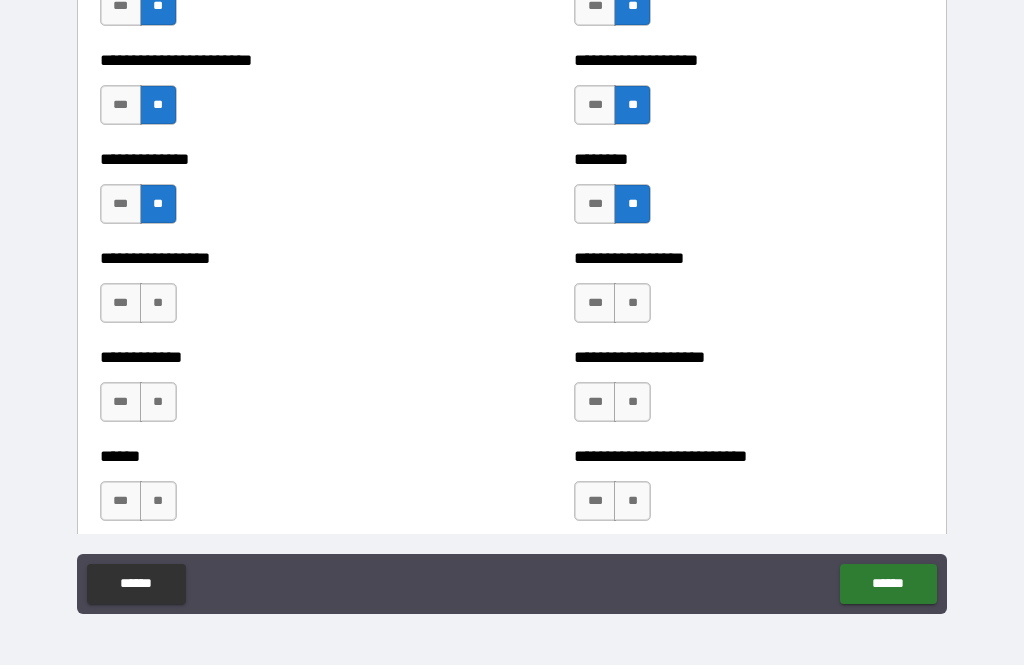 scroll, scrollTop: 3646, scrollLeft: 0, axis: vertical 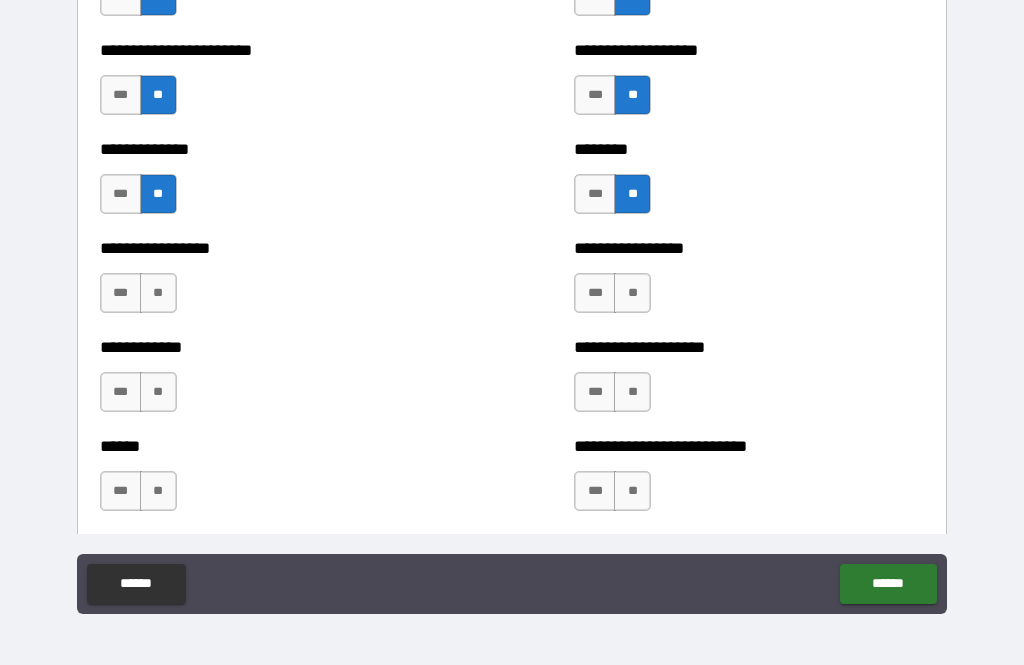 click on "**" at bounding box center [158, 293] 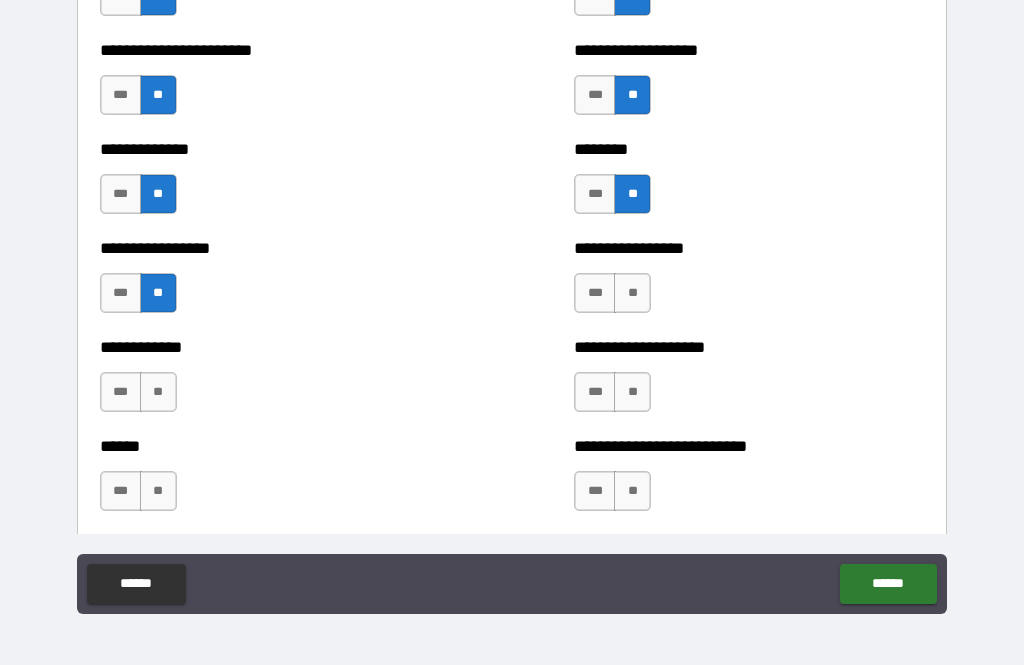 click on "**" at bounding box center [632, 293] 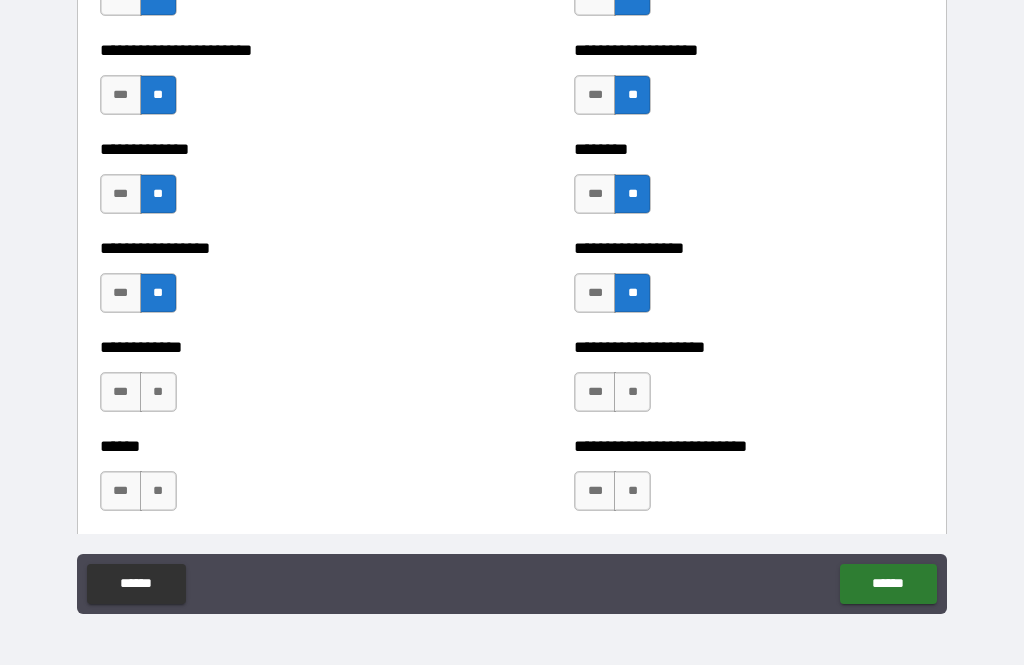 click on "**" at bounding box center (158, 392) 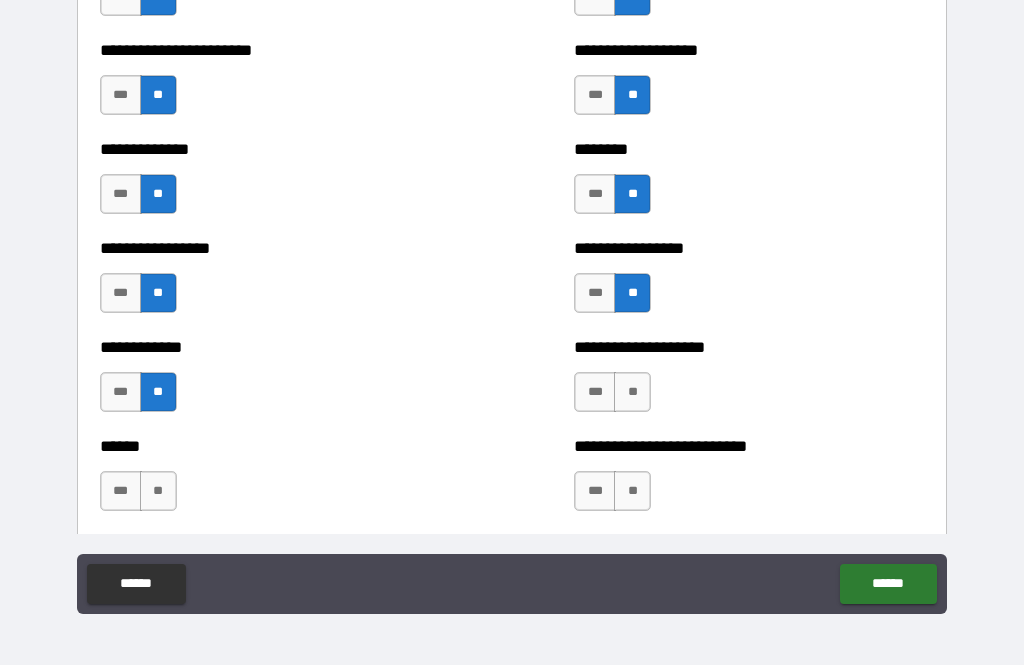 click on "**" at bounding box center (632, 392) 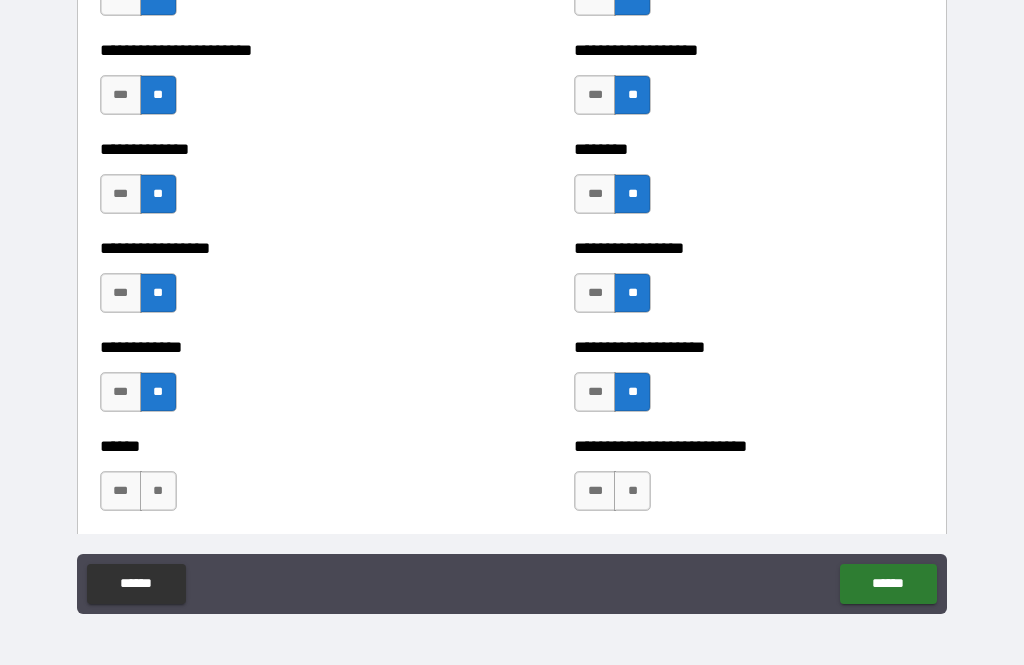 click on "**" at bounding box center [632, 491] 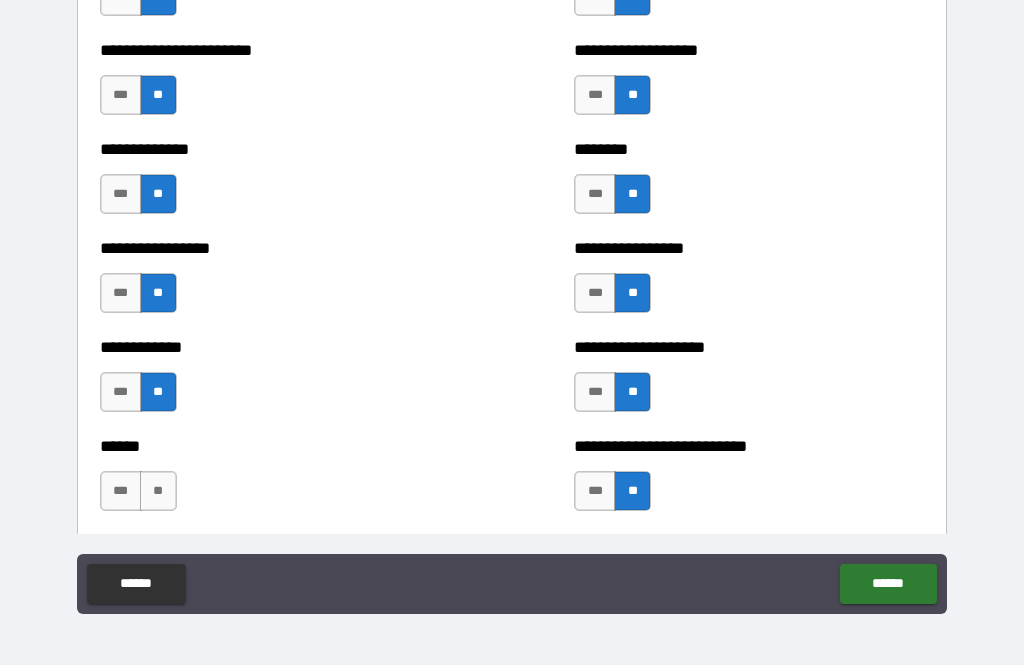 click on "**" at bounding box center [158, 491] 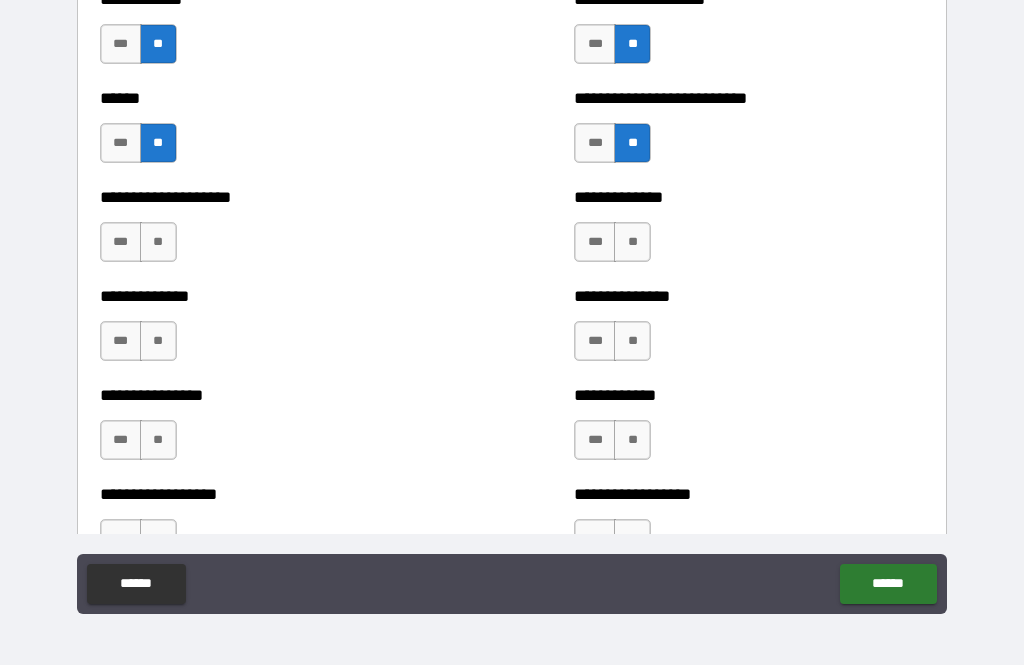 scroll, scrollTop: 3995, scrollLeft: 0, axis: vertical 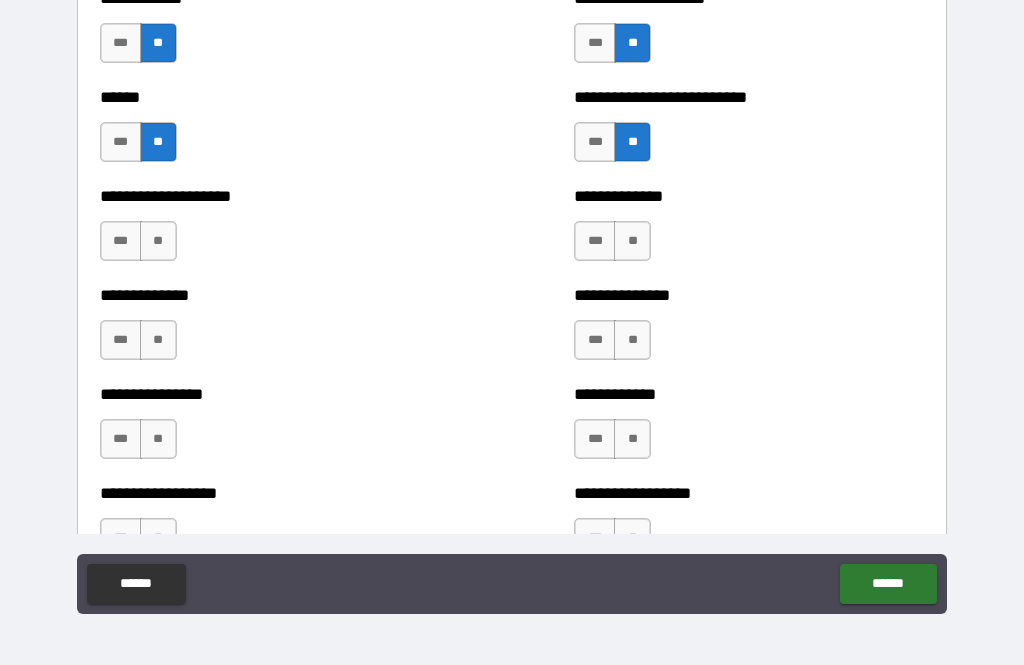 click on "**" at bounding box center [158, 241] 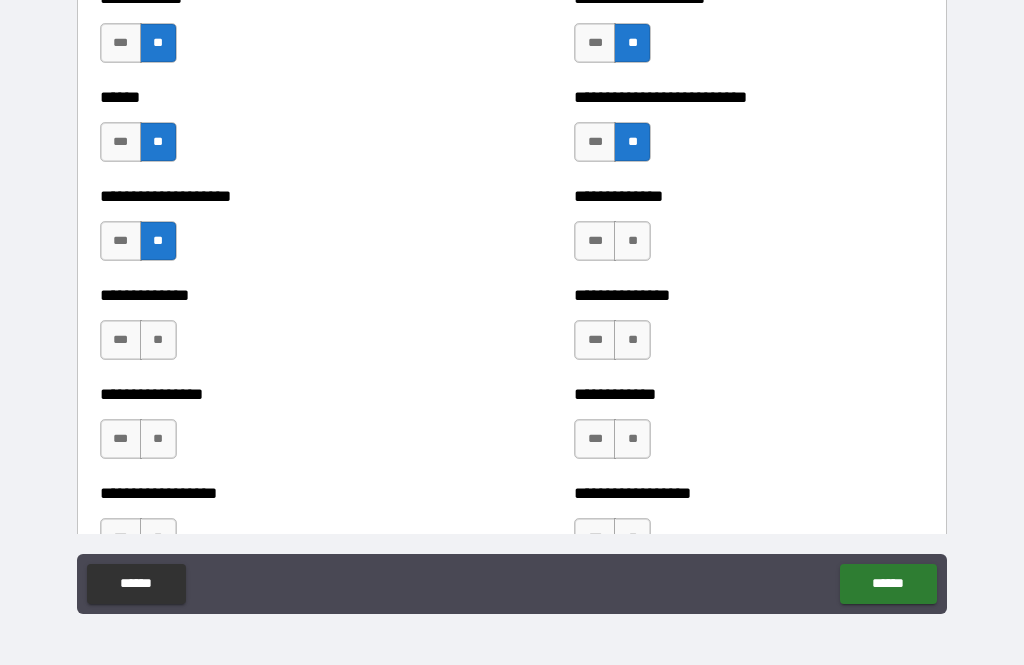 click on "**" at bounding box center [158, 340] 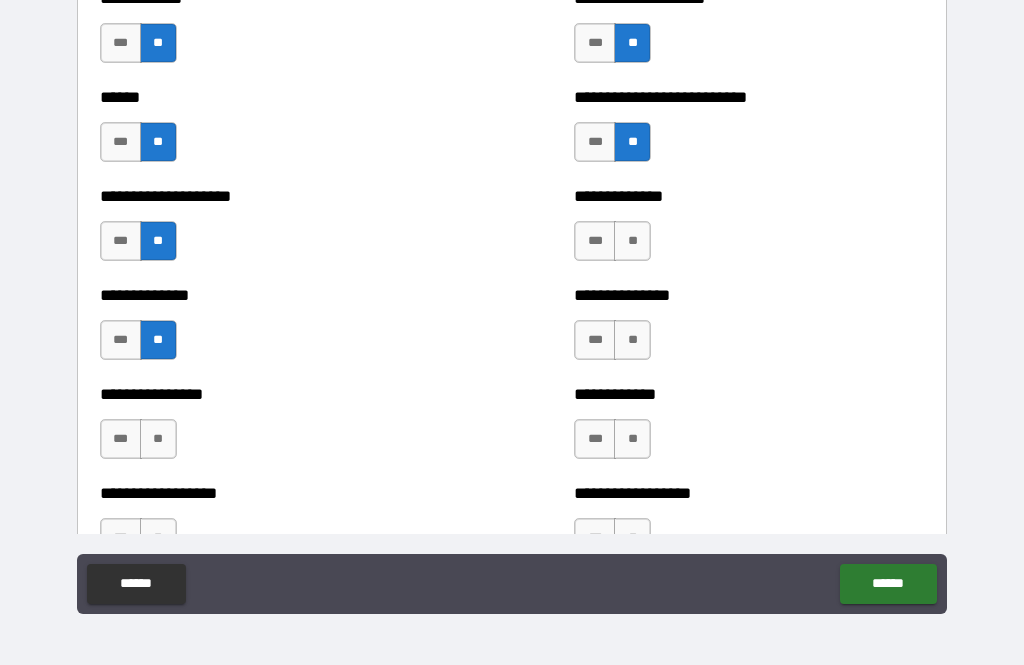 click on "**********" at bounding box center (749, 231) 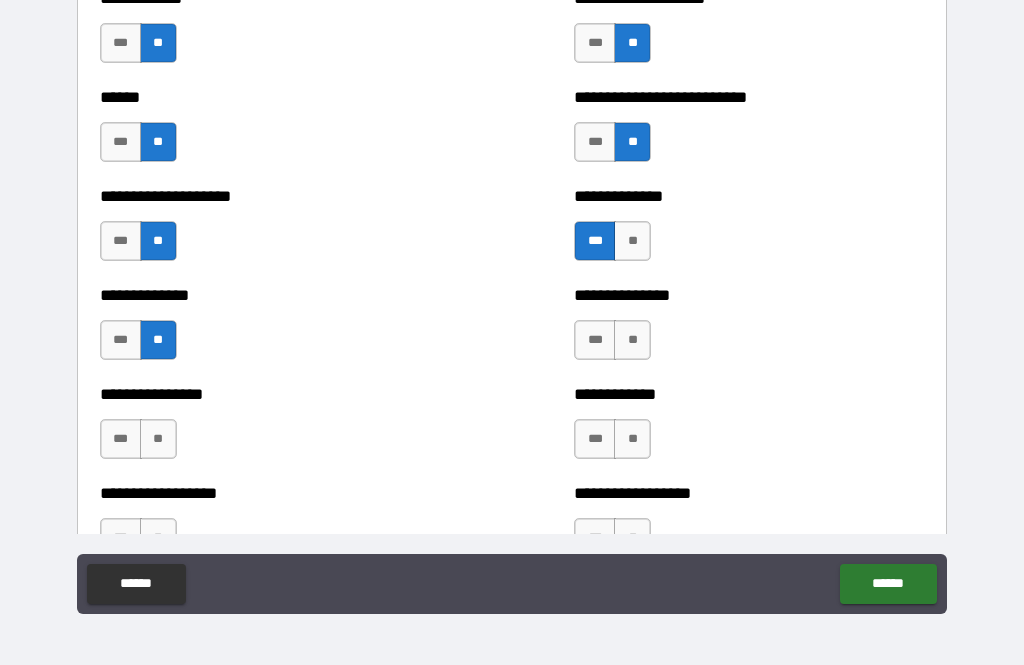 click on "**" at bounding box center (632, 340) 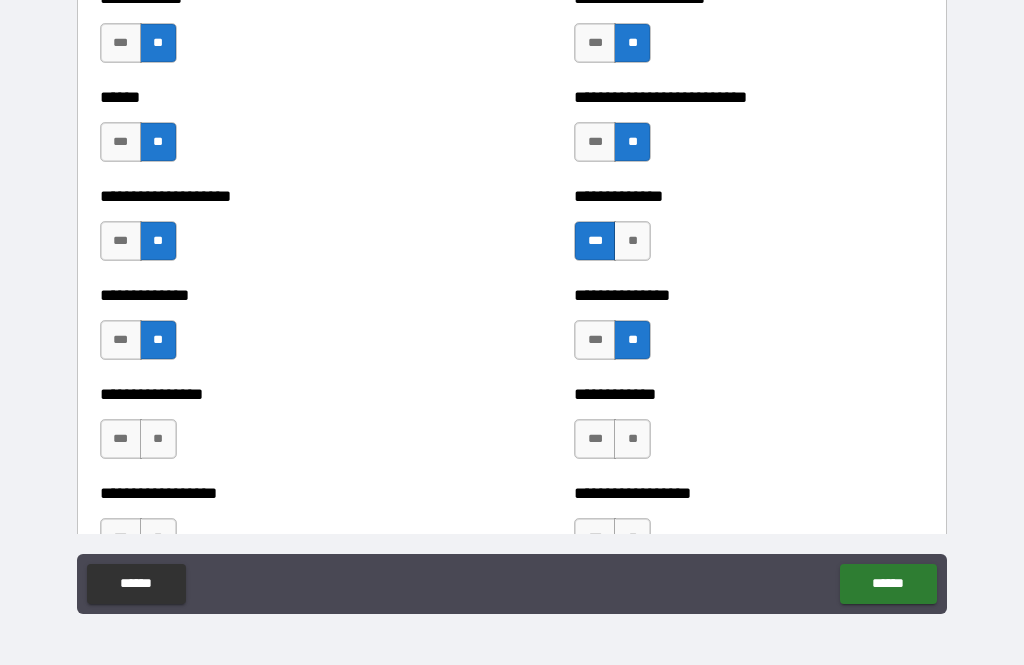 click on "**" at bounding box center [158, 439] 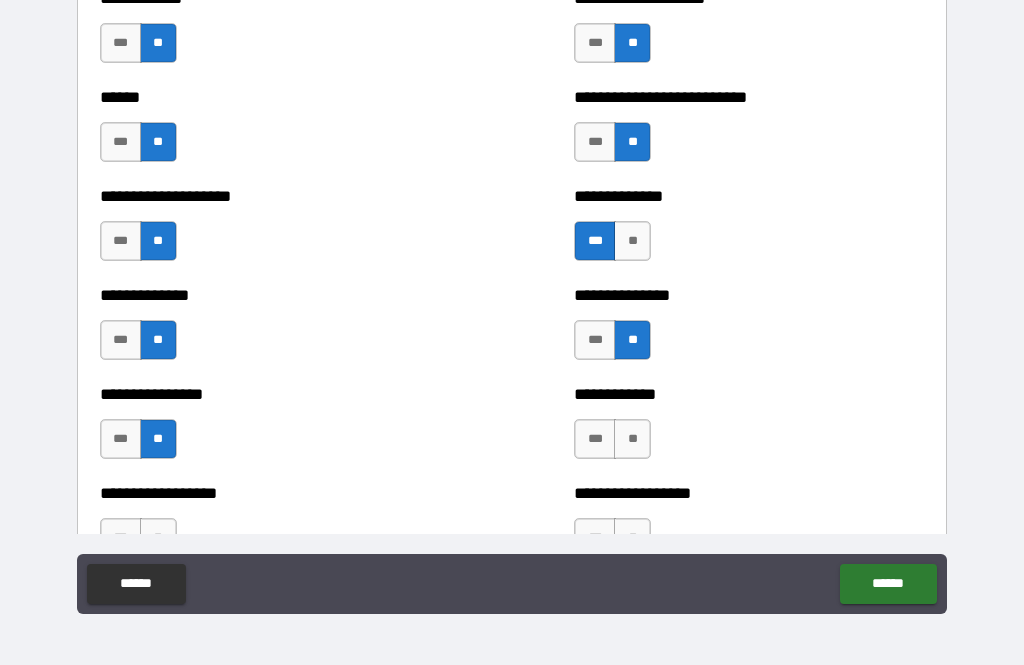 click on "**" at bounding box center (632, 439) 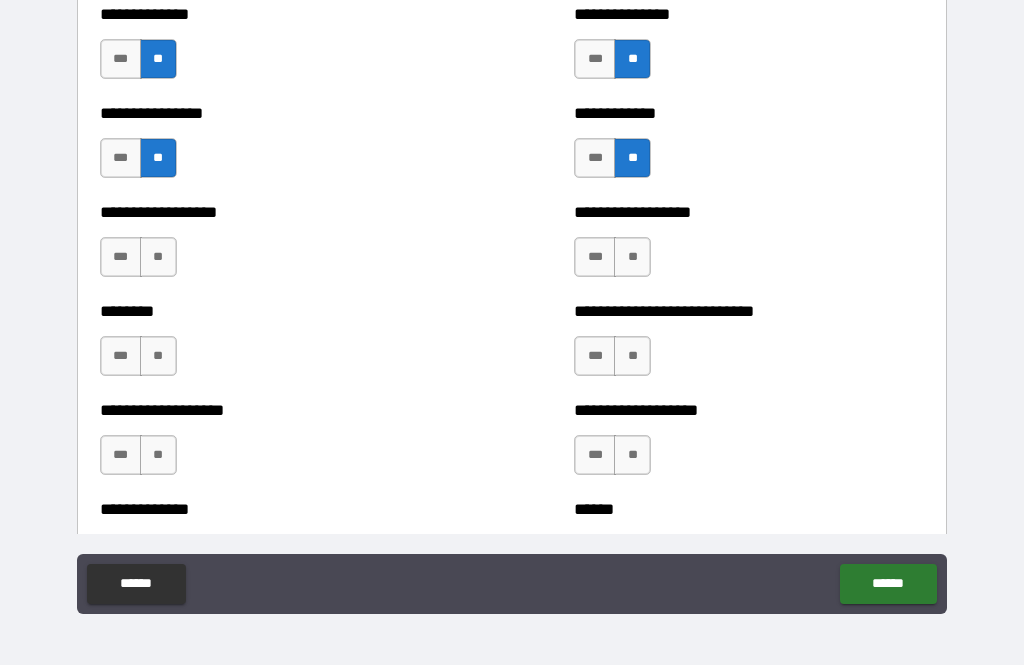 scroll, scrollTop: 4289, scrollLeft: 0, axis: vertical 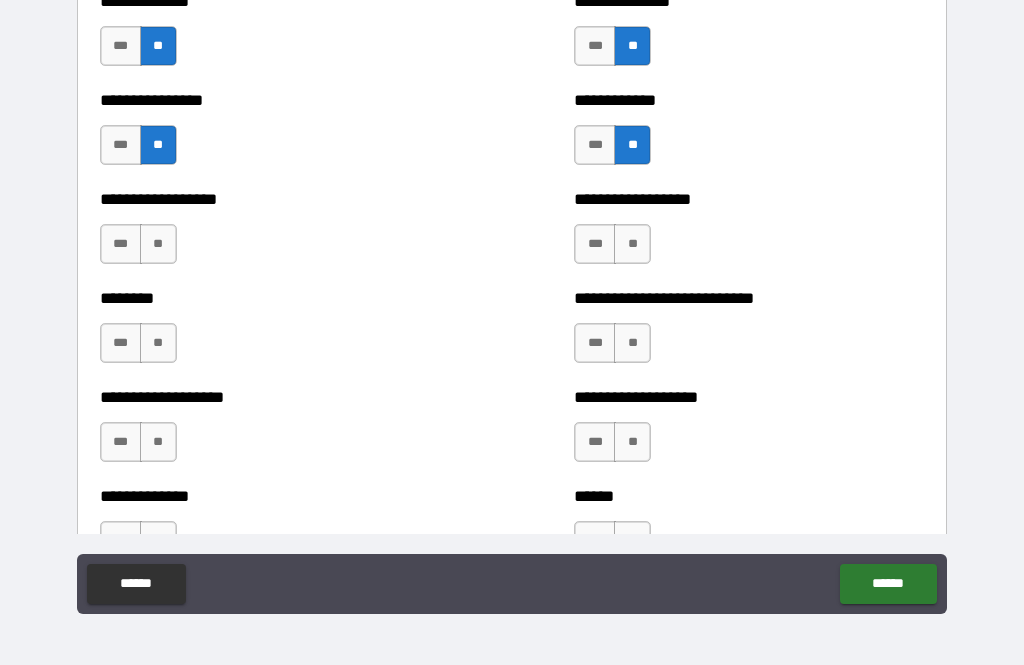 click on "**" at bounding box center (158, 244) 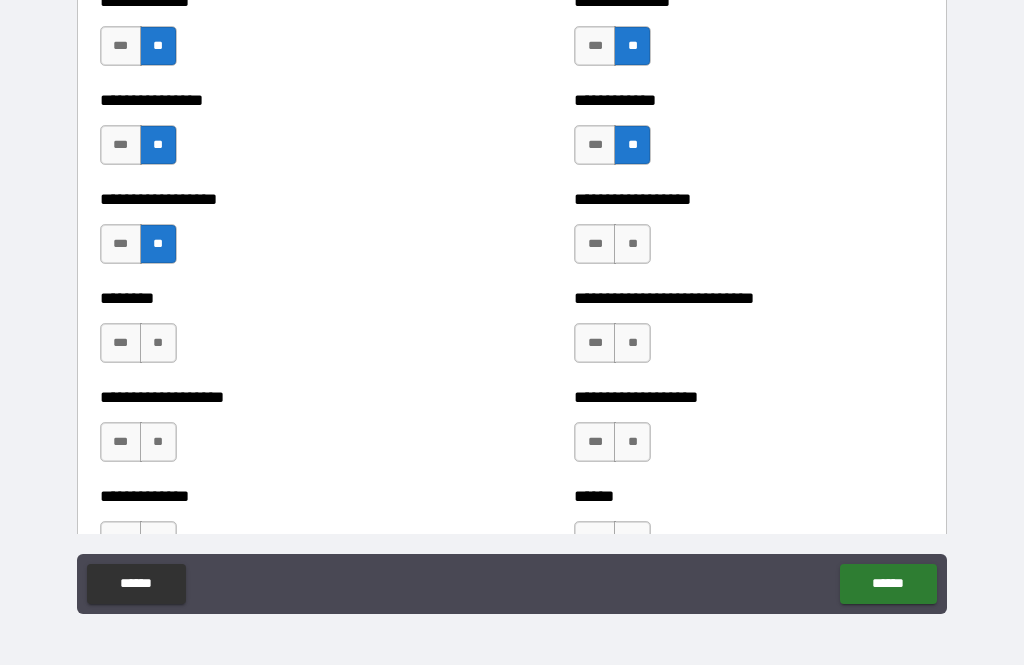 click on "**" at bounding box center [158, 343] 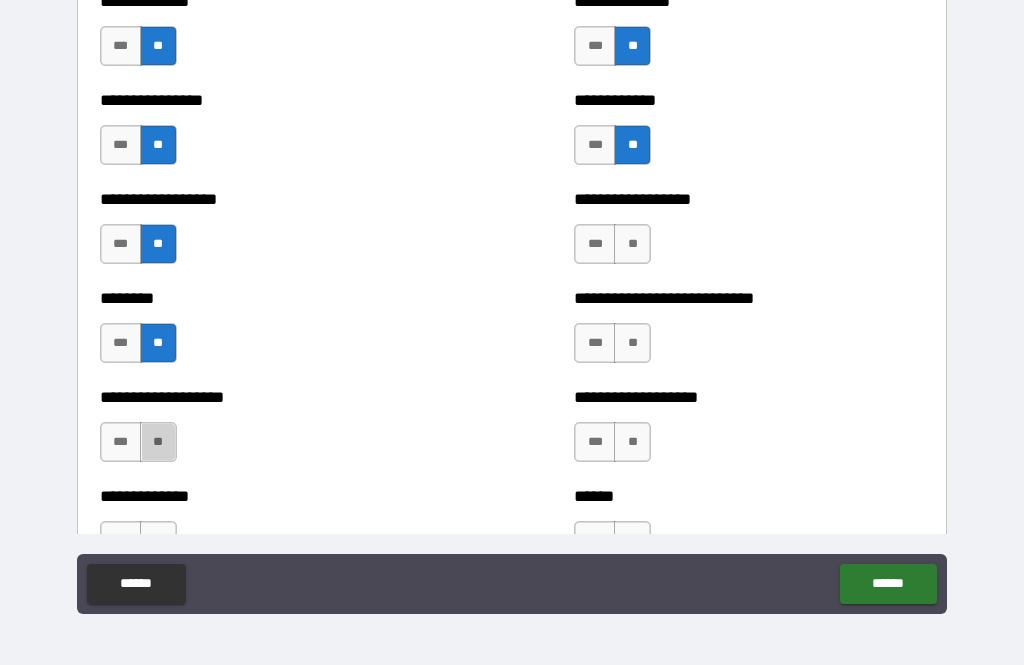 click on "**" at bounding box center (158, 442) 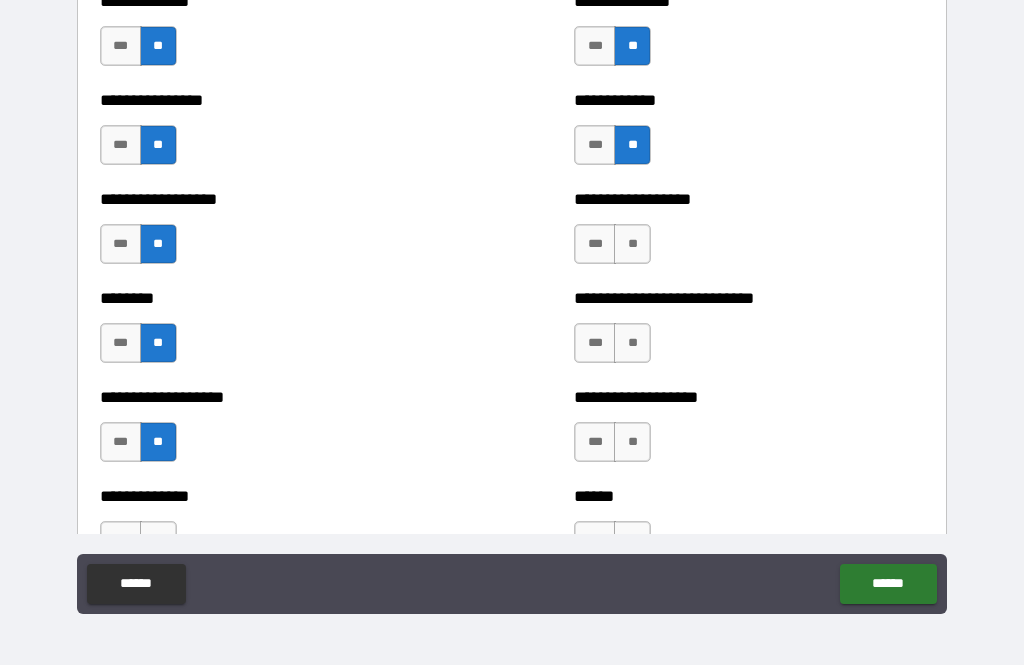 click on "**" at bounding box center (632, 244) 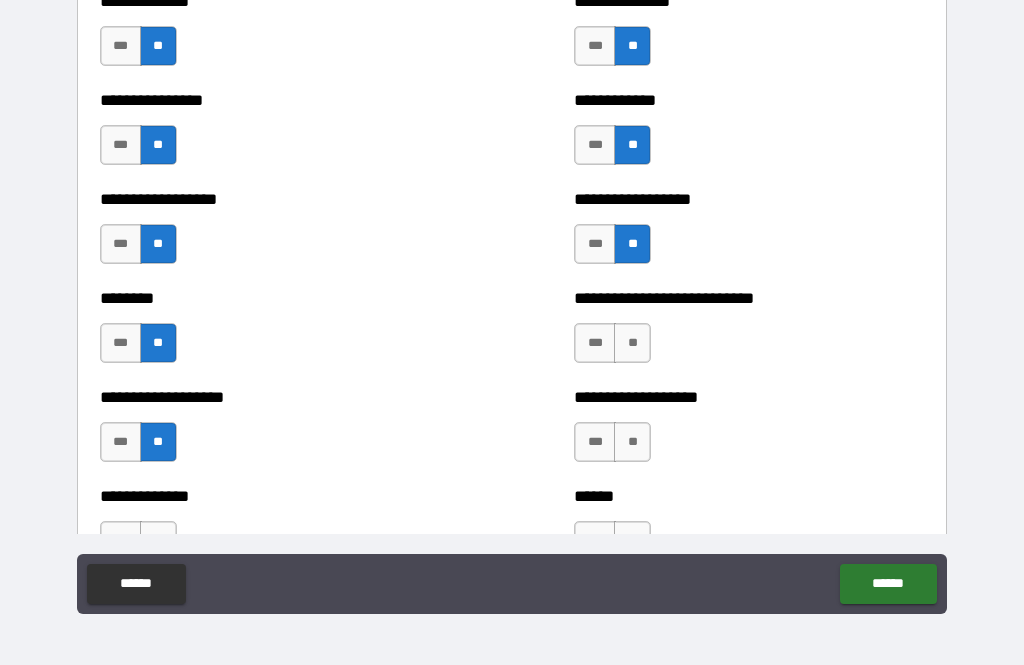 click on "**" at bounding box center [632, 343] 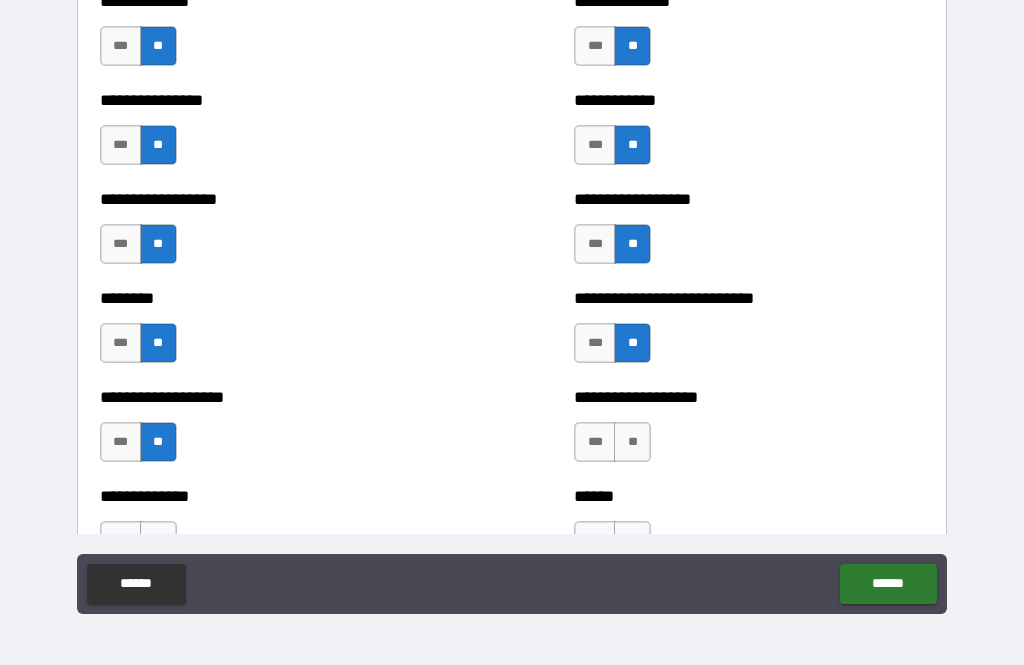 click on "**" at bounding box center (632, 442) 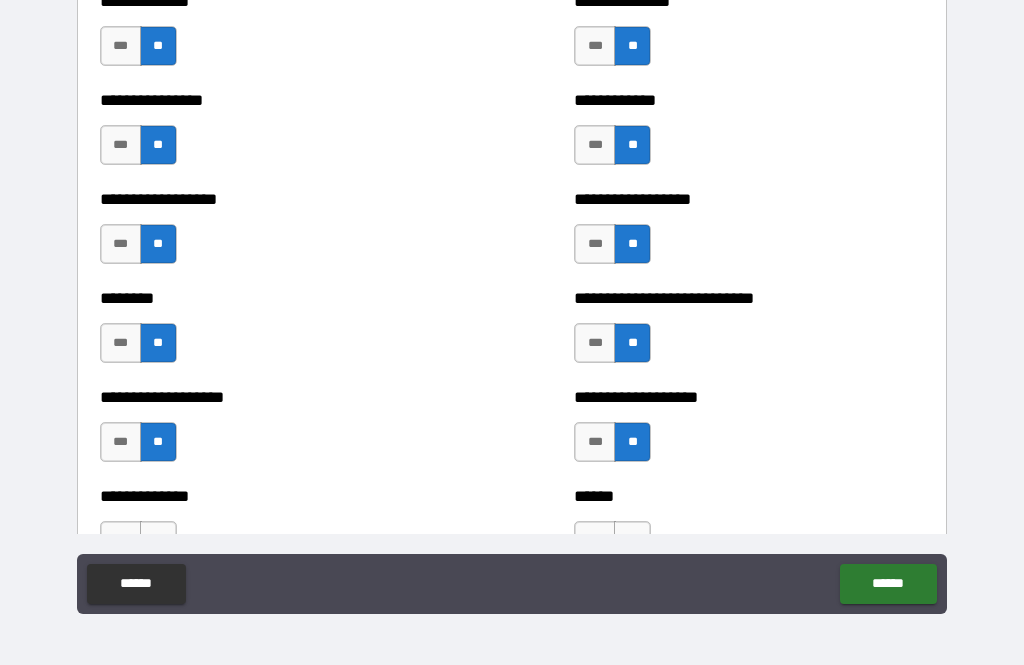click on "***" at bounding box center (121, 442) 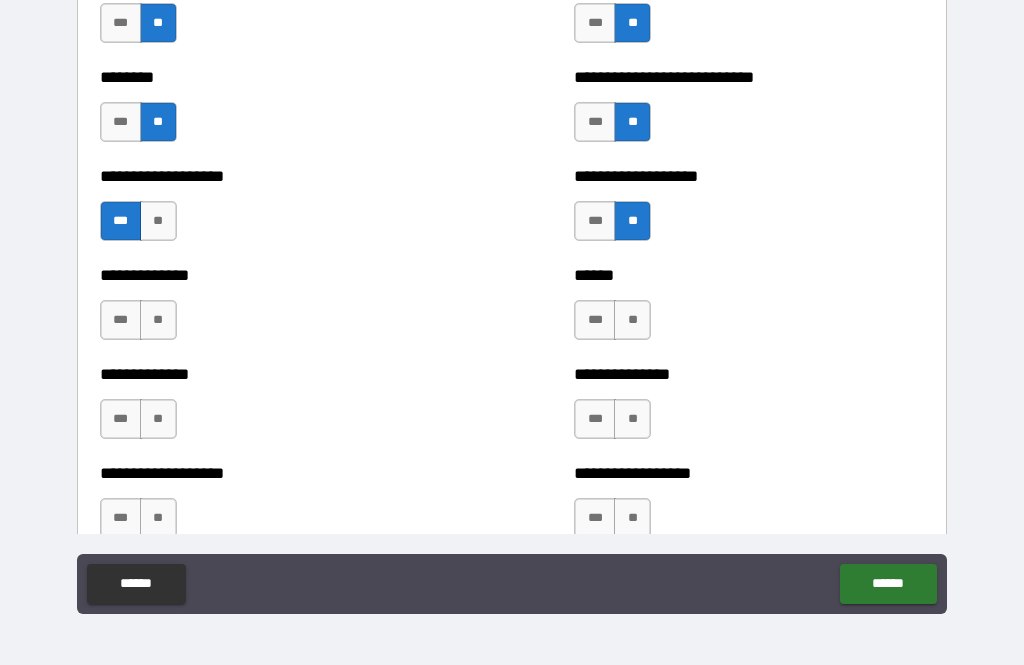 scroll, scrollTop: 4523, scrollLeft: 0, axis: vertical 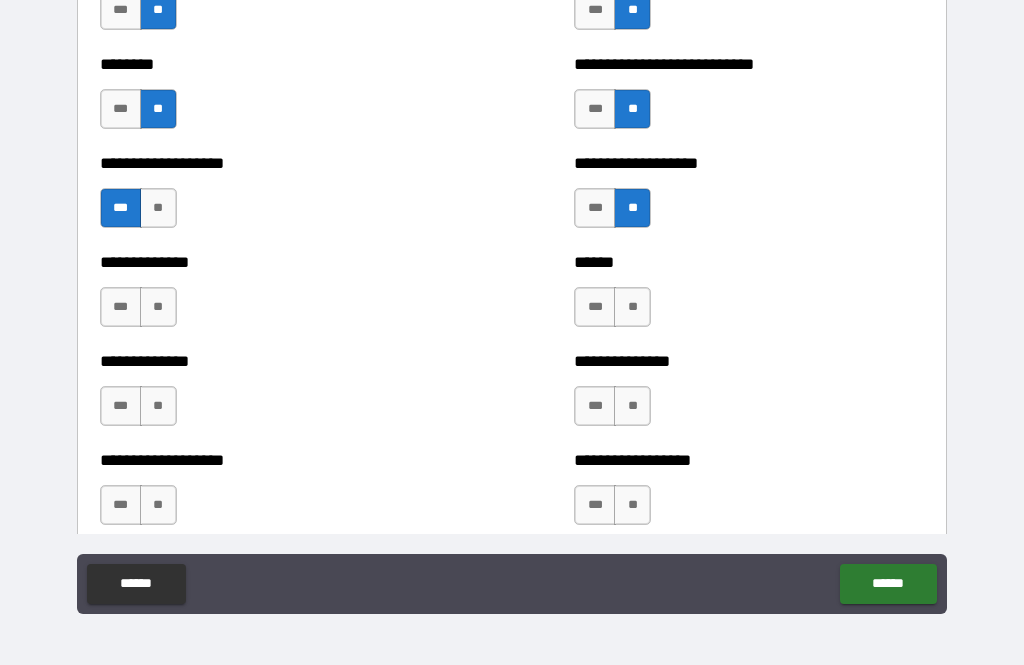 click on "**" at bounding box center (632, 307) 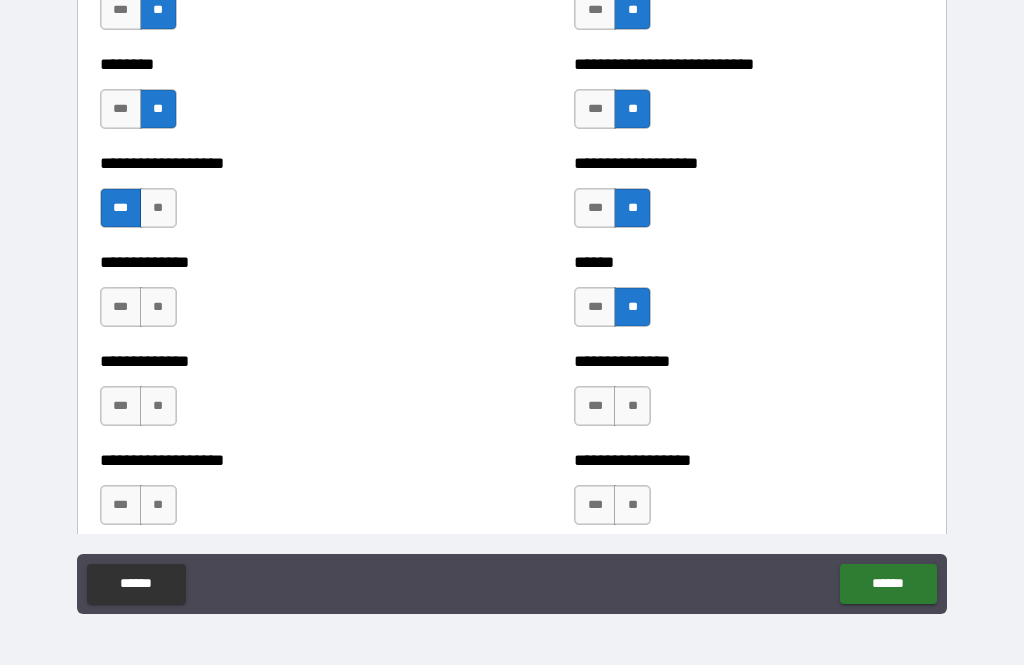 click on "**" at bounding box center [158, 307] 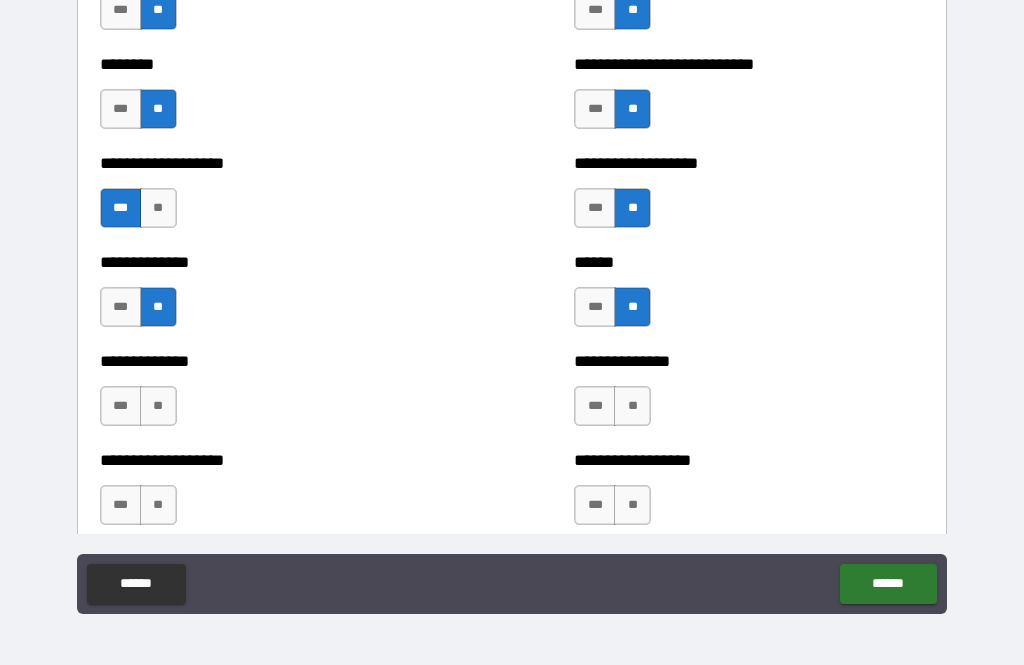 click on "**" at bounding box center [158, 406] 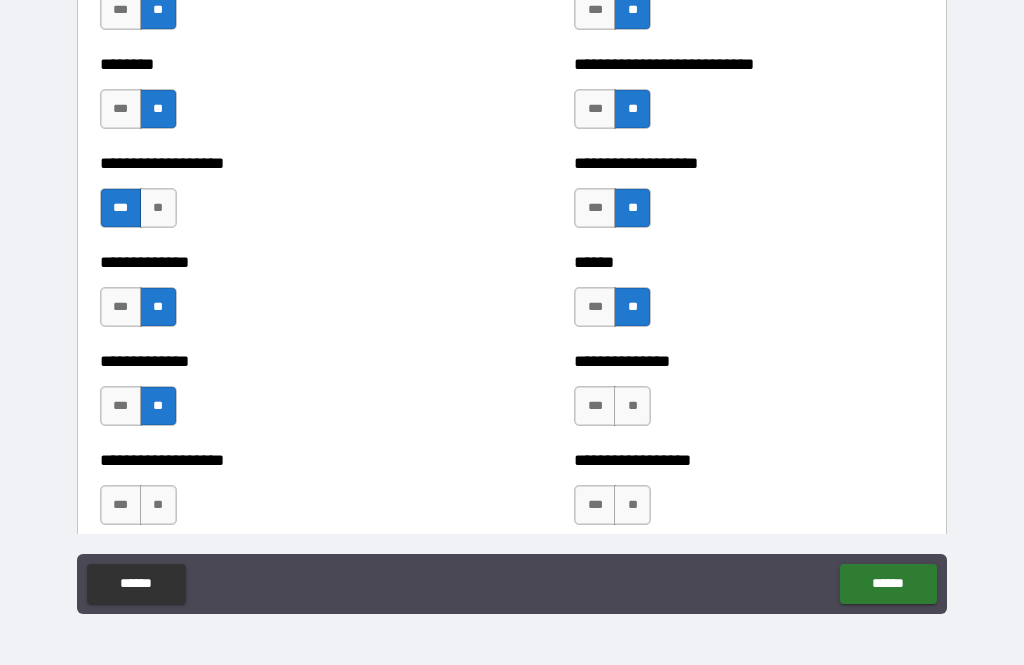 click on "**" at bounding box center [158, 505] 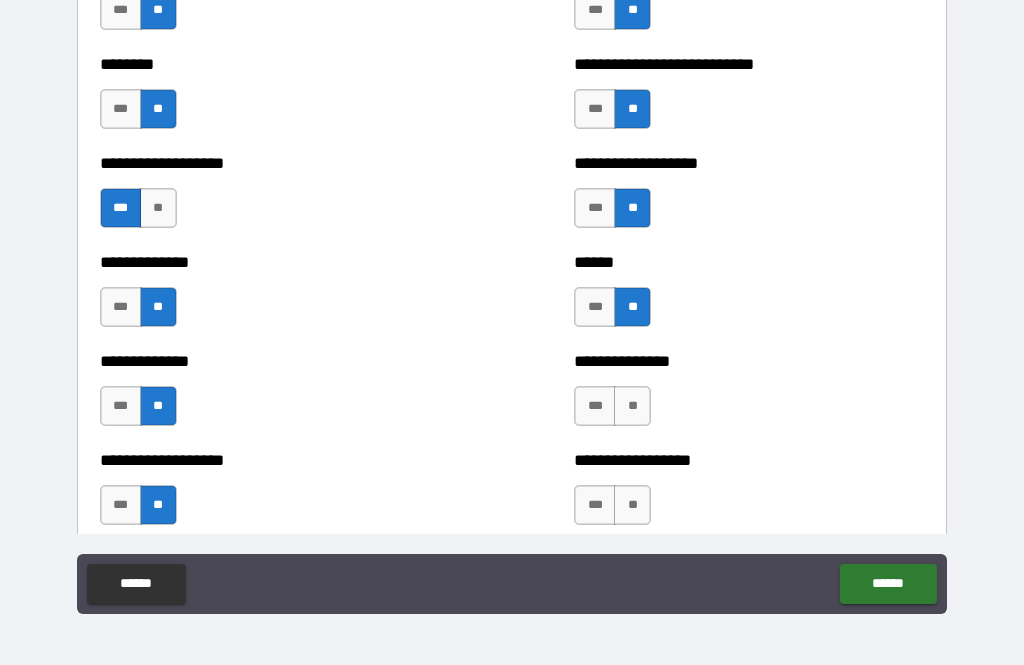 click on "**" at bounding box center [632, 406] 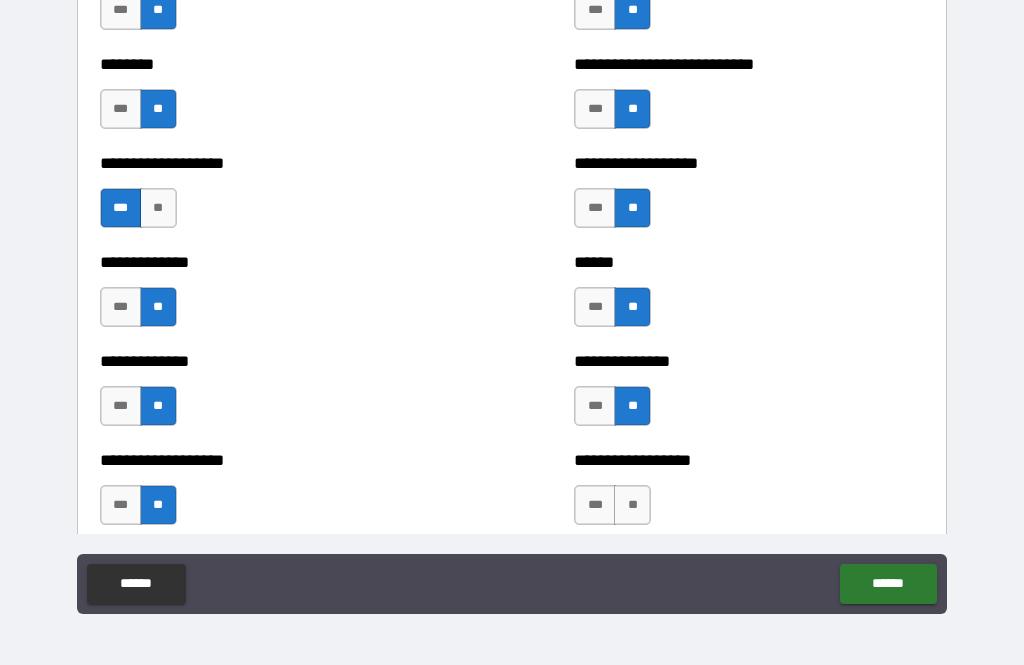 click on "**" at bounding box center (632, 505) 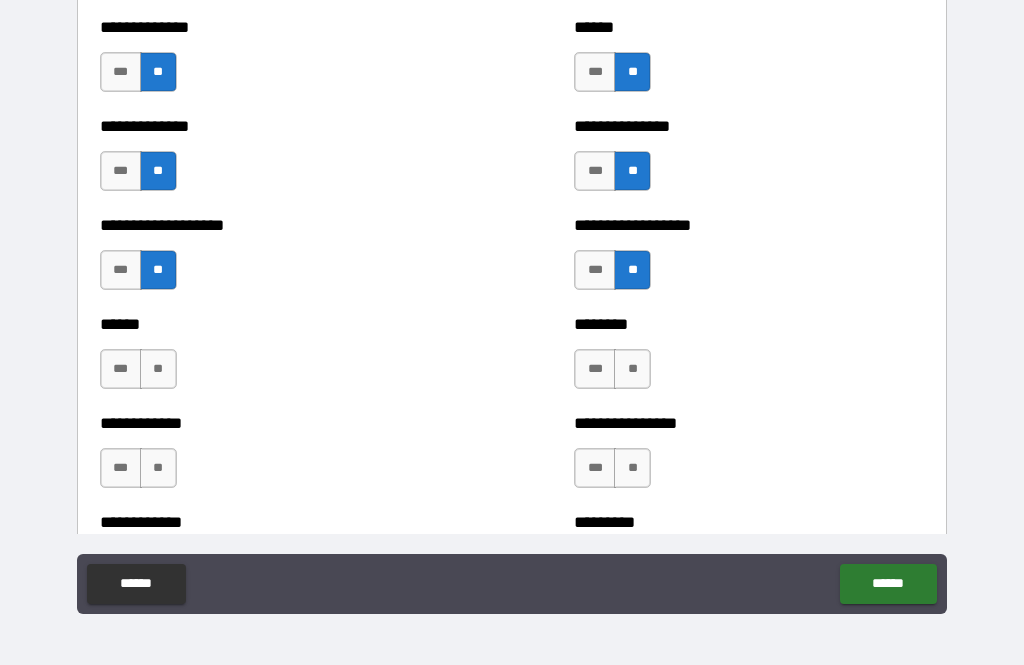scroll, scrollTop: 4777, scrollLeft: 0, axis: vertical 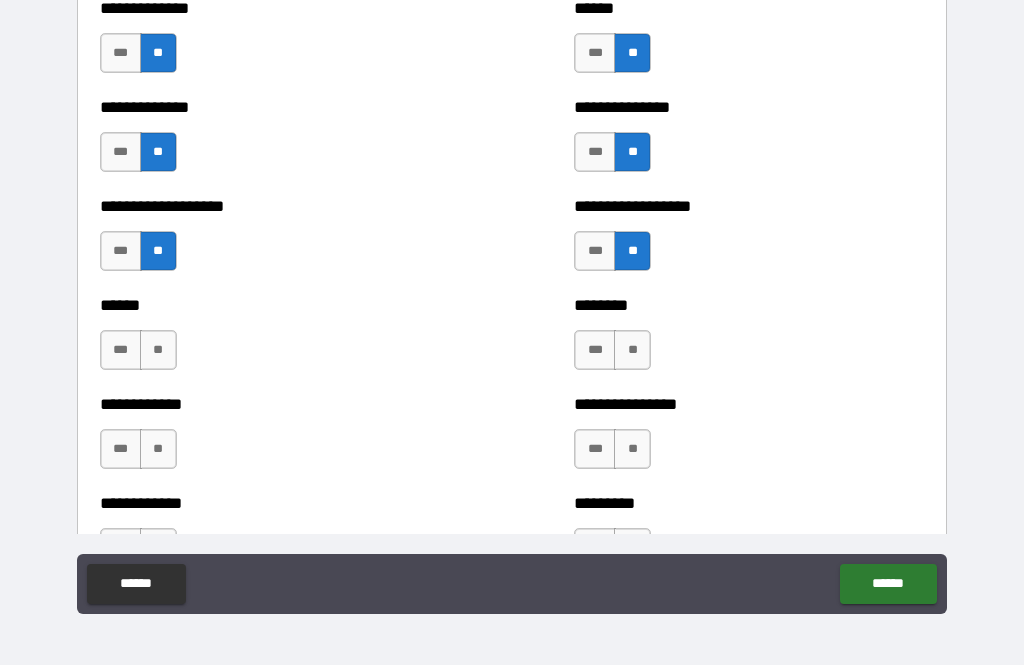 click on "**" at bounding box center [158, 350] 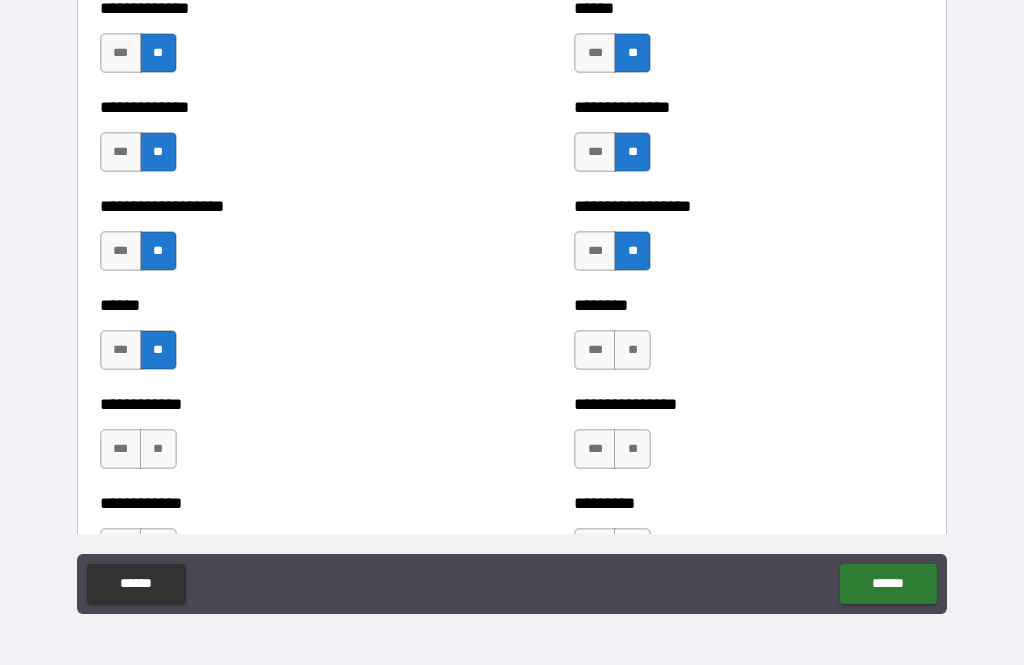click on "**" at bounding box center (632, 350) 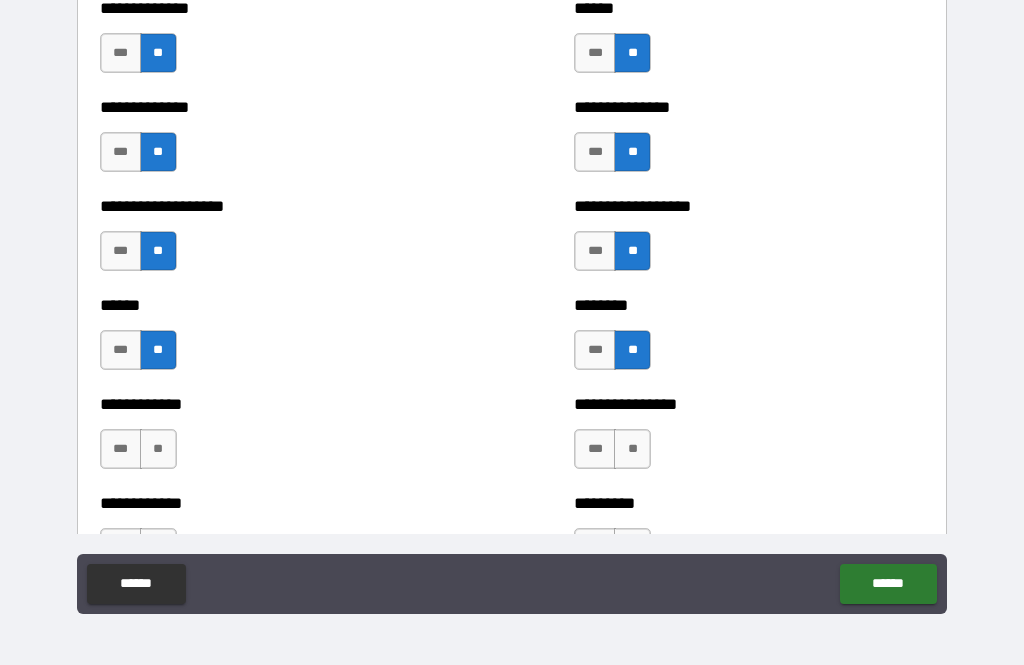 click on "**" at bounding box center [158, 449] 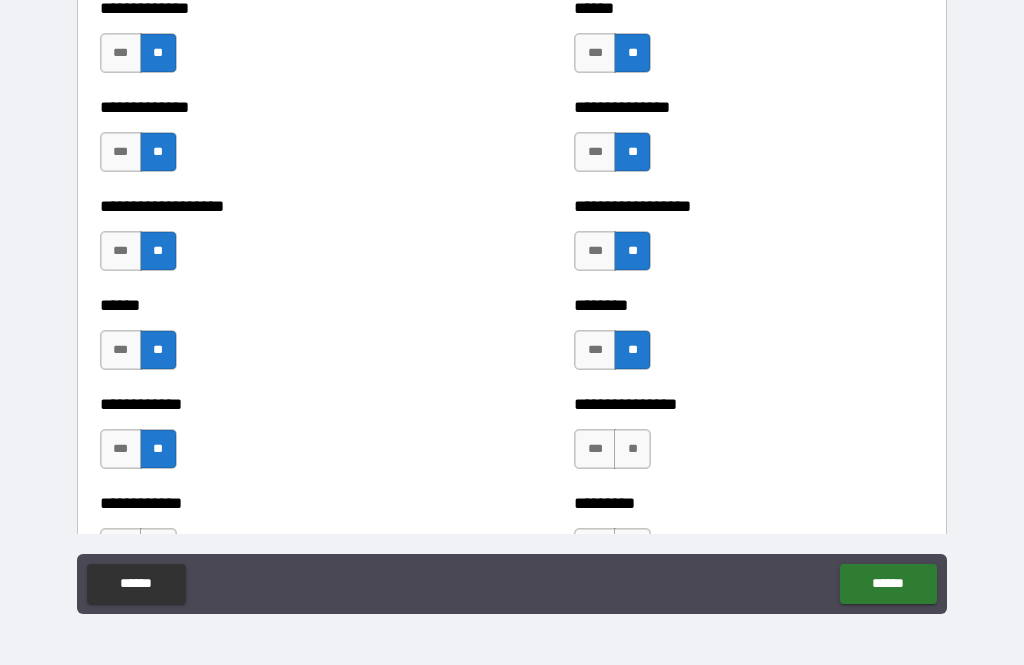 click on "**" at bounding box center [632, 449] 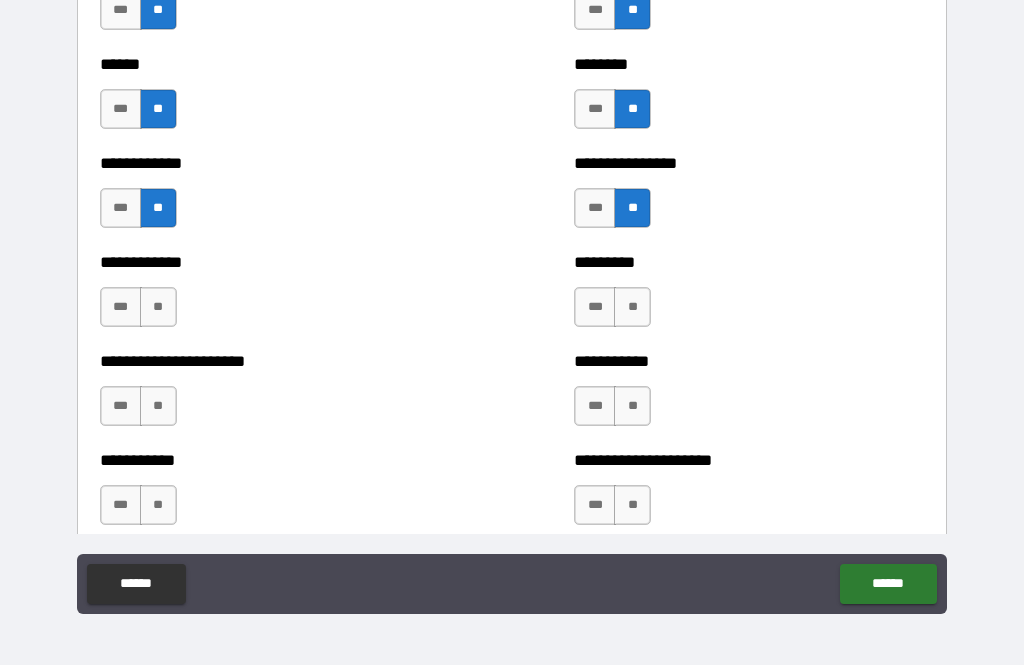 scroll, scrollTop: 5072, scrollLeft: 0, axis: vertical 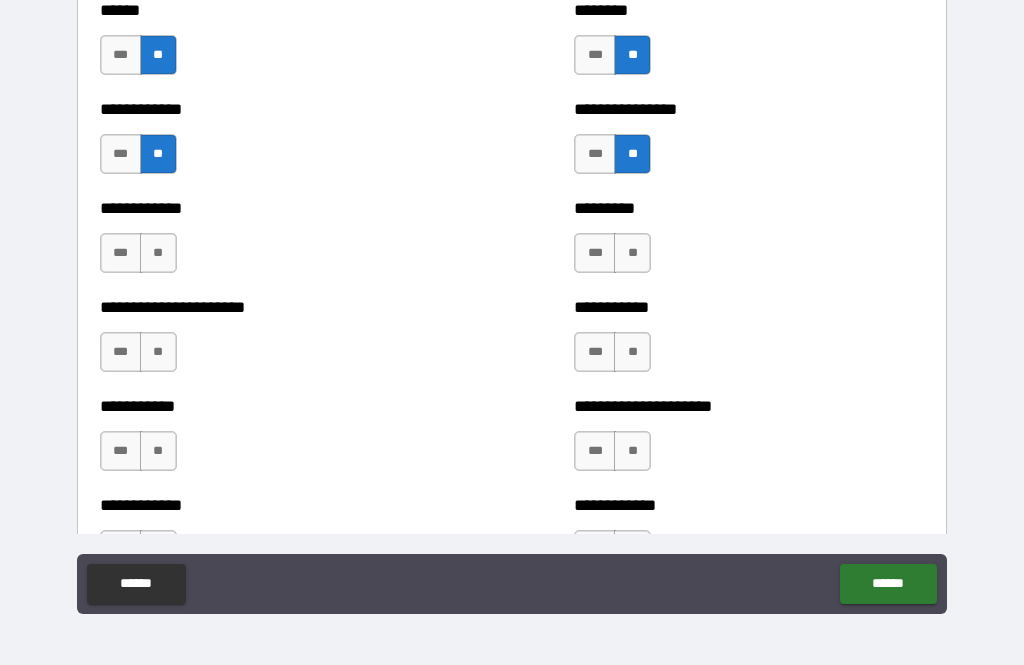 click on "**" at bounding box center [158, 253] 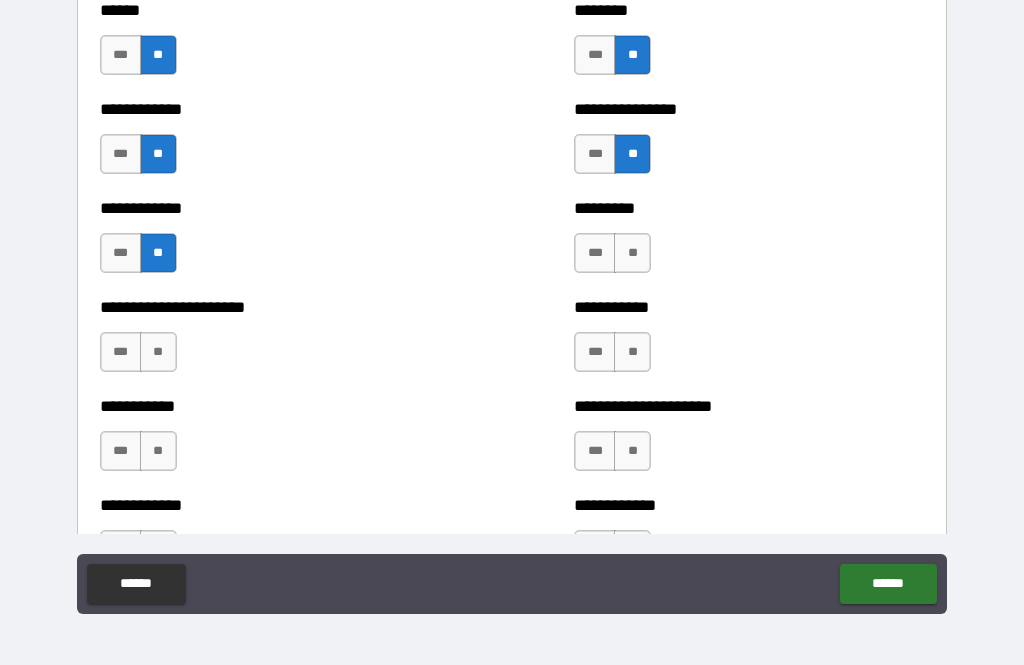 click on "**" at bounding box center [158, 352] 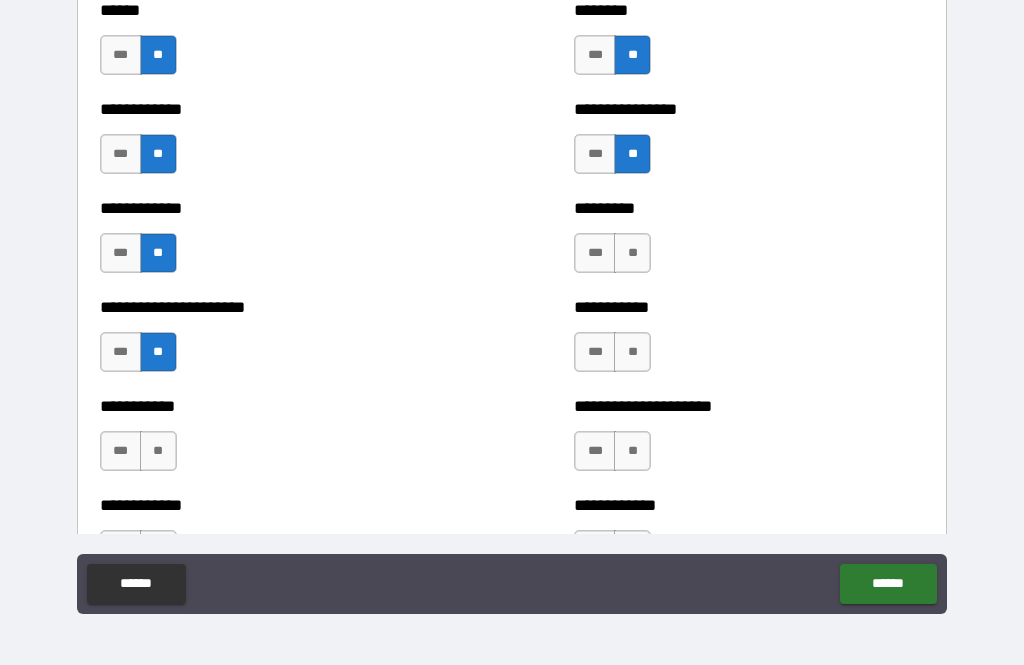 click on "**" at bounding box center [158, 451] 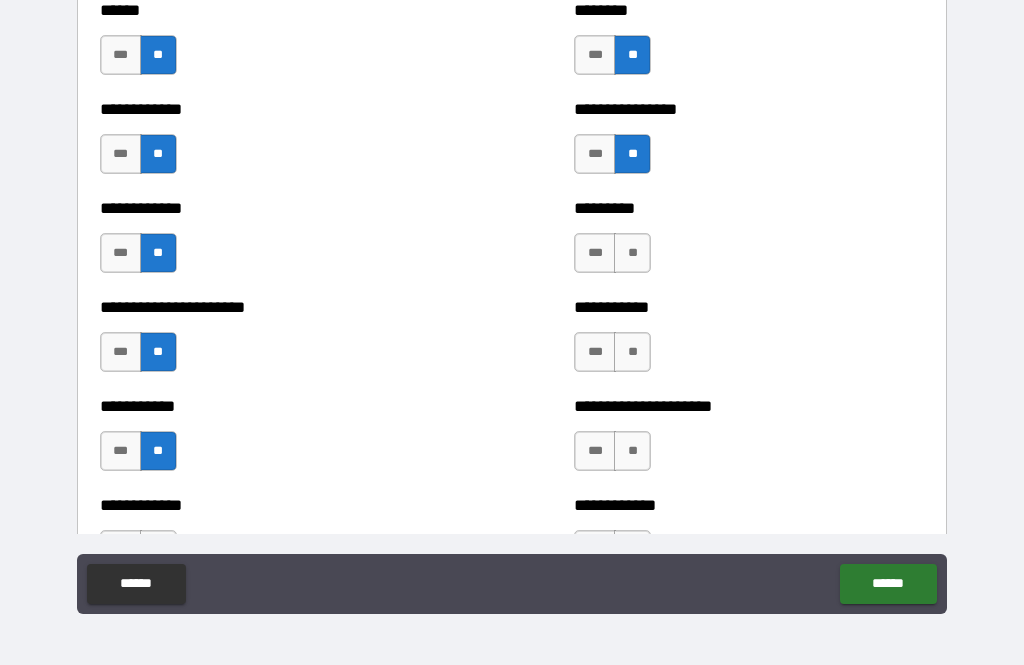 click on "***" at bounding box center (121, 55) 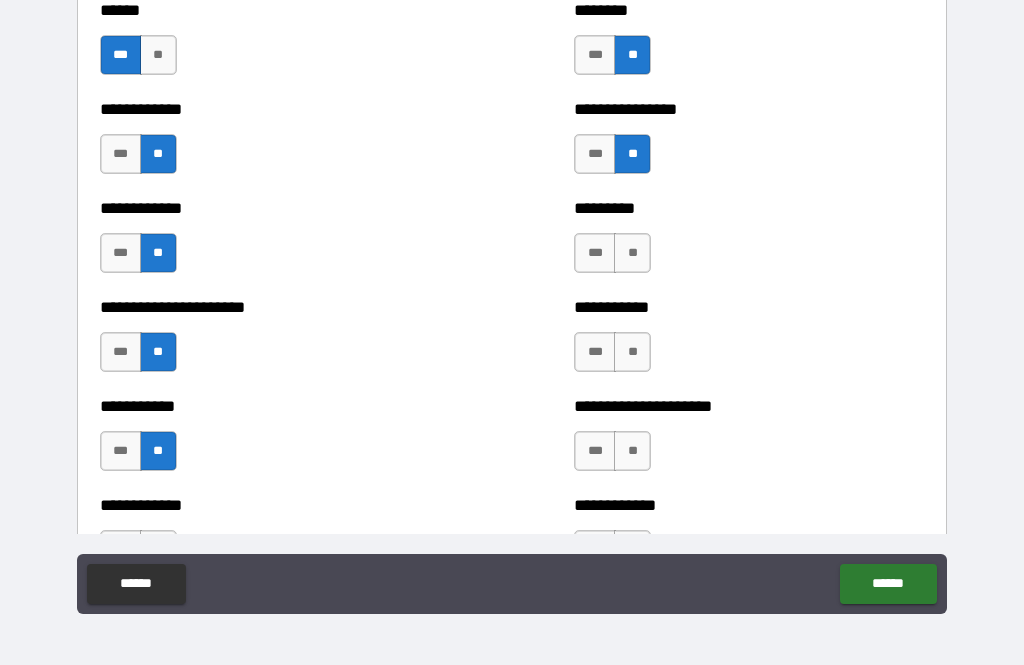 click on "**" at bounding box center (632, 253) 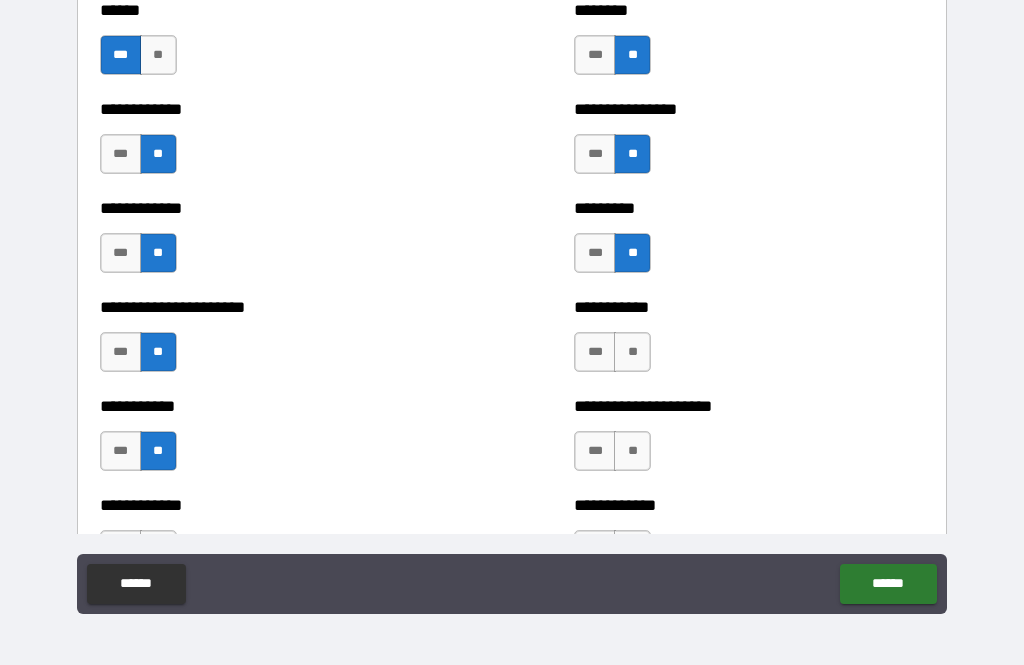 click on "**" at bounding box center [632, 352] 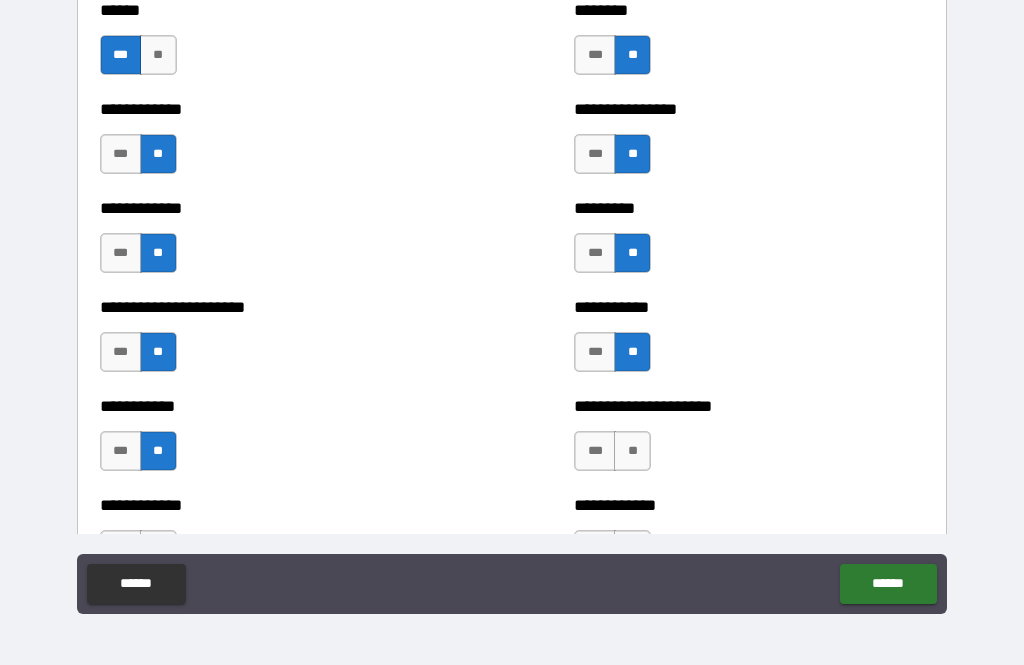 click on "**" at bounding box center (632, 451) 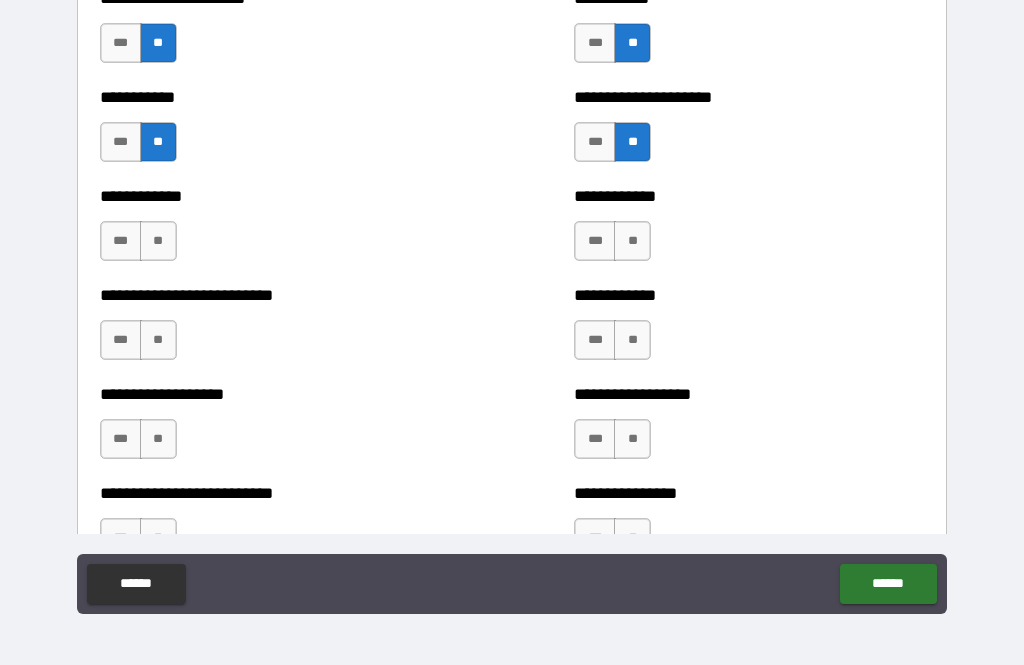 scroll, scrollTop: 5384, scrollLeft: 0, axis: vertical 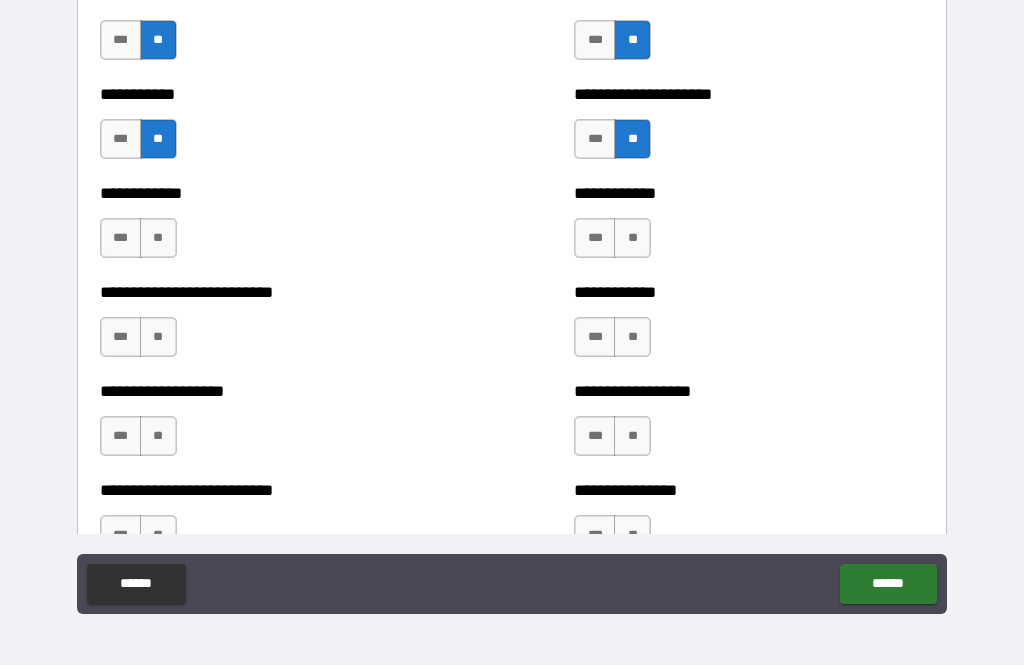 click on "**********" at bounding box center [275, 327] 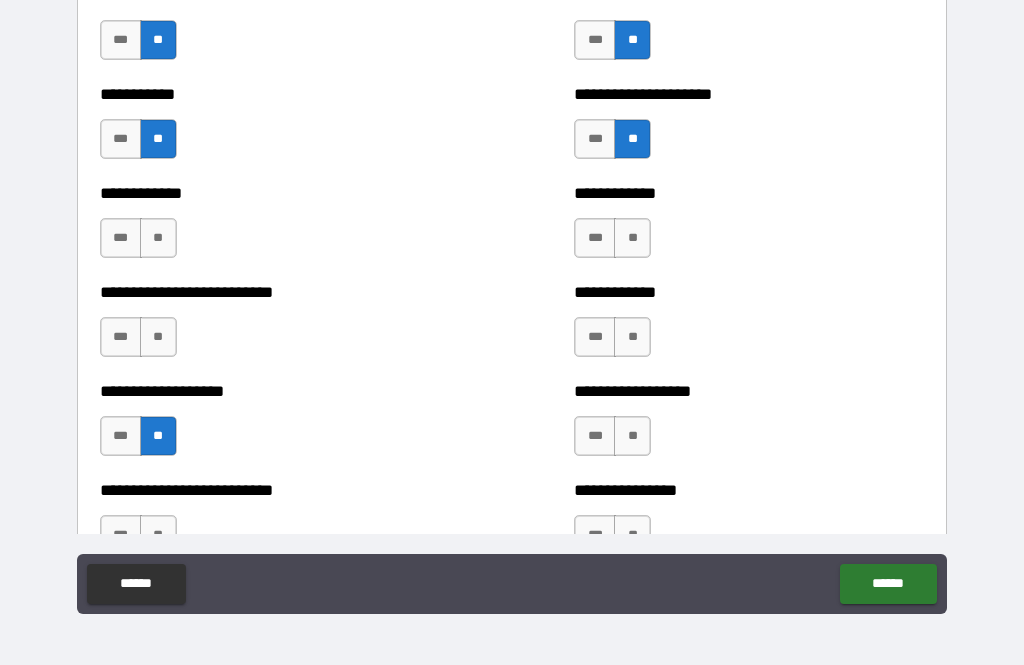 click on "**" at bounding box center (158, 238) 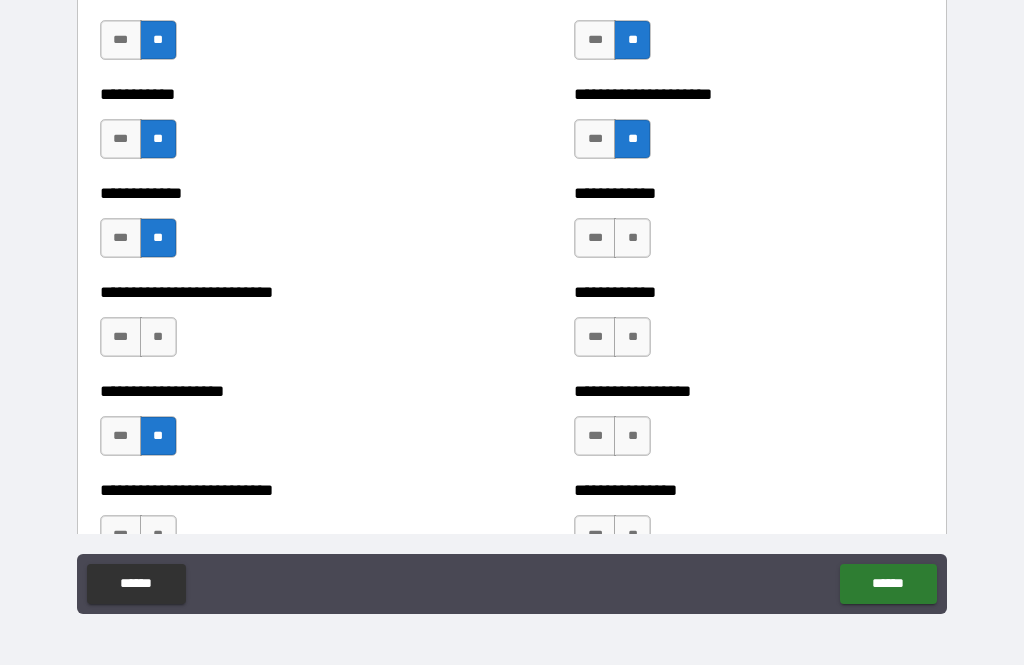 click on "**" at bounding box center [158, 337] 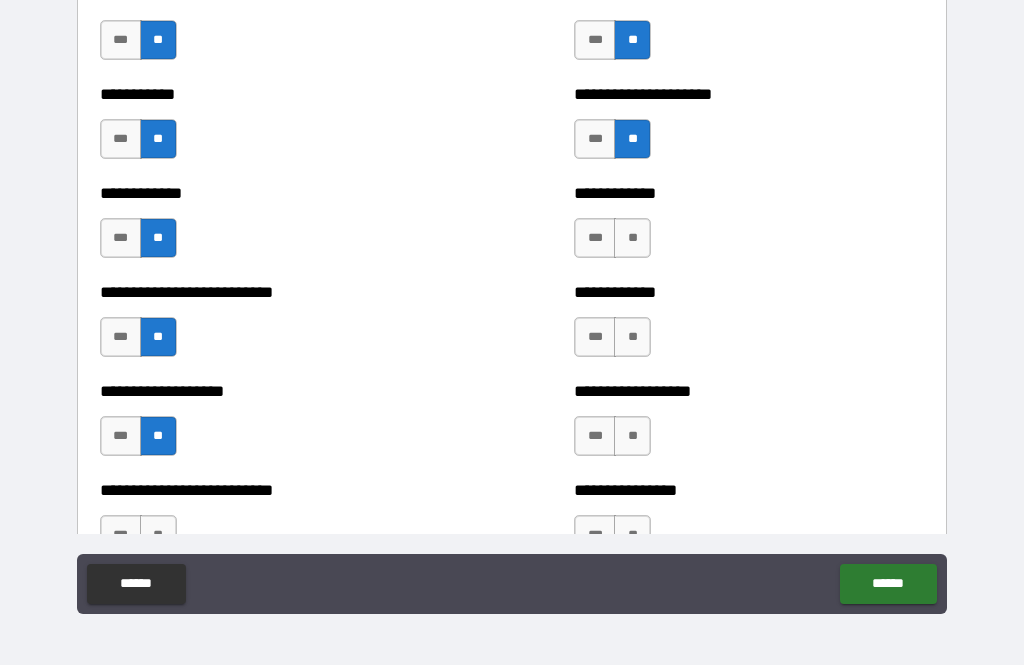 click on "**" at bounding box center (632, 238) 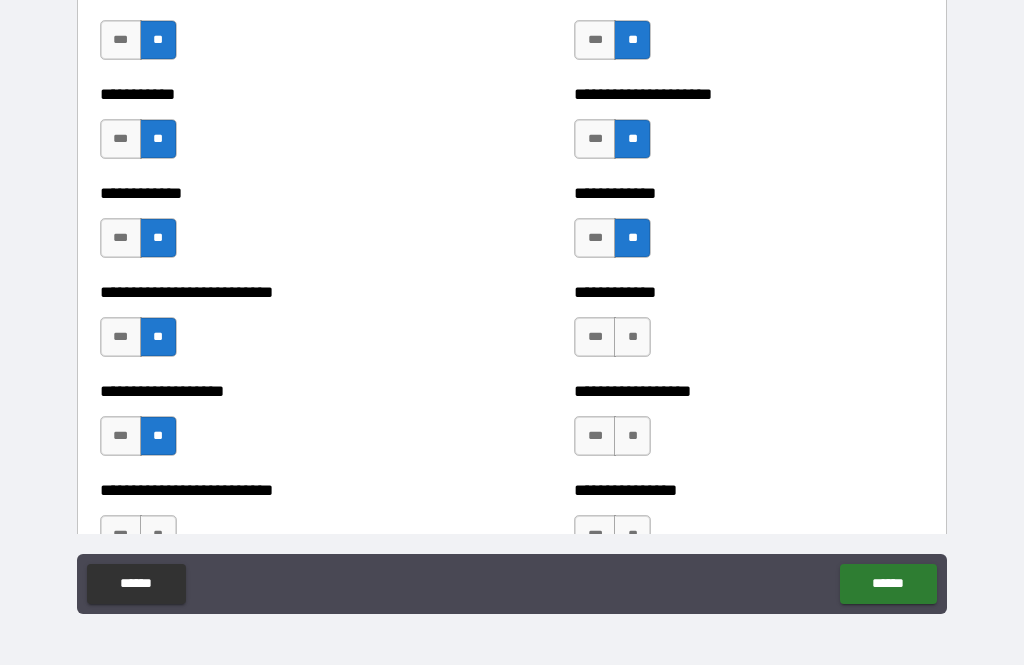 click on "**" at bounding box center (632, 337) 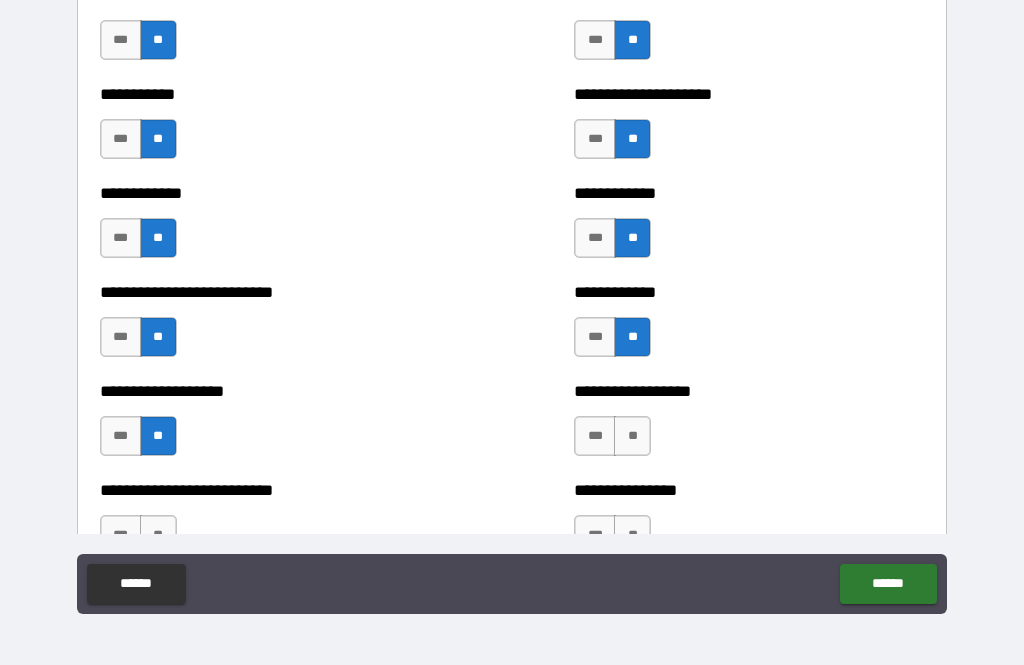 click on "**" at bounding box center [632, 436] 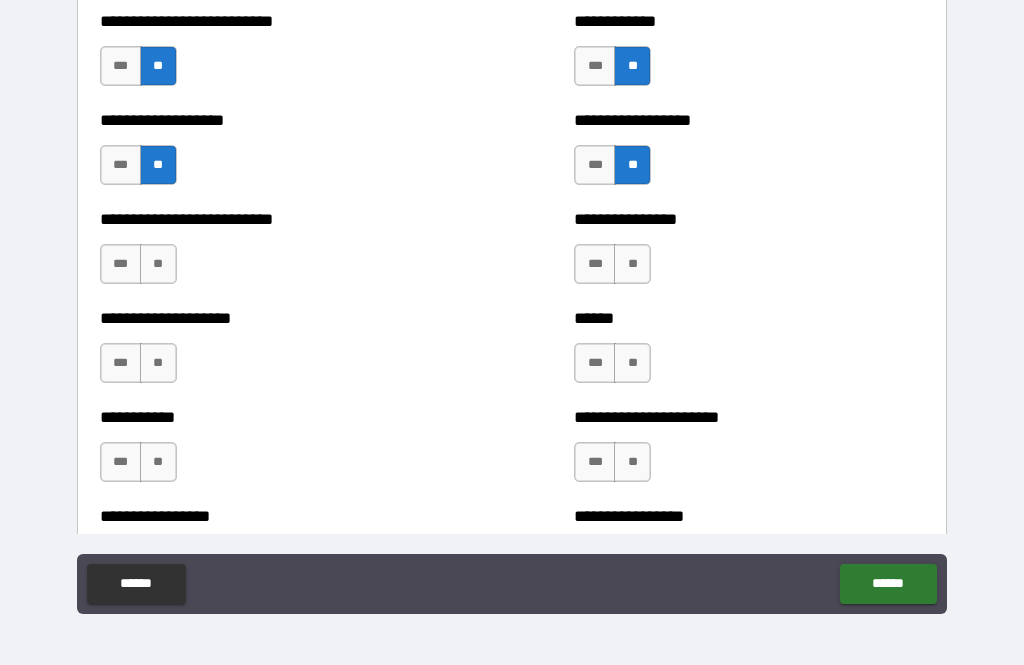 scroll, scrollTop: 5660, scrollLeft: 0, axis: vertical 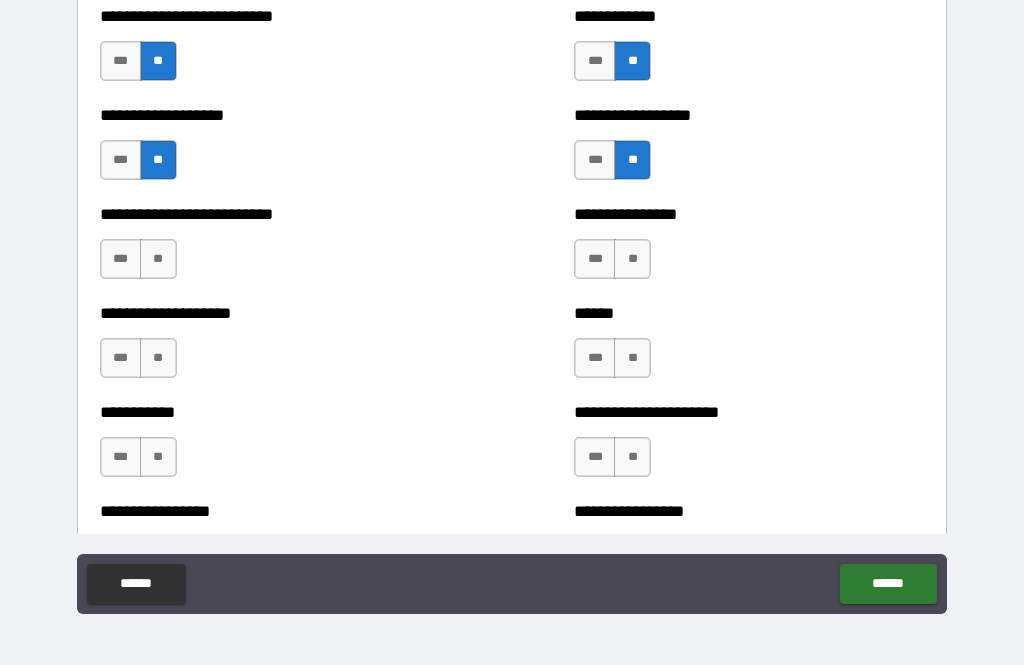 click on "**" at bounding box center [158, 259] 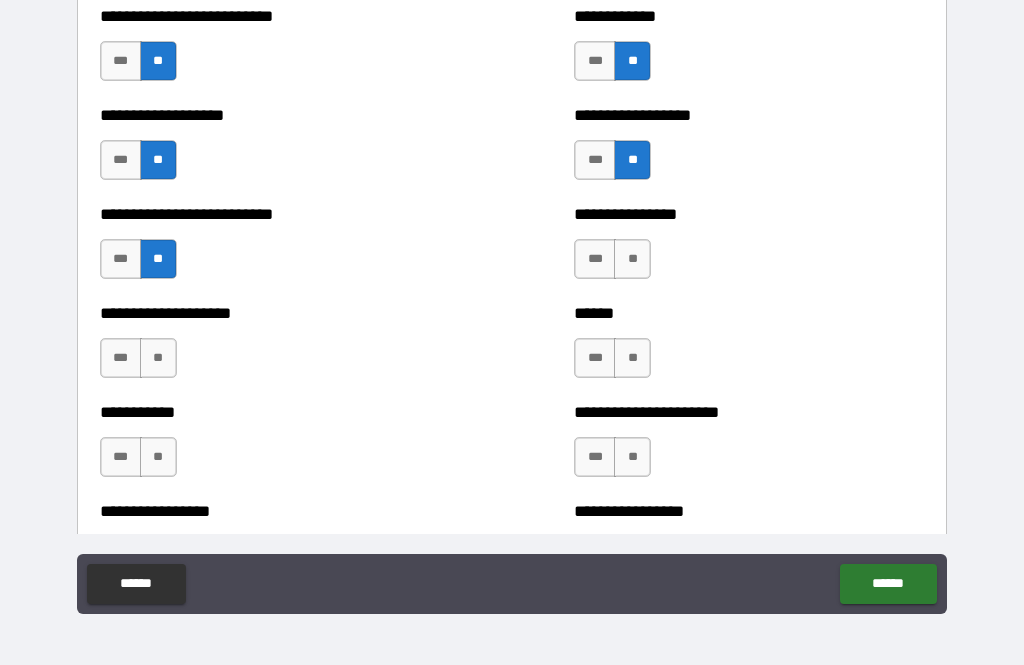 click on "**" at bounding box center [158, 358] 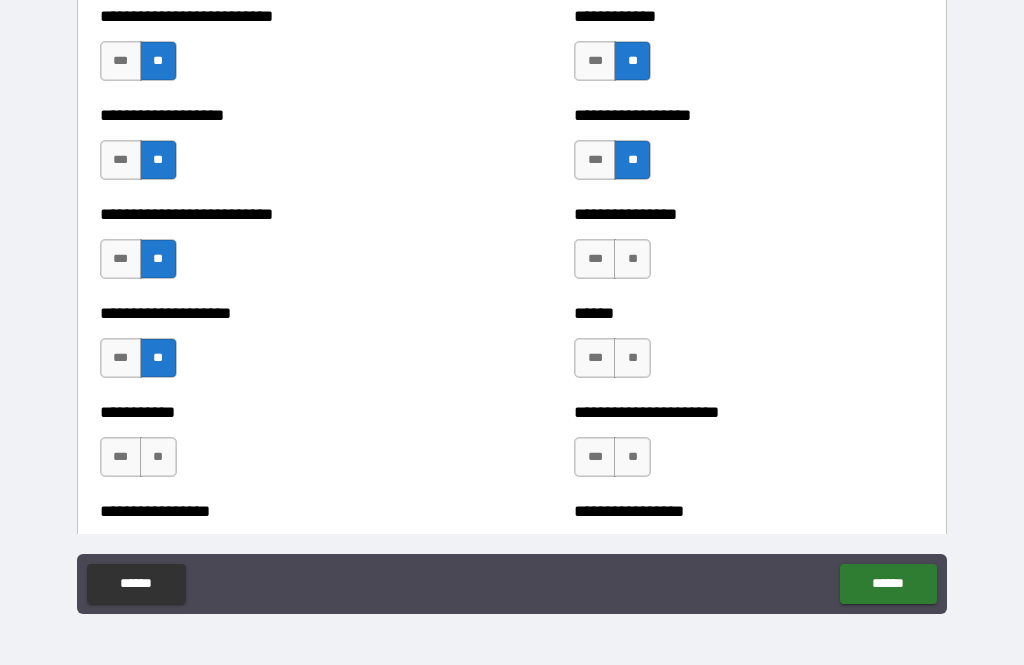 click on "**" at bounding box center (158, 457) 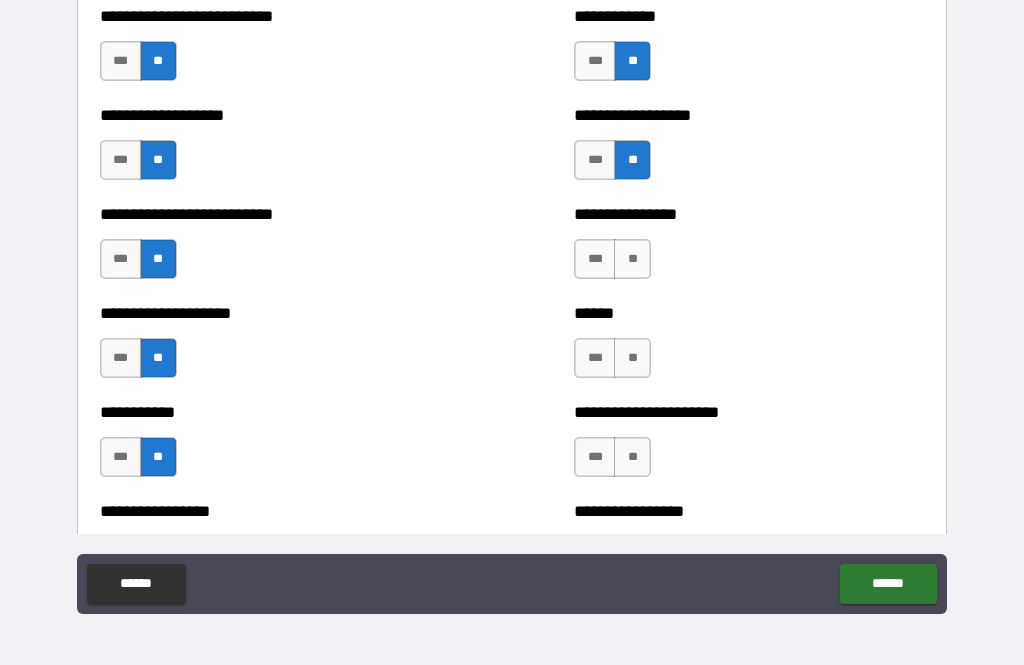 click on "**" at bounding box center (632, 259) 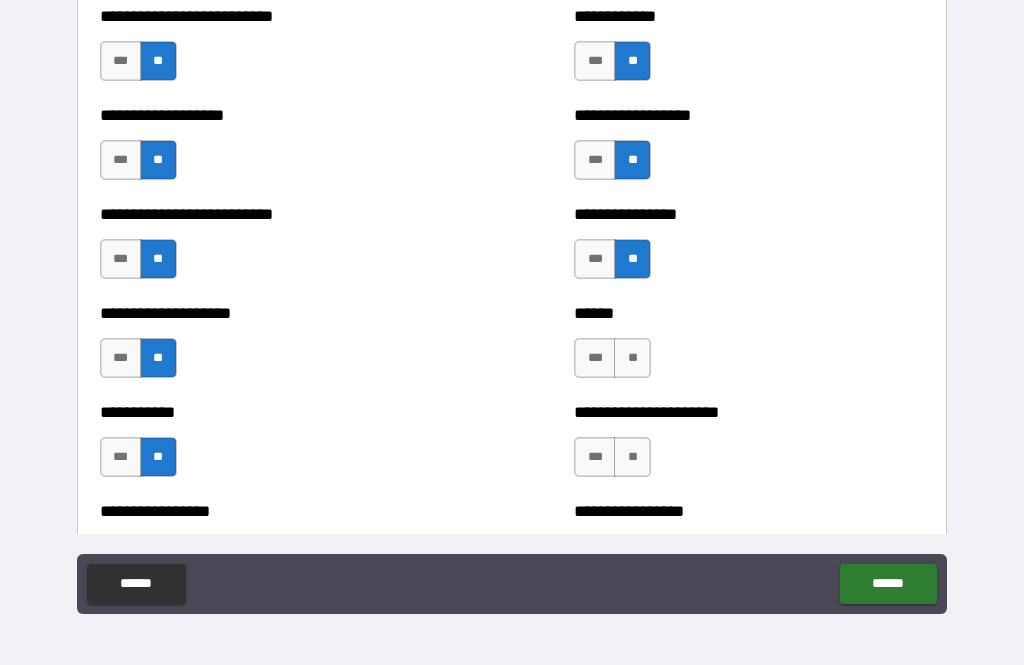 click on "**" at bounding box center [632, 358] 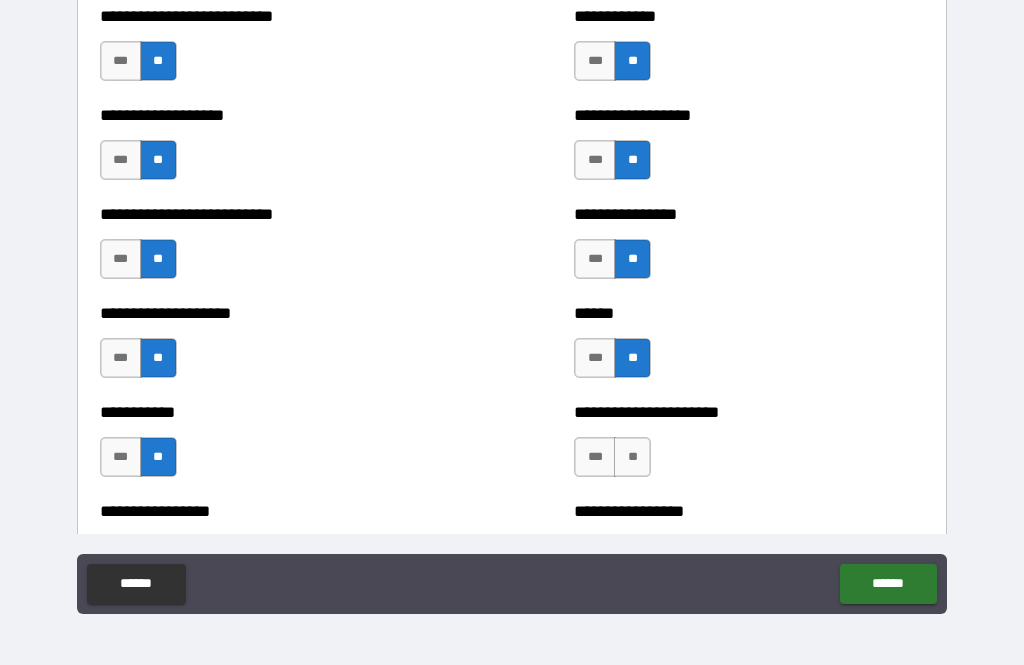 click on "**" at bounding box center [632, 457] 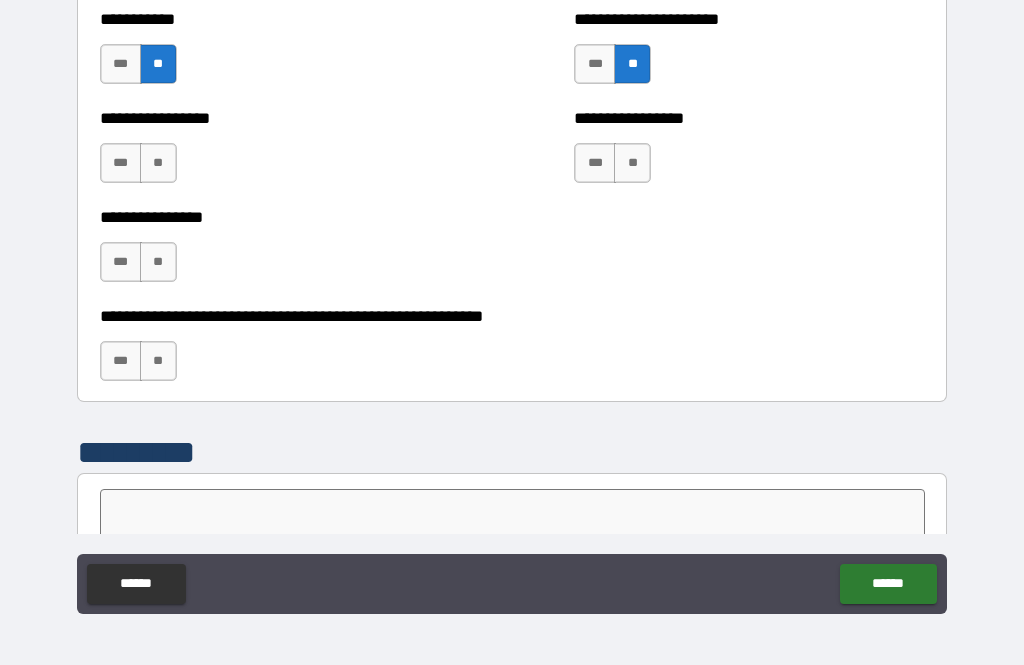 scroll, scrollTop: 6054, scrollLeft: 0, axis: vertical 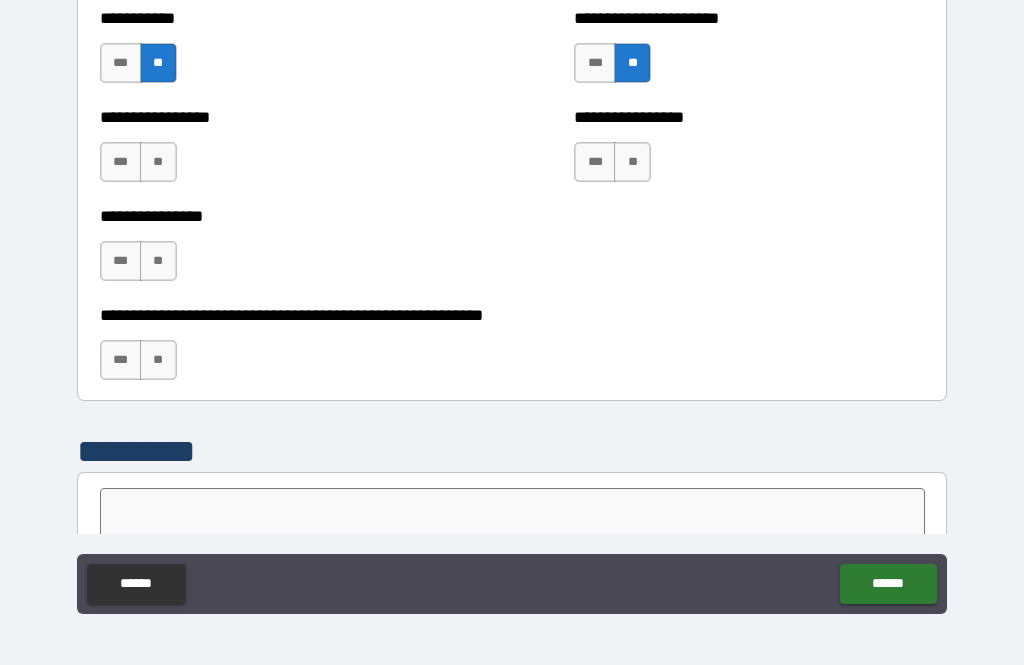 click on "**" at bounding box center [158, 162] 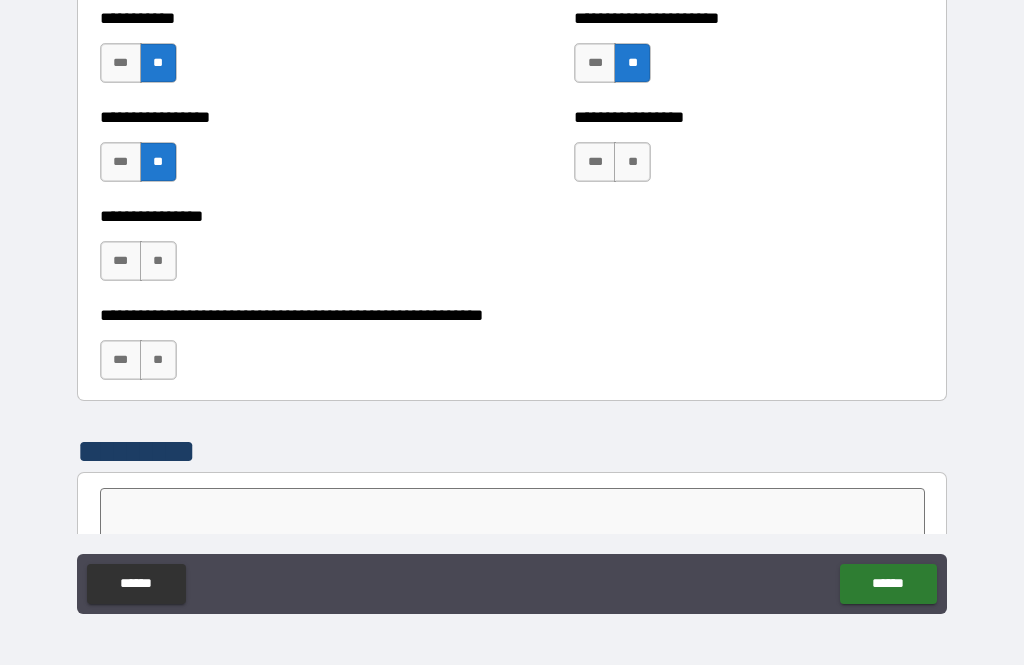 click on "**" at bounding box center [158, 261] 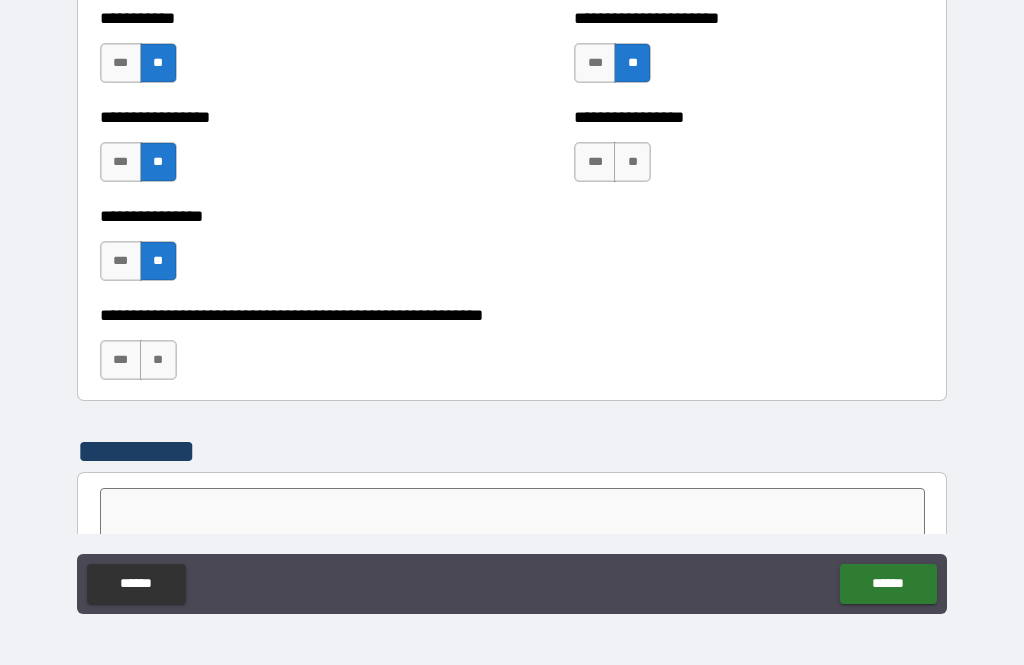 click on "**" at bounding box center [158, 360] 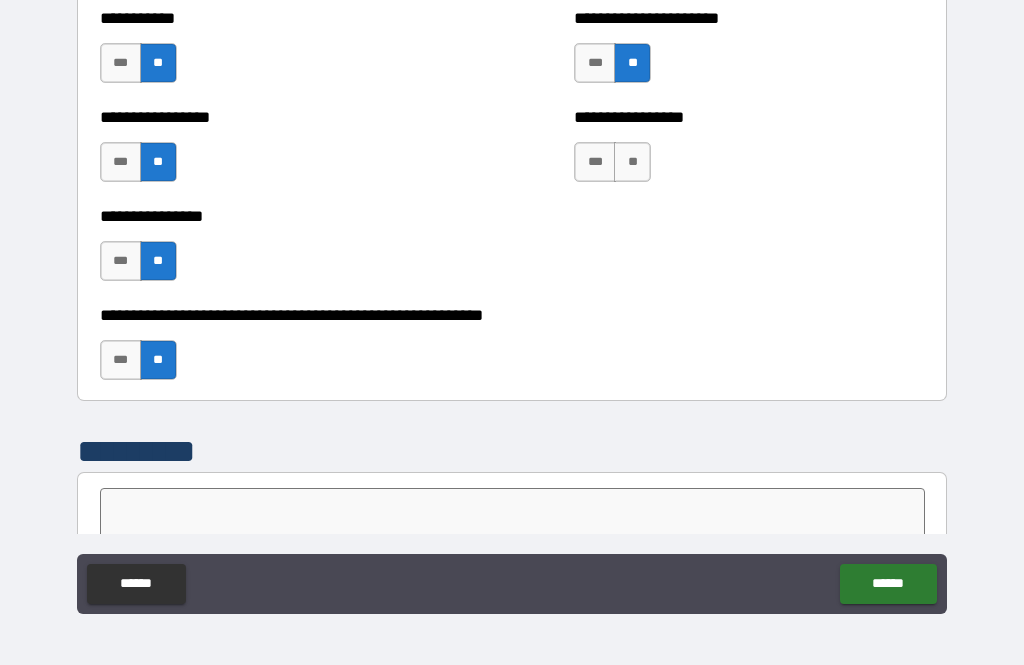 click on "**" at bounding box center (632, 162) 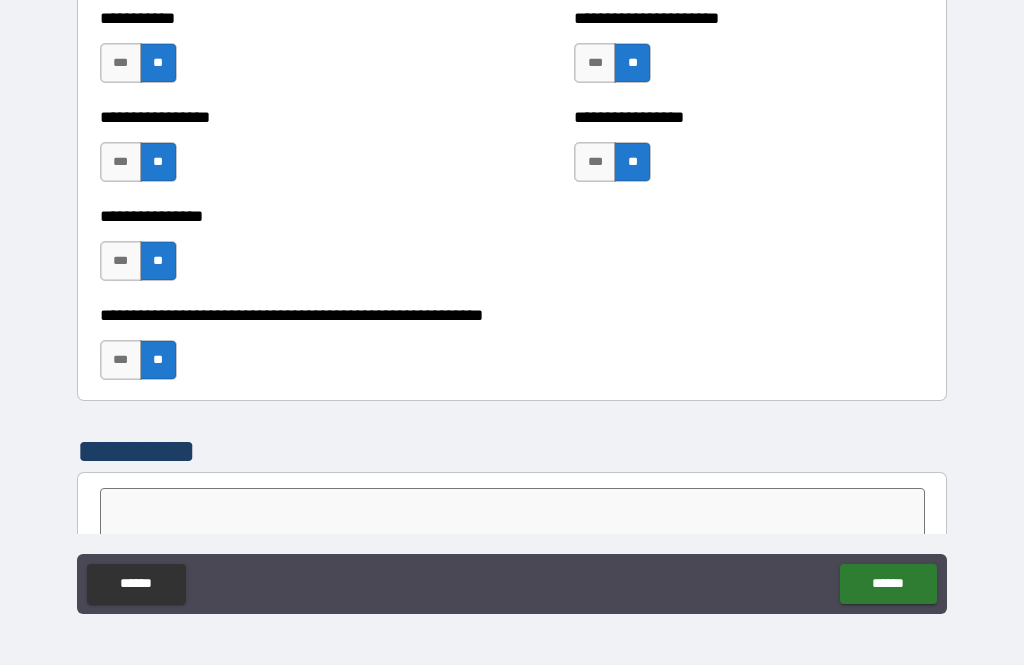 click on "***" at bounding box center [121, 360] 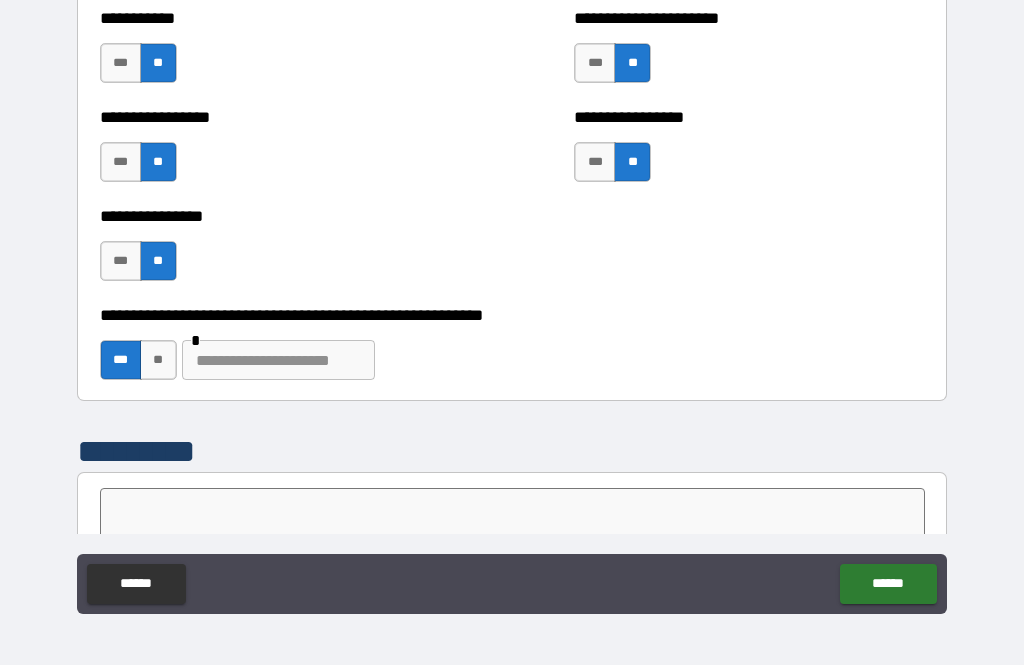 click at bounding box center [278, 360] 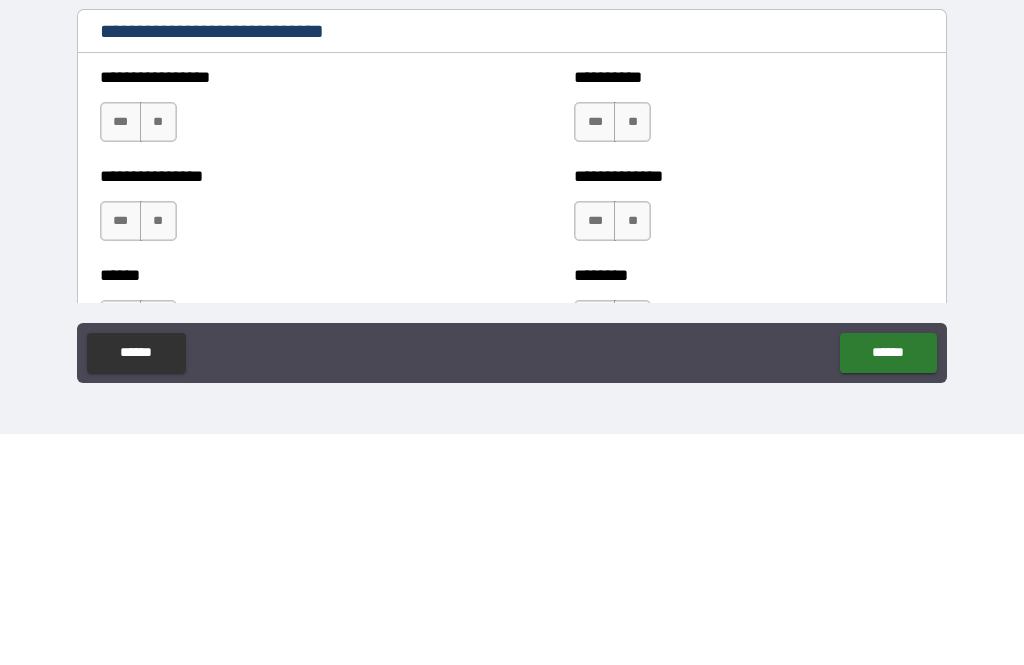 scroll, scrollTop: 6480, scrollLeft: 0, axis: vertical 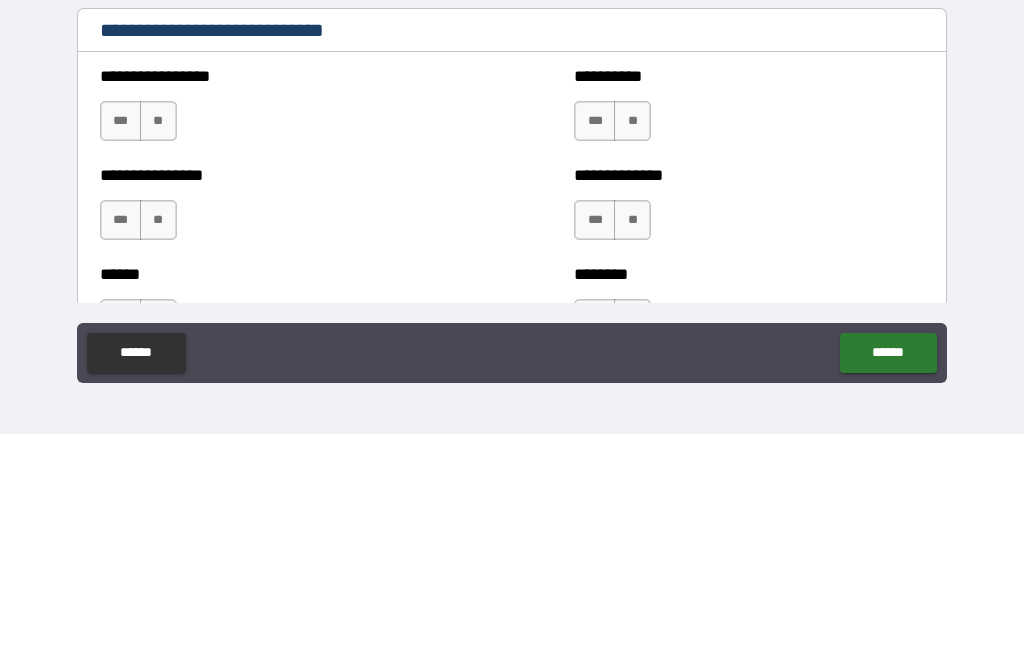 click on "***" at bounding box center [595, 352] 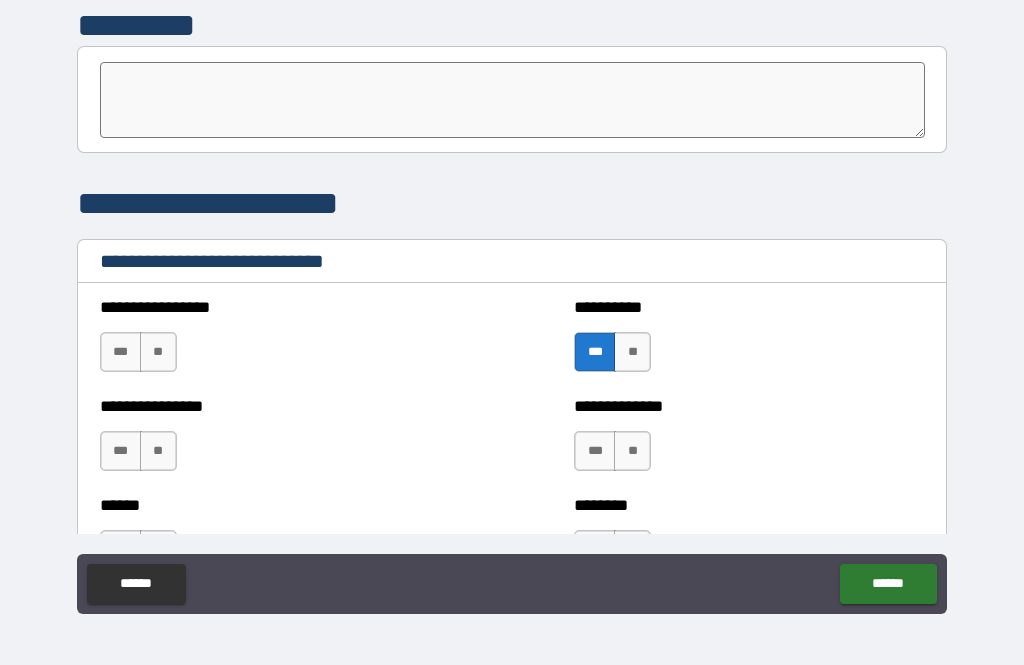 click on "***" at bounding box center [121, 352] 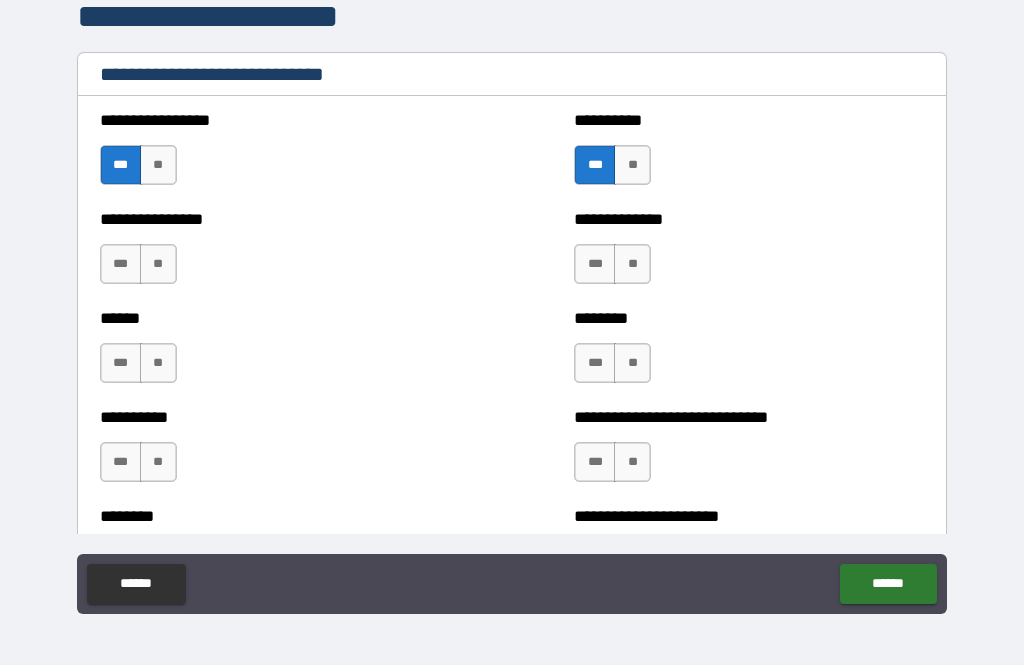 scroll, scrollTop: 6675, scrollLeft: 0, axis: vertical 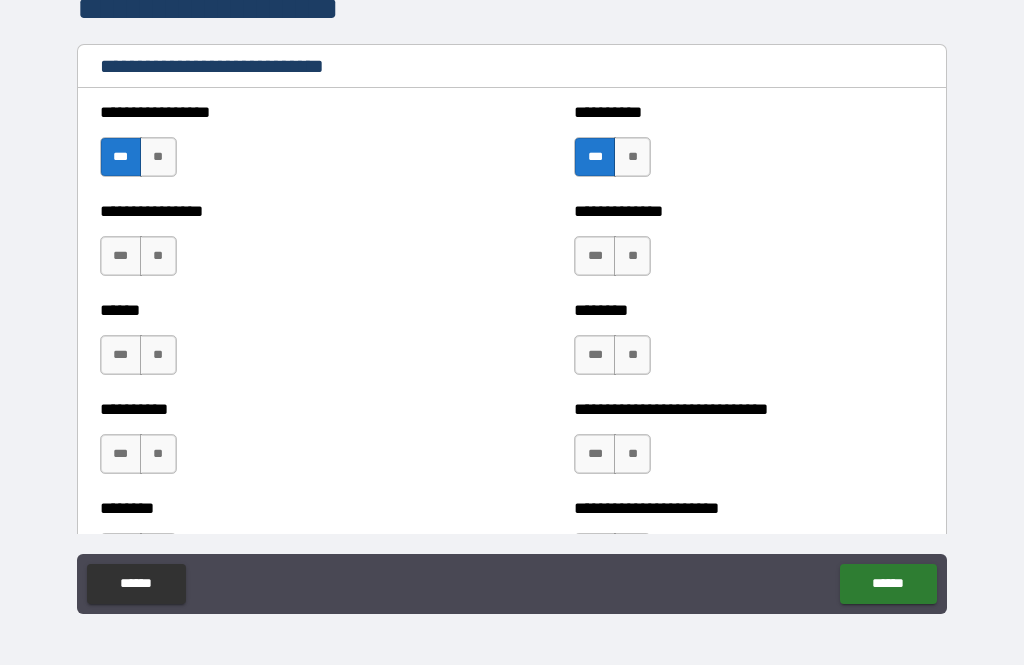 click on "***" at bounding box center (595, 256) 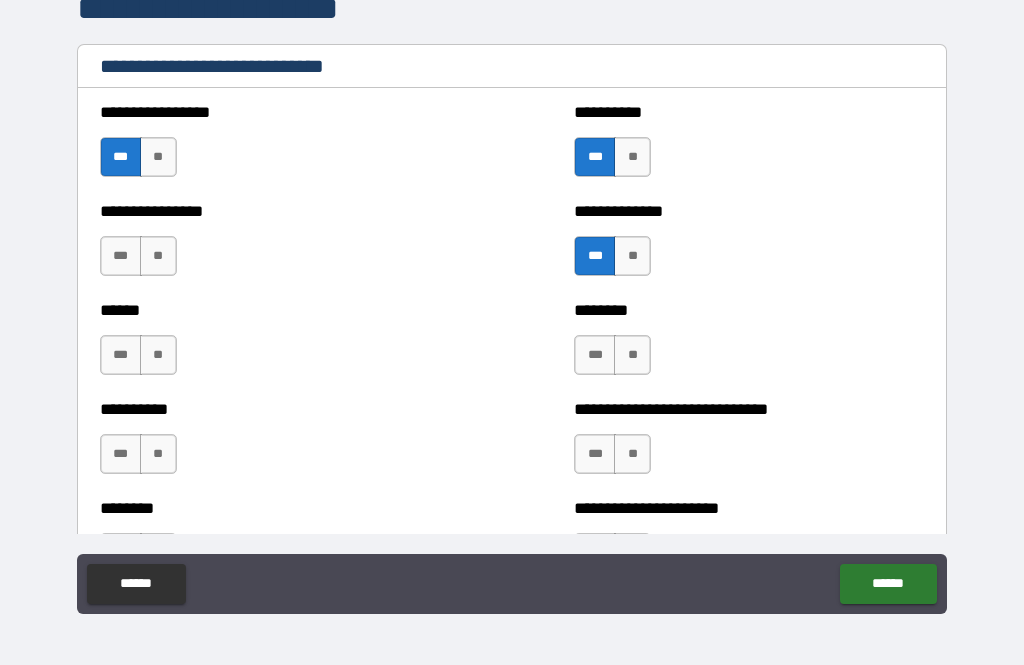 click on "***" at bounding box center (121, 355) 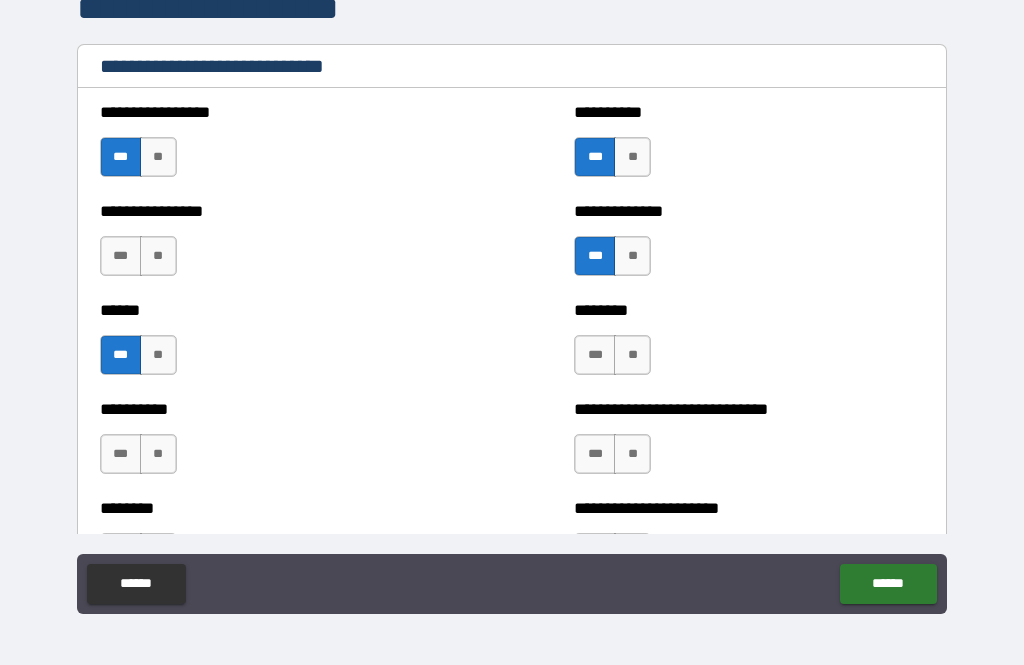 click on "**" at bounding box center [632, 355] 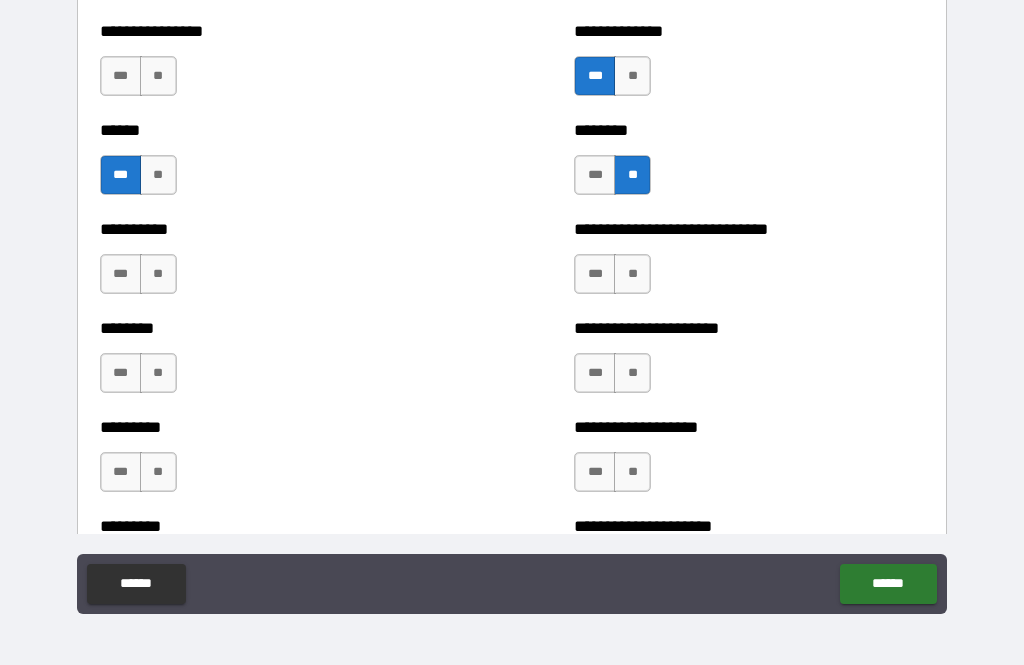 scroll, scrollTop: 6860, scrollLeft: 0, axis: vertical 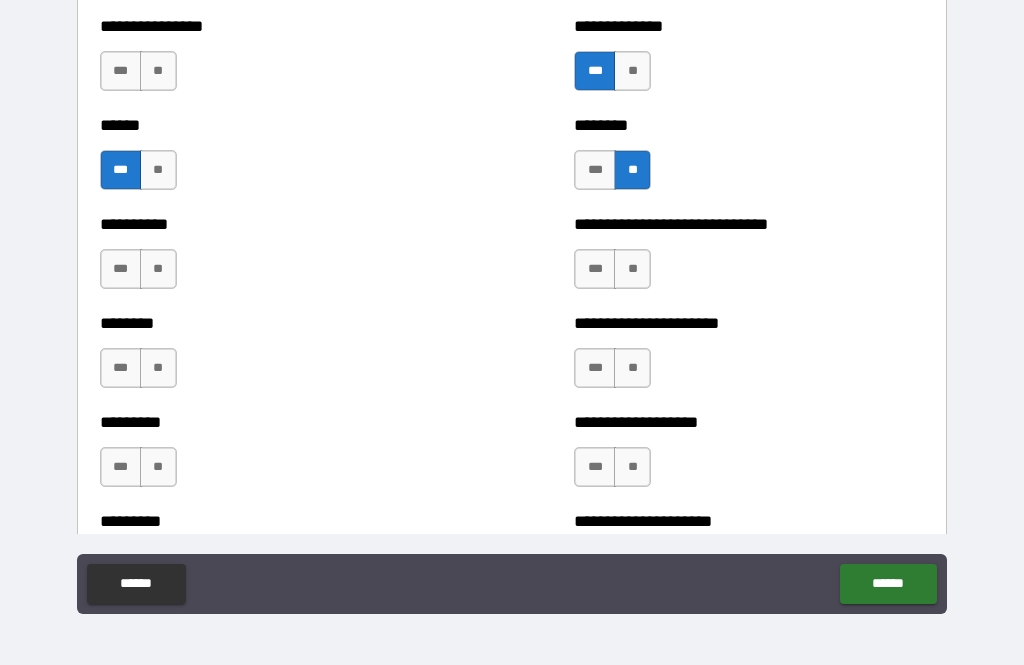 click on "**" at bounding box center (632, 269) 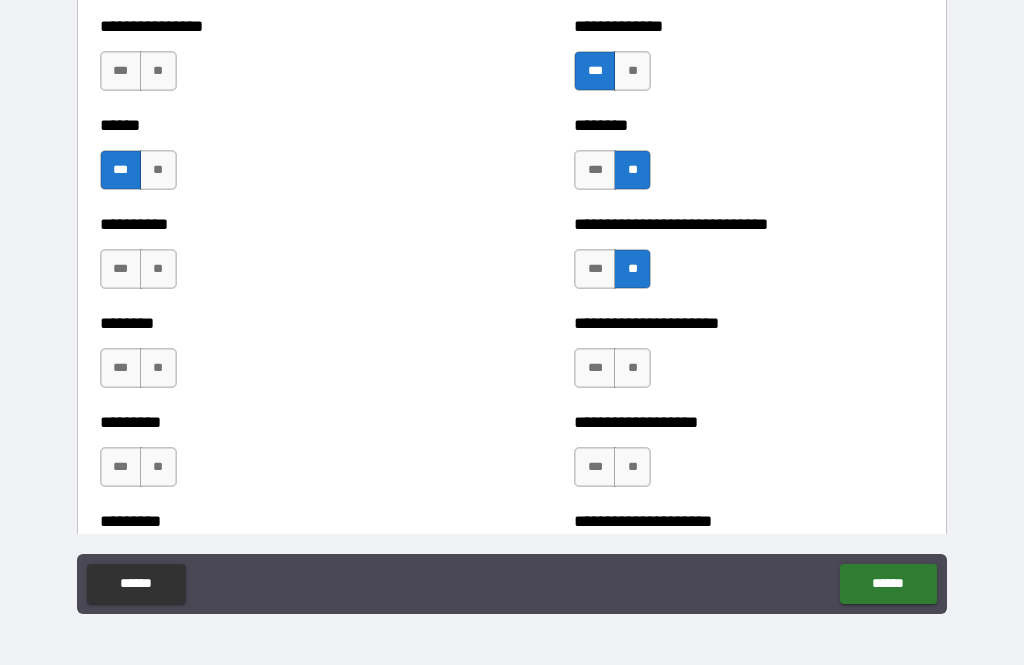 click on "***" at bounding box center (121, 269) 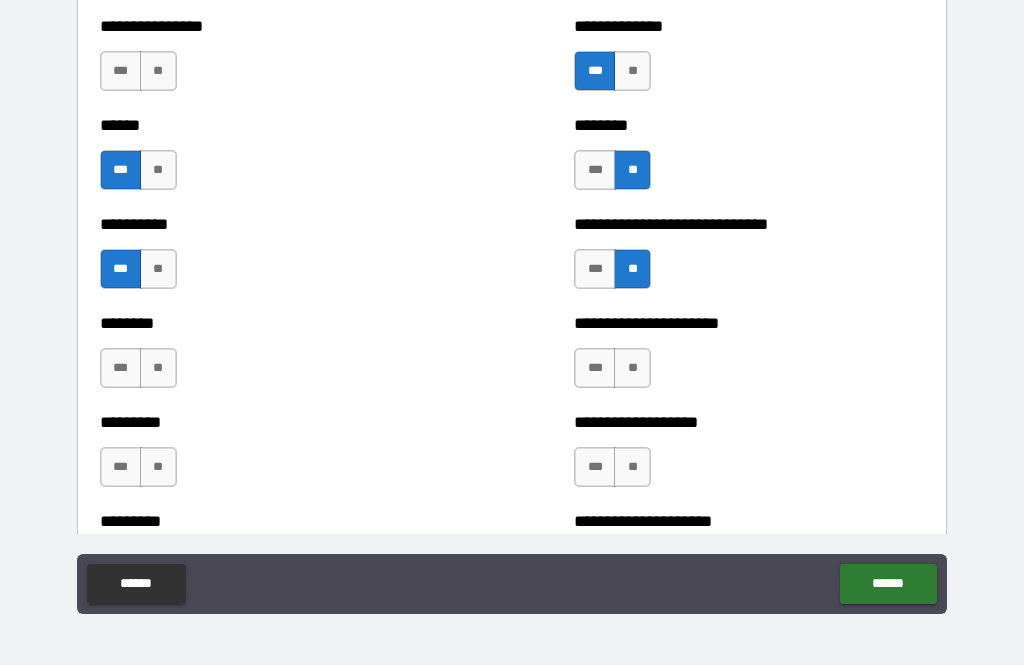 click on "**" at bounding box center [158, 368] 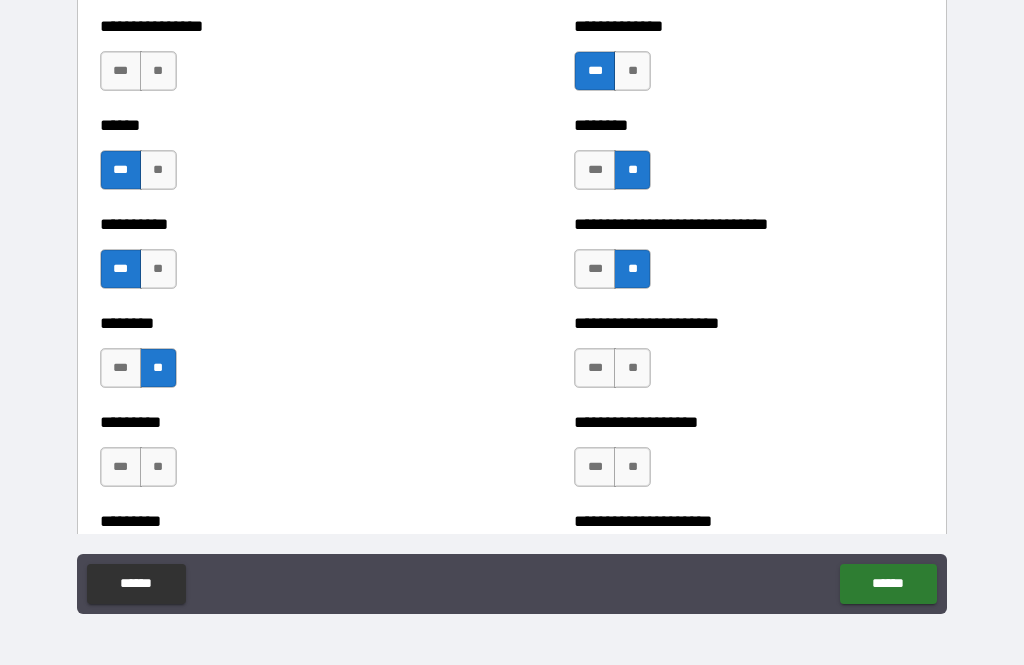 click on "**" at bounding box center (632, 368) 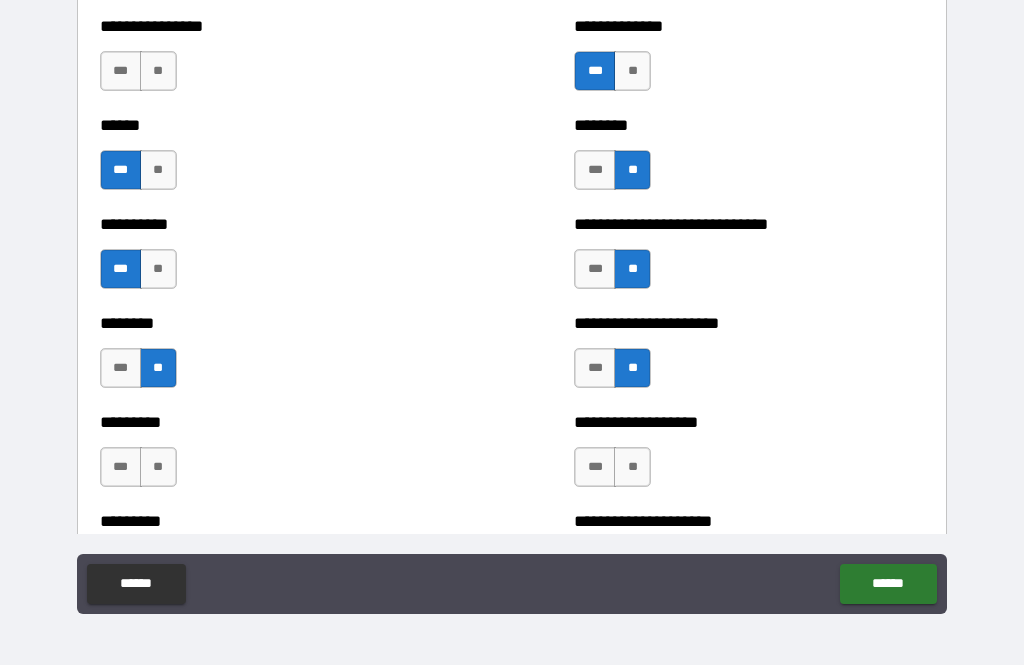 click on "***" at bounding box center [595, 368] 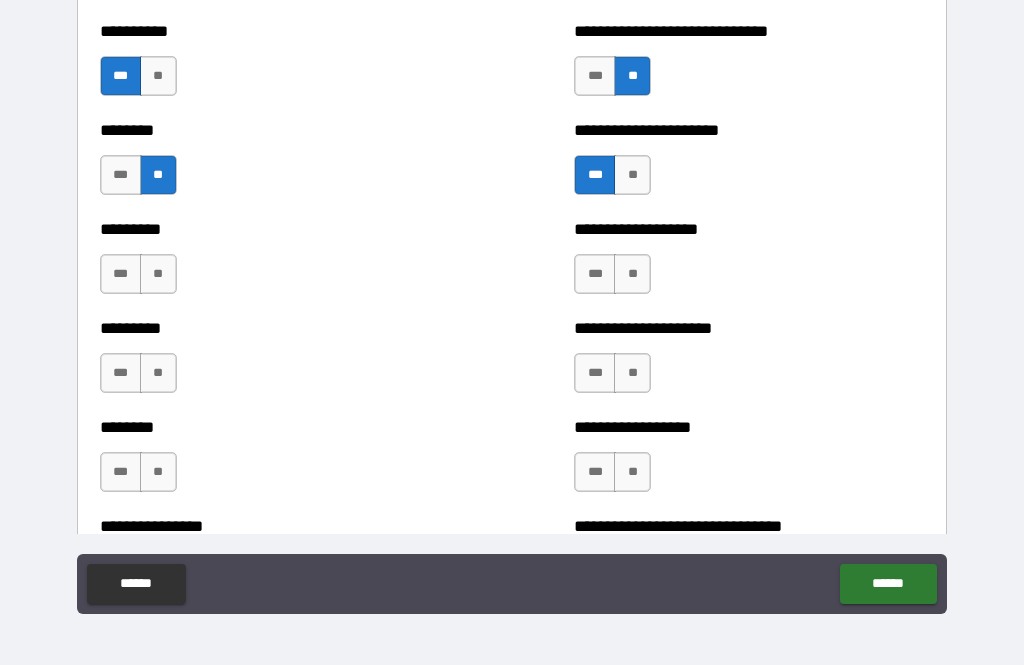 scroll, scrollTop: 7087, scrollLeft: 0, axis: vertical 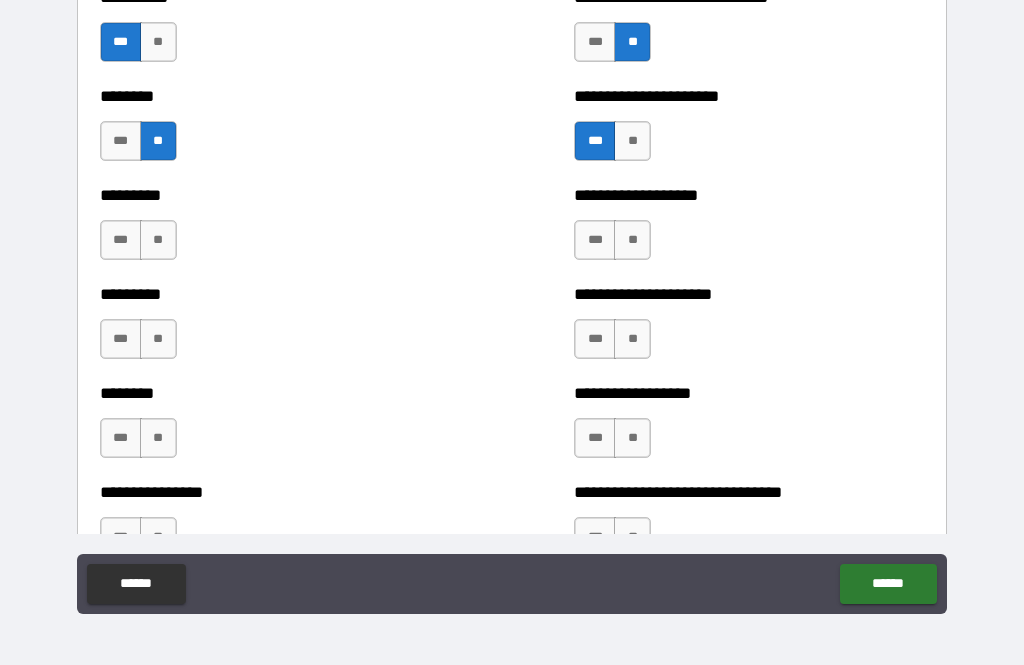 click on "**" at bounding box center (158, 240) 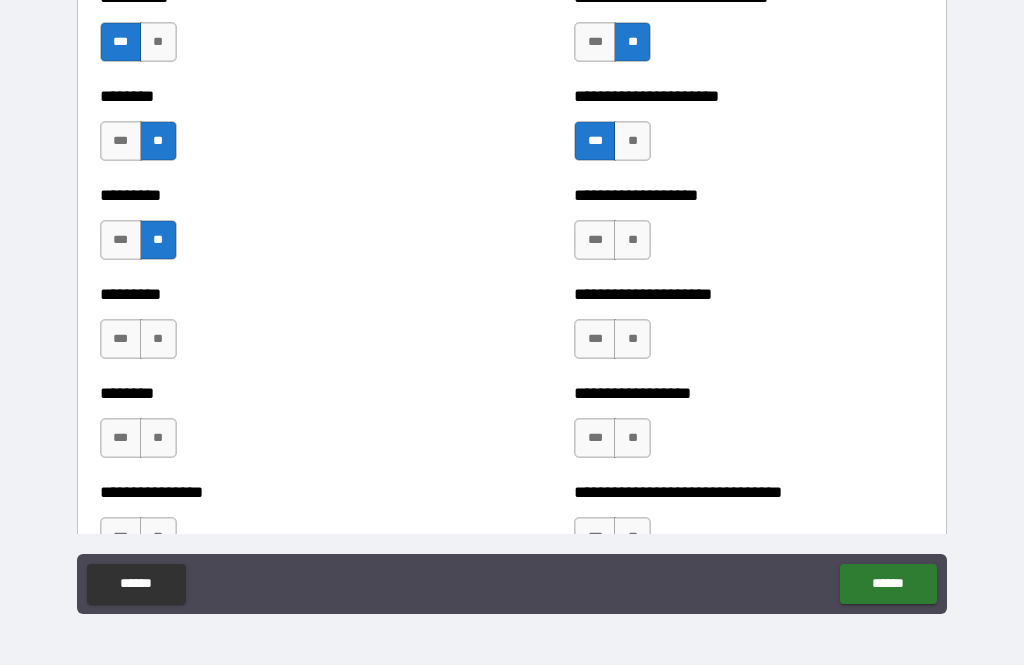click on "***" at bounding box center (595, 240) 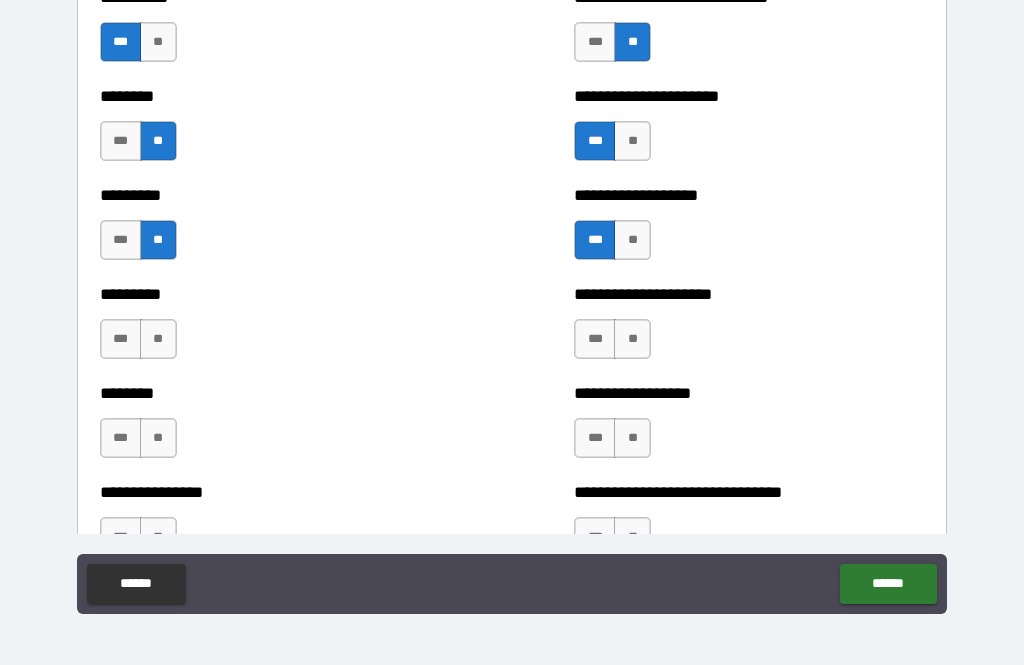 click on "**" at bounding box center (158, 339) 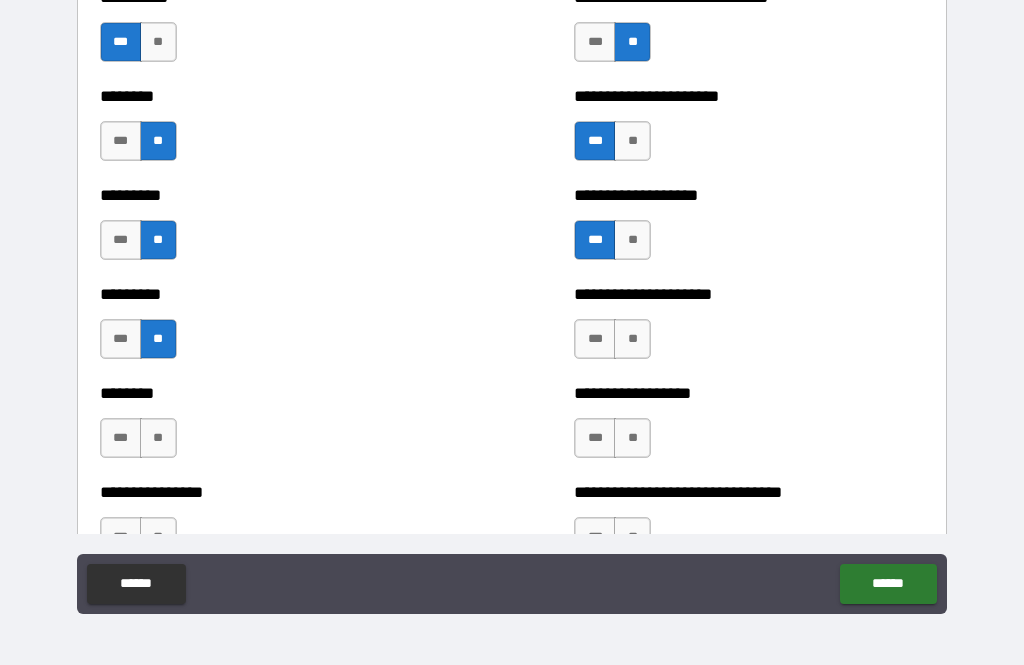 click on "**" at bounding box center (632, 339) 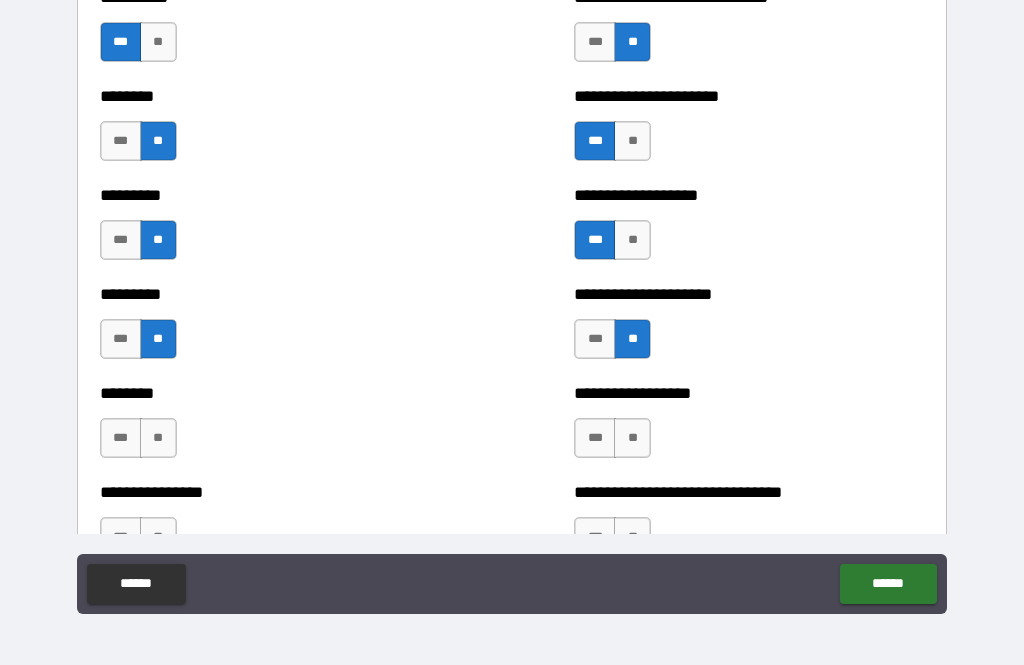 click on "**" at bounding box center (158, 438) 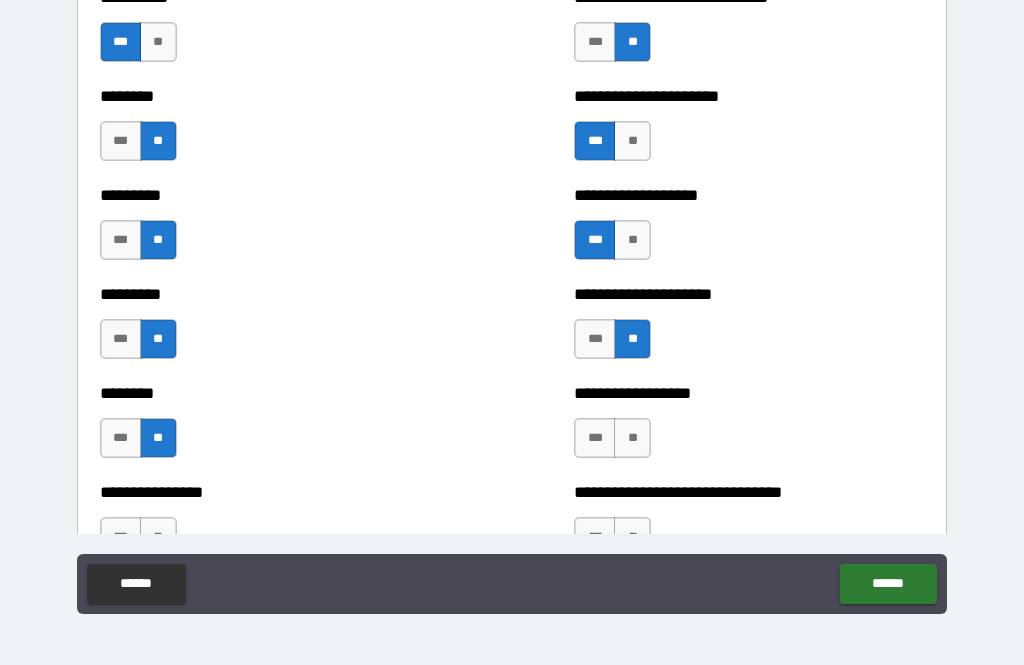 scroll, scrollTop: 7101, scrollLeft: 0, axis: vertical 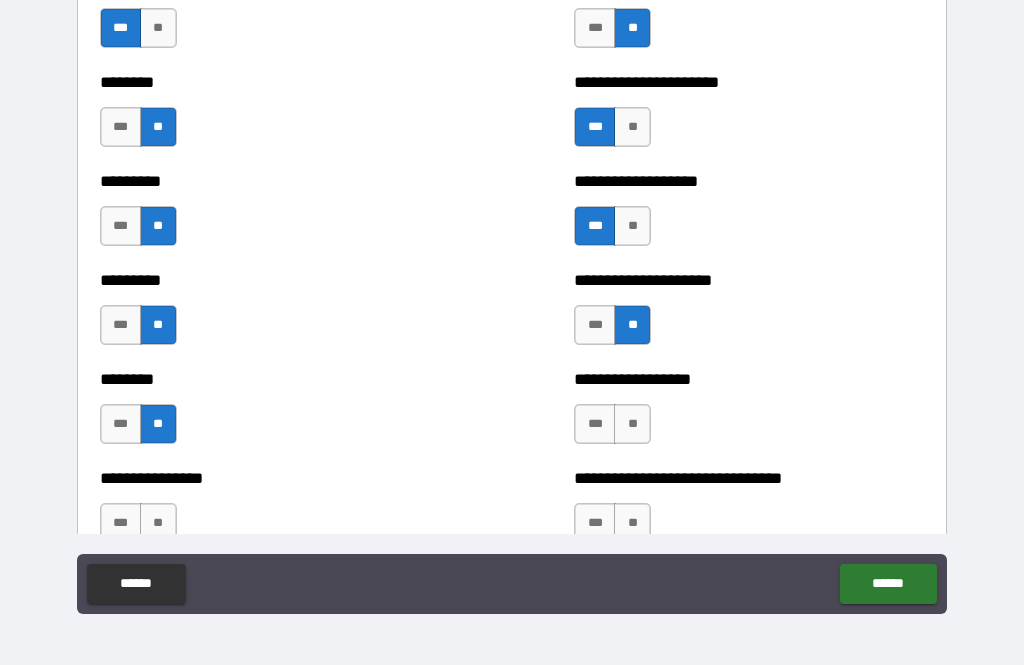 click on "**" at bounding box center (632, 424) 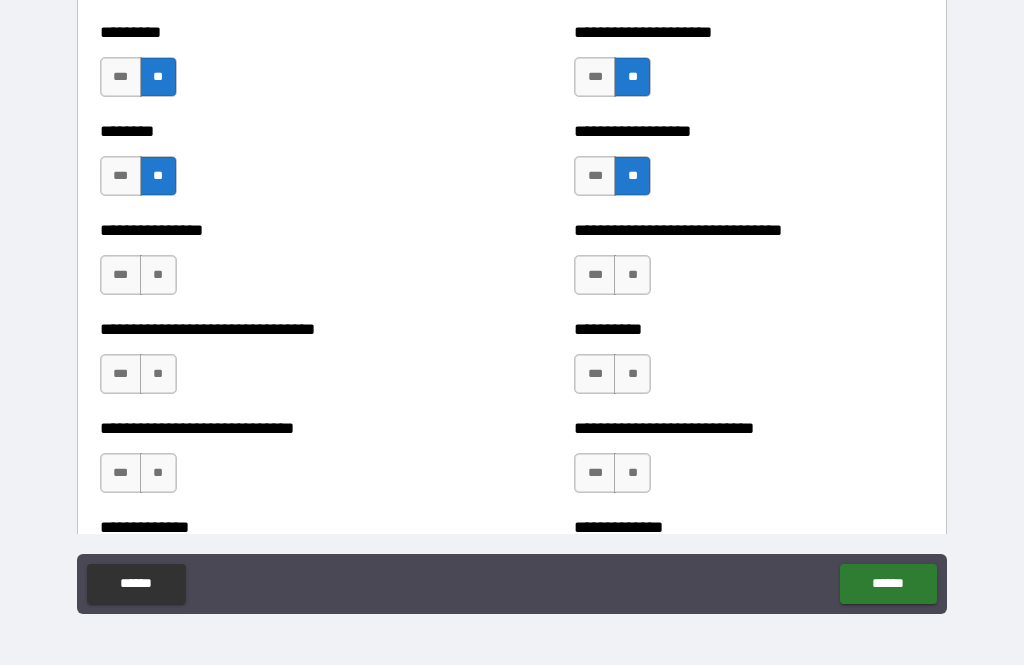 scroll, scrollTop: 7364, scrollLeft: 0, axis: vertical 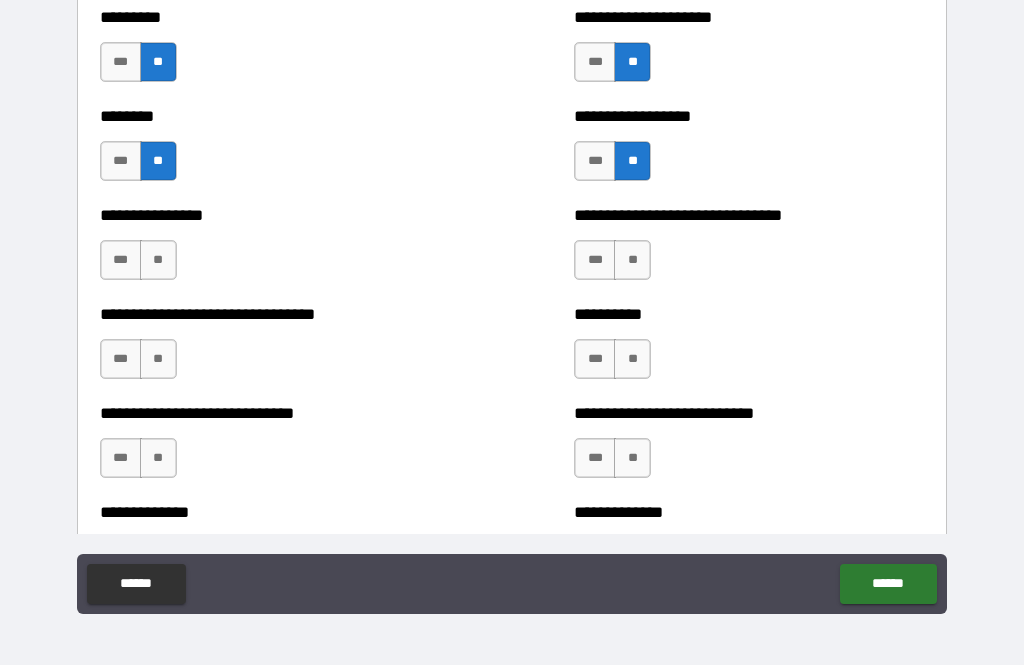 click on "***" at bounding box center (121, 260) 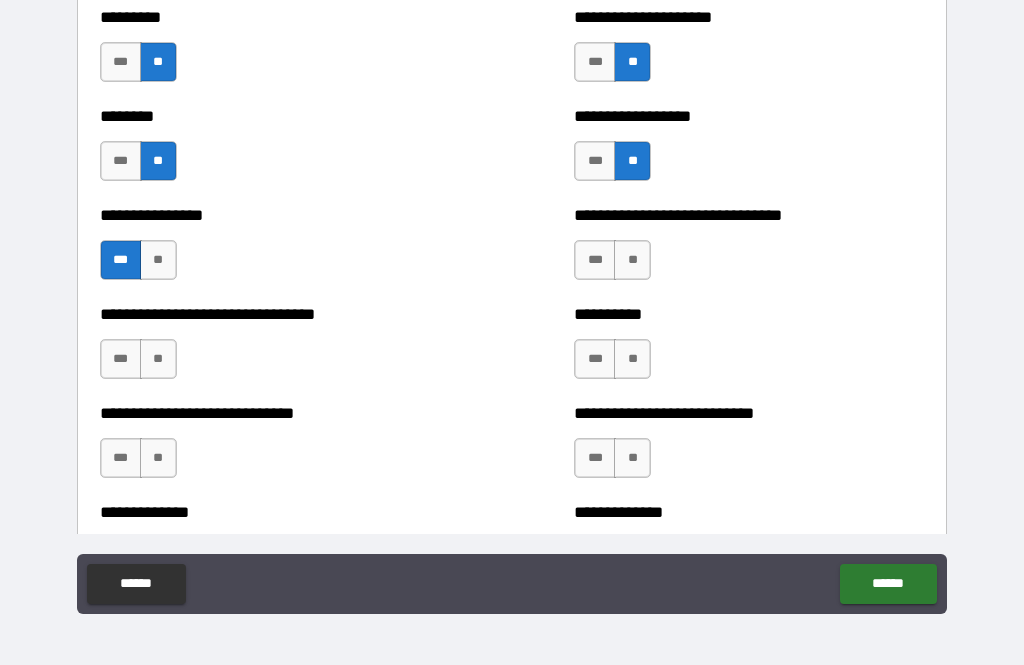 click on "**" at bounding box center [158, 359] 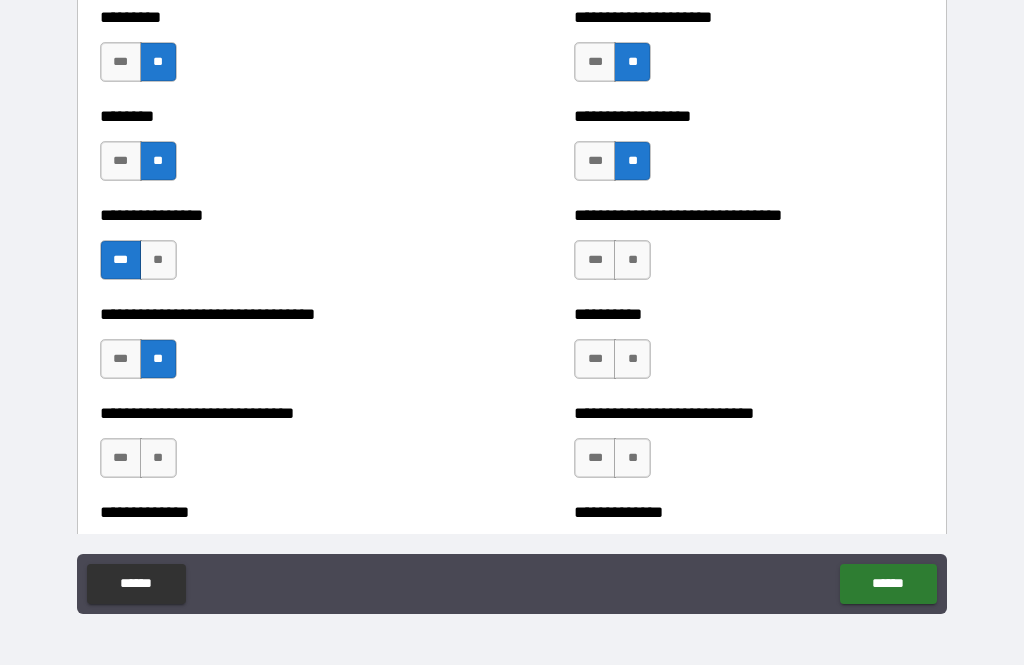 click on "**" at bounding box center [158, 458] 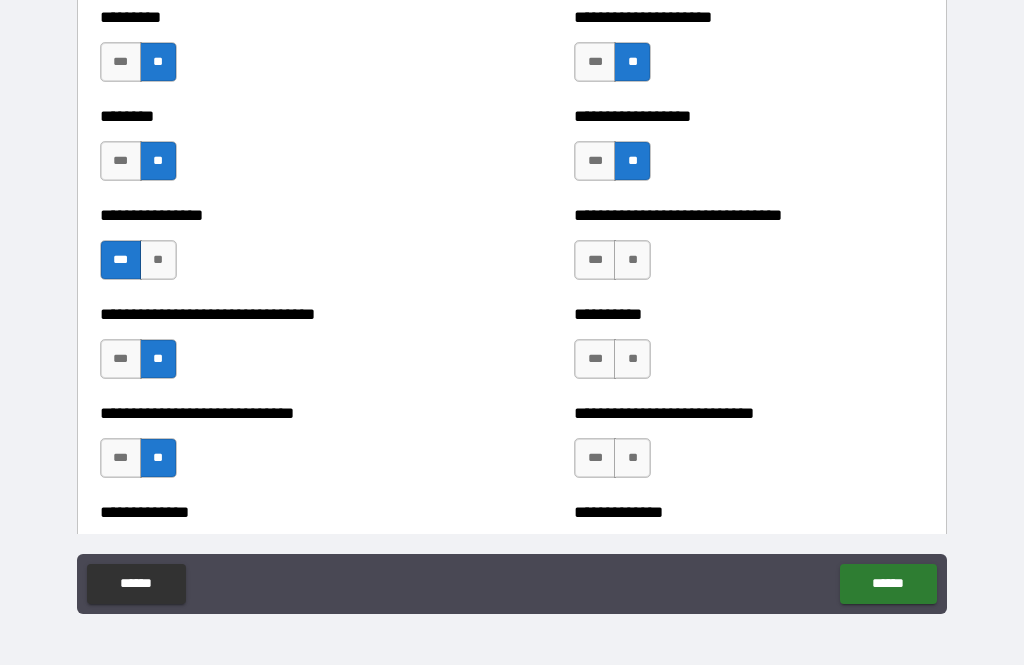 click on "**" at bounding box center [632, 260] 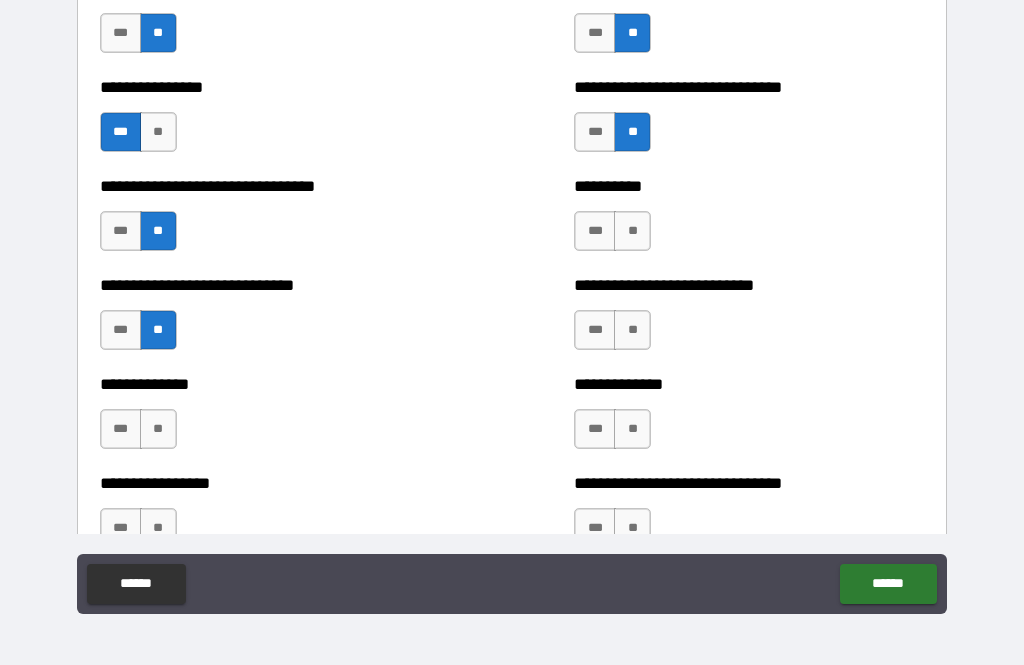 scroll, scrollTop: 7518, scrollLeft: 0, axis: vertical 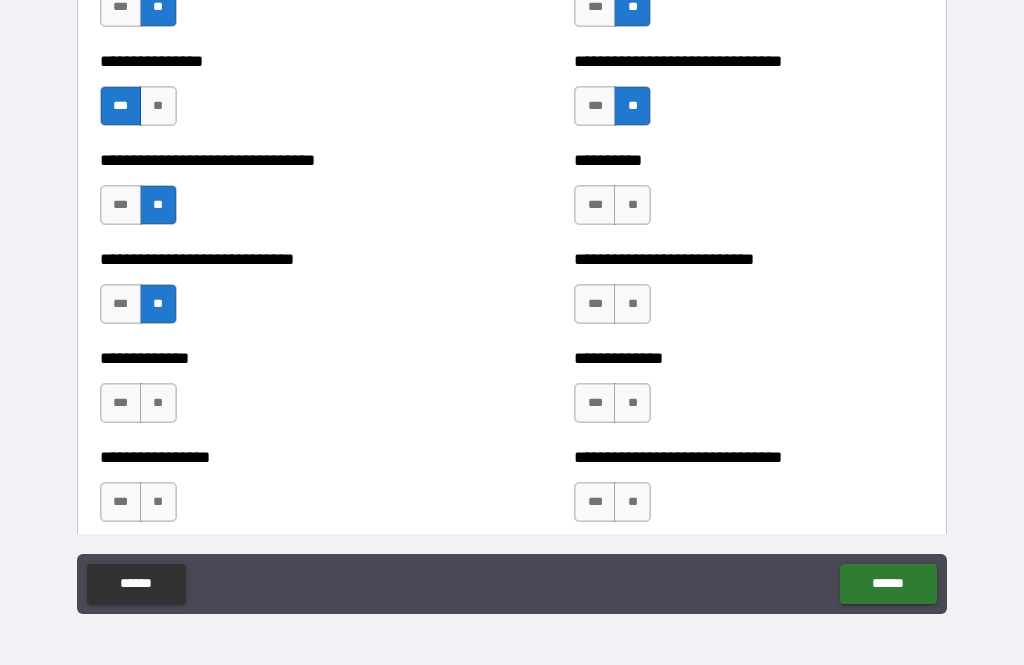 click on "**" at bounding box center [632, 205] 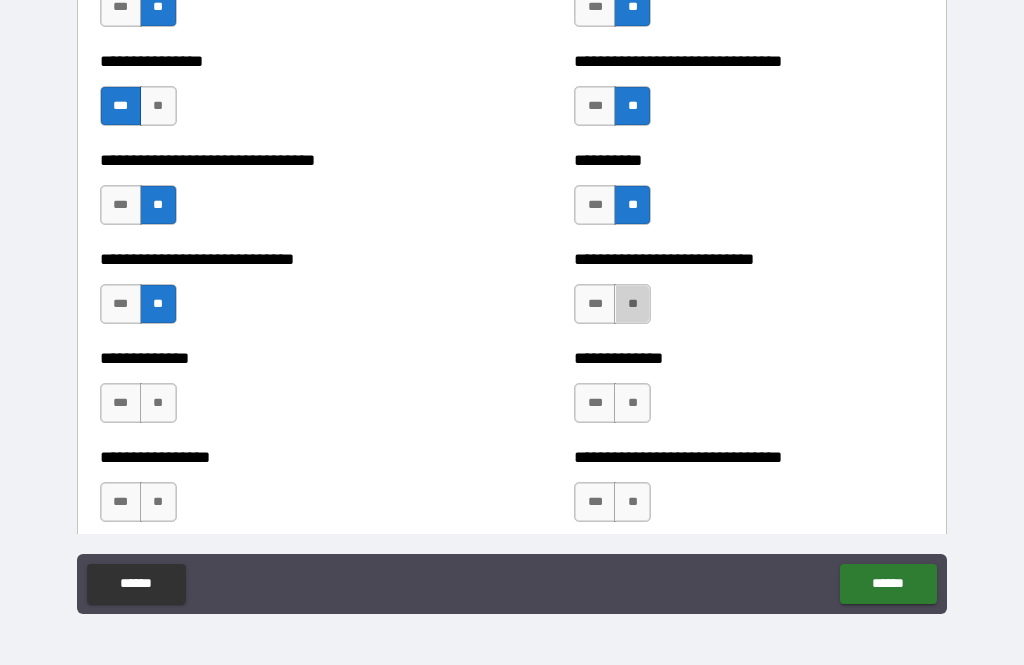 click on "**" at bounding box center (632, 304) 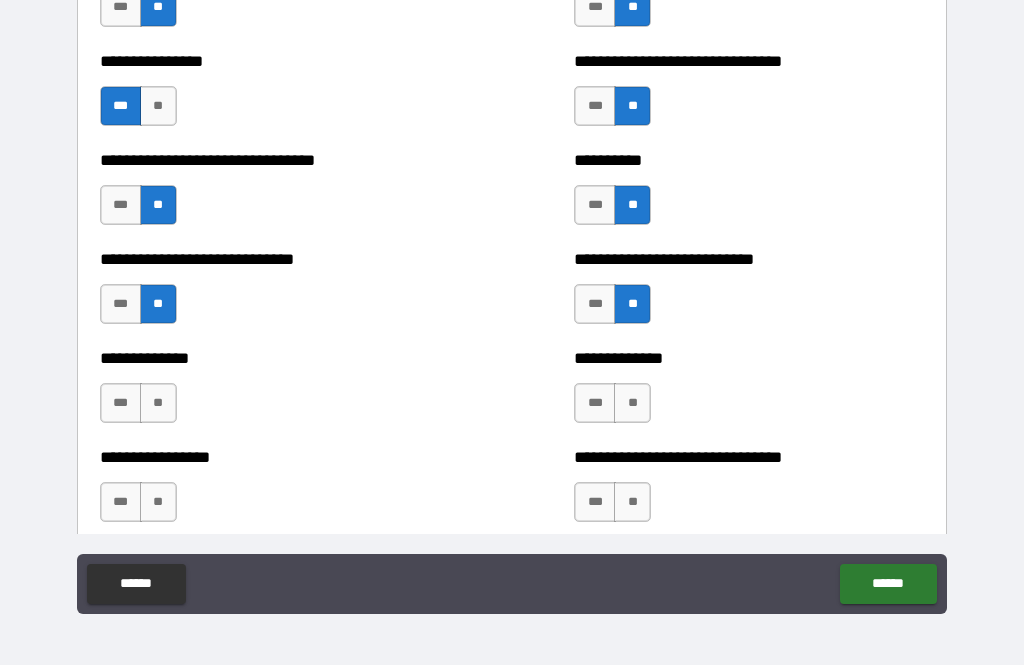 click on "**" at bounding box center [632, 403] 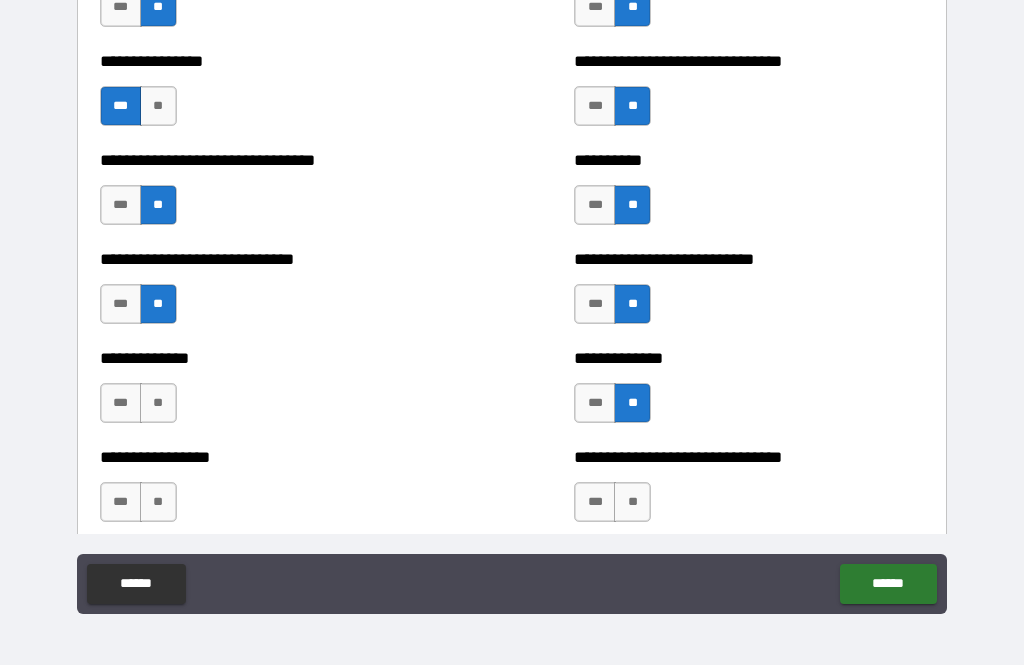 click on "***" at bounding box center [595, 403] 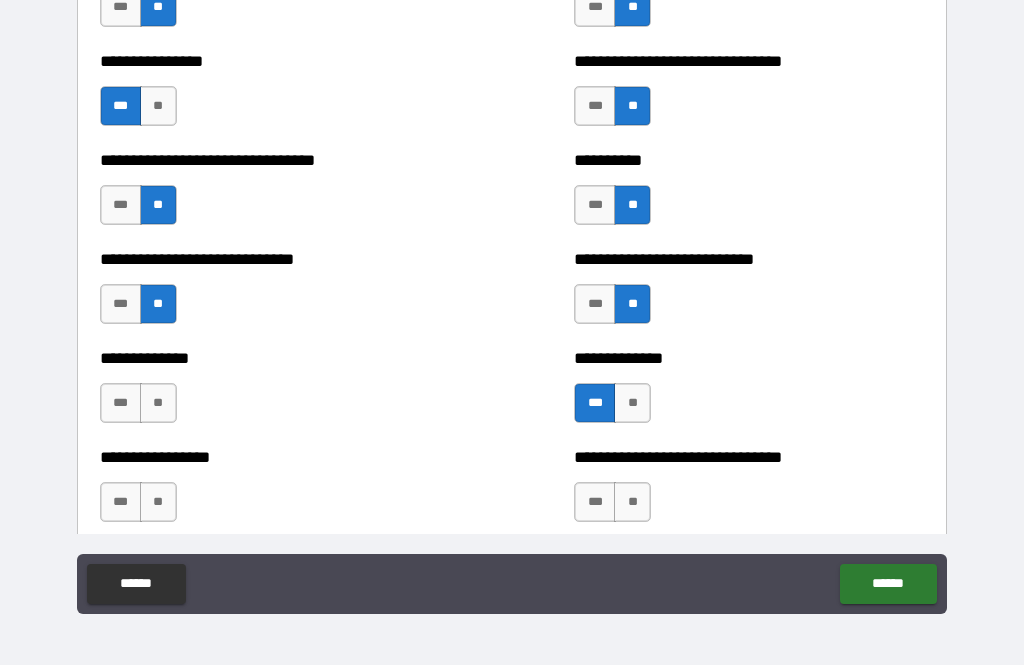 click on "**" at bounding box center (158, 403) 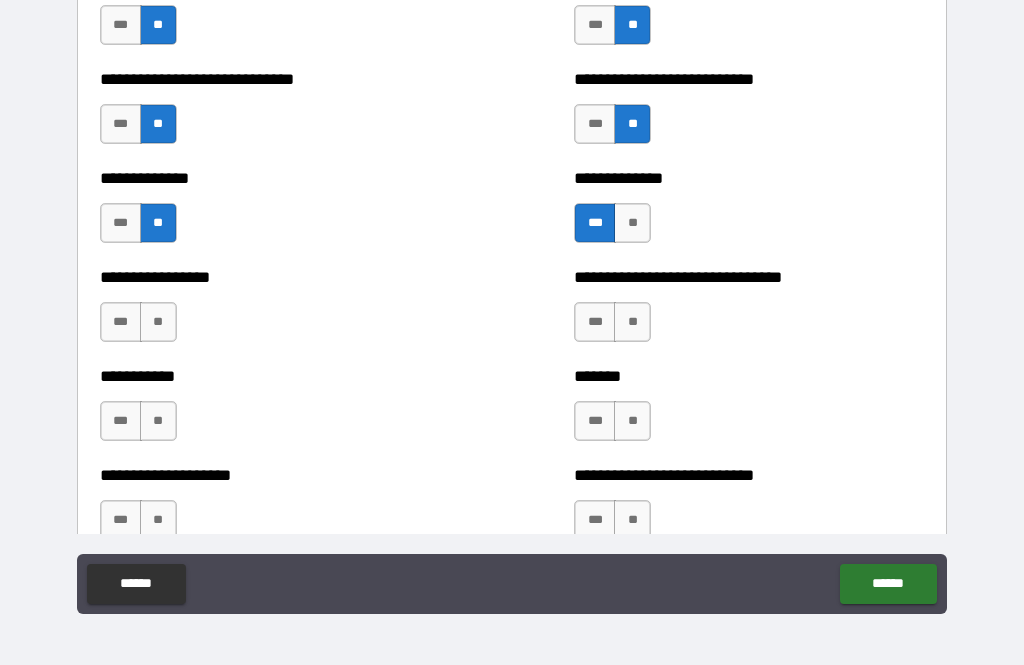 scroll, scrollTop: 7719, scrollLeft: 0, axis: vertical 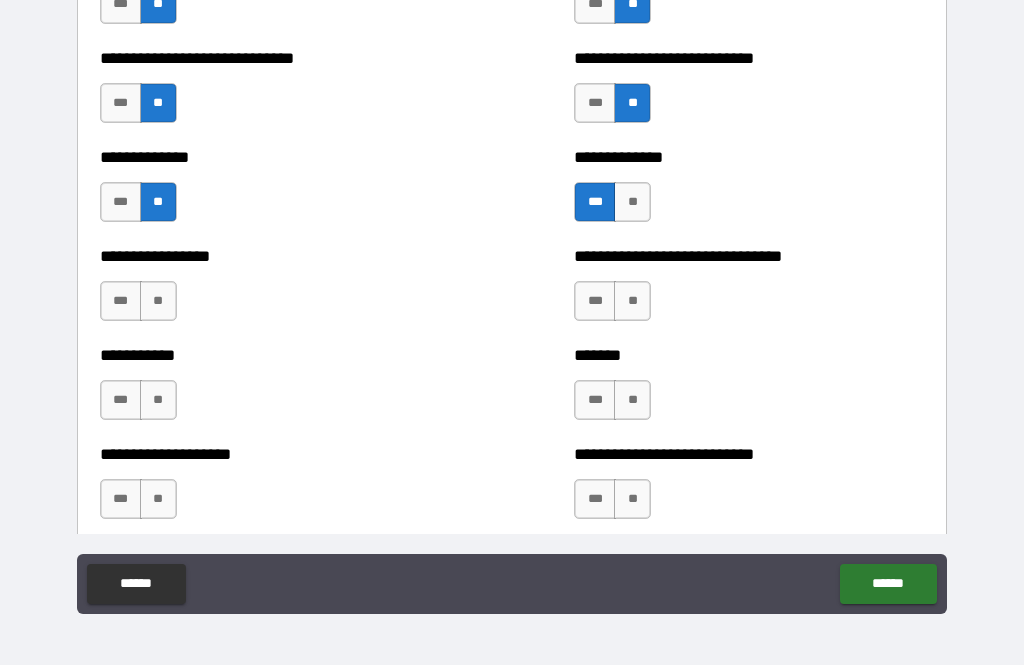 click on "**" at bounding box center [158, 301] 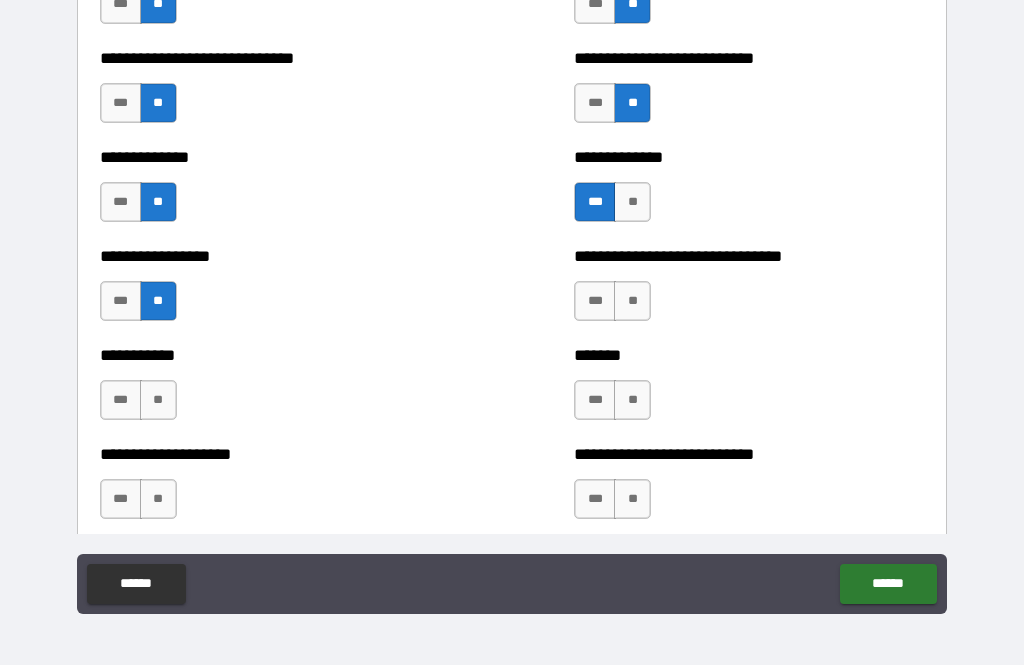 click on "***" at bounding box center (121, 400) 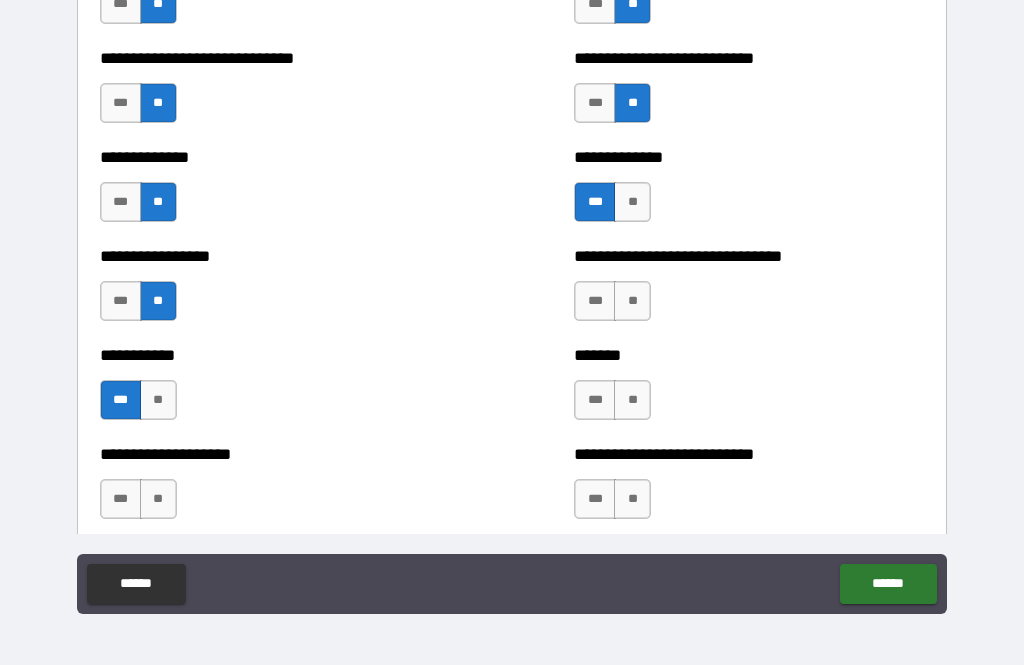 click on "**" at bounding box center [632, 301] 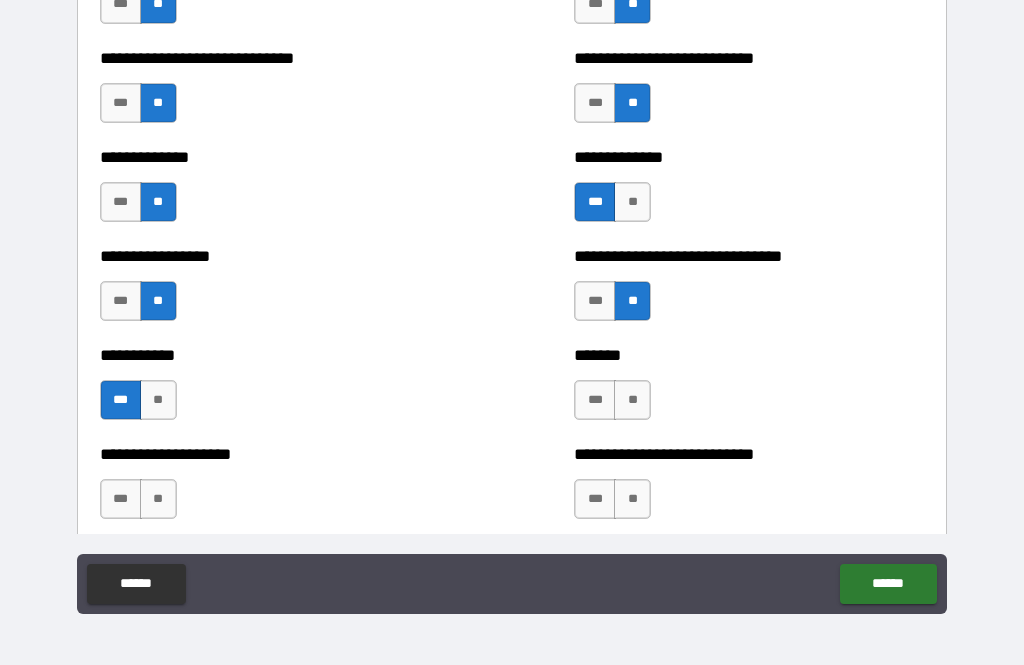 click on "***" at bounding box center (595, 400) 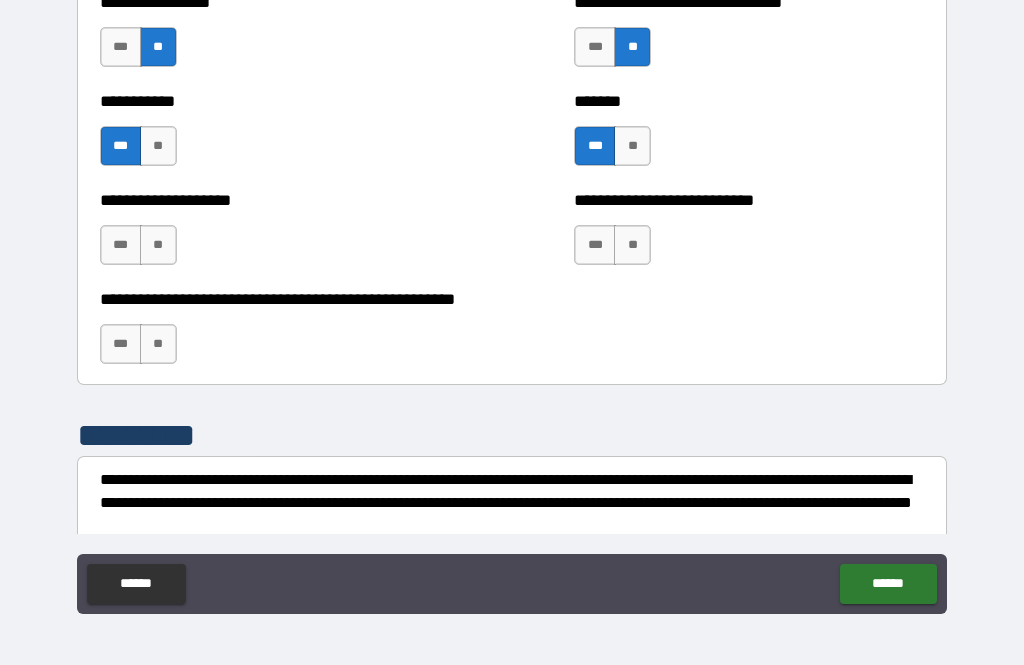 scroll, scrollTop: 7971, scrollLeft: 0, axis: vertical 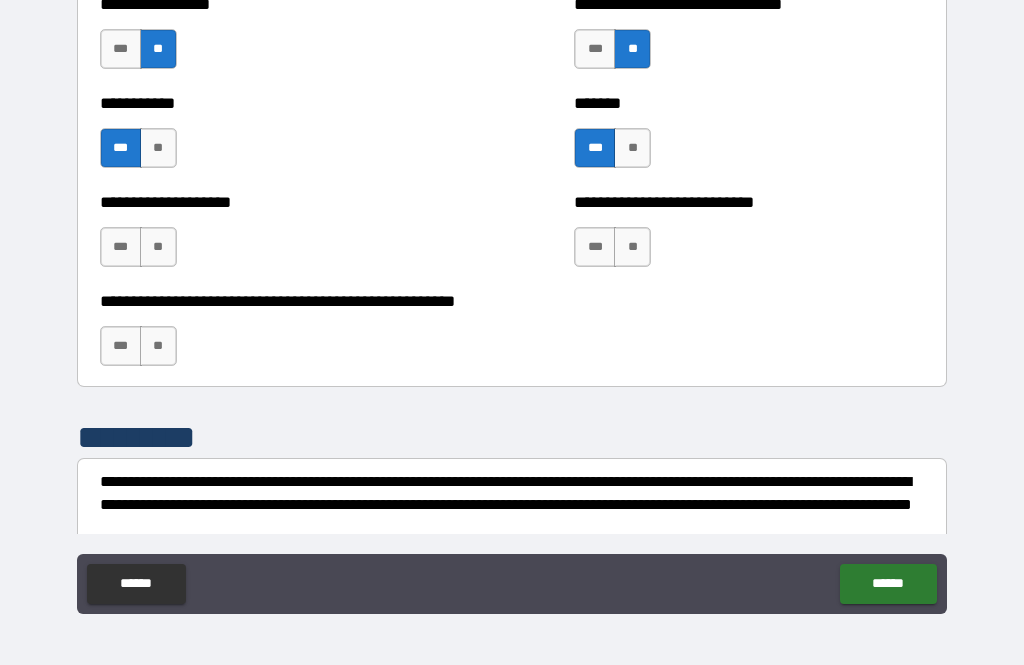 click on "***" at bounding box center [121, 247] 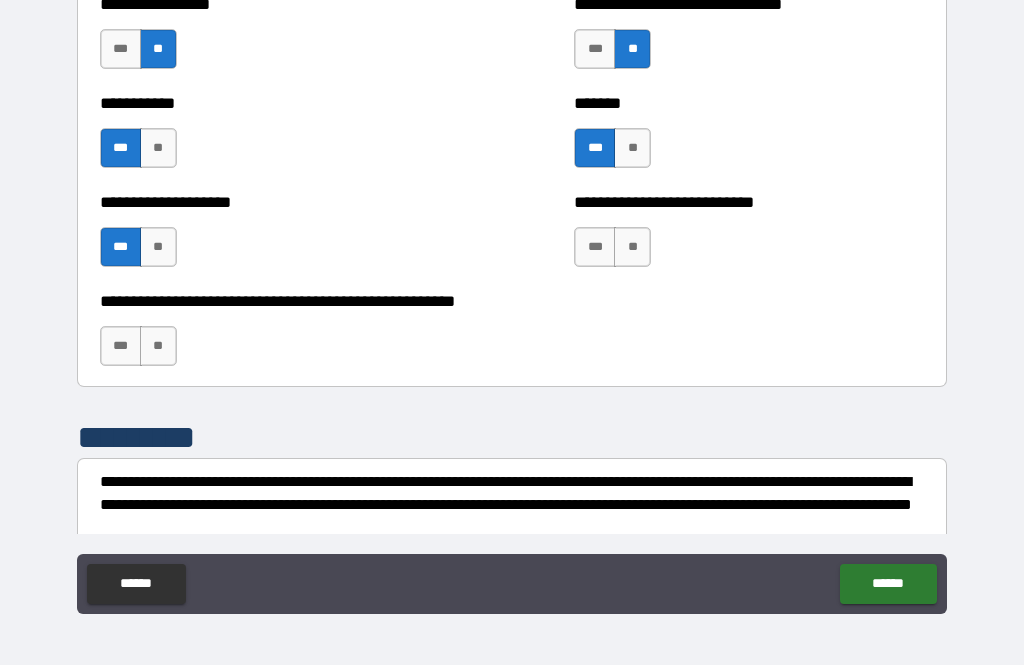 click on "**" at bounding box center [632, 247] 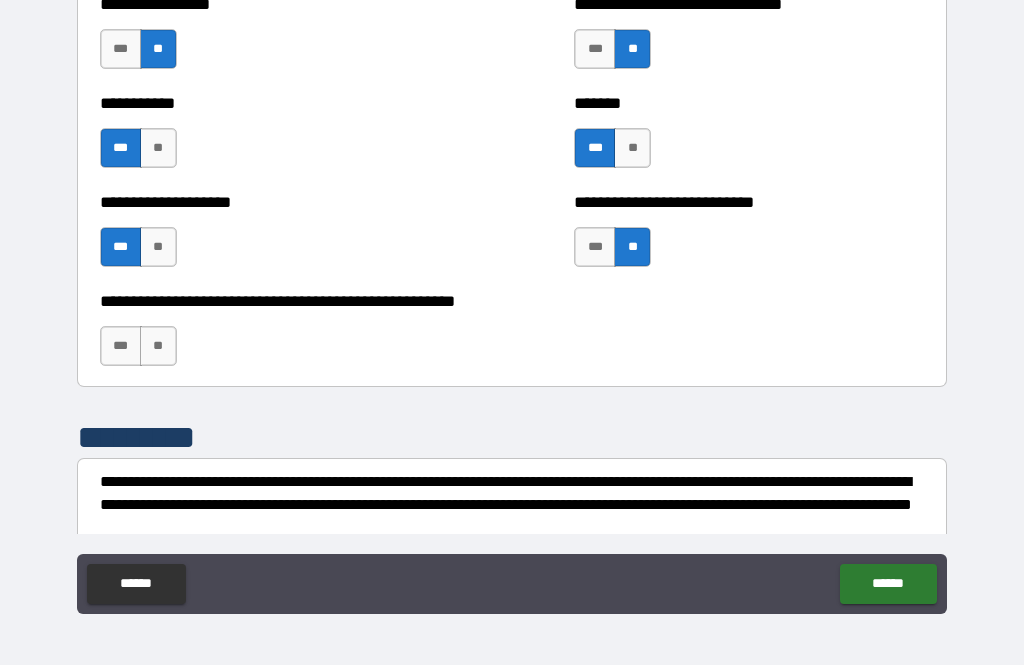 click on "**" at bounding box center [158, 346] 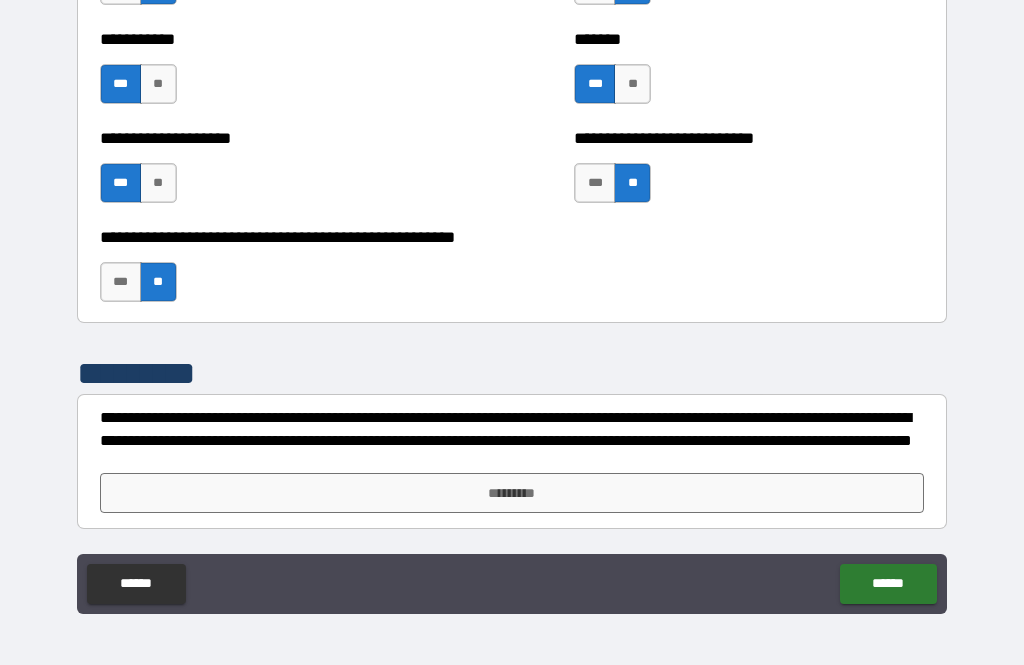 scroll, scrollTop: 8035, scrollLeft: 0, axis: vertical 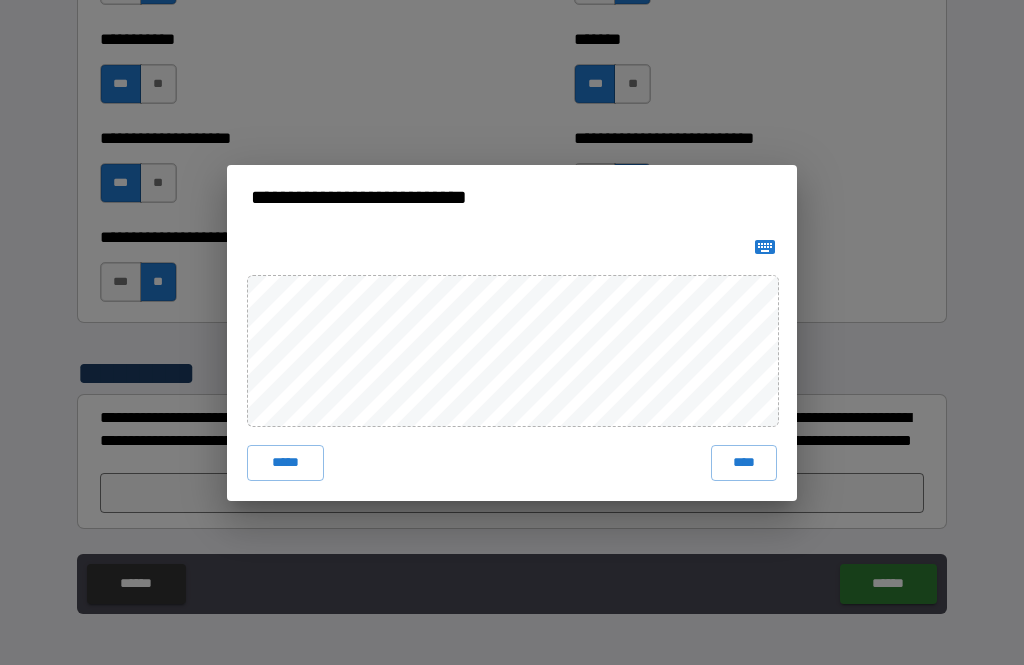 click at bounding box center (512, 247) 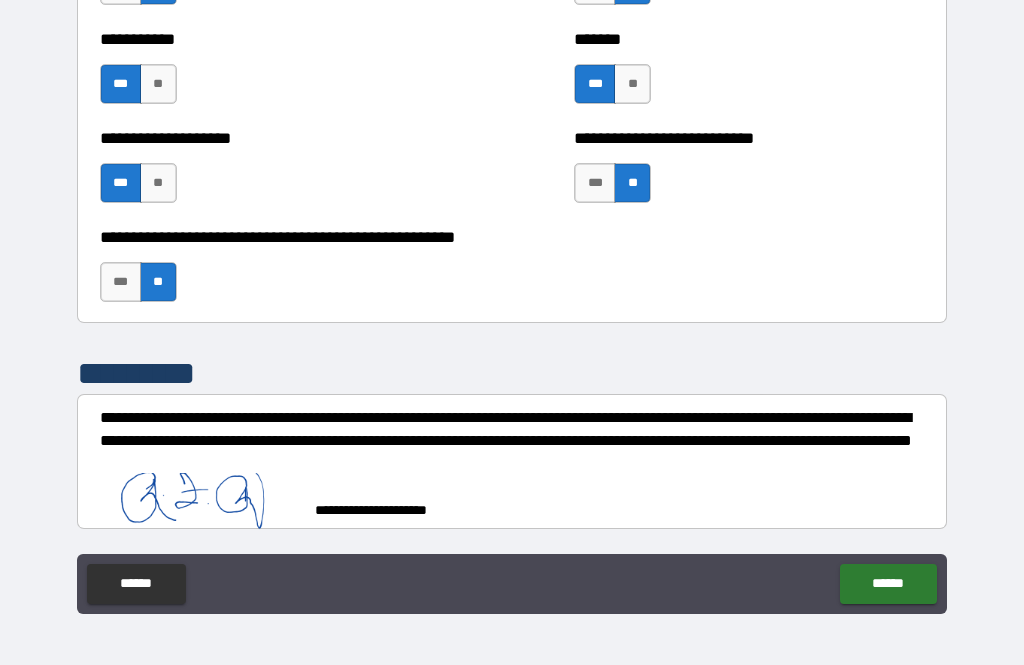scroll, scrollTop: 8025, scrollLeft: 0, axis: vertical 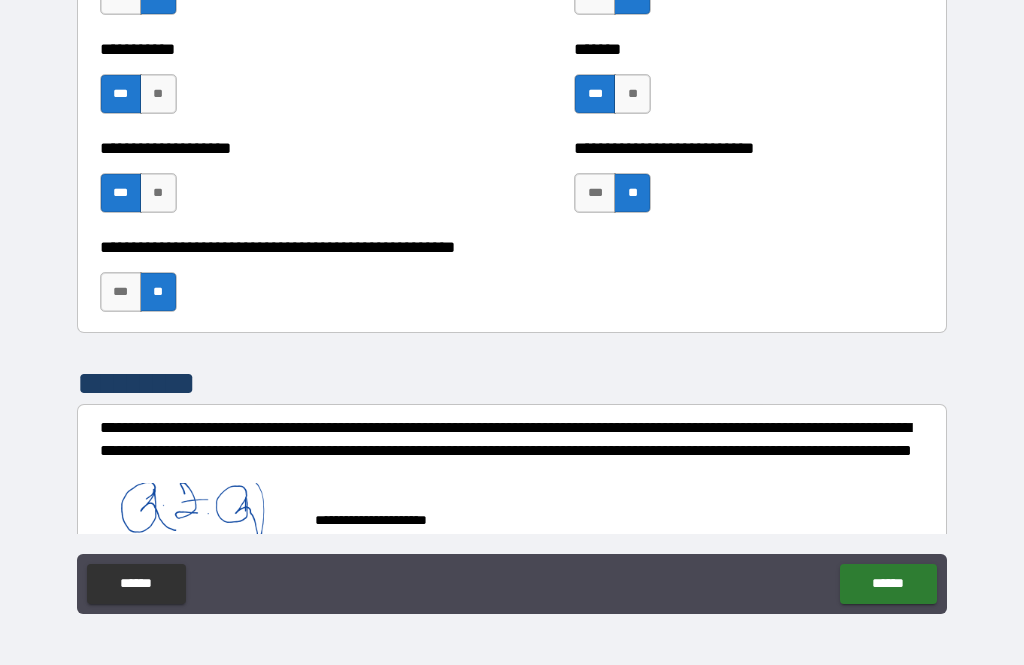 click on "******" at bounding box center (888, 584) 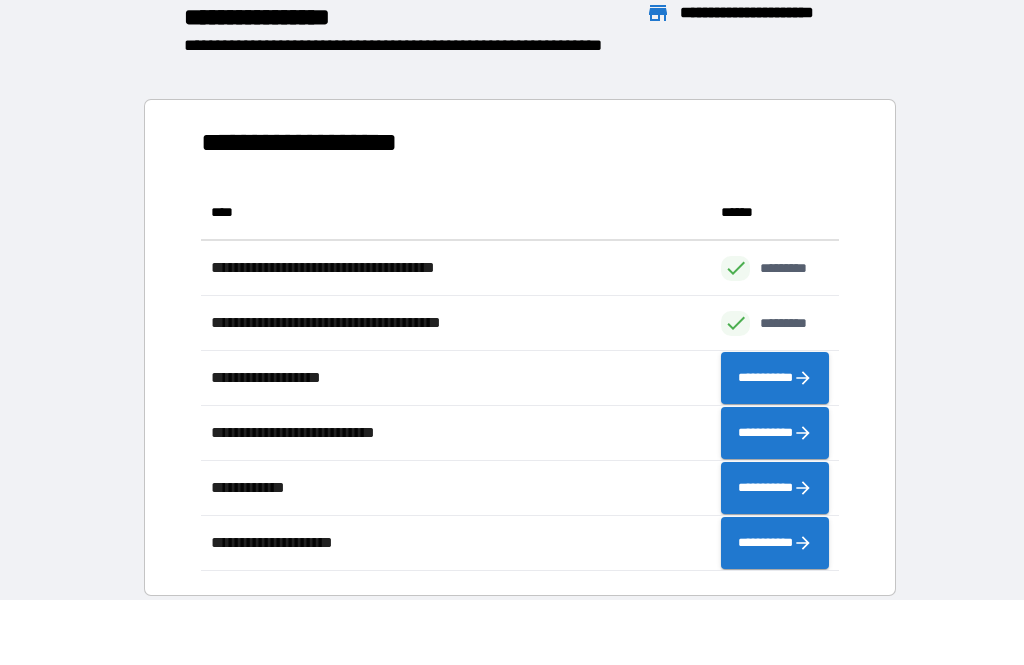 scroll, scrollTop: 1, scrollLeft: 1, axis: both 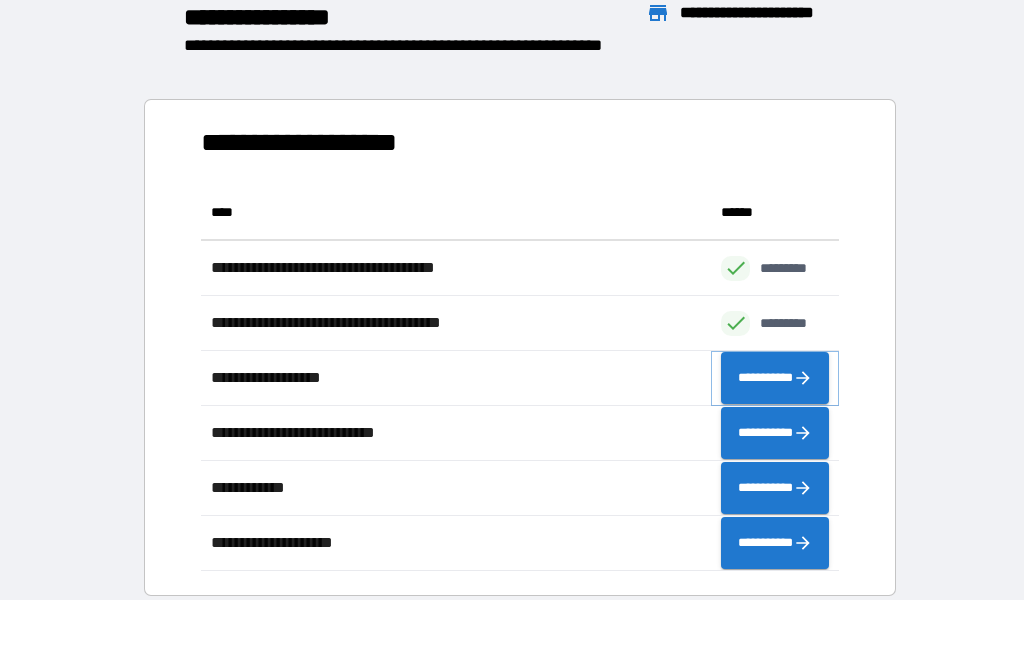 click on "**********" at bounding box center [775, 378] 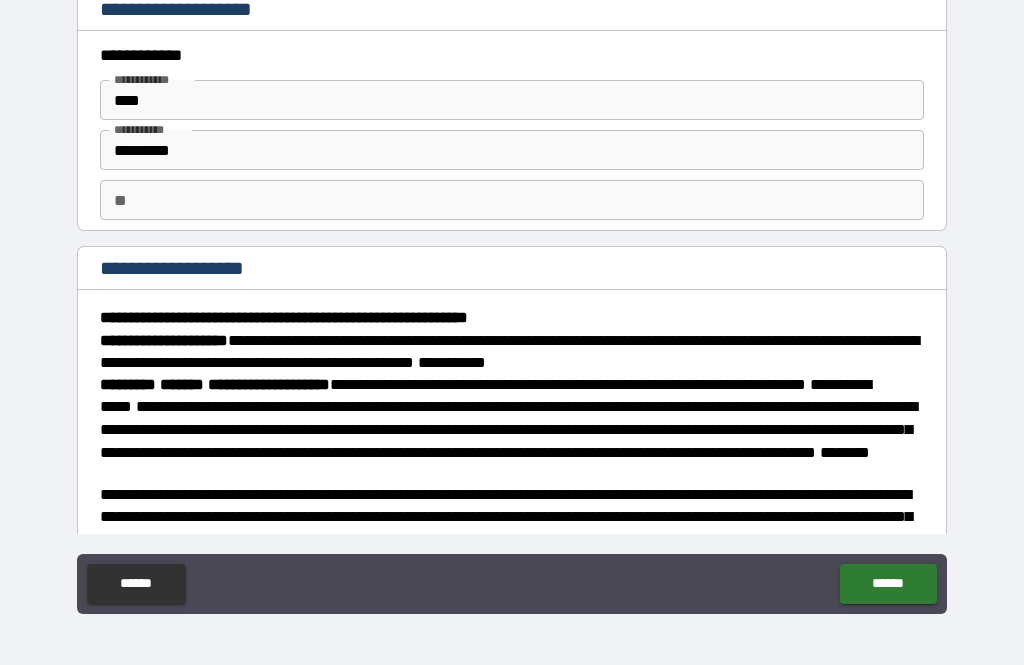 click on "**" at bounding box center [512, 200] 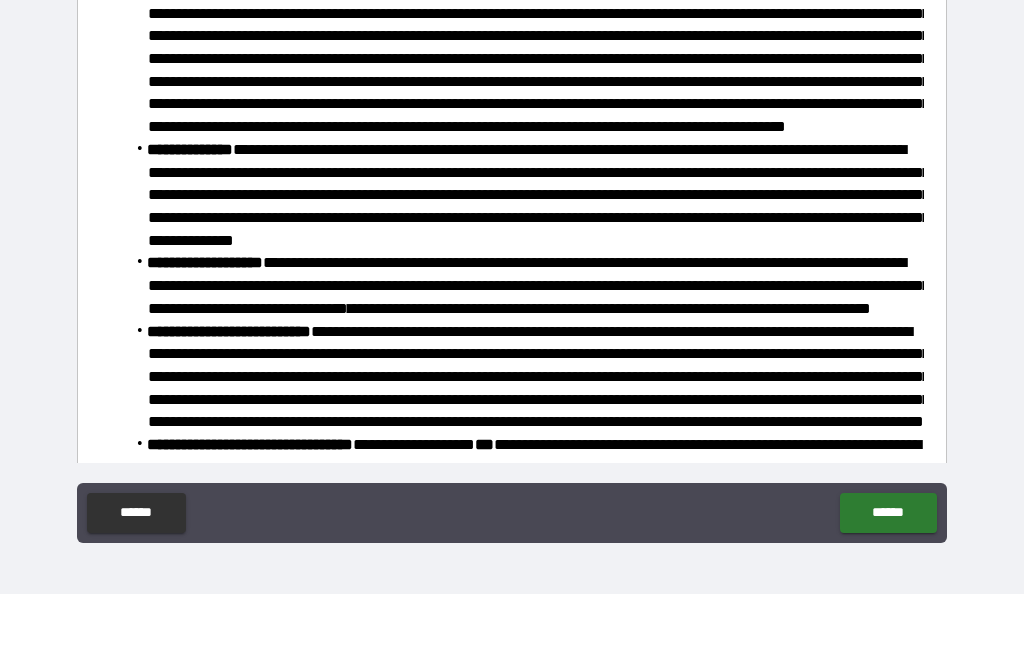 click on "**********" at bounding box center [512, 302] 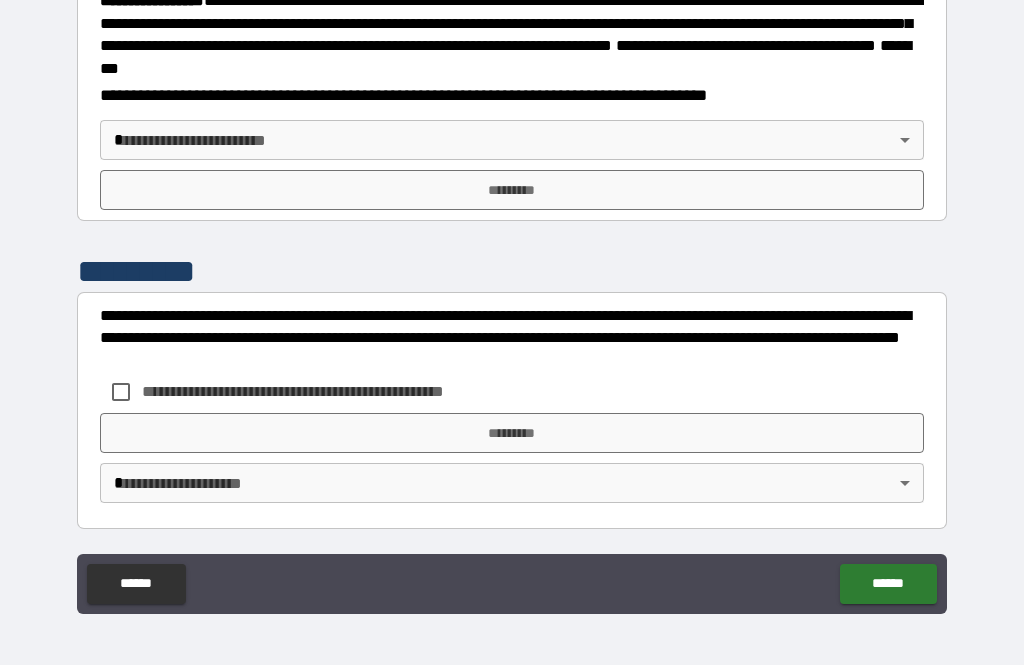 scroll, scrollTop: 2298, scrollLeft: 0, axis: vertical 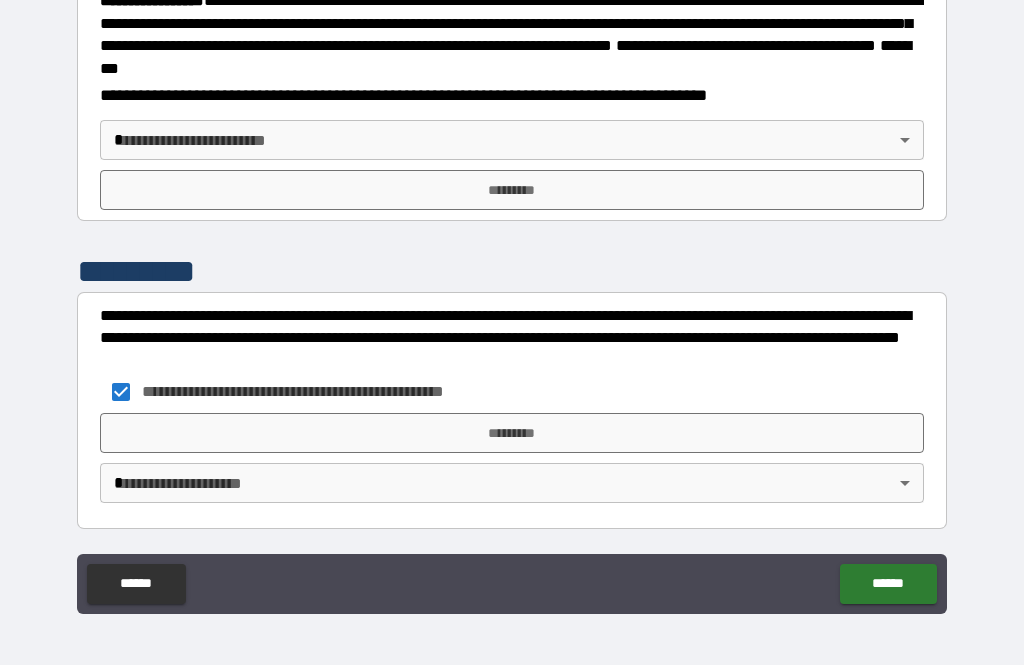 click on "*********" at bounding box center [512, 433] 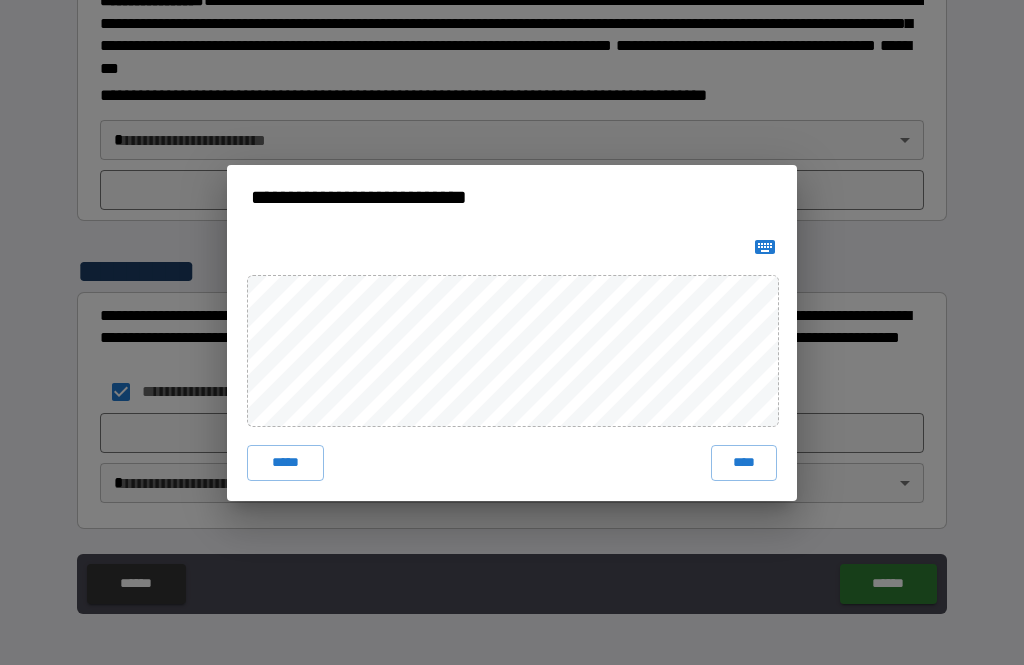 click on "***** ****" at bounding box center (512, 365) 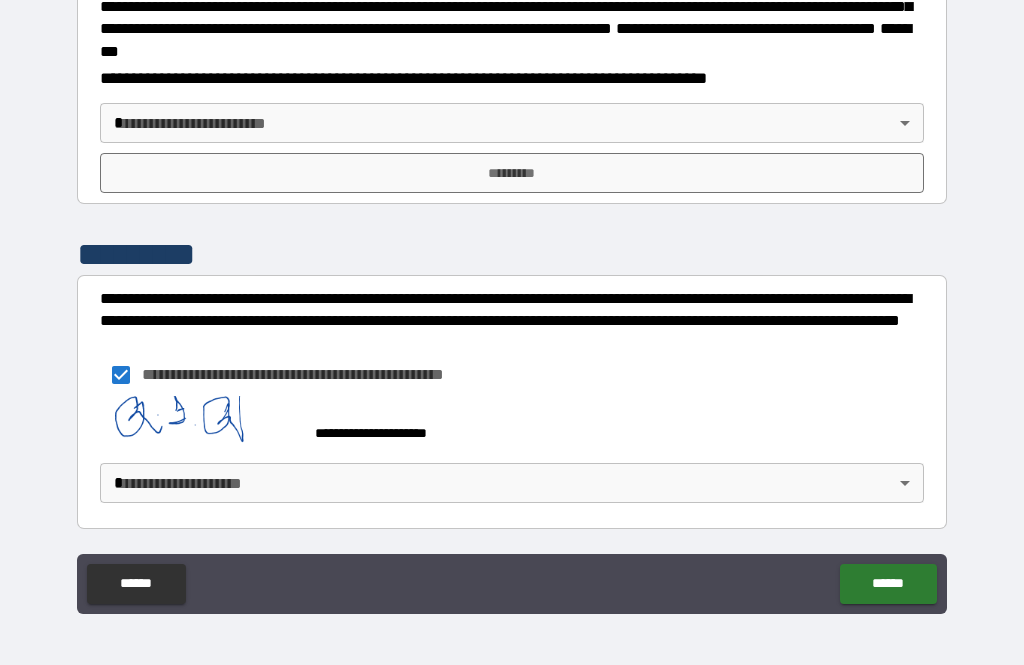 scroll, scrollTop: 2288, scrollLeft: 0, axis: vertical 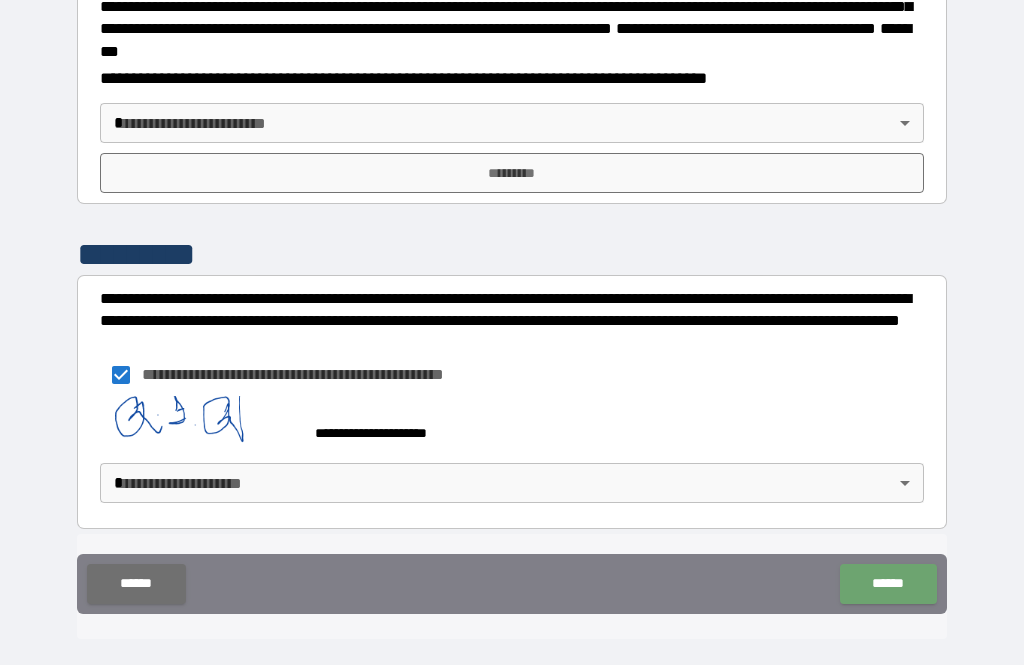 click on "******" at bounding box center (888, 584) 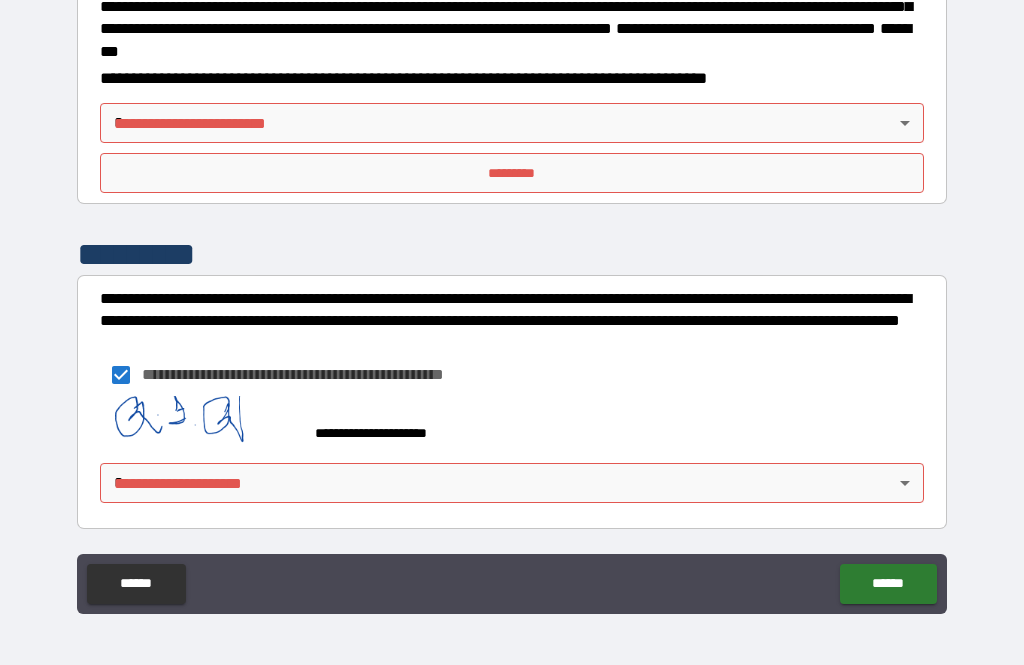 scroll, scrollTop: 2292, scrollLeft: 0, axis: vertical 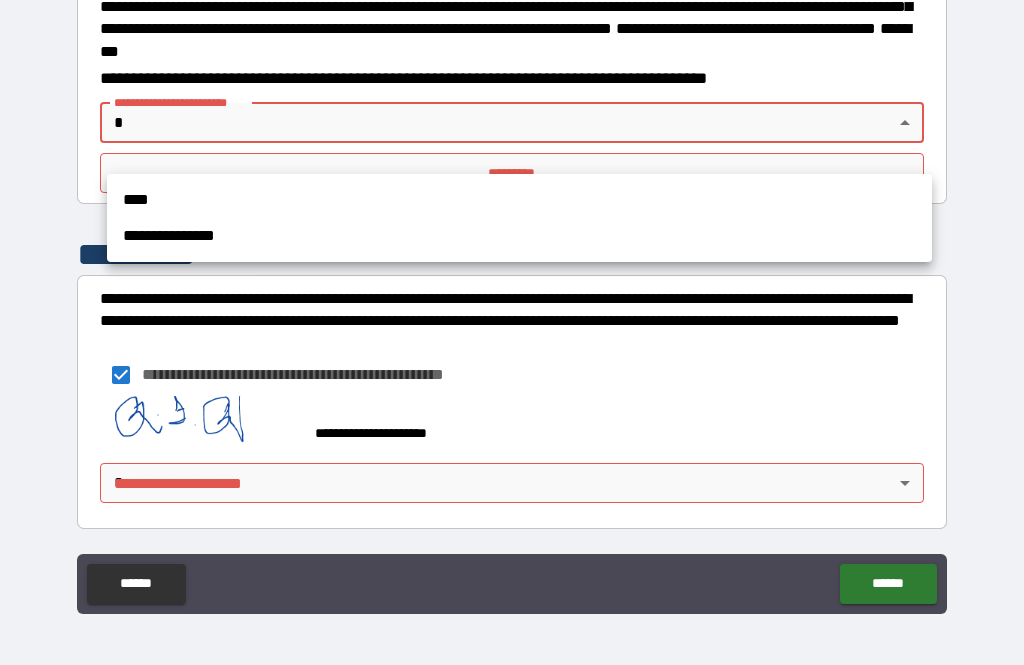 click on "****" at bounding box center (519, 200) 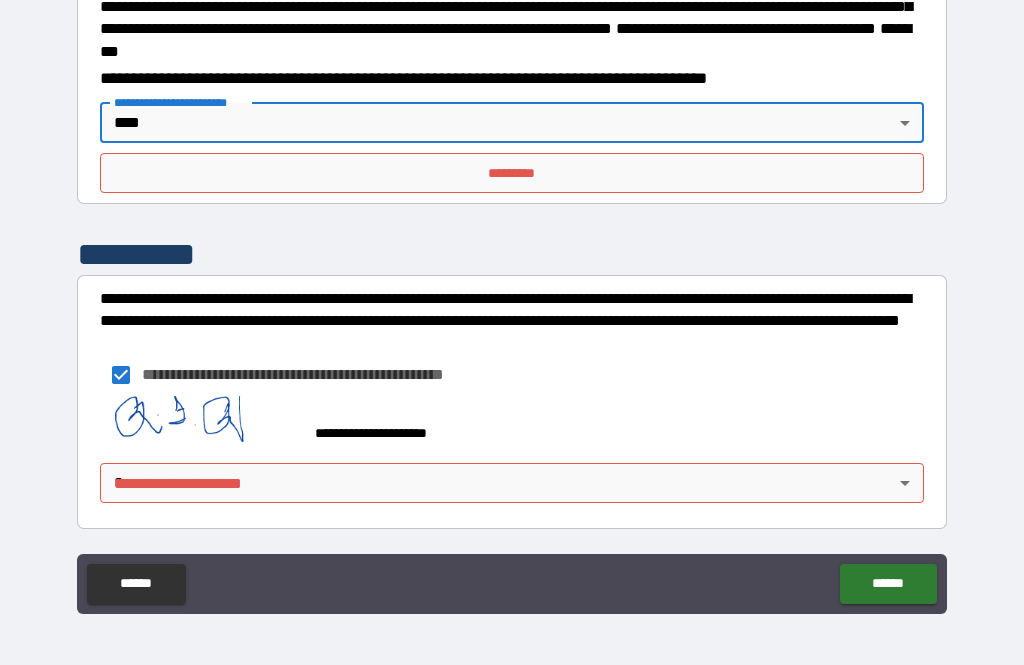 click on "******" at bounding box center [888, 584] 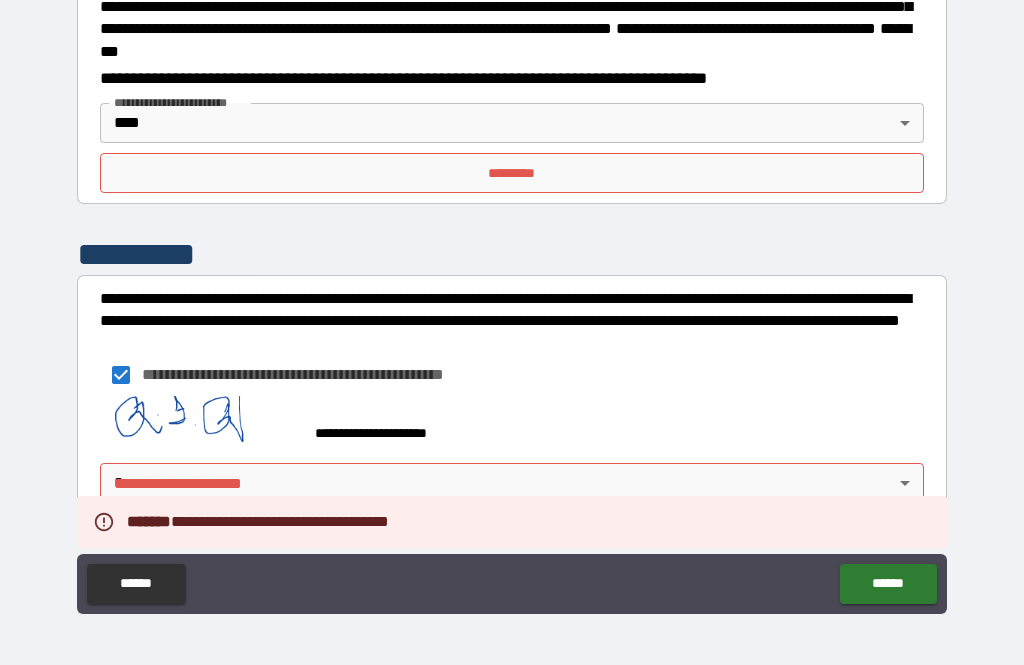 click on "******" at bounding box center [888, 584] 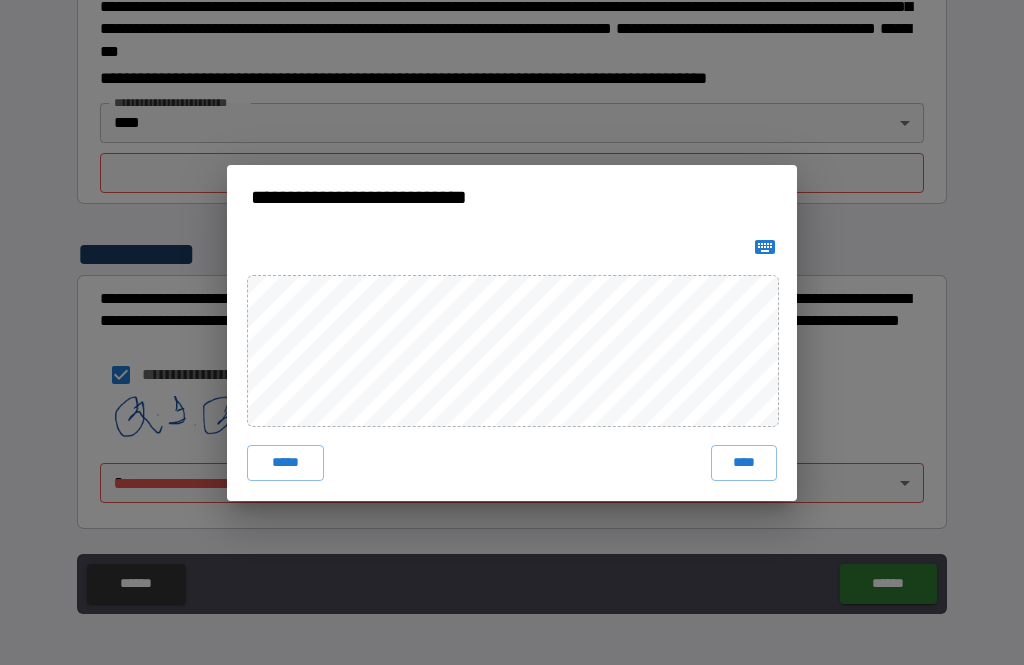click on "****" at bounding box center (744, 463) 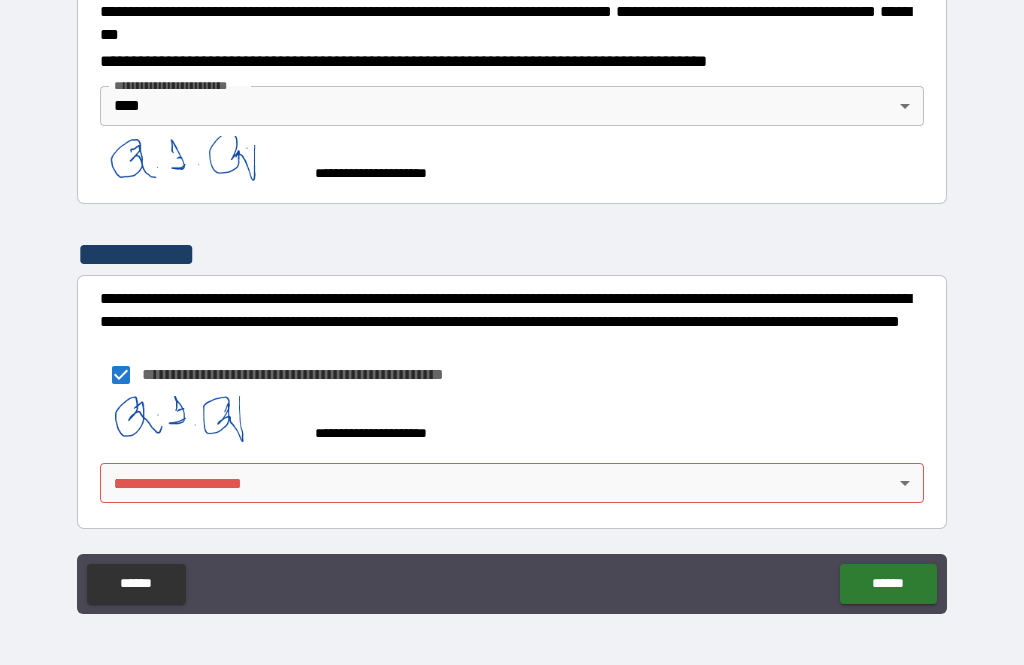 click on "******" at bounding box center [888, 584] 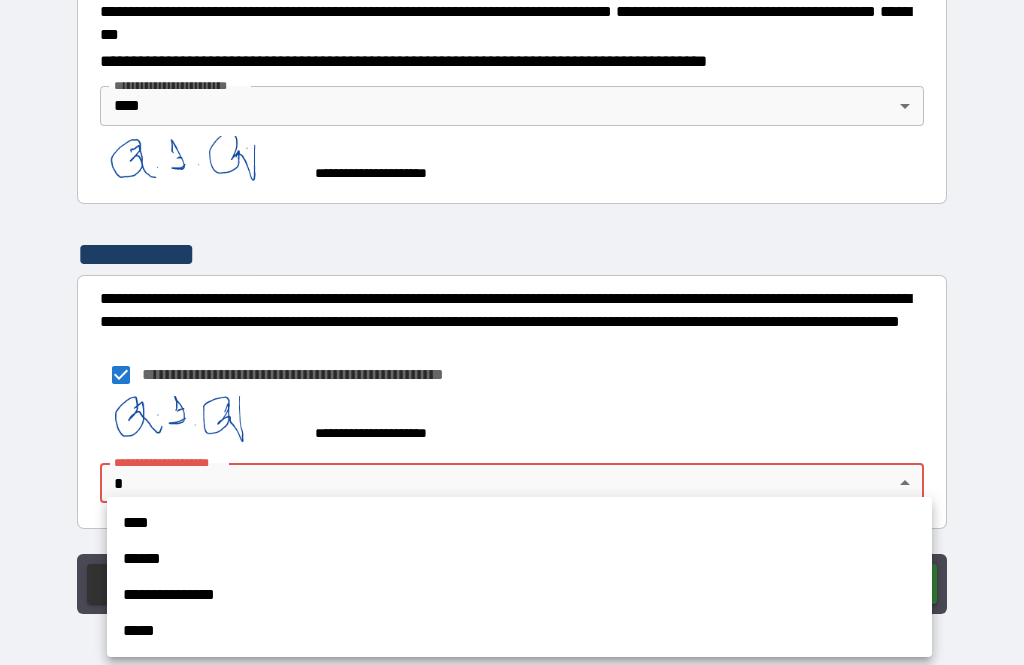 click on "****" at bounding box center [519, 523] 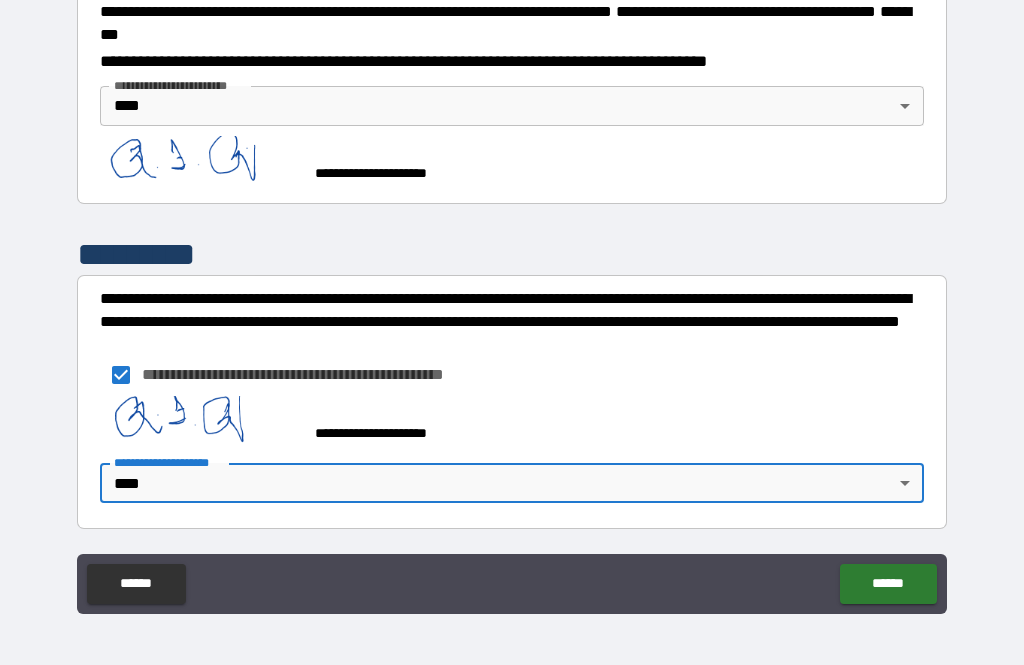 click on "******" at bounding box center (888, 584) 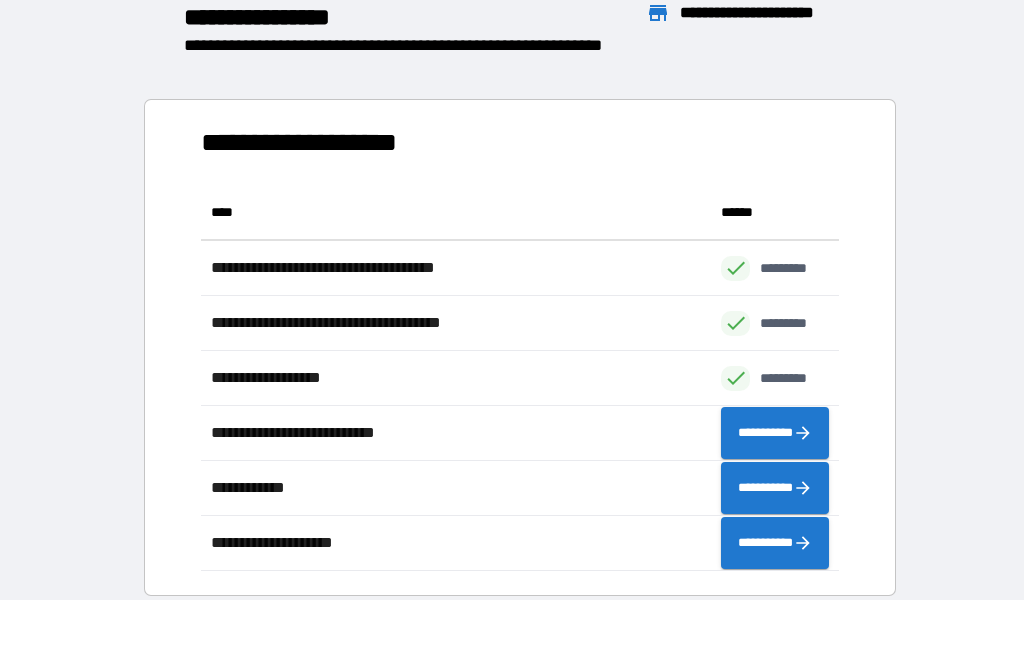 scroll, scrollTop: 1, scrollLeft: 1, axis: both 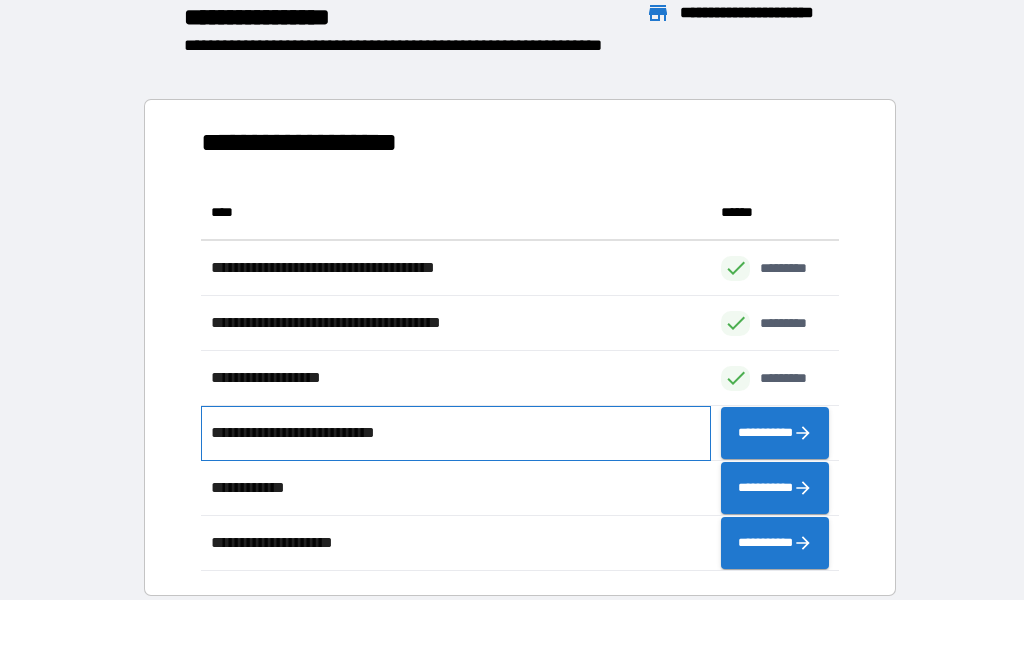 click on "**********" at bounding box center [456, 433] 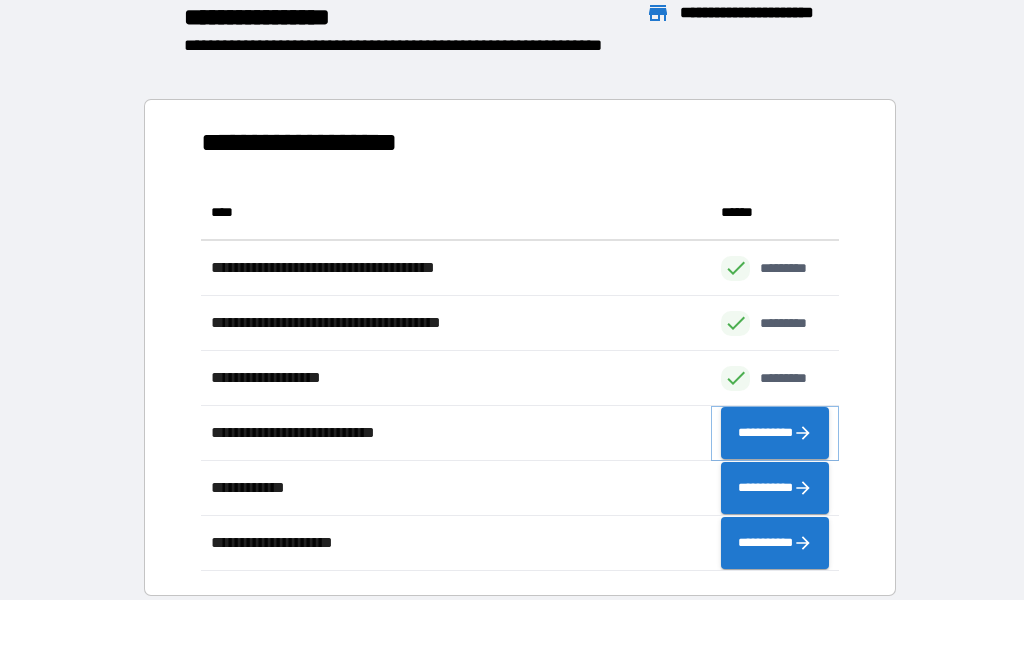 click on "**********" at bounding box center [775, 433] 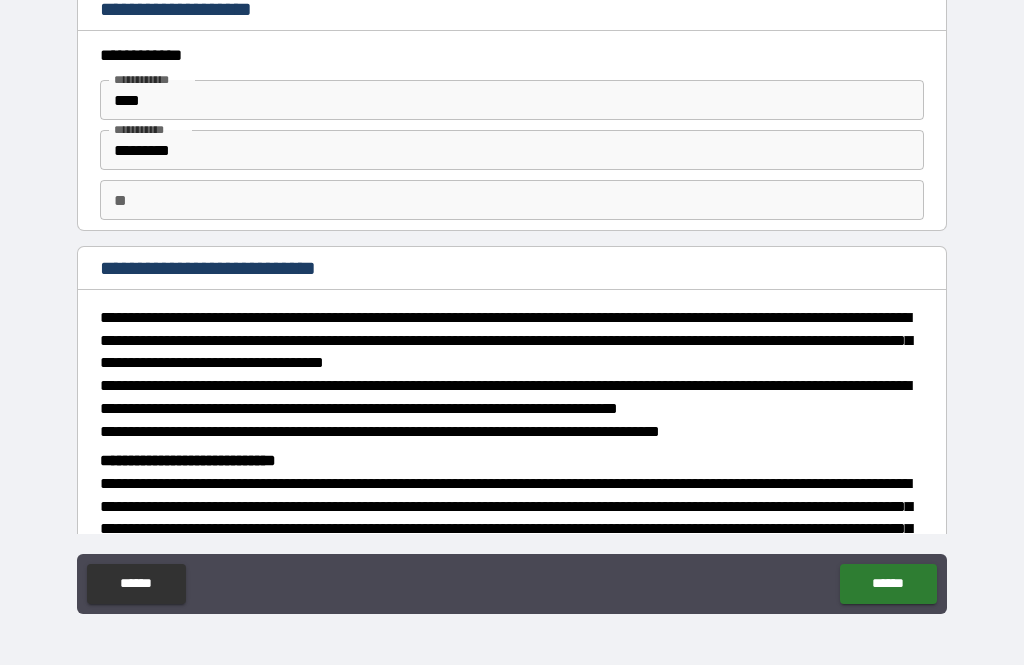 click on "** **" at bounding box center (512, 200) 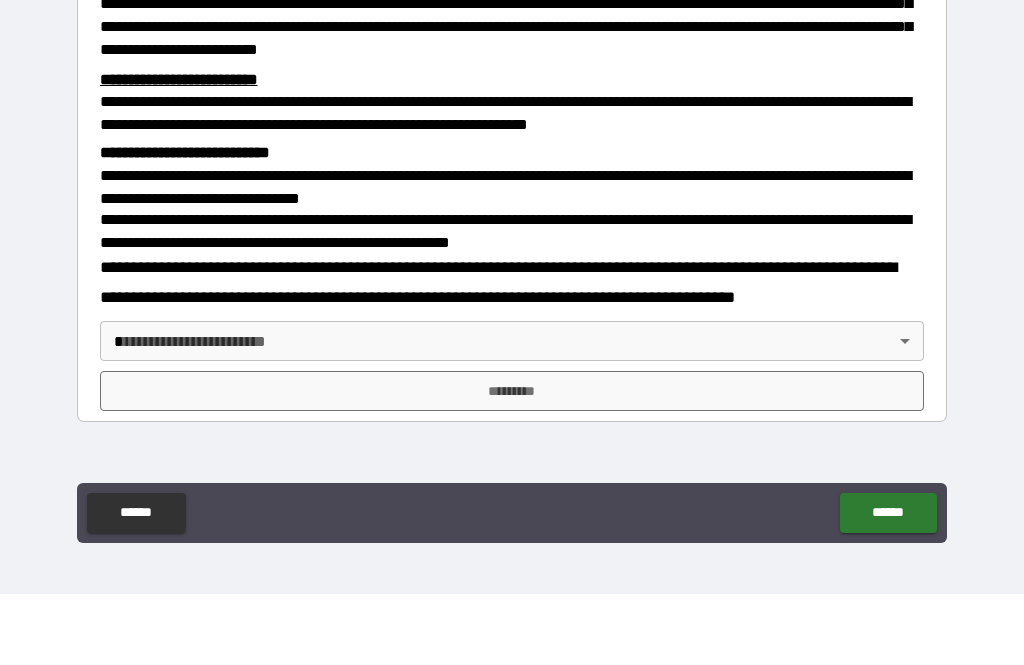 click on "**********" at bounding box center [512, 302] 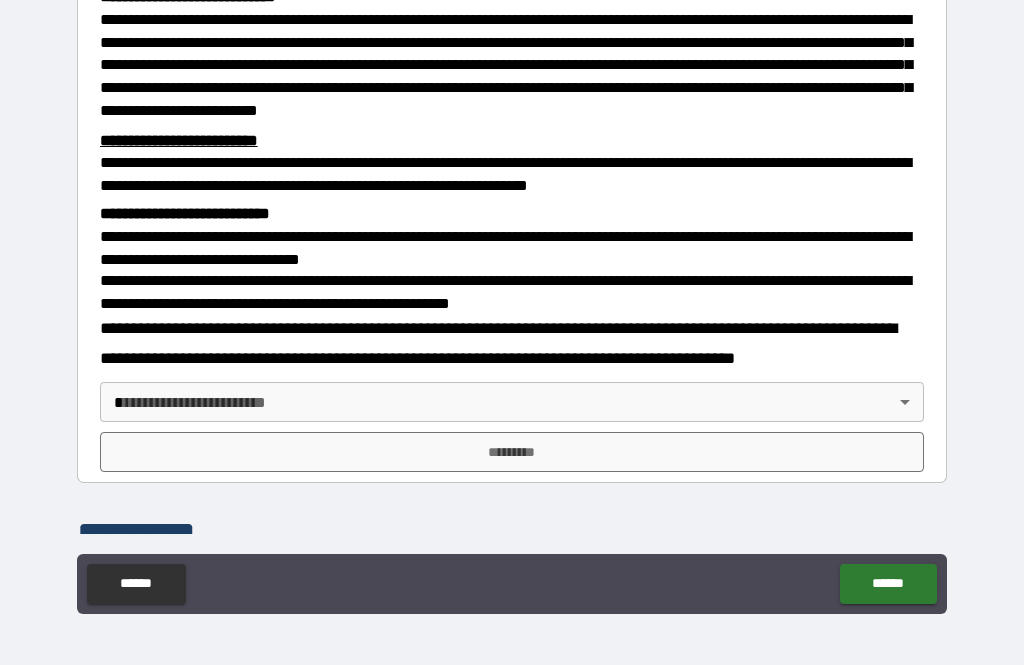 scroll, scrollTop: 458, scrollLeft: 0, axis: vertical 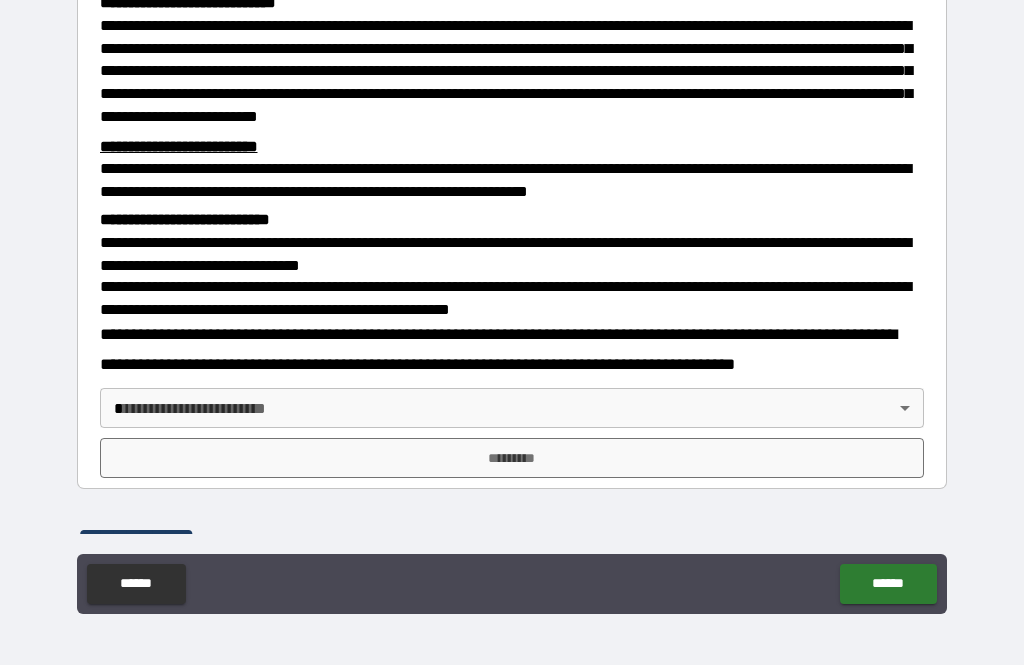 click on "**********" at bounding box center [512, 300] 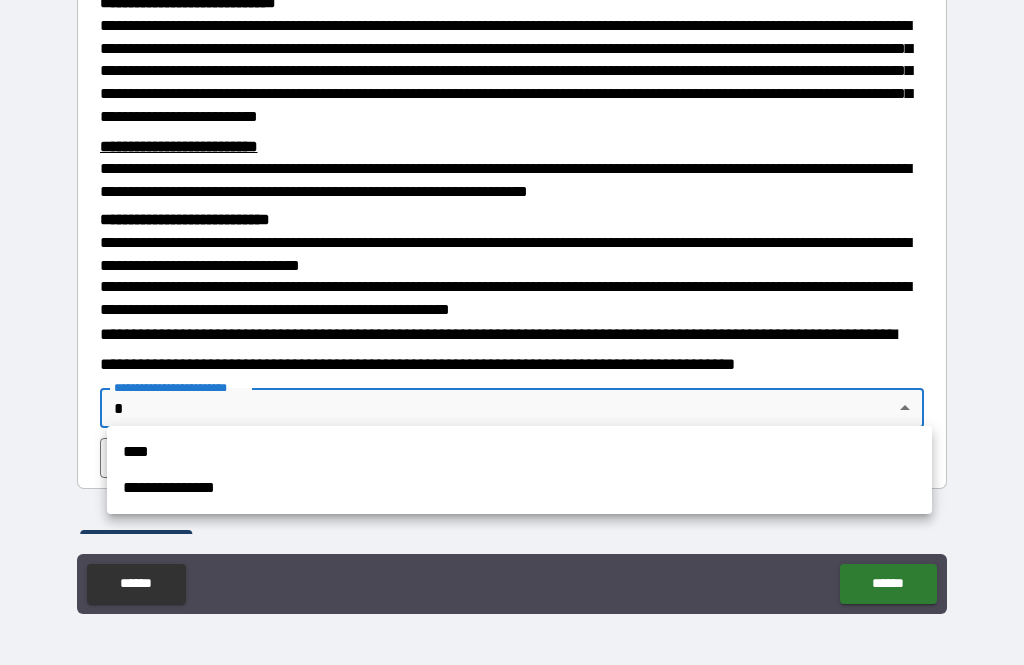 click on "****" at bounding box center (519, 452) 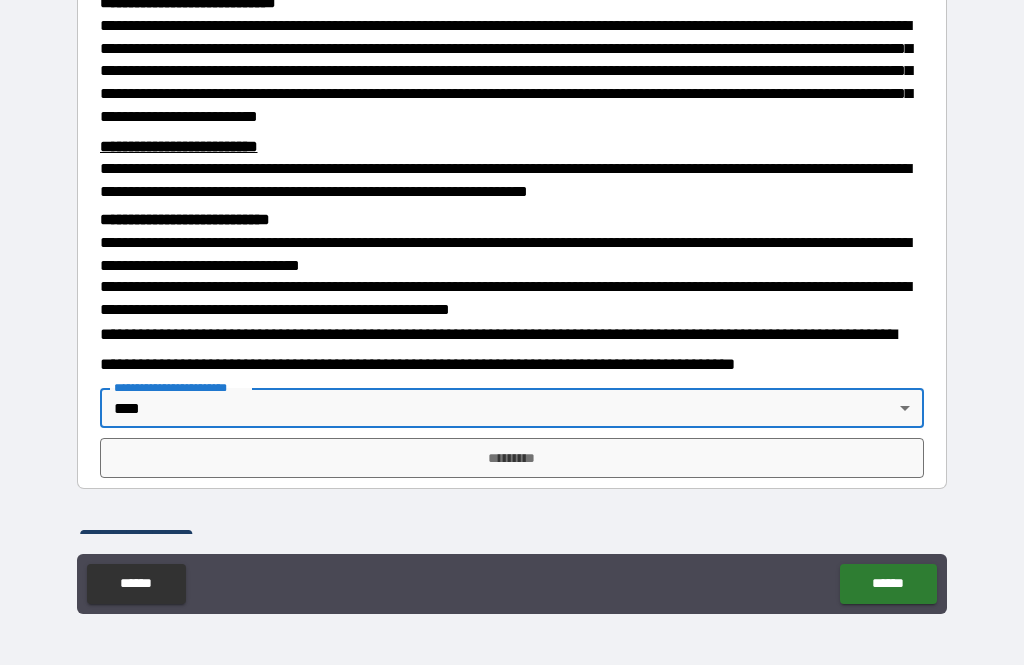 click on "*********" at bounding box center [512, 458] 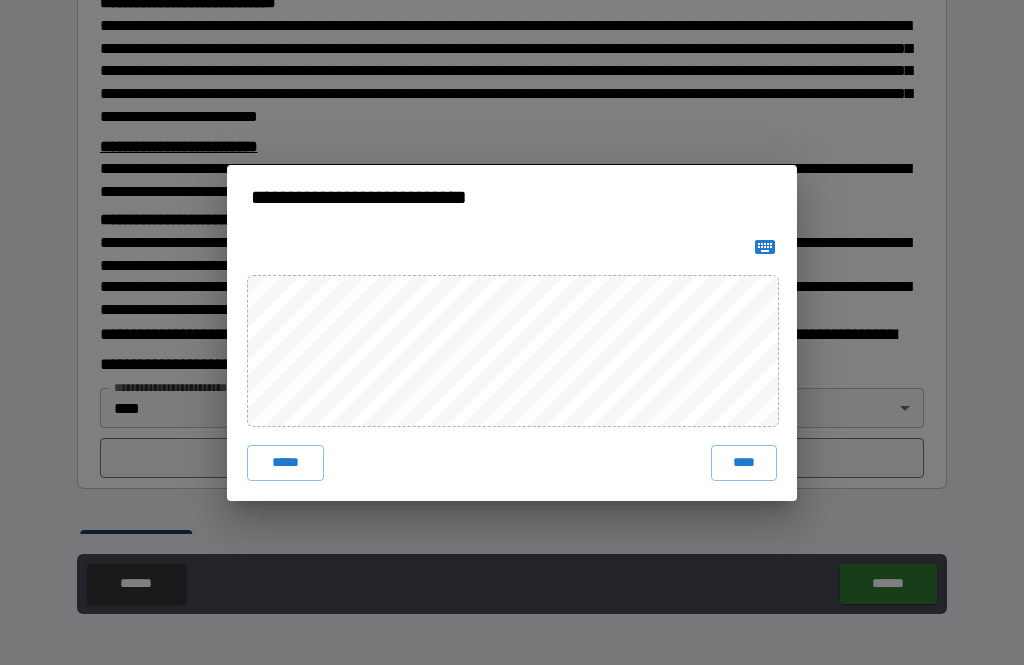 click on "****" at bounding box center (744, 463) 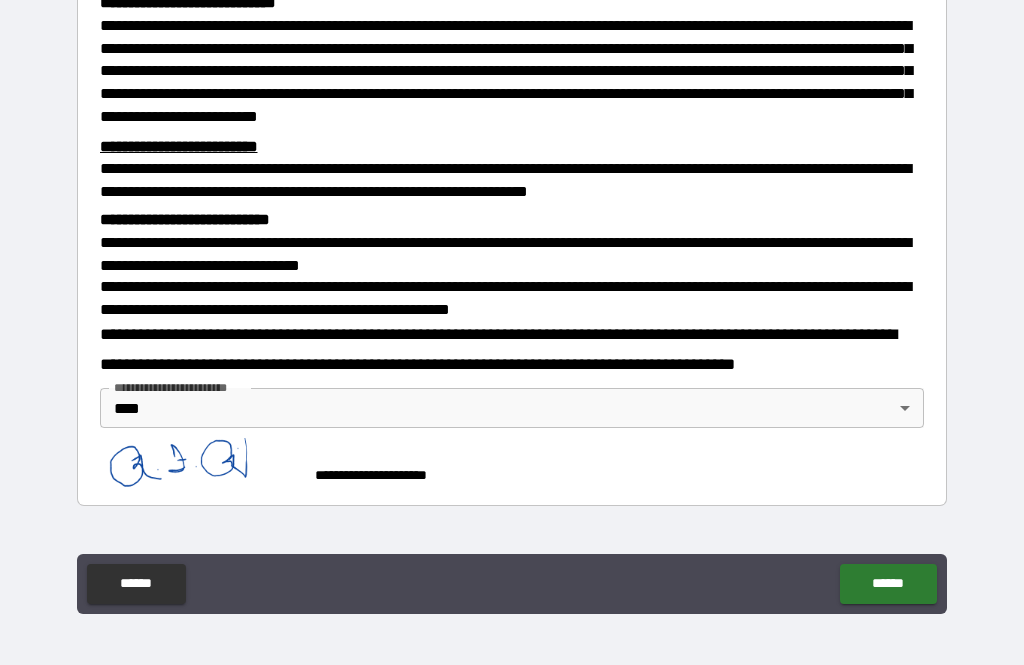 click on "******" at bounding box center (888, 584) 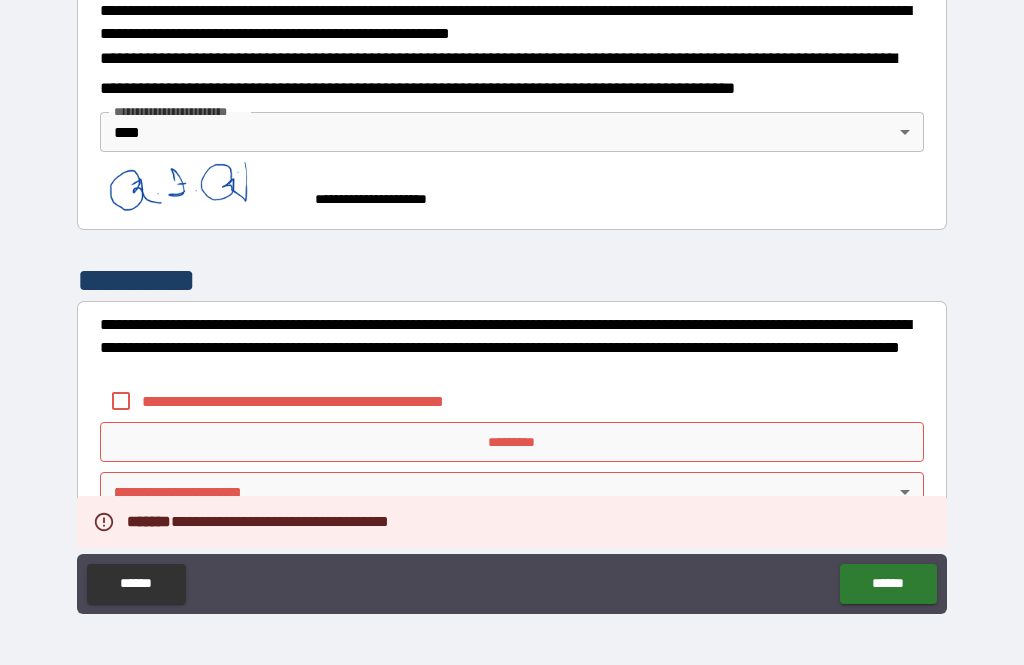 scroll, scrollTop: 733, scrollLeft: 0, axis: vertical 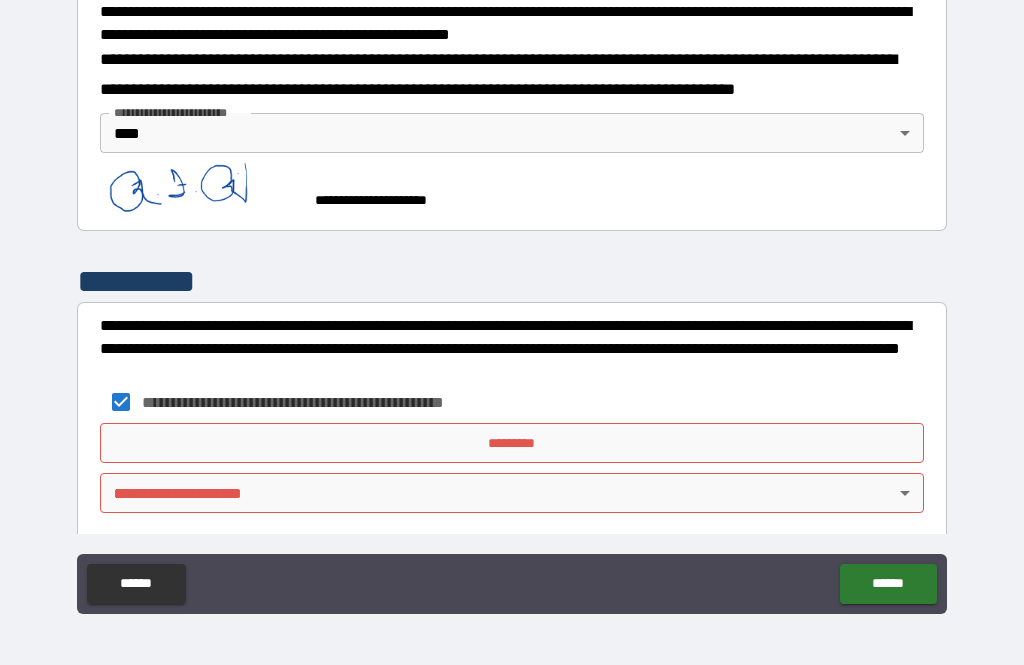 click on "*********" at bounding box center (512, 443) 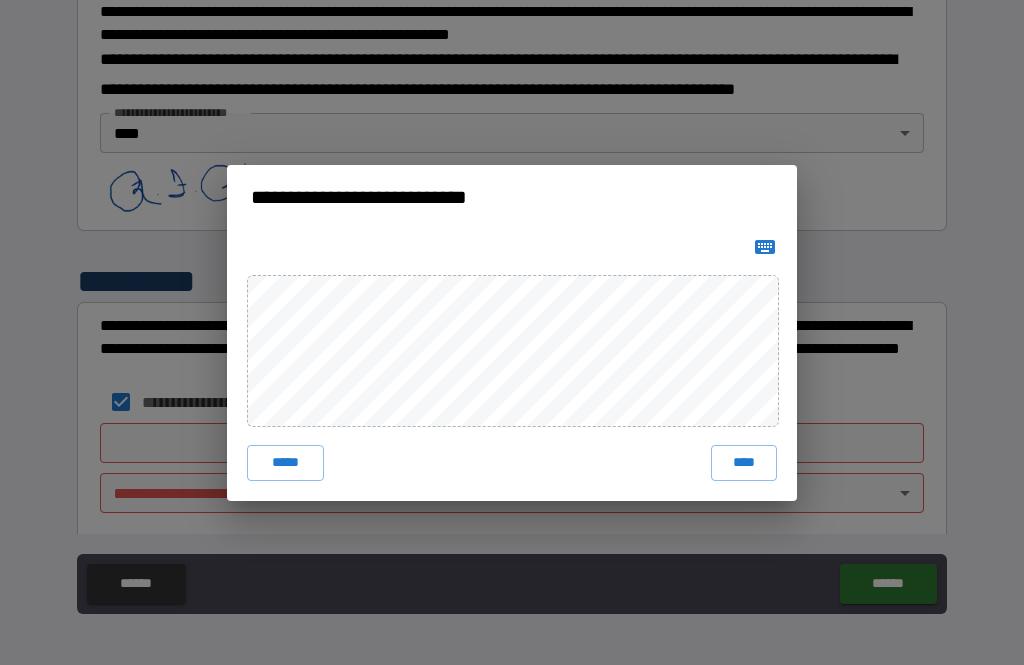 click on "****" at bounding box center (744, 463) 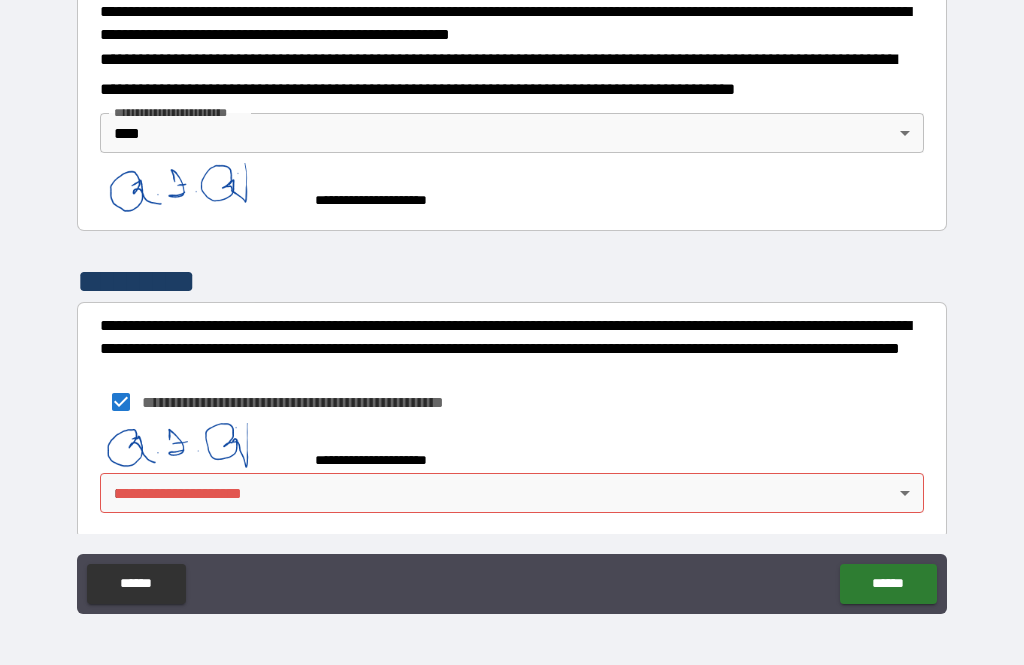 scroll, scrollTop: 723, scrollLeft: 0, axis: vertical 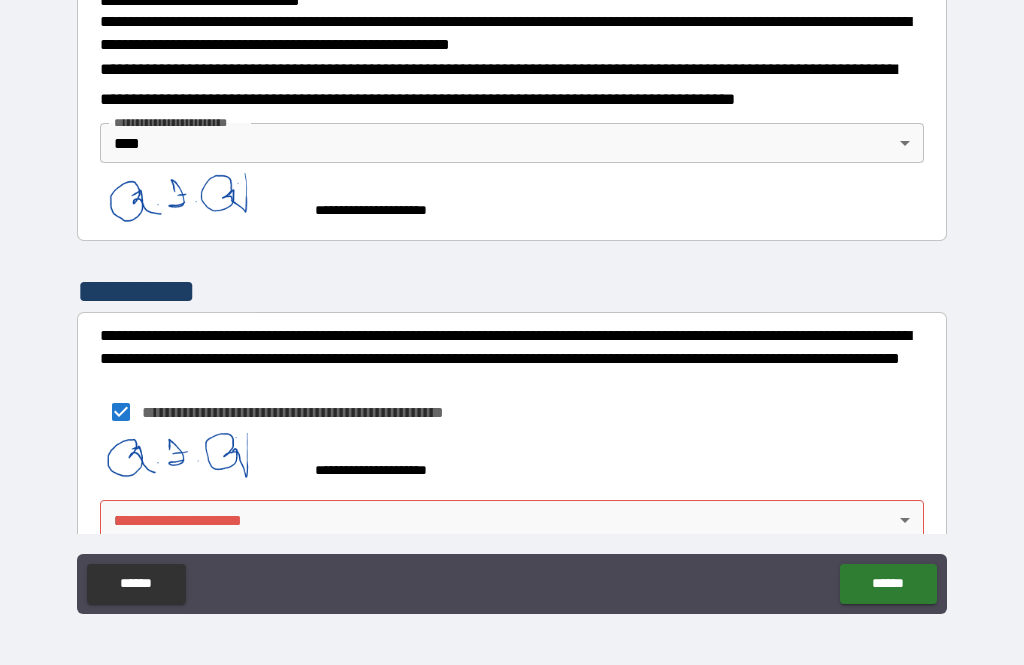 click on "**********" at bounding box center (512, 300) 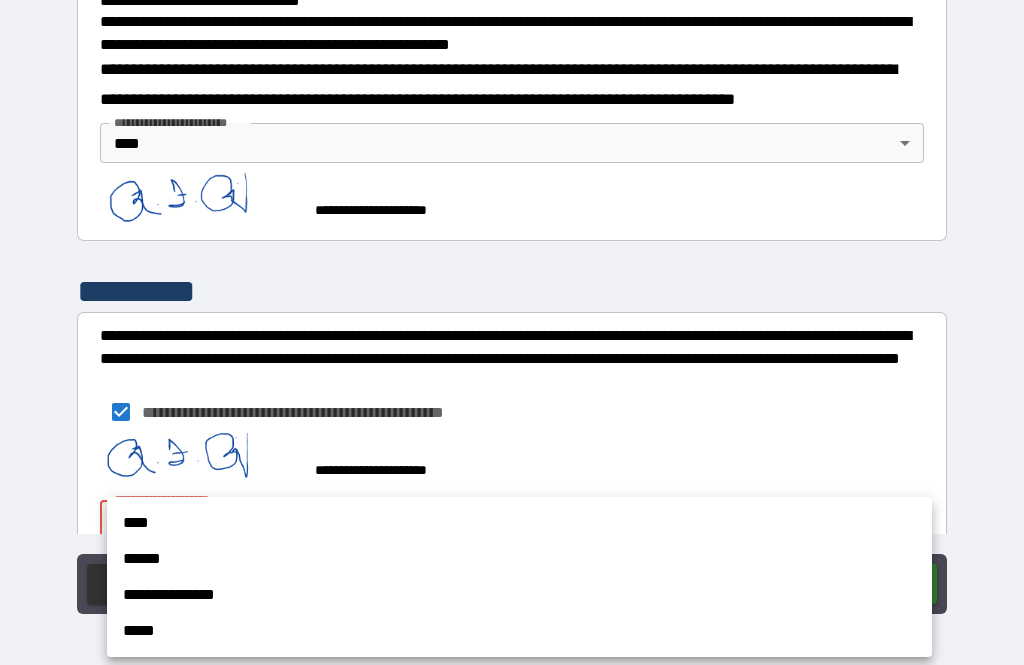 click on "****" at bounding box center [519, 523] 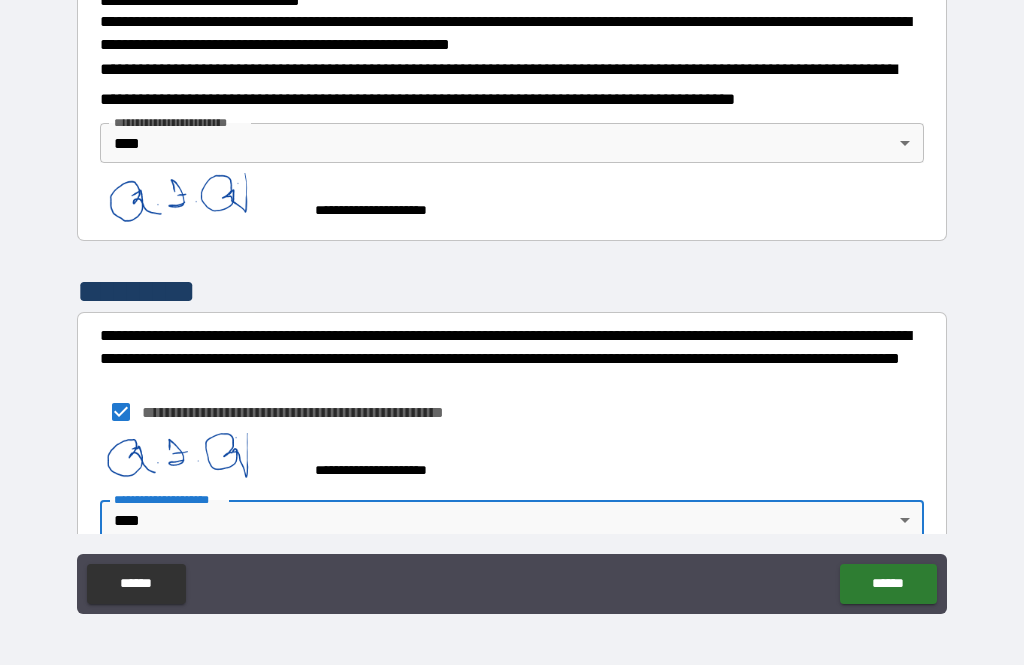 click on "******" at bounding box center (888, 584) 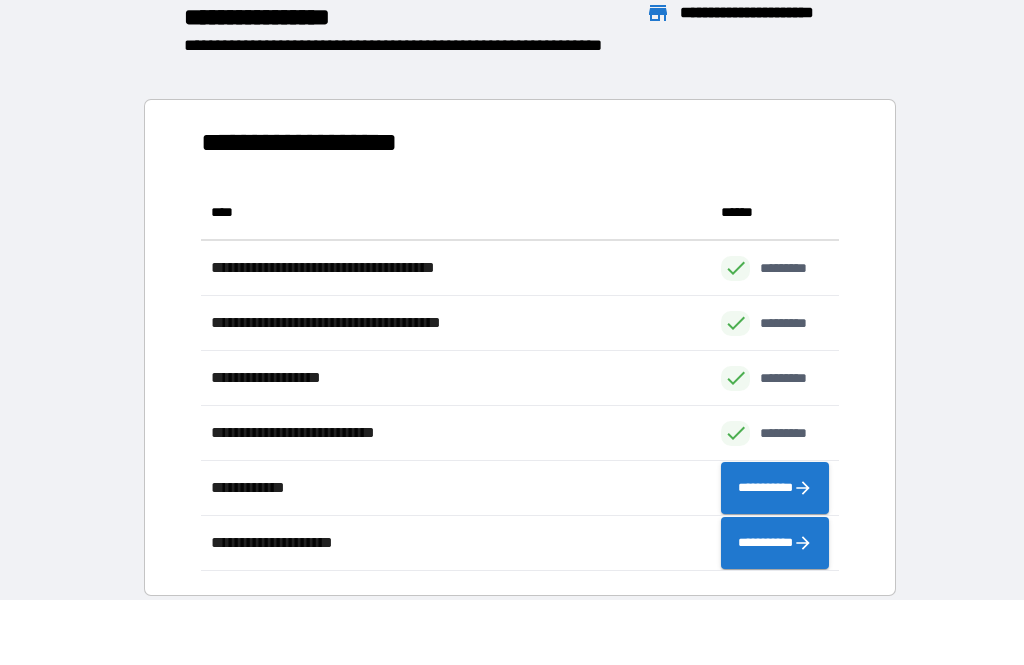 scroll, scrollTop: 1, scrollLeft: 1, axis: both 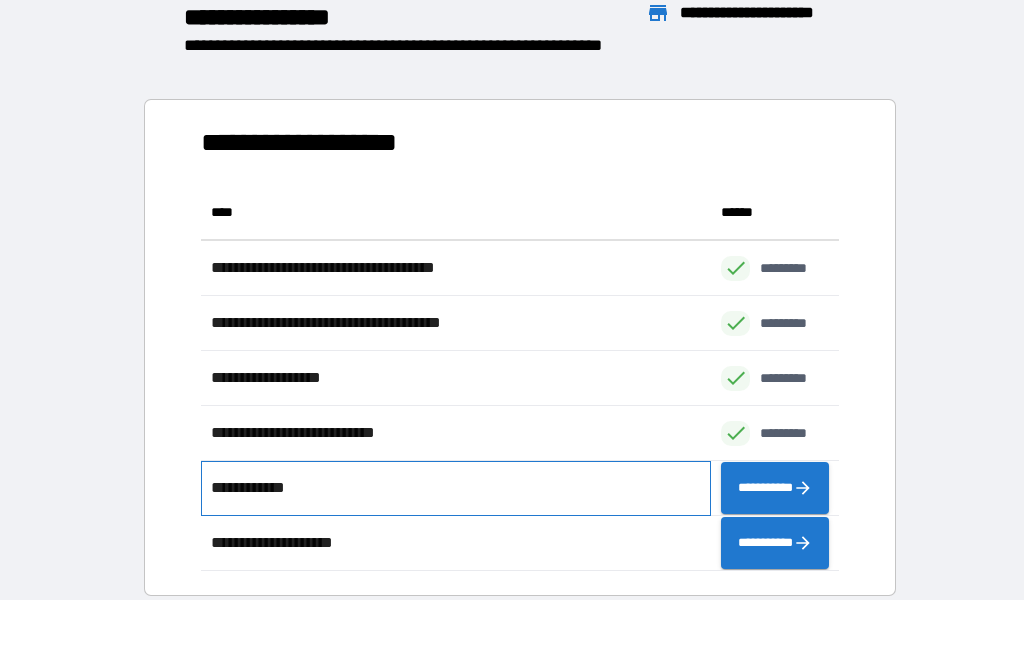 click on "**********" at bounding box center [456, 488] 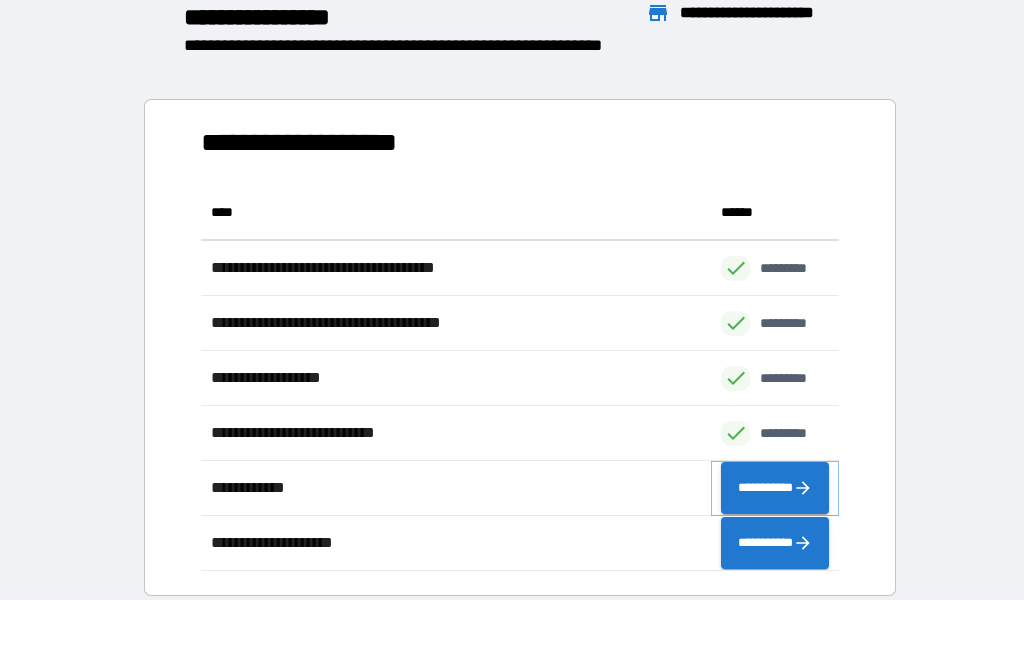 click on "**********" at bounding box center [775, 488] 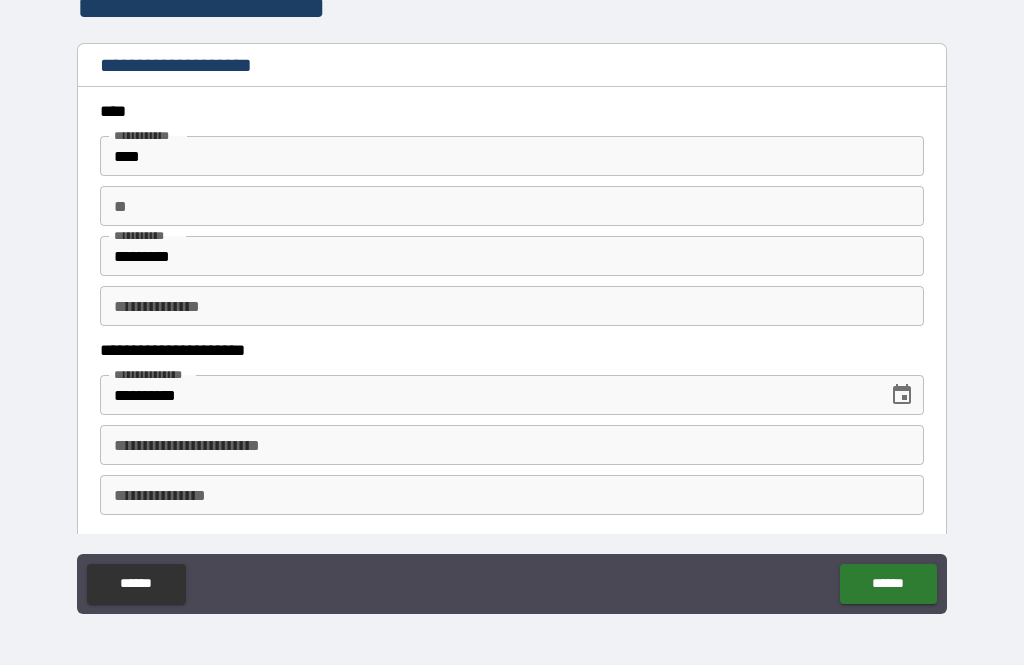 click on "**" at bounding box center [512, 206] 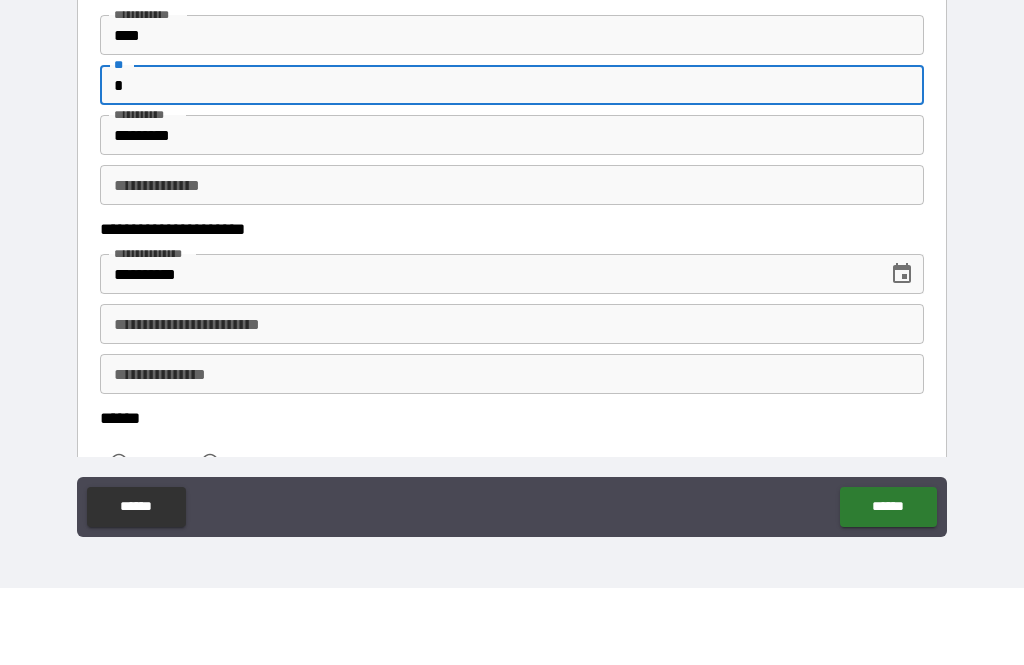 scroll, scrollTop: 42, scrollLeft: 0, axis: vertical 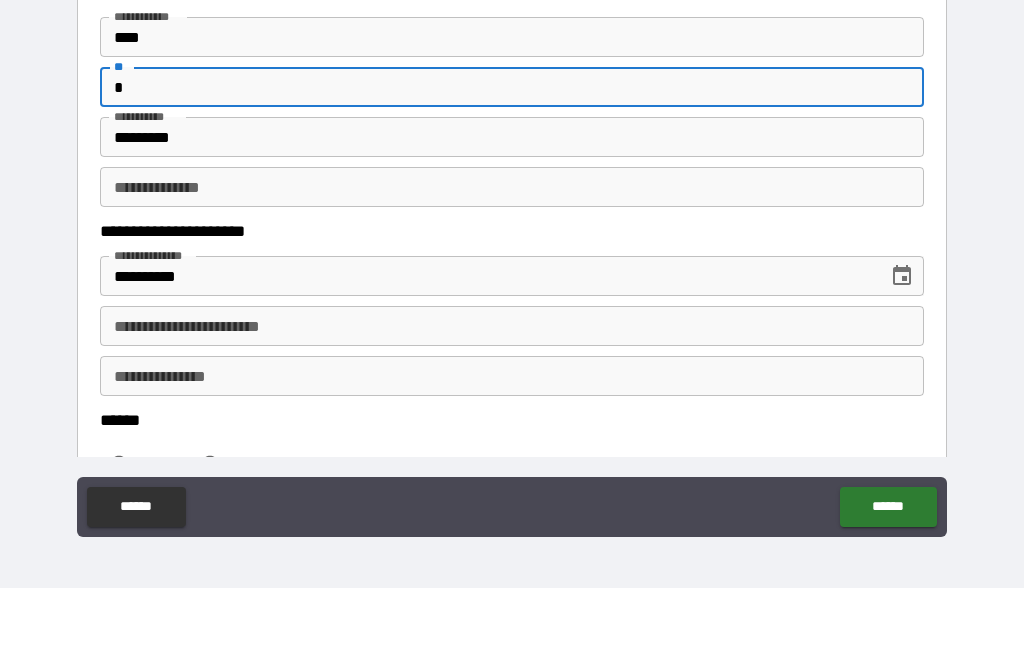 click on "**********" at bounding box center (512, 264) 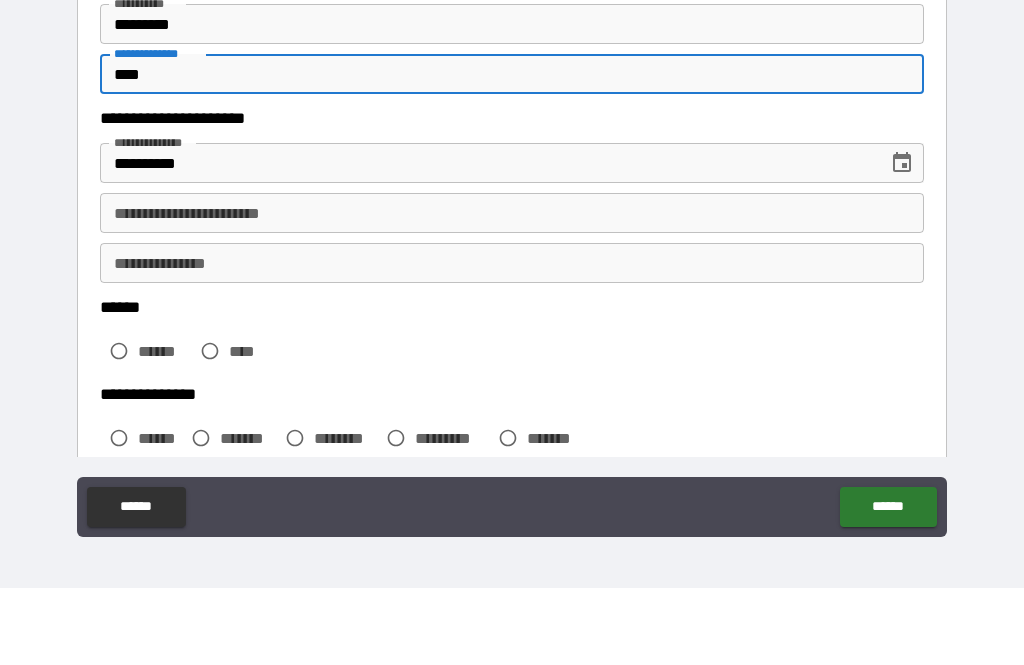 scroll, scrollTop: 166, scrollLeft: 0, axis: vertical 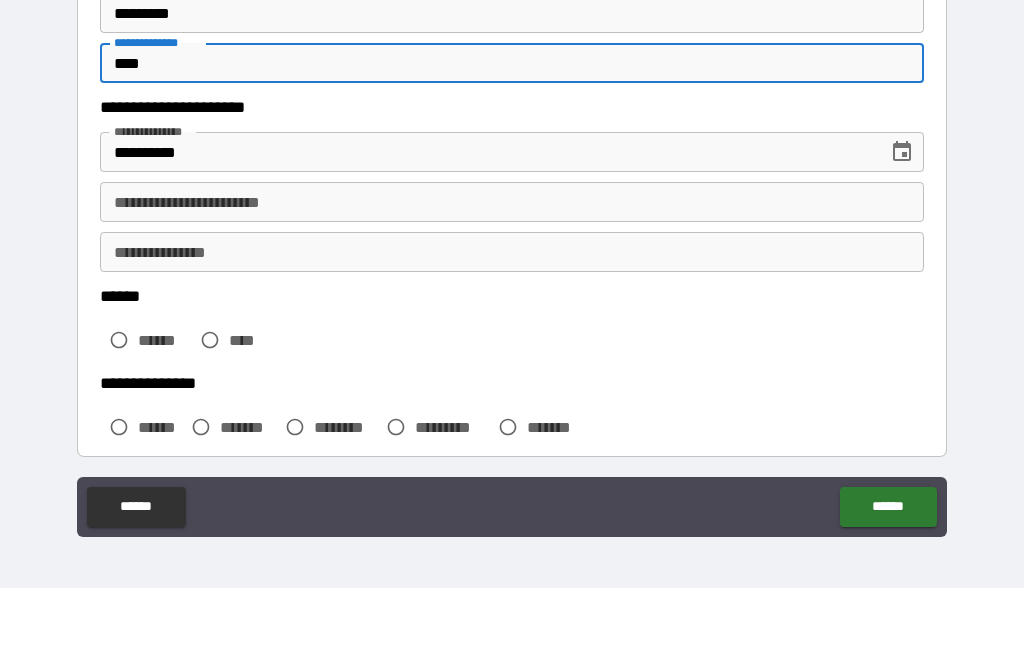 click on "**********" at bounding box center [512, 279] 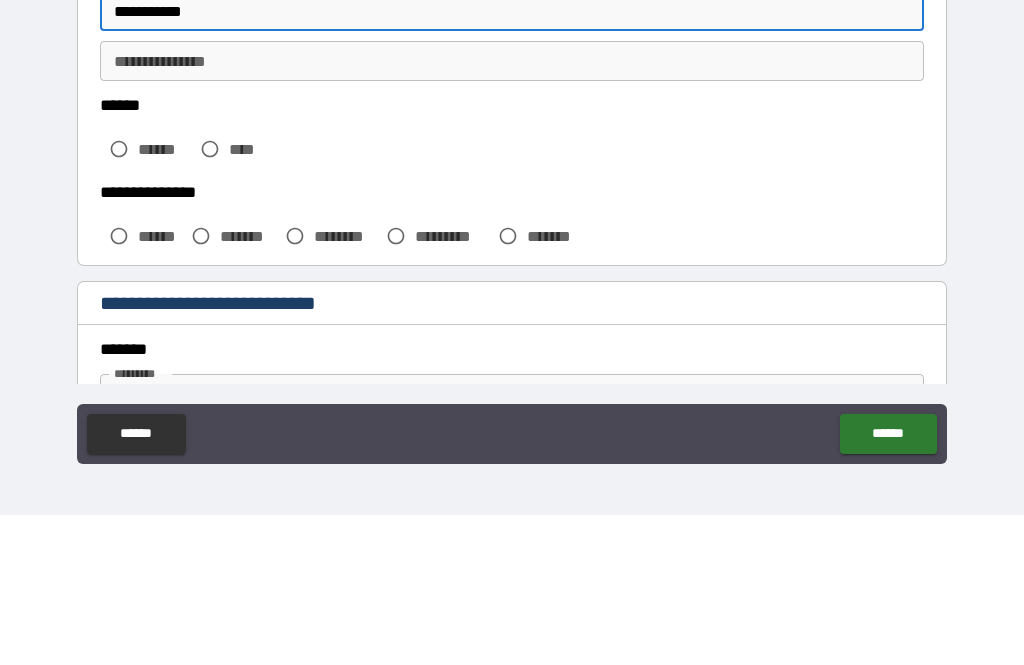 scroll, scrollTop: 280, scrollLeft: 0, axis: vertical 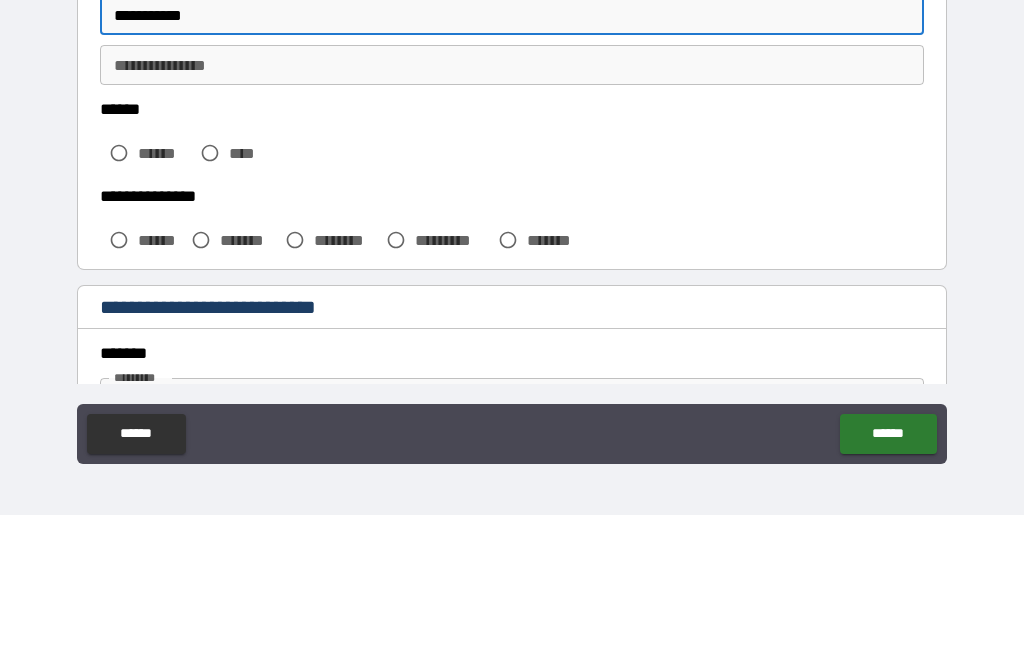 click on "**********" at bounding box center (512, 215) 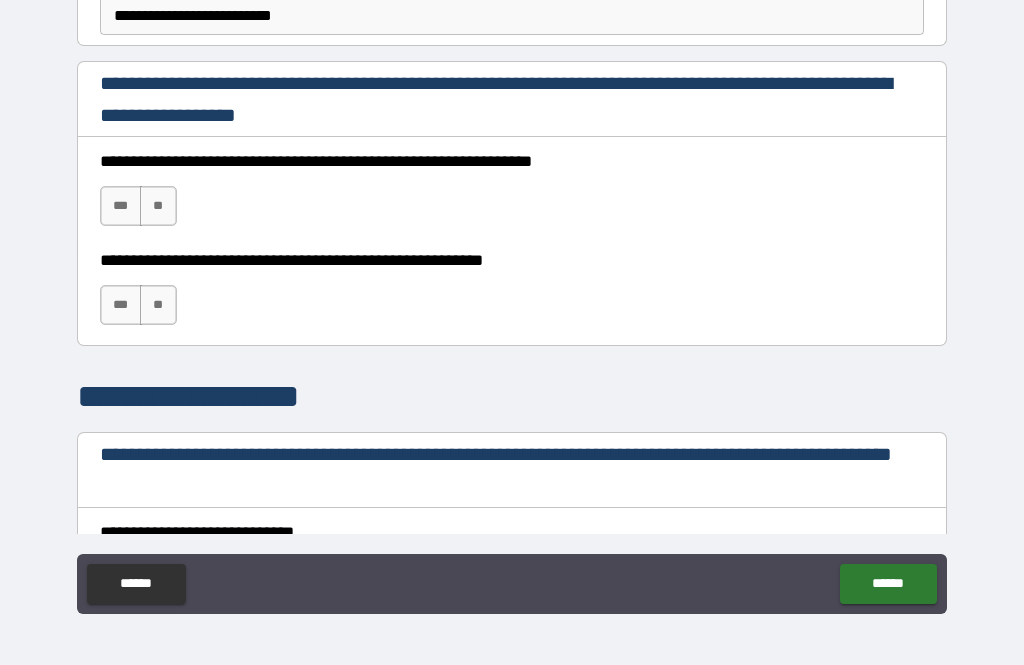 scroll, scrollTop: 1282, scrollLeft: 0, axis: vertical 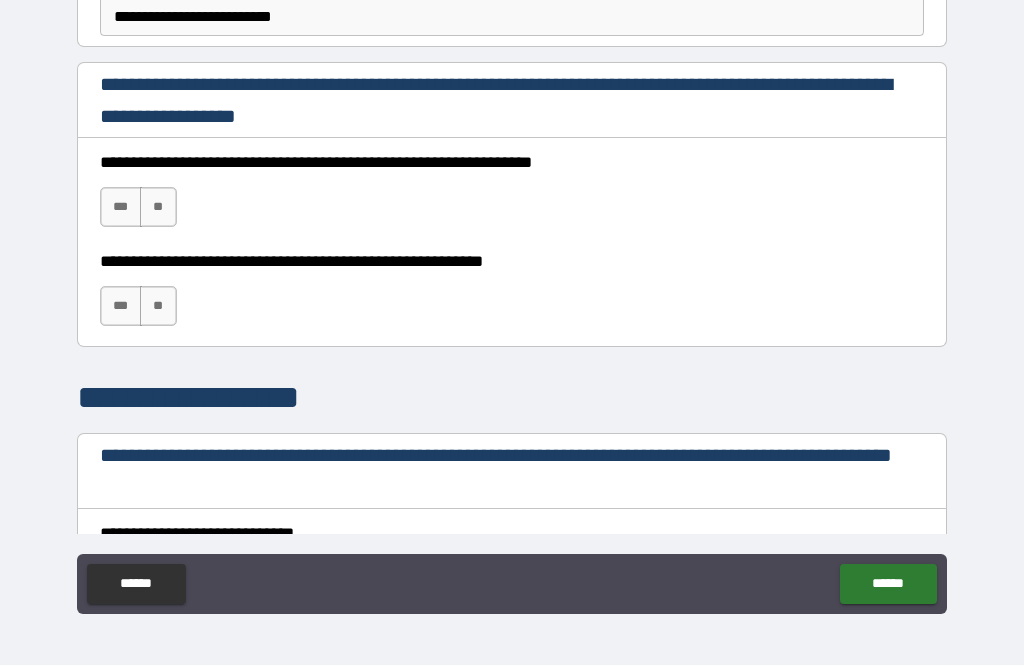 click on "***" at bounding box center [121, 207] 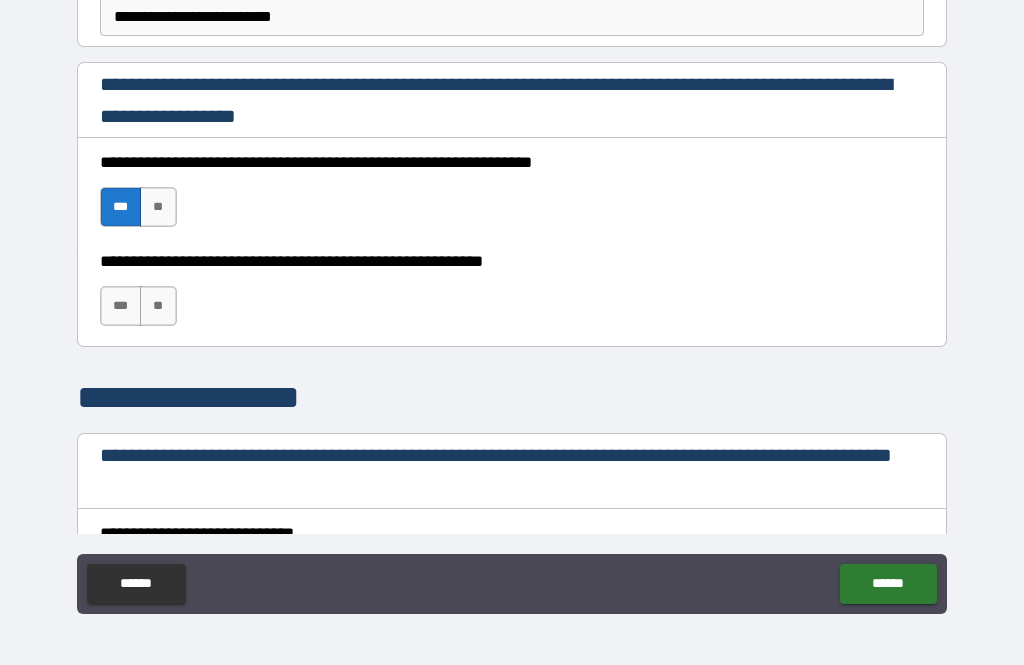 click on "***" at bounding box center [121, 306] 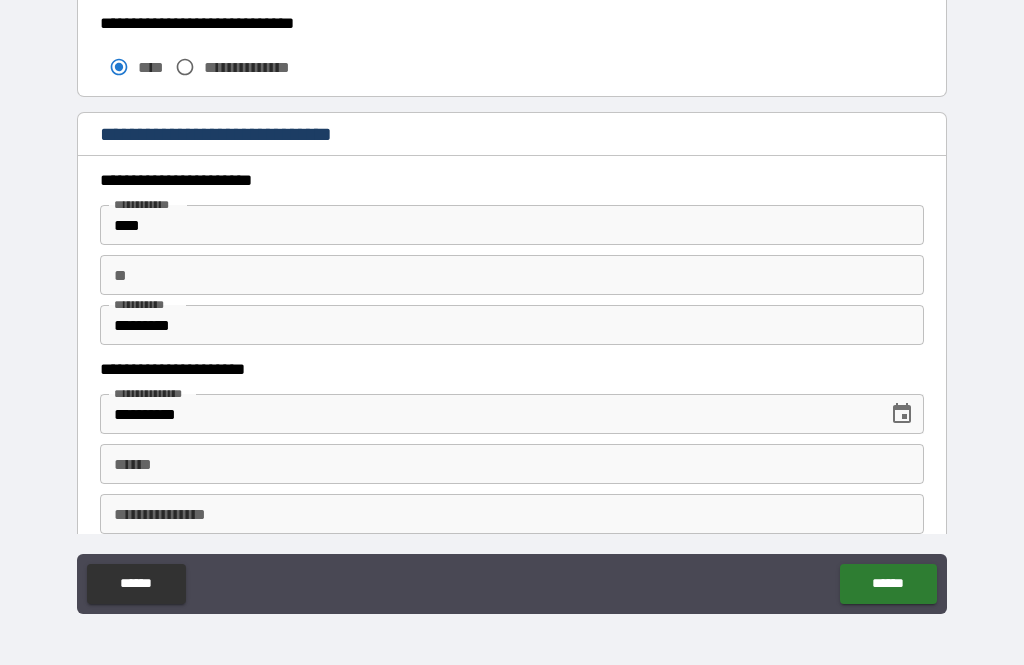 scroll, scrollTop: 1794, scrollLeft: 0, axis: vertical 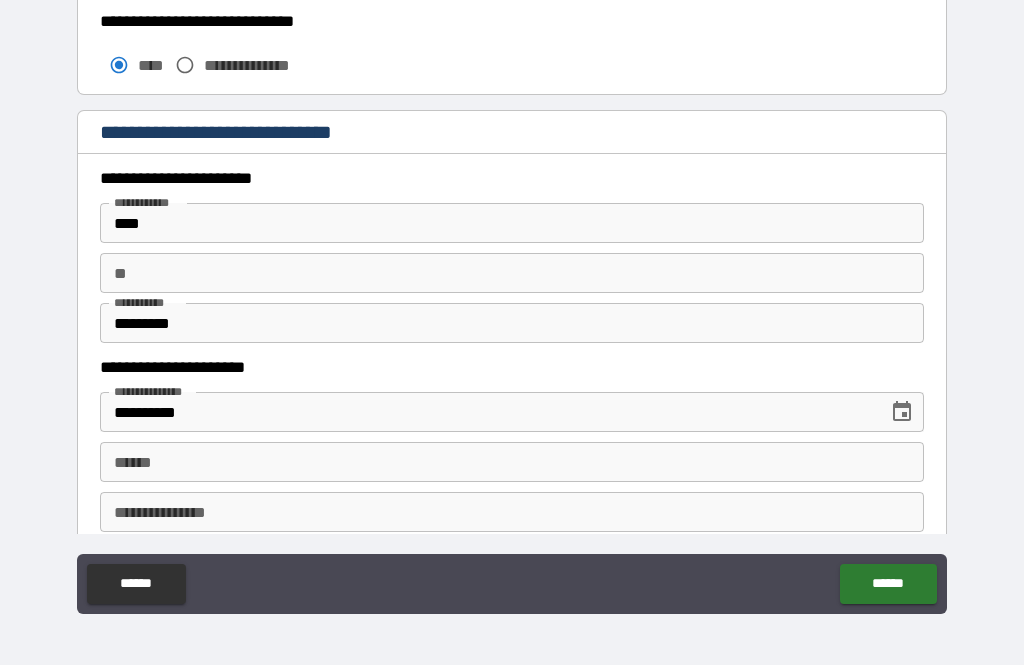 click on "**" at bounding box center (512, 273) 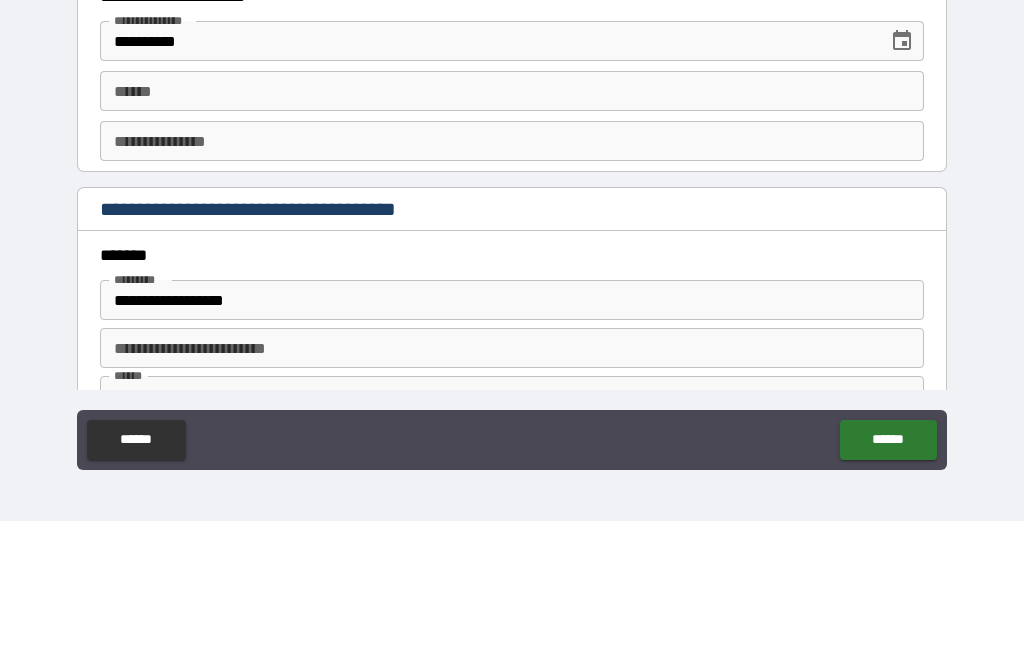scroll, scrollTop: 2017, scrollLeft: 0, axis: vertical 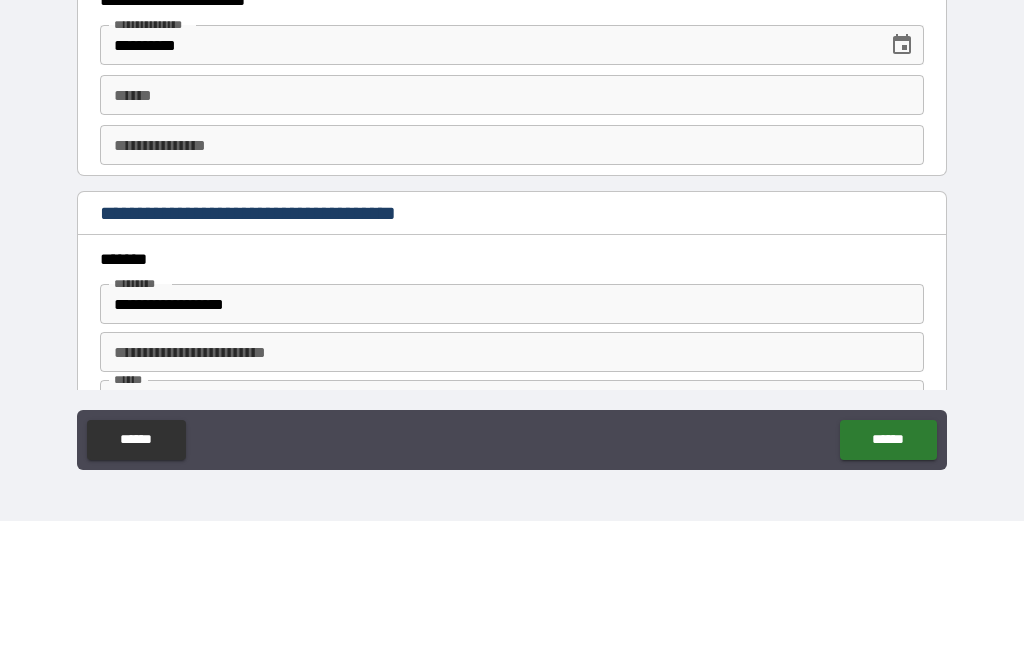 click on "****   *" at bounding box center [512, 239] 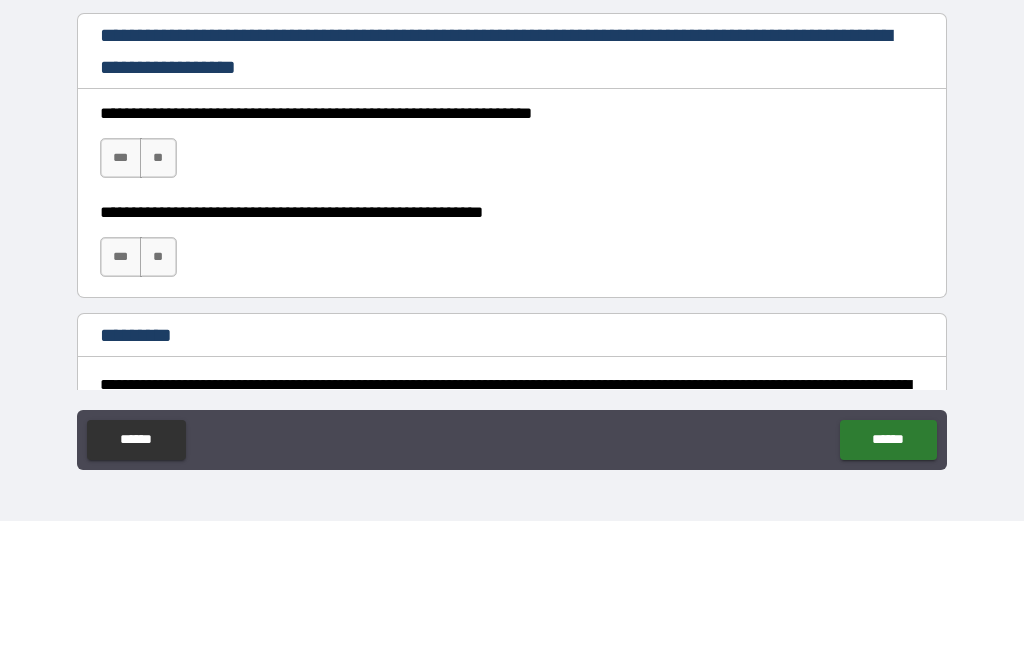 scroll, scrollTop: 2859, scrollLeft: 0, axis: vertical 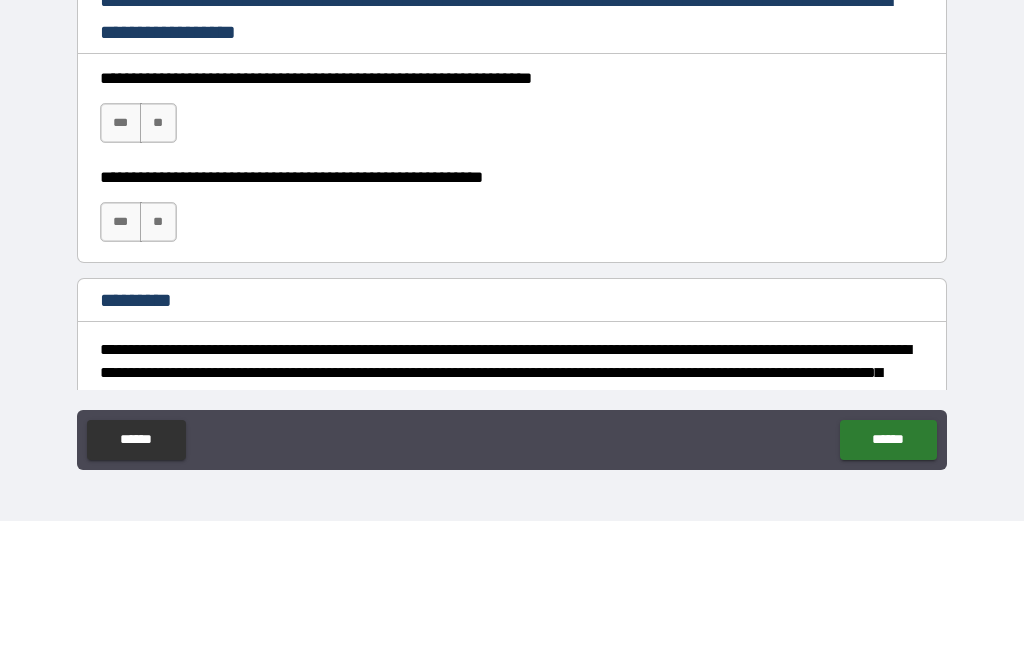 click on "***" at bounding box center (121, 267) 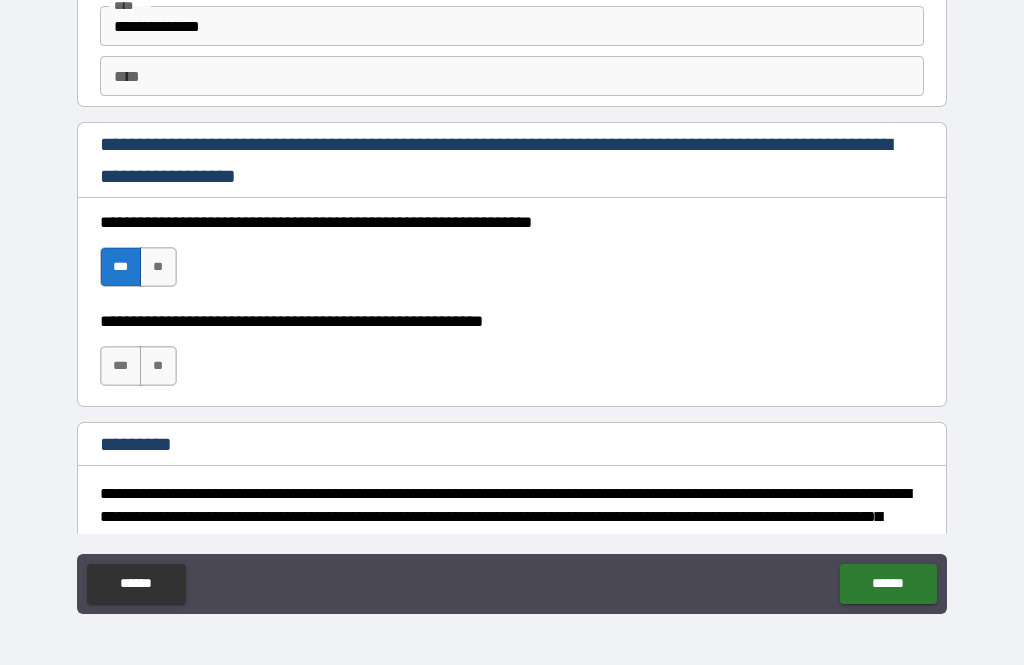 click on "***" at bounding box center (121, 366) 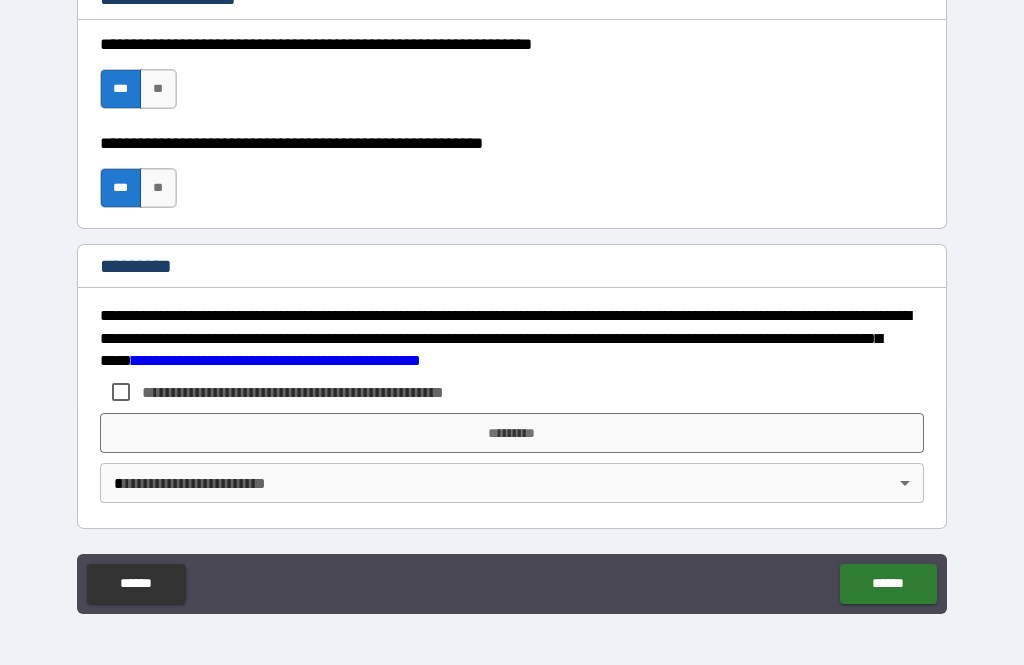 scroll, scrollTop: 3037, scrollLeft: 0, axis: vertical 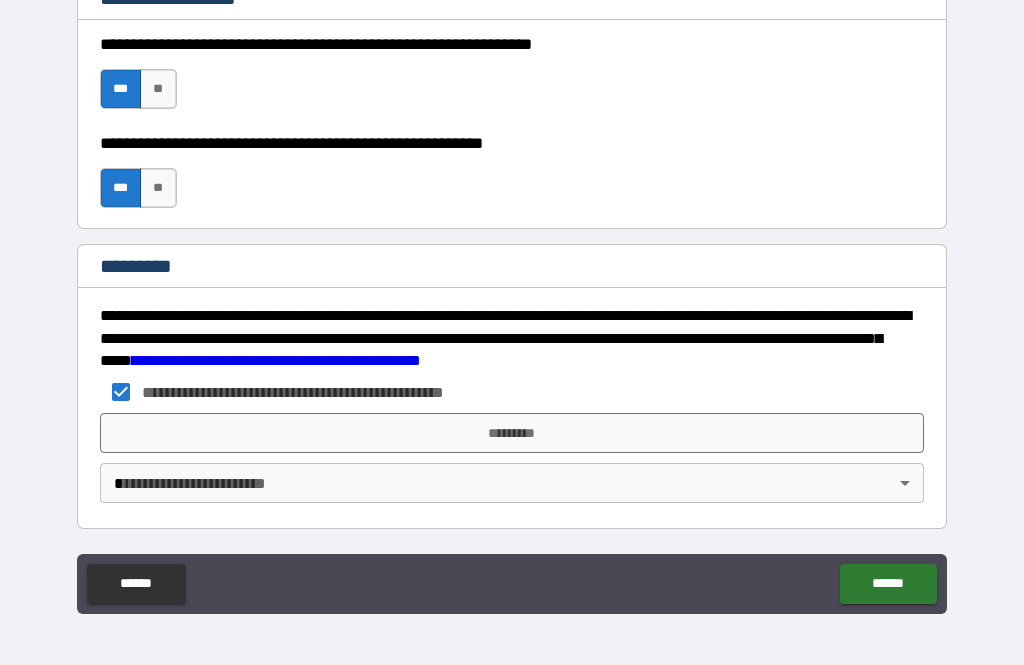 click on "**********" at bounding box center (512, 300) 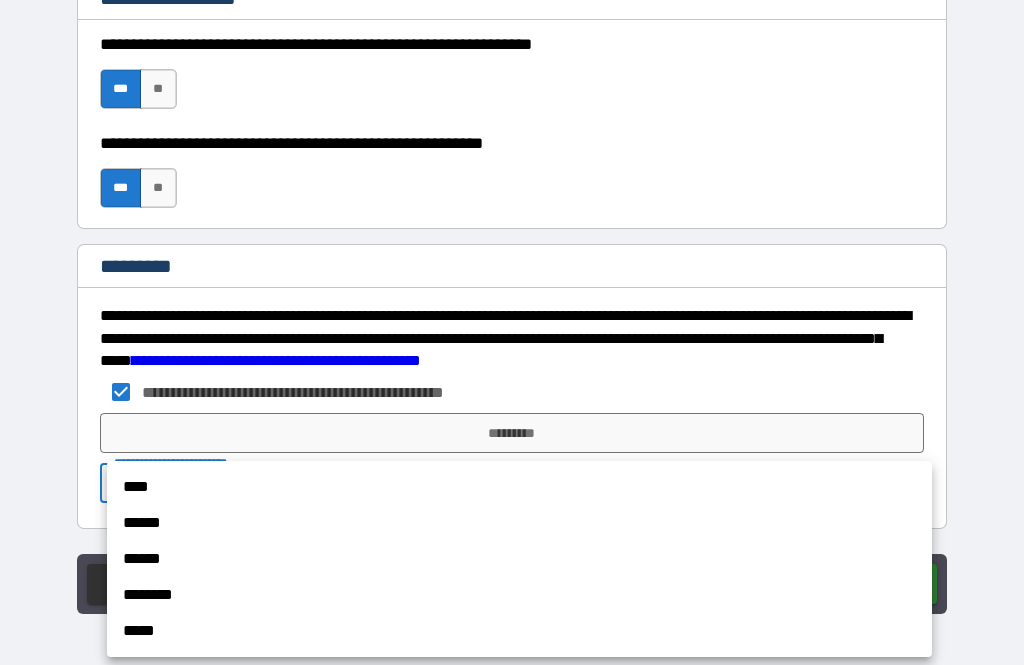 click on "****" at bounding box center (519, 487) 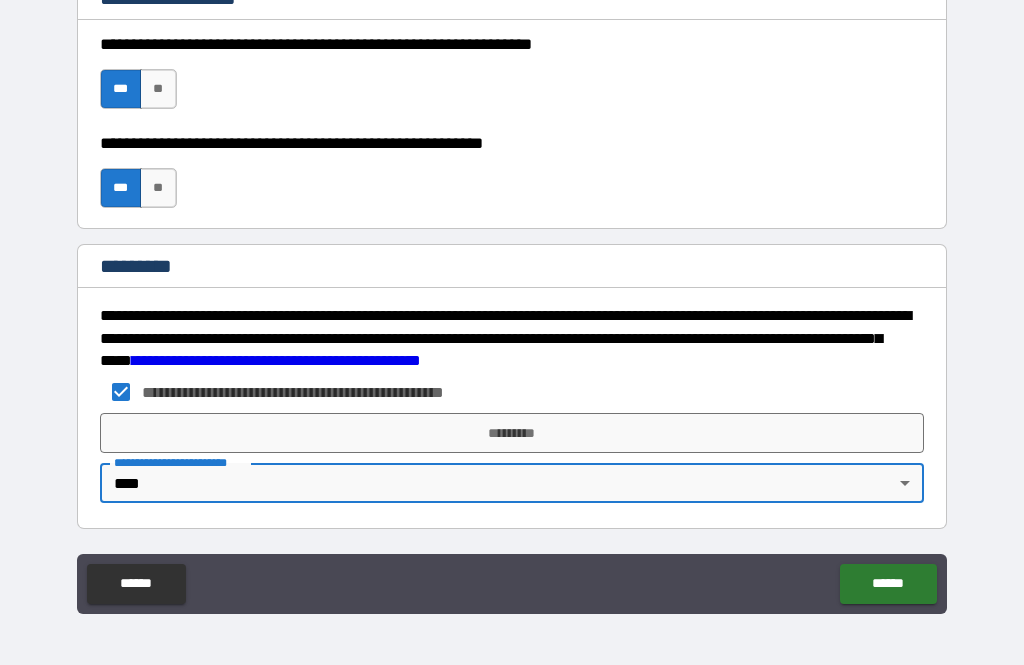 click on "*********" at bounding box center [512, 433] 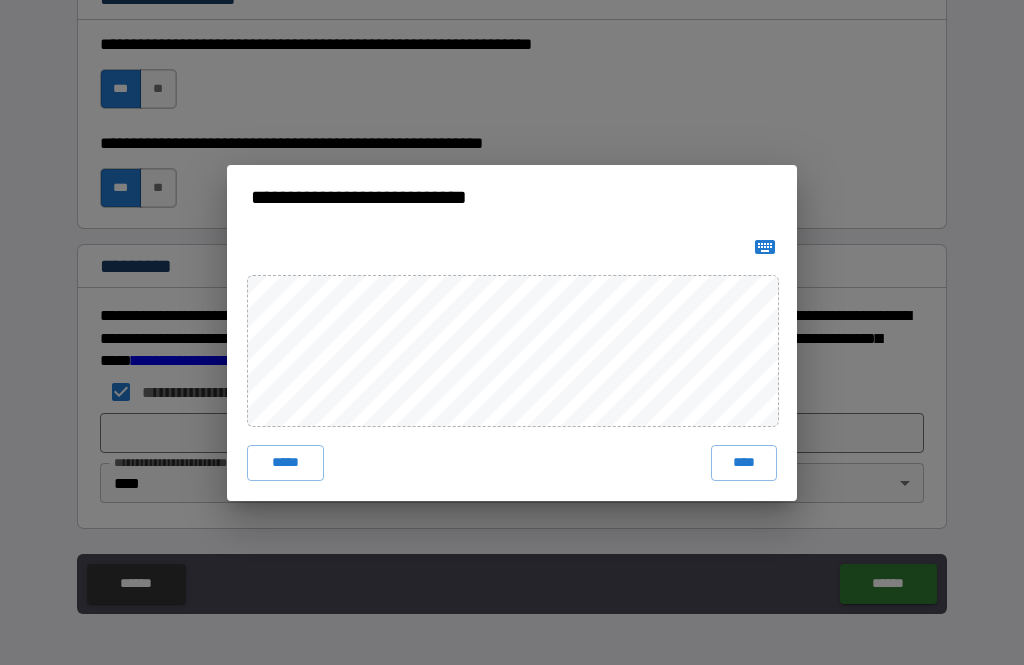 click on "****" at bounding box center [744, 463] 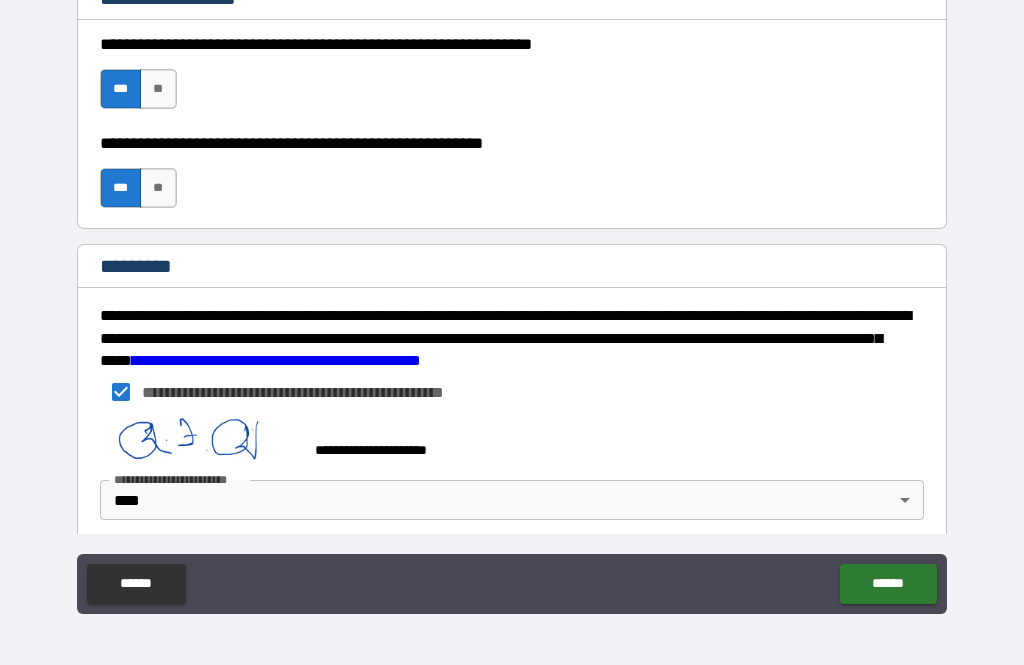 click on "******" at bounding box center [888, 584] 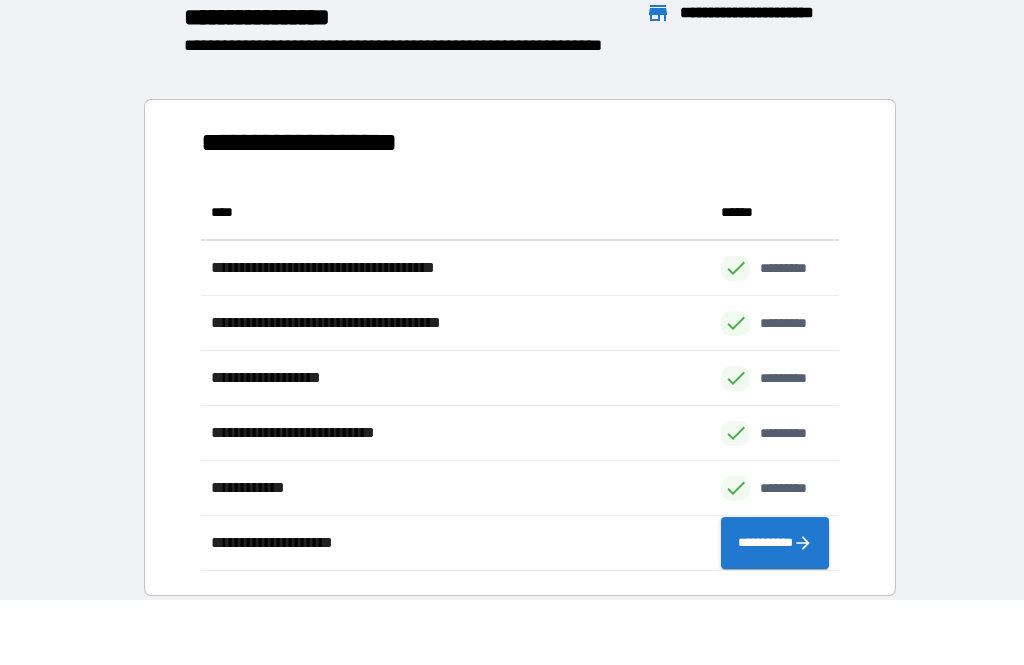 scroll, scrollTop: 1, scrollLeft: 1, axis: both 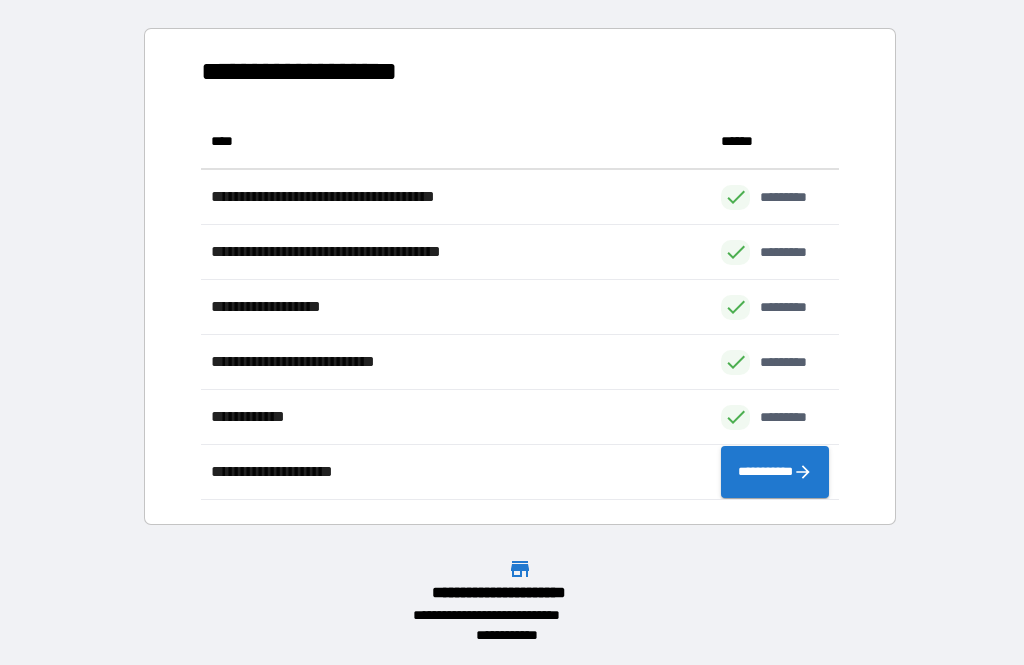 click on "**********" at bounding box center [775, 472] 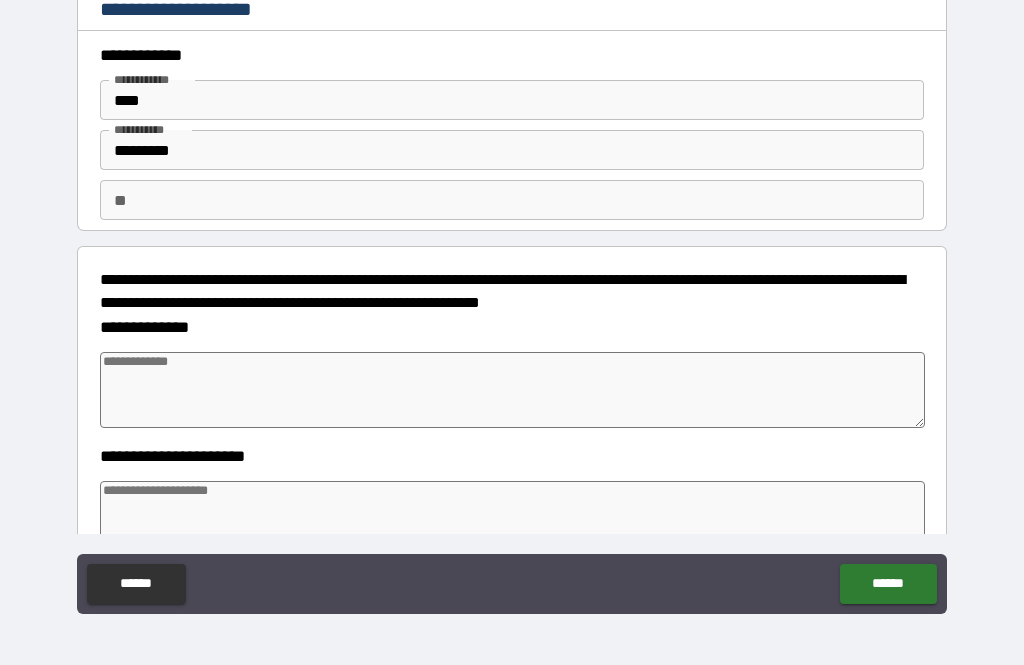 click on "**" at bounding box center (512, 200) 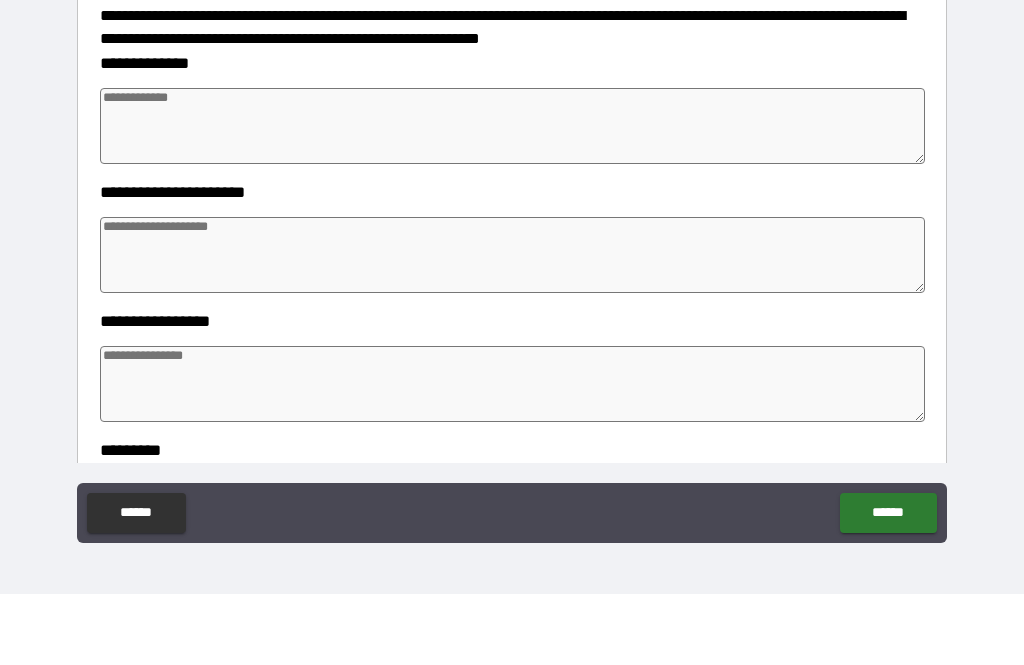 scroll, scrollTop: 171, scrollLeft: 0, axis: vertical 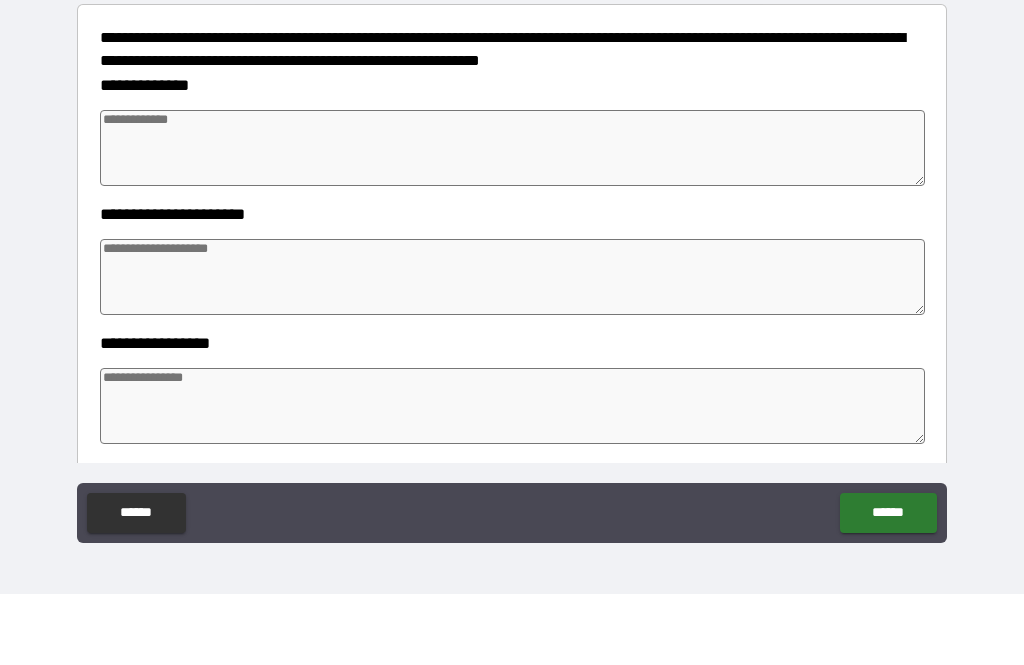 click at bounding box center (513, 219) 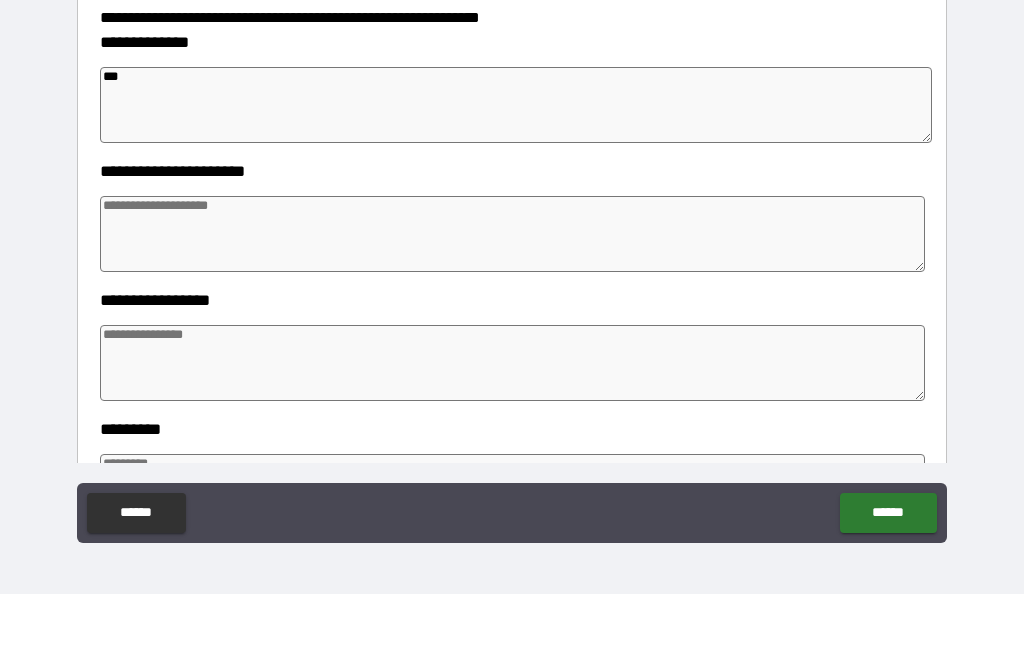 scroll, scrollTop: 220, scrollLeft: 0, axis: vertical 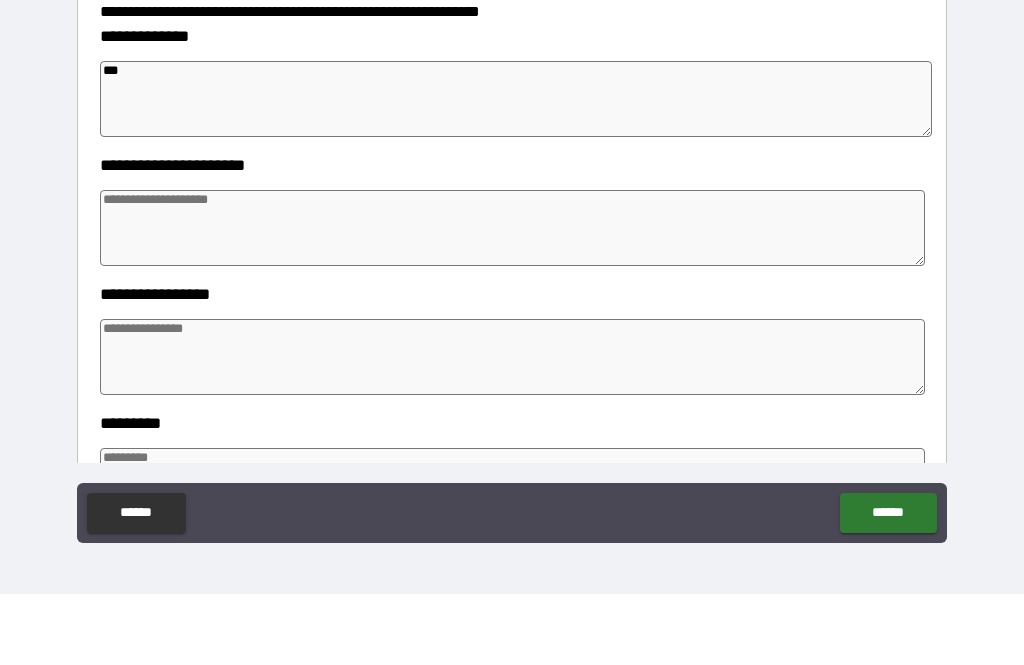 click at bounding box center (513, 299) 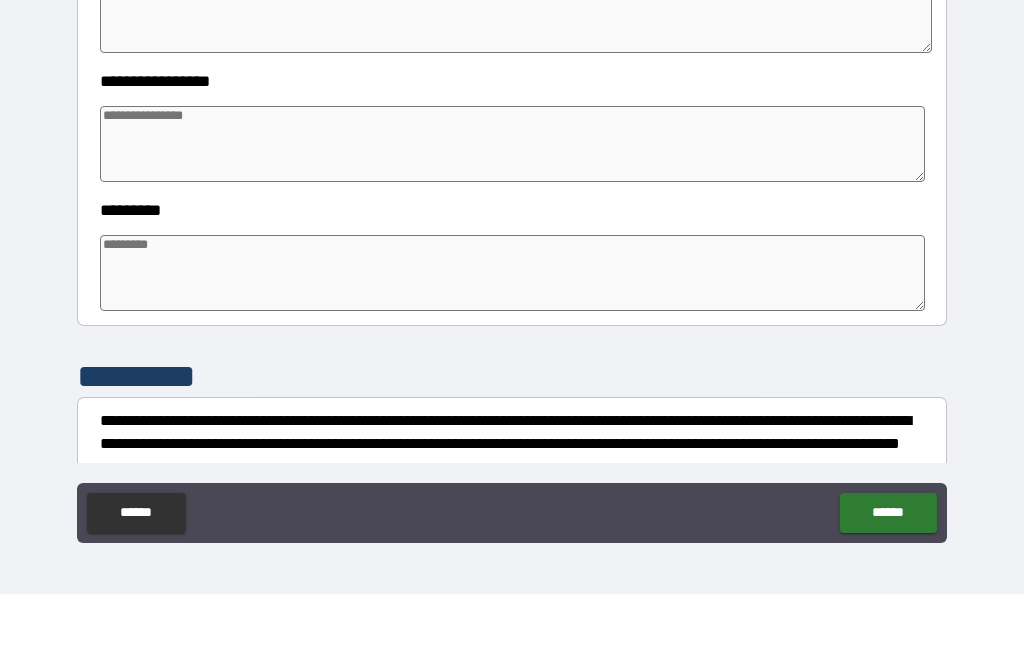 scroll, scrollTop: 436, scrollLeft: 0, axis: vertical 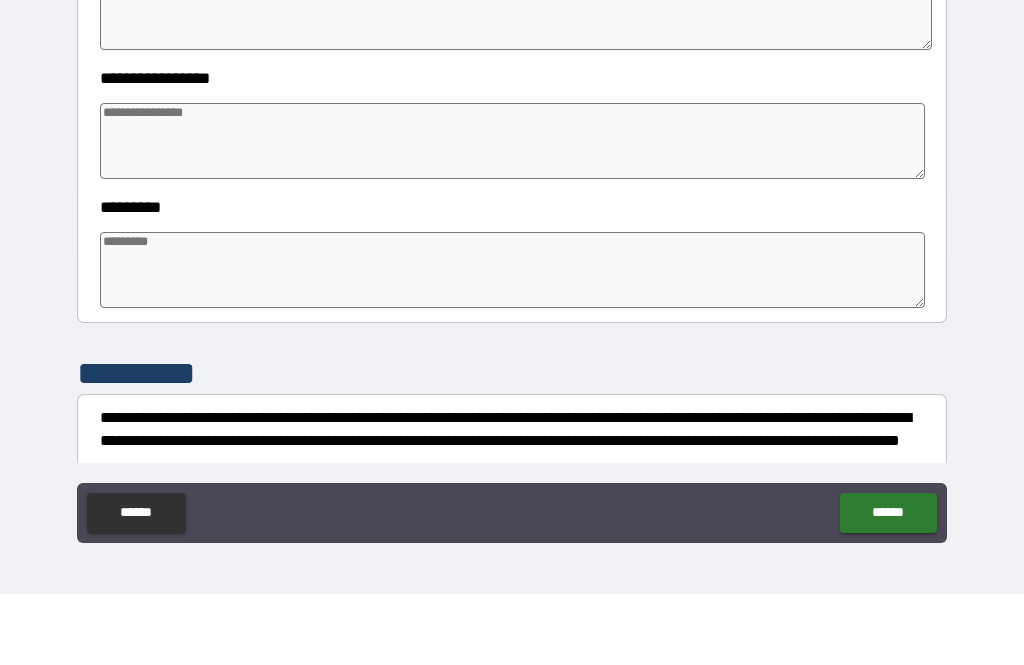 click at bounding box center [513, 212] 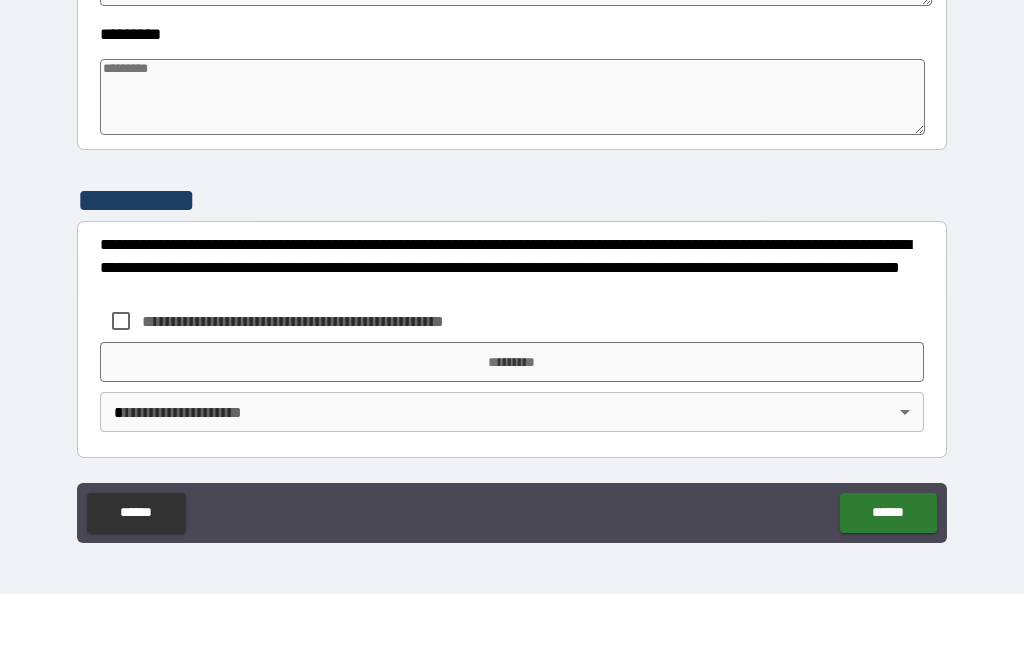 scroll, scrollTop: 609, scrollLeft: 0, axis: vertical 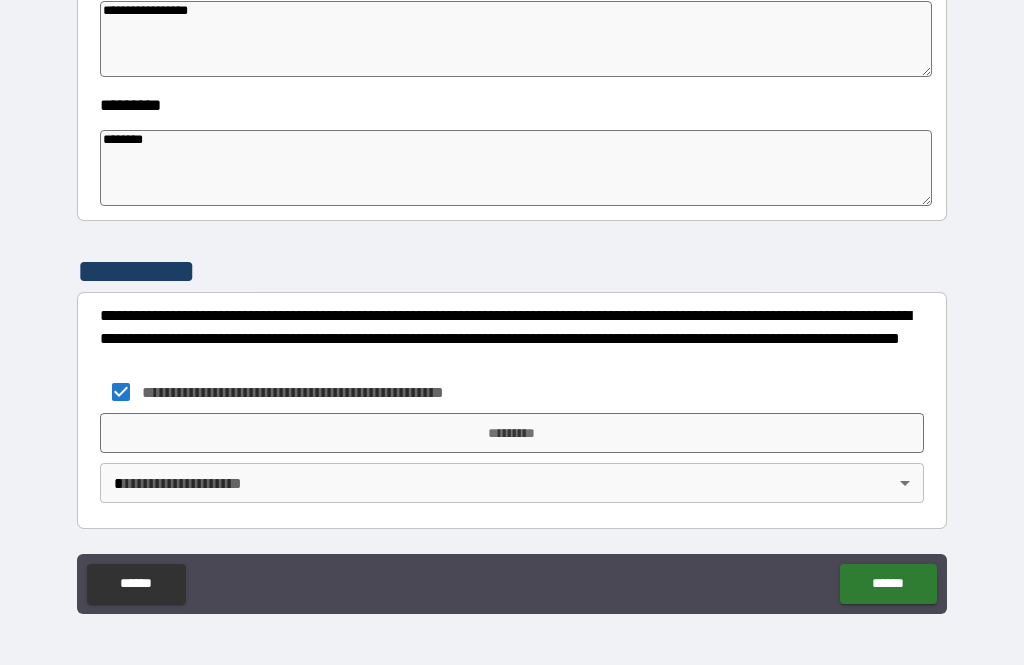 click on "*********" at bounding box center (512, 433) 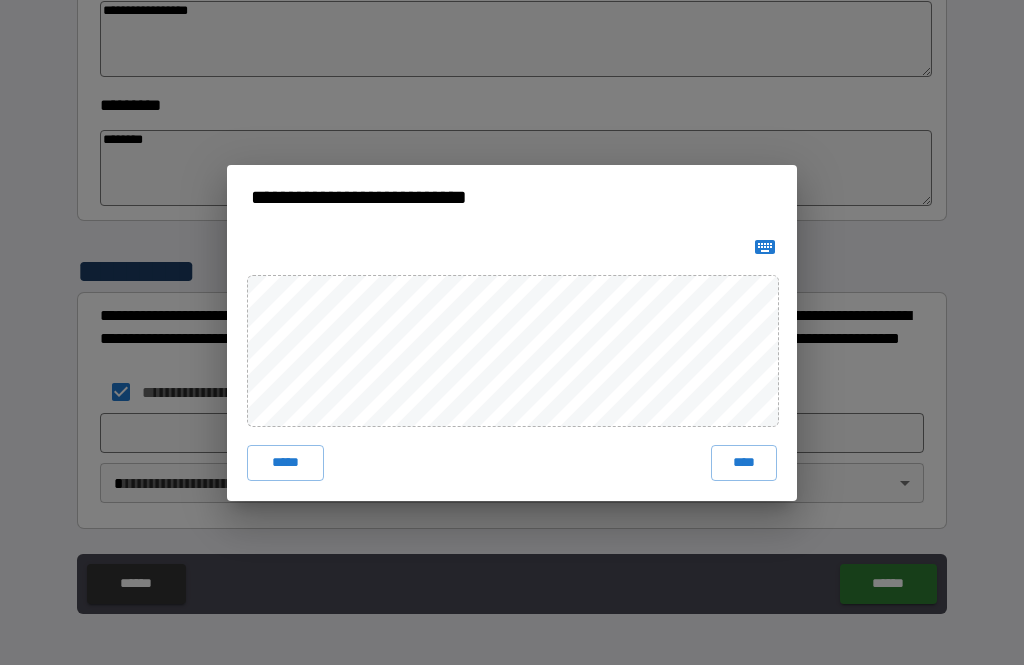 click on "****" at bounding box center (744, 463) 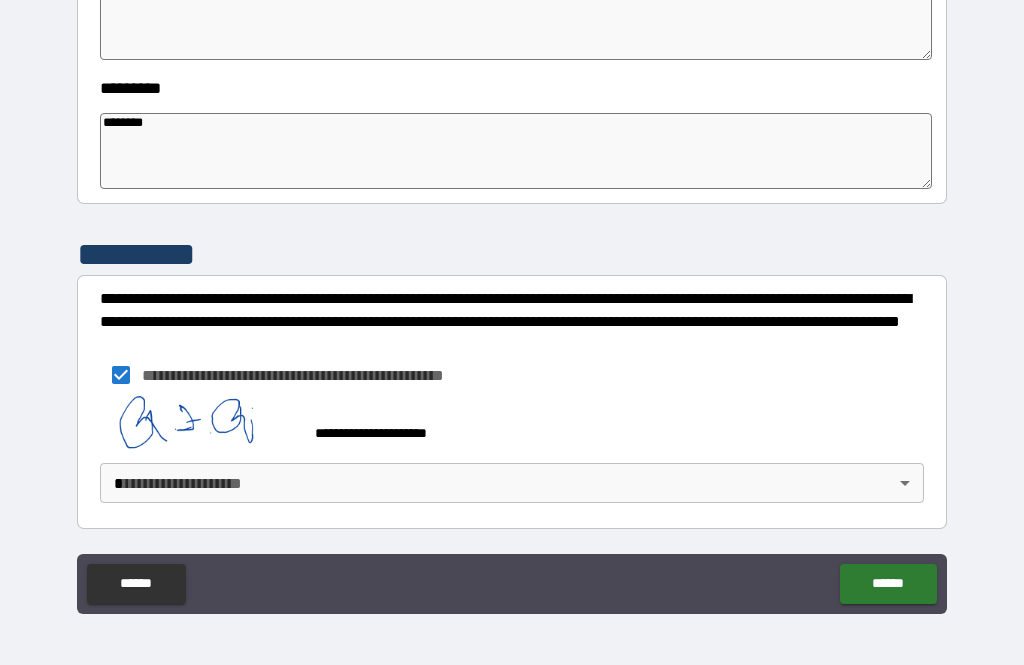 click on "**********" at bounding box center [512, 300] 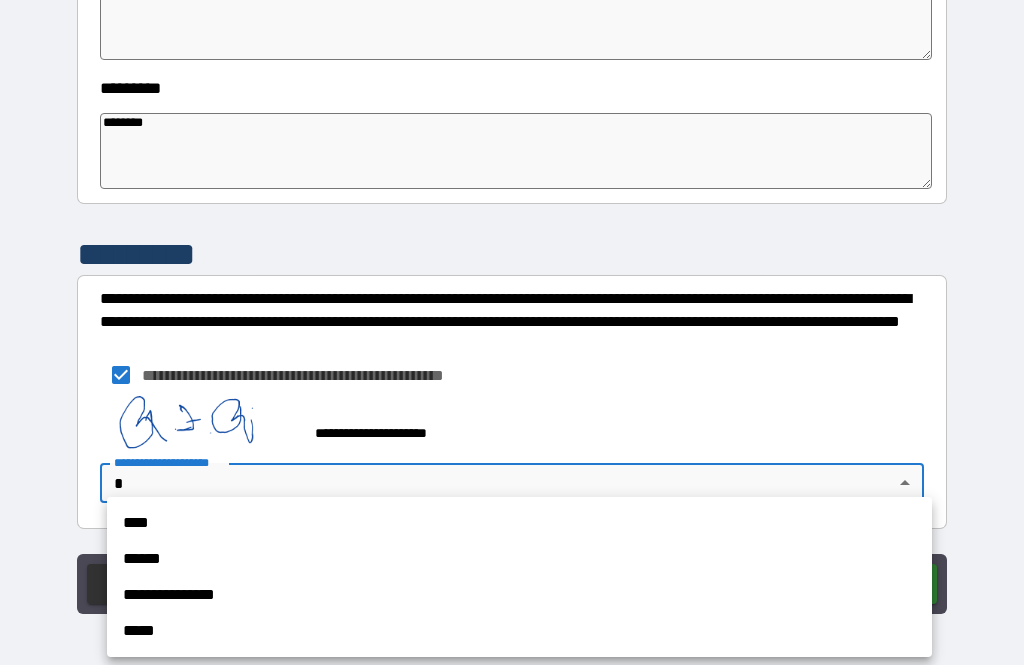 click on "****" at bounding box center (519, 523) 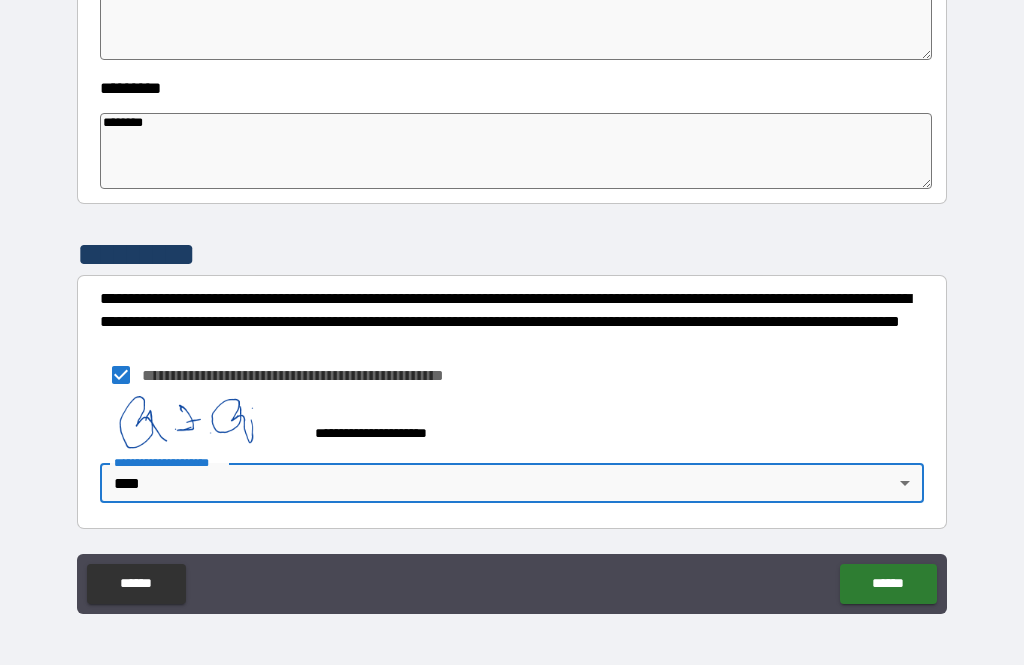 click on "******" at bounding box center [888, 584] 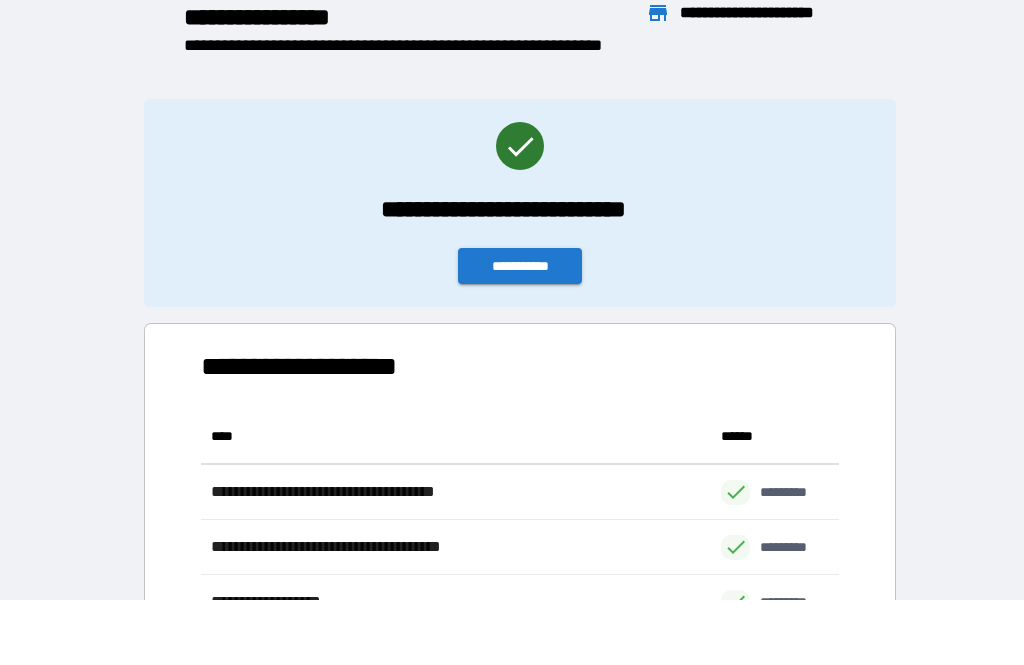 scroll, scrollTop: 386, scrollLeft: 638, axis: both 